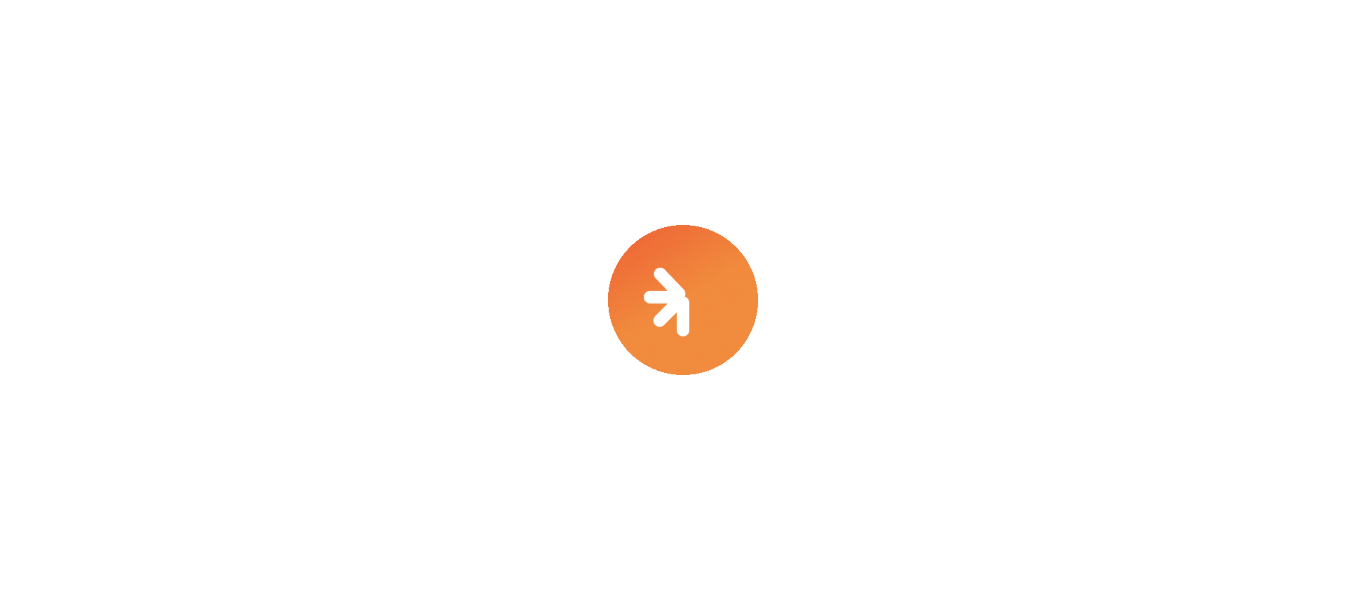 scroll, scrollTop: 0, scrollLeft: 0, axis: both 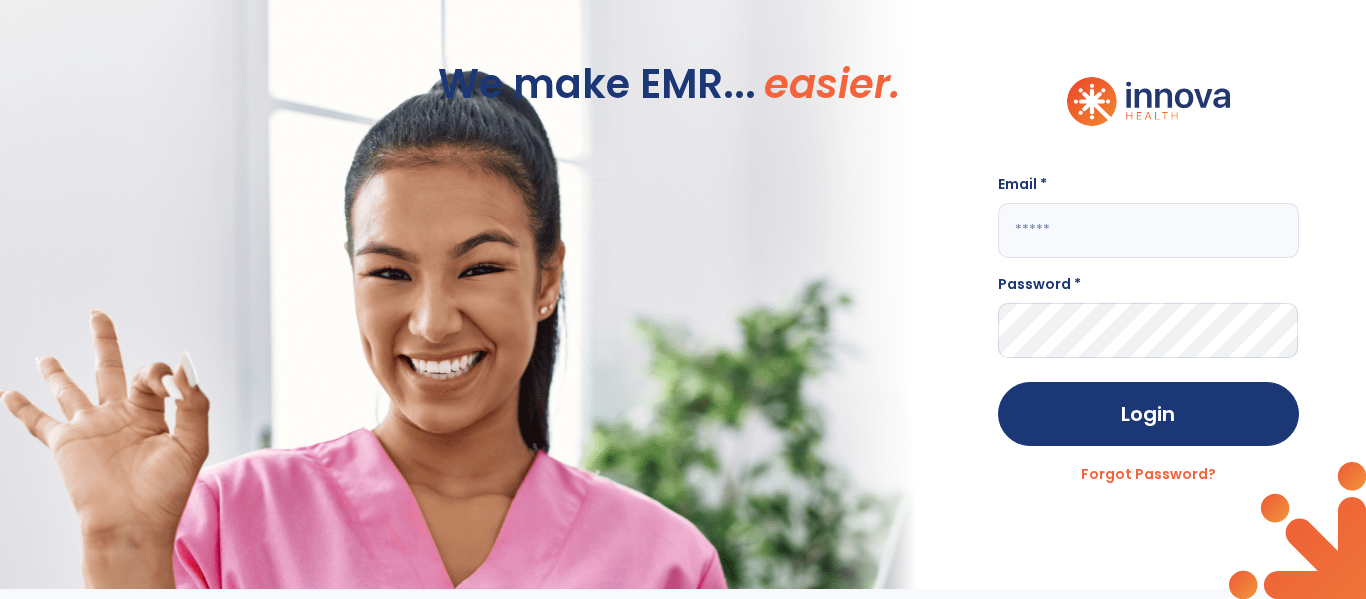 click 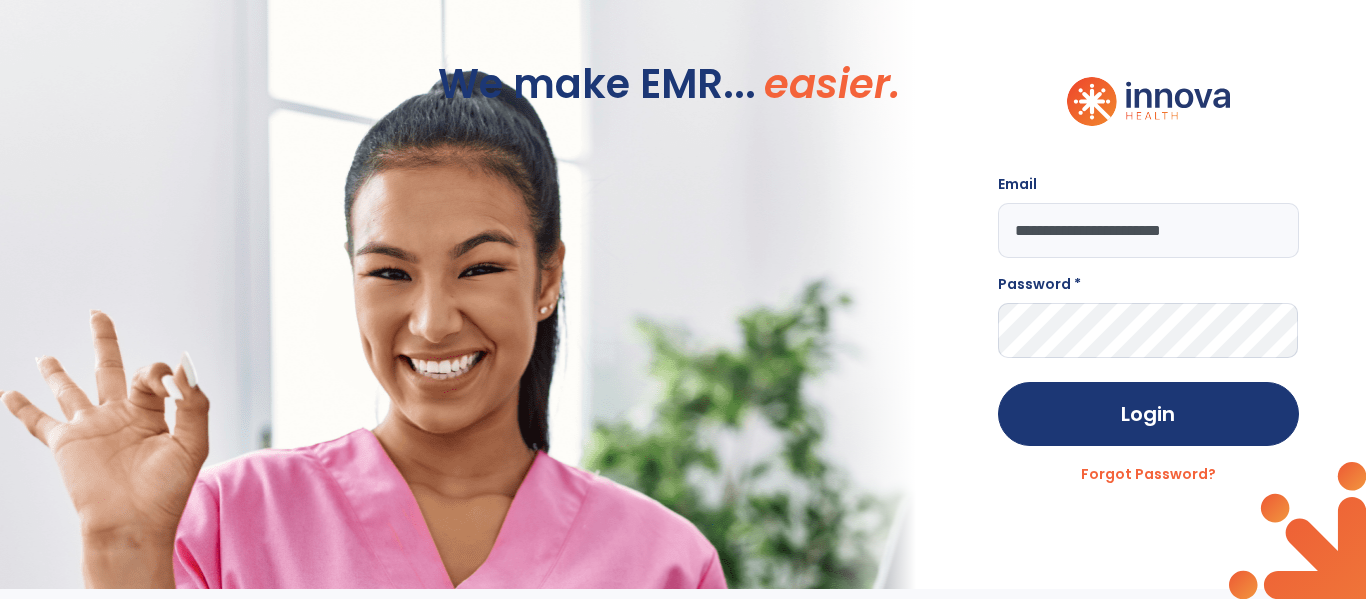 type on "**********" 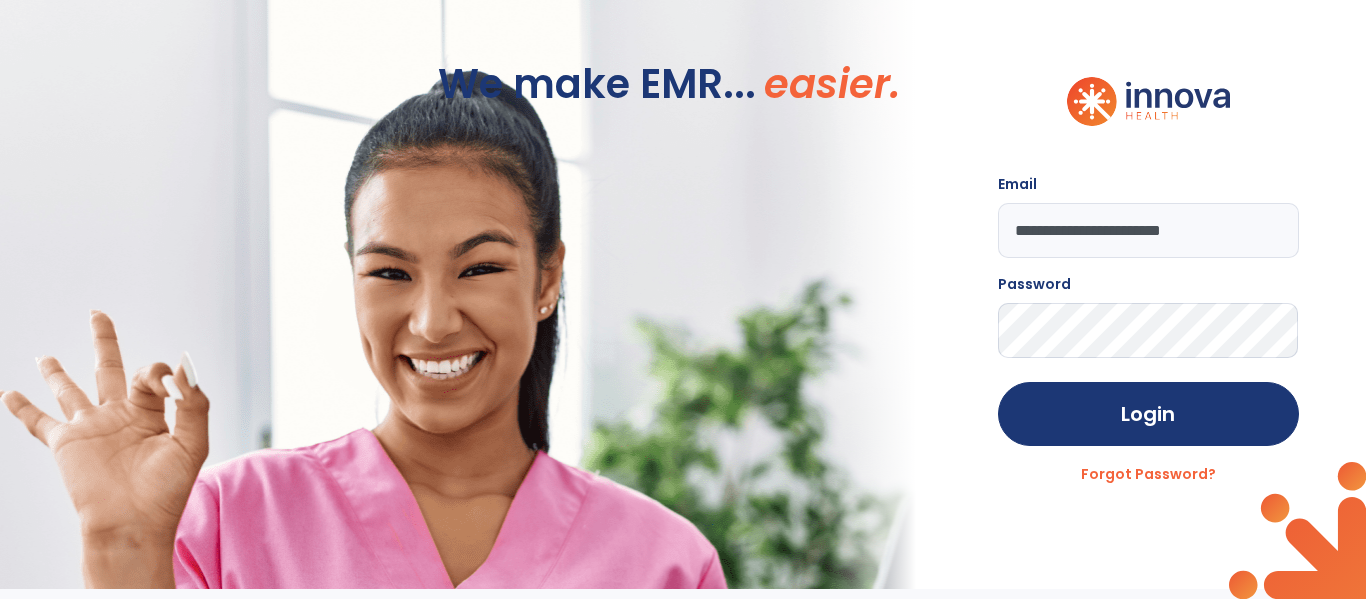 click on "Login" 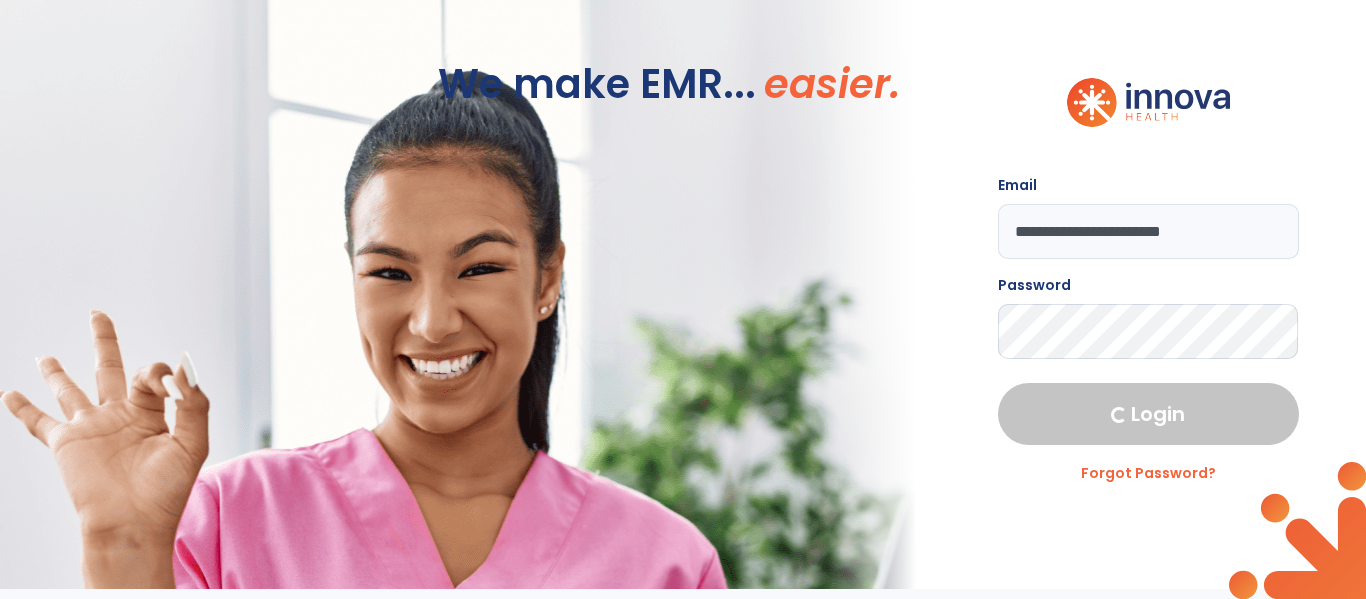 select on "****" 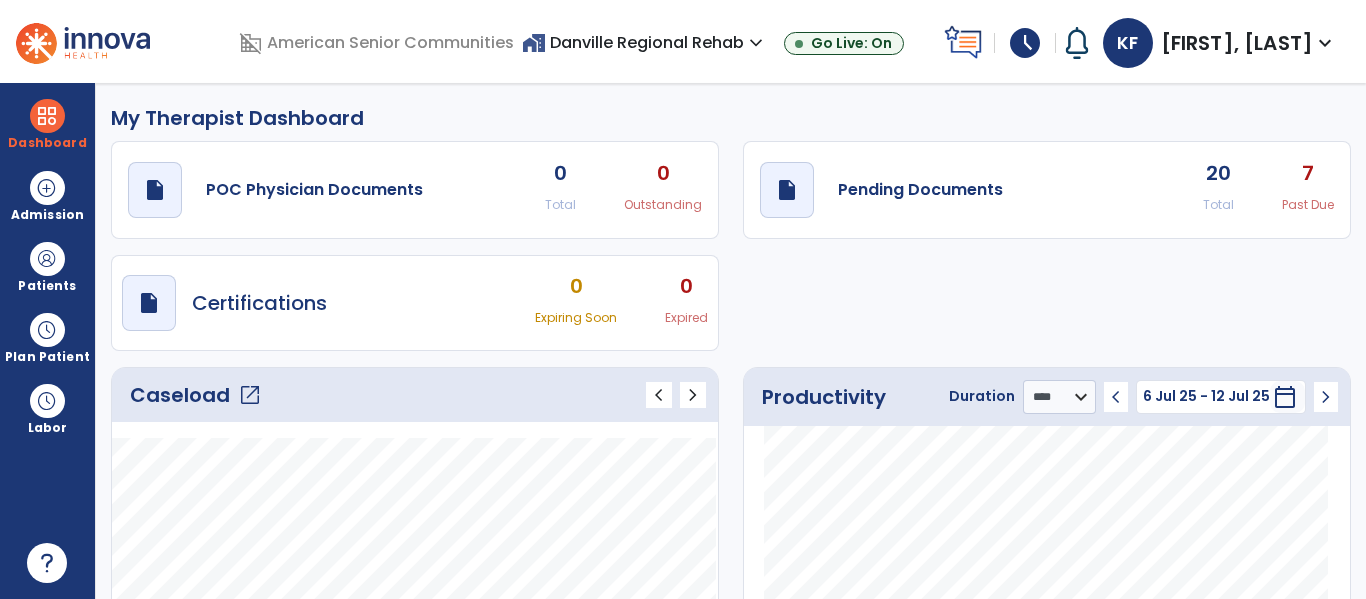 click on "open_in_new" 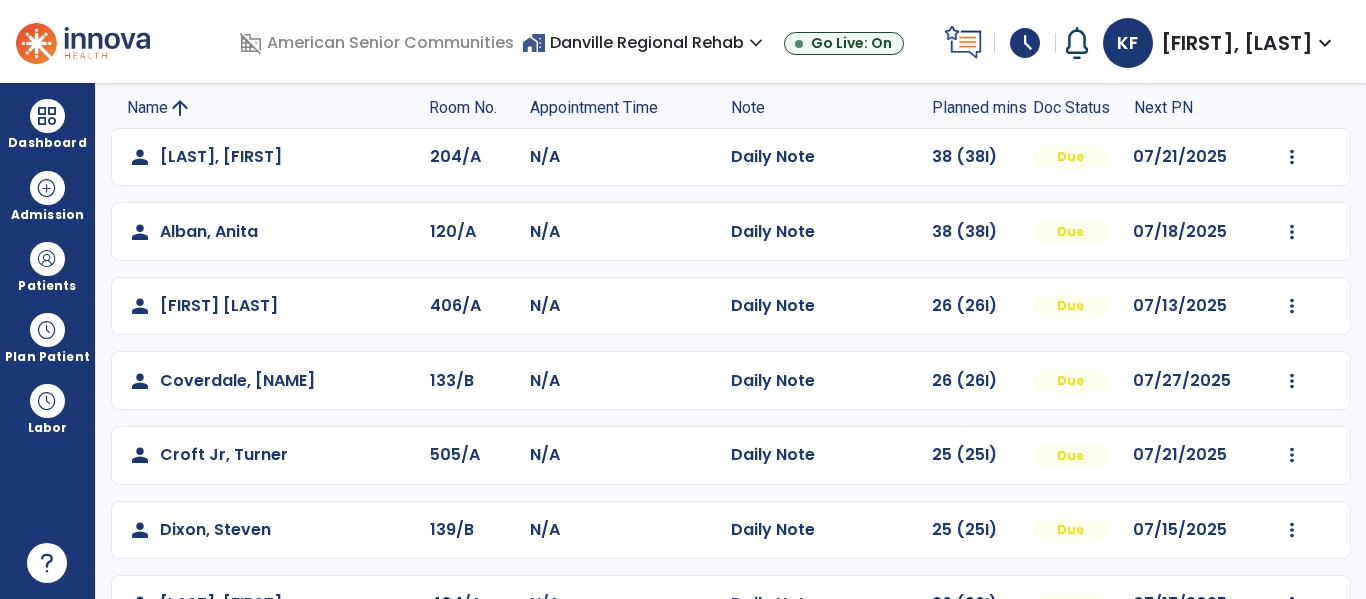scroll, scrollTop: 118, scrollLeft: 0, axis: vertical 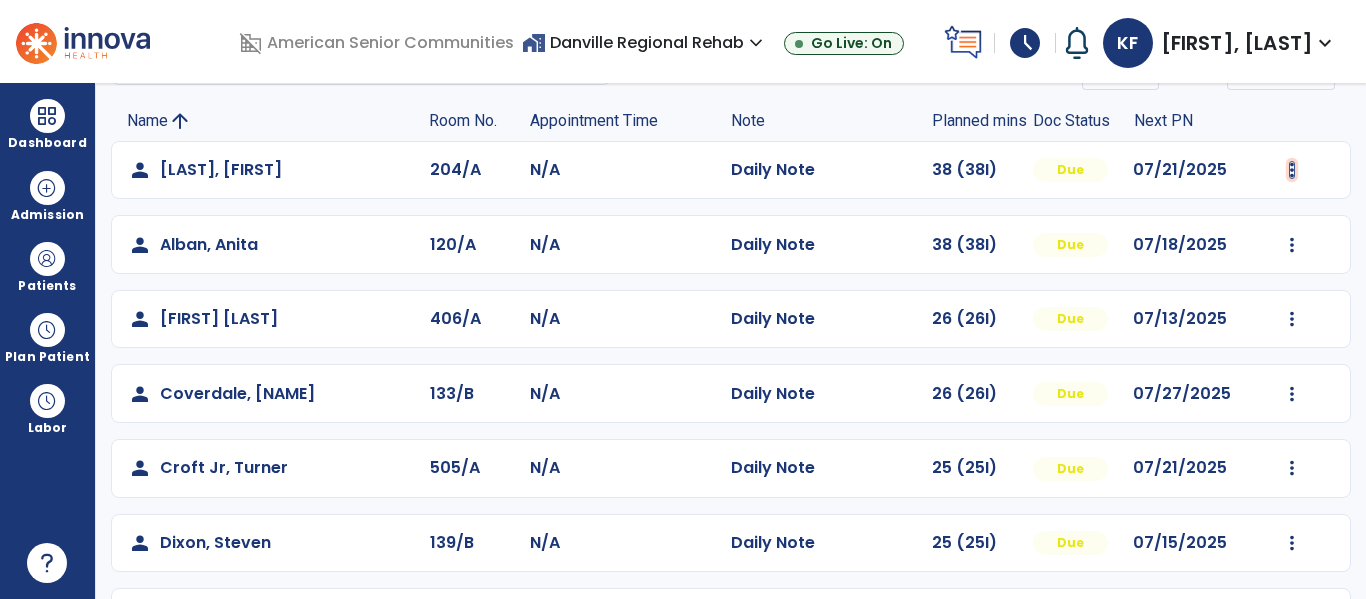 click at bounding box center (1292, 170) 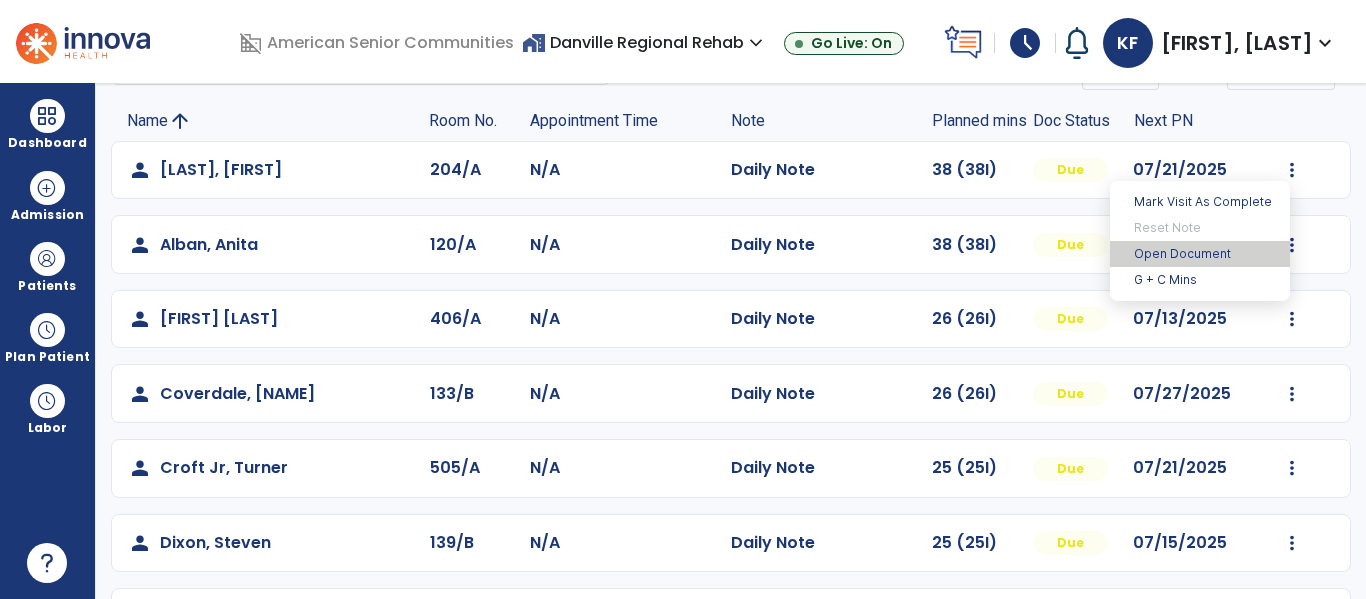 click on "Open Document" at bounding box center (1200, 254) 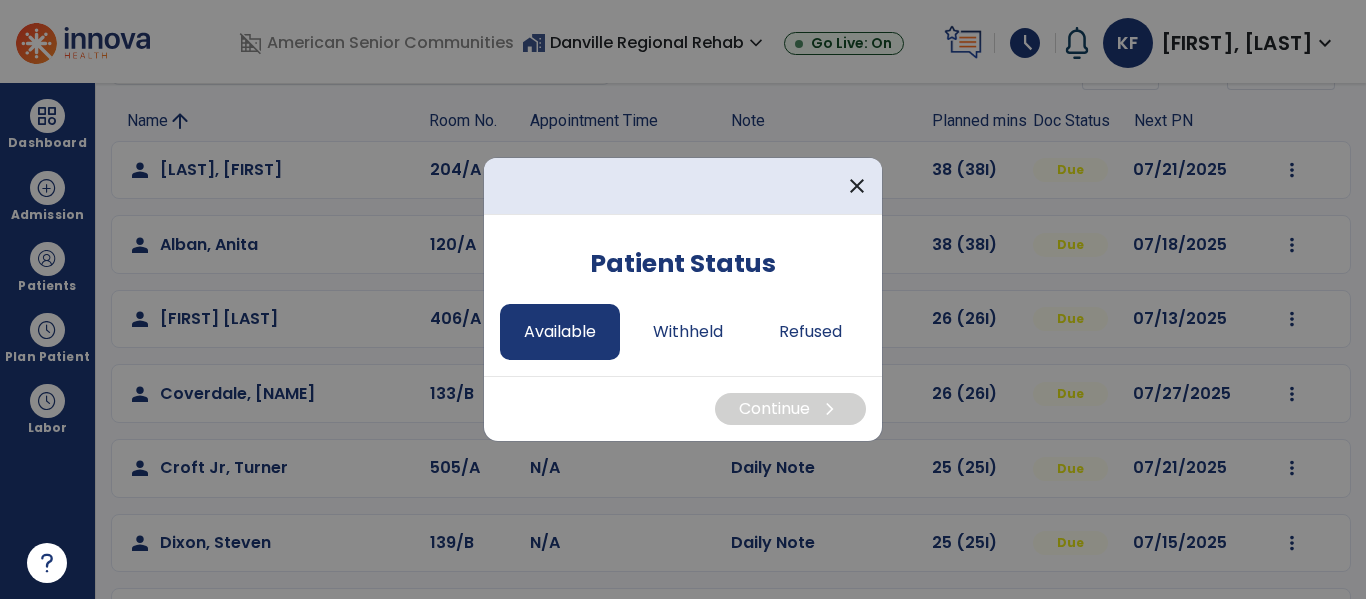 click on "Available" at bounding box center [560, 332] 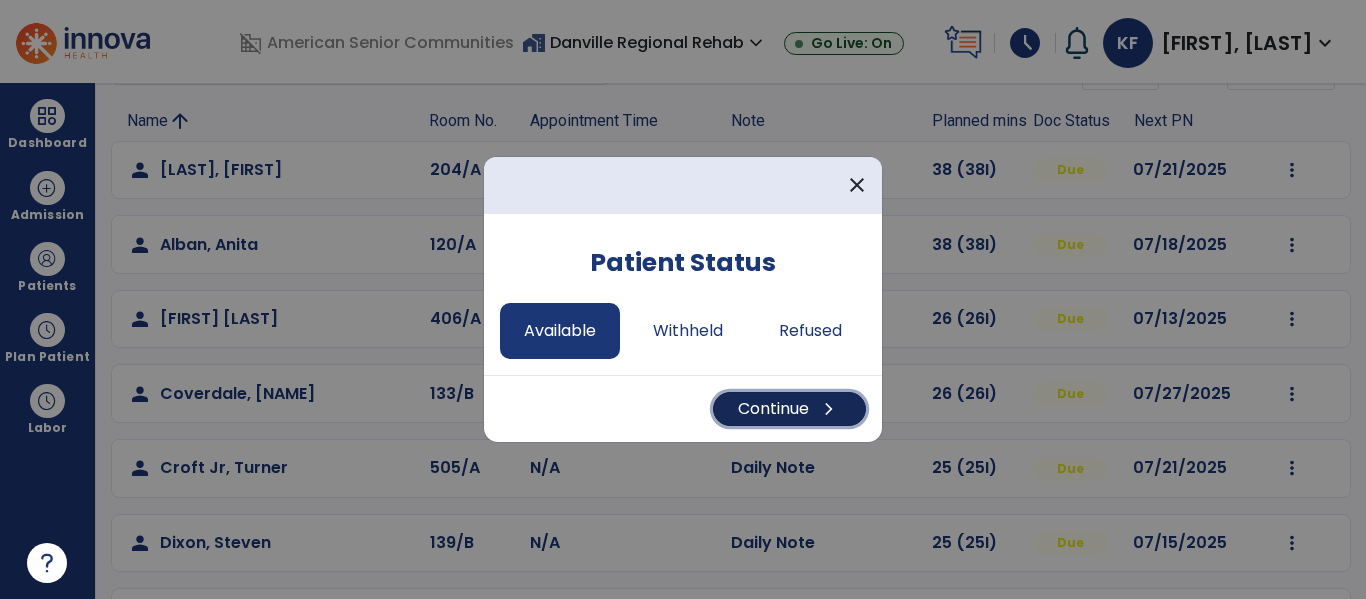 click on "Continue   chevron_right" at bounding box center [789, 409] 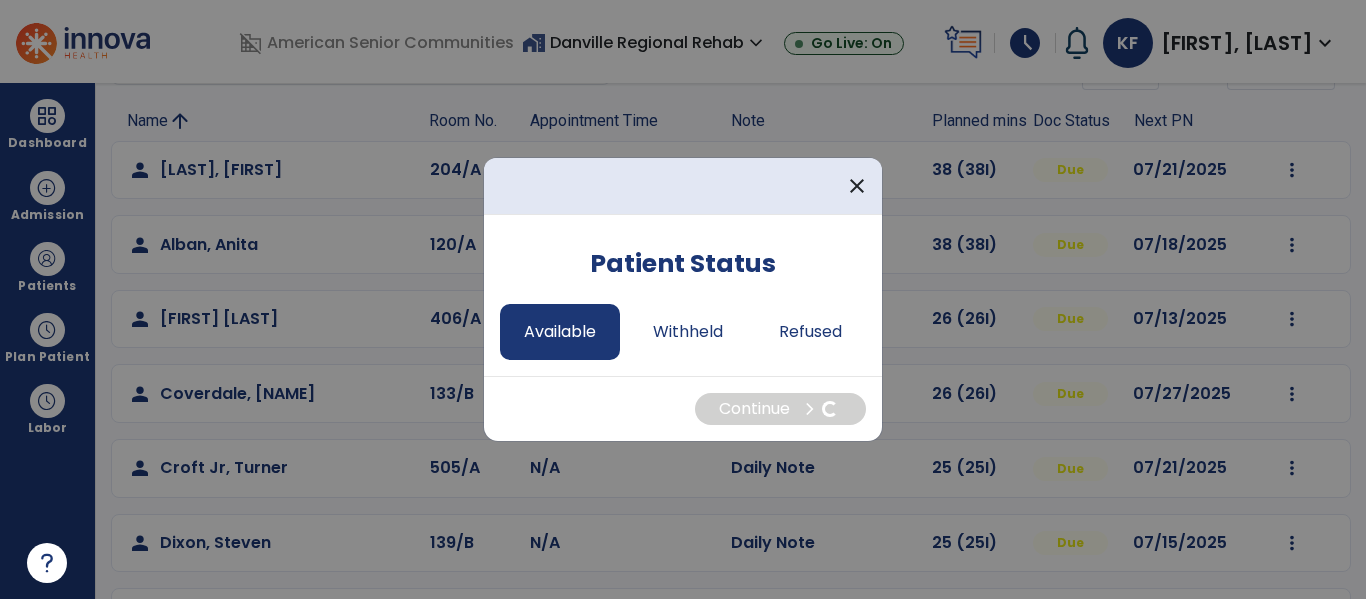 select on "*" 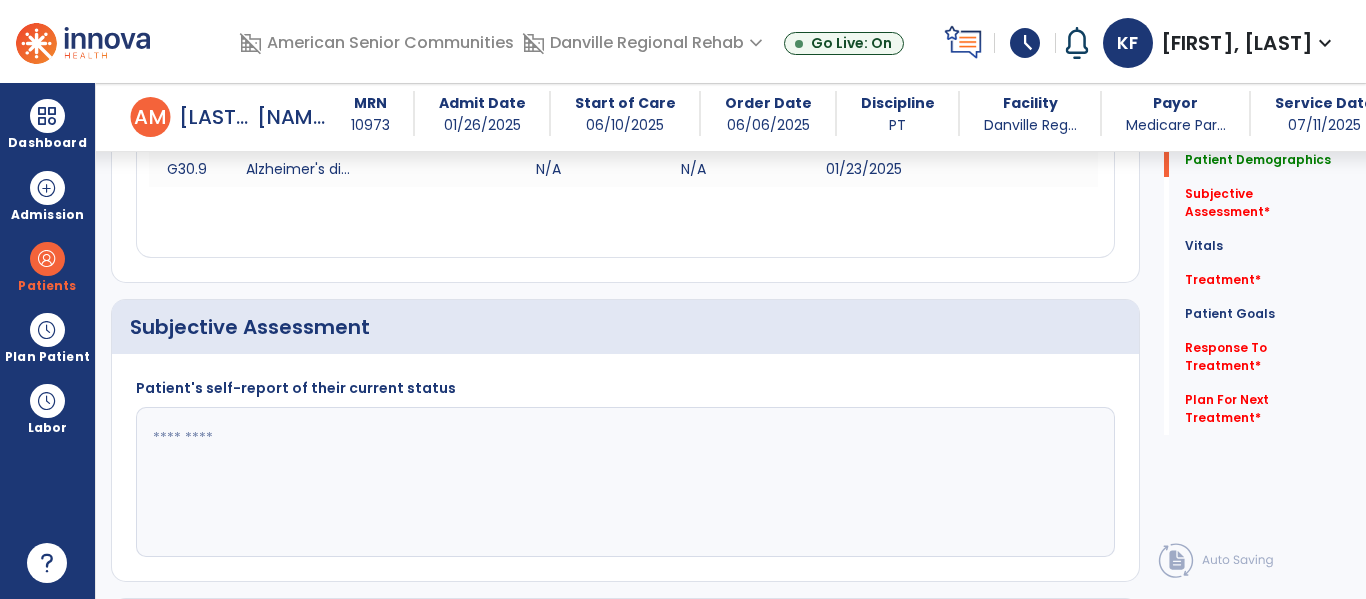 scroll, scrollTop: 0, scrollLeft: 0, axis: both 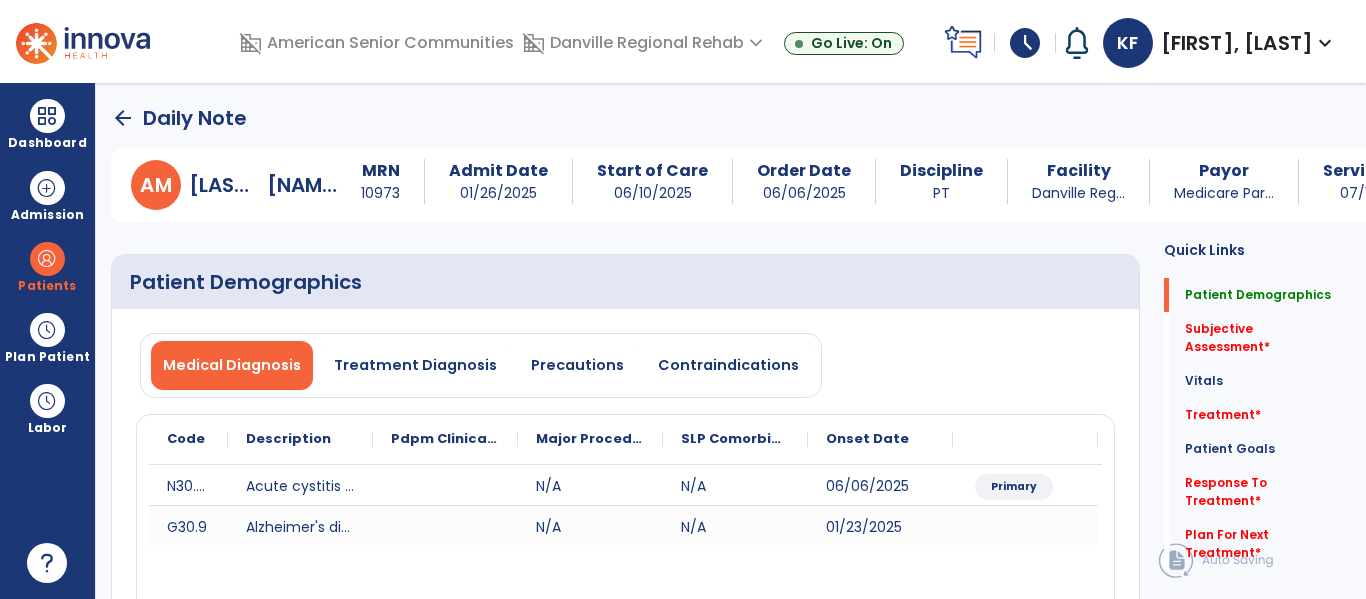 click on "arrow_back" 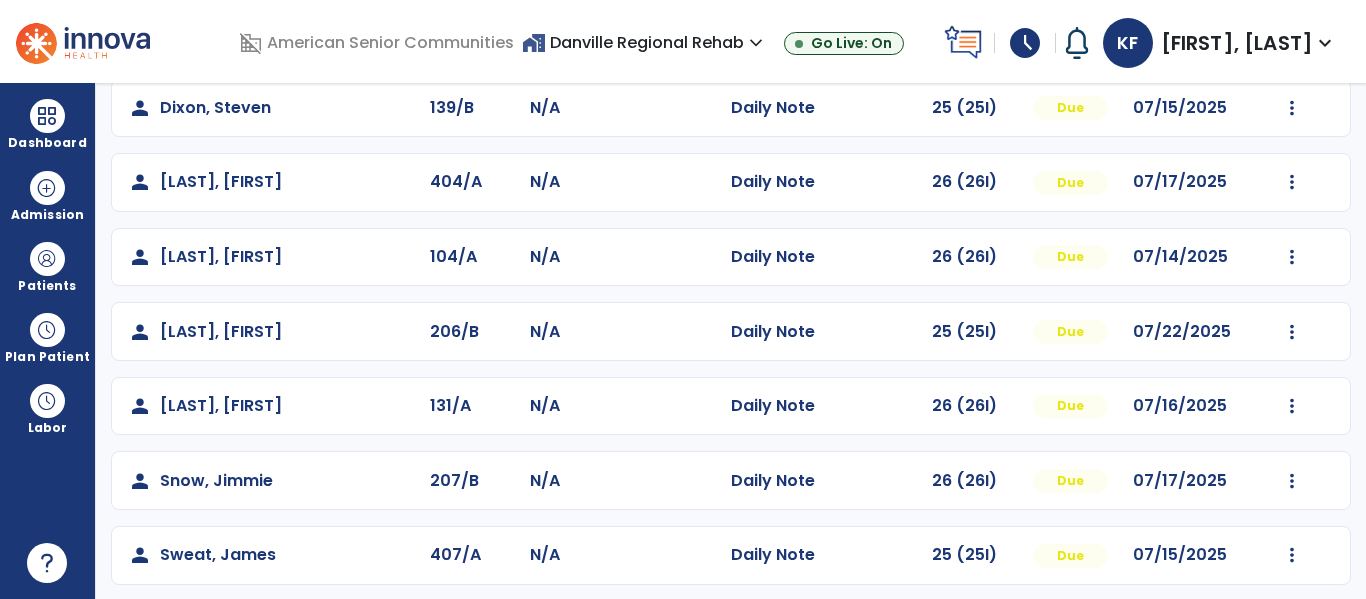 scroll, scrollTop: 637, scrollLeft: 0, axis: vertical 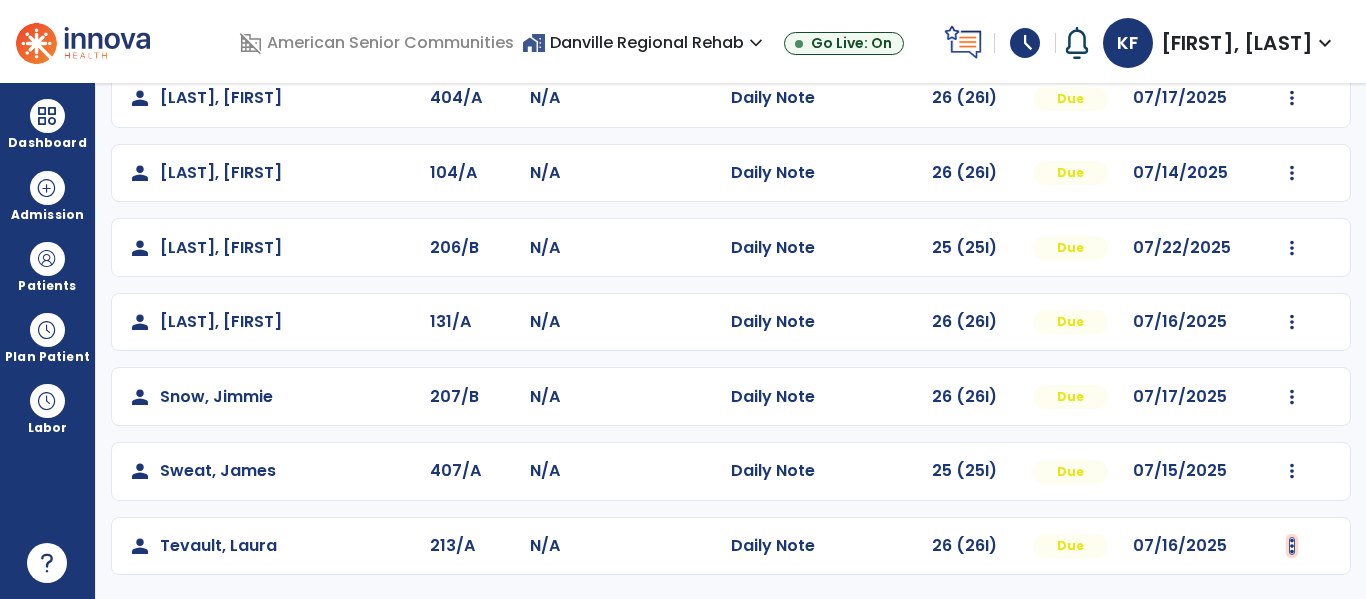 click at bounding box center [1293, -349] 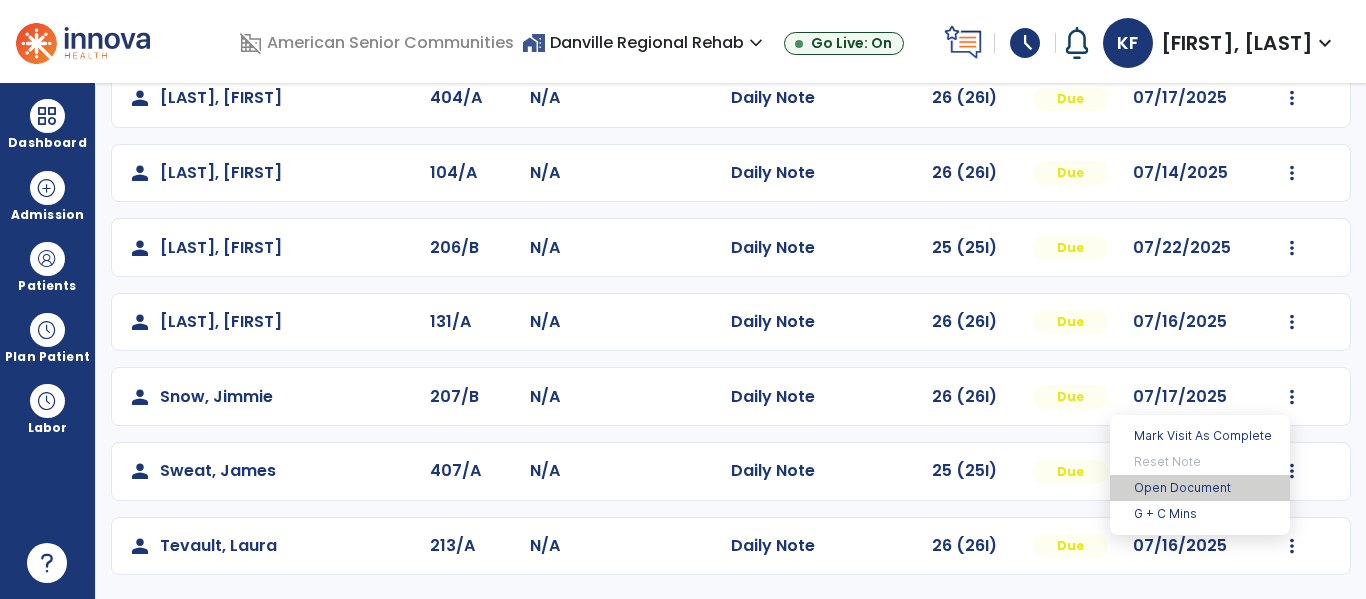 click on "Open Document" at bounding box center (1200, 488) 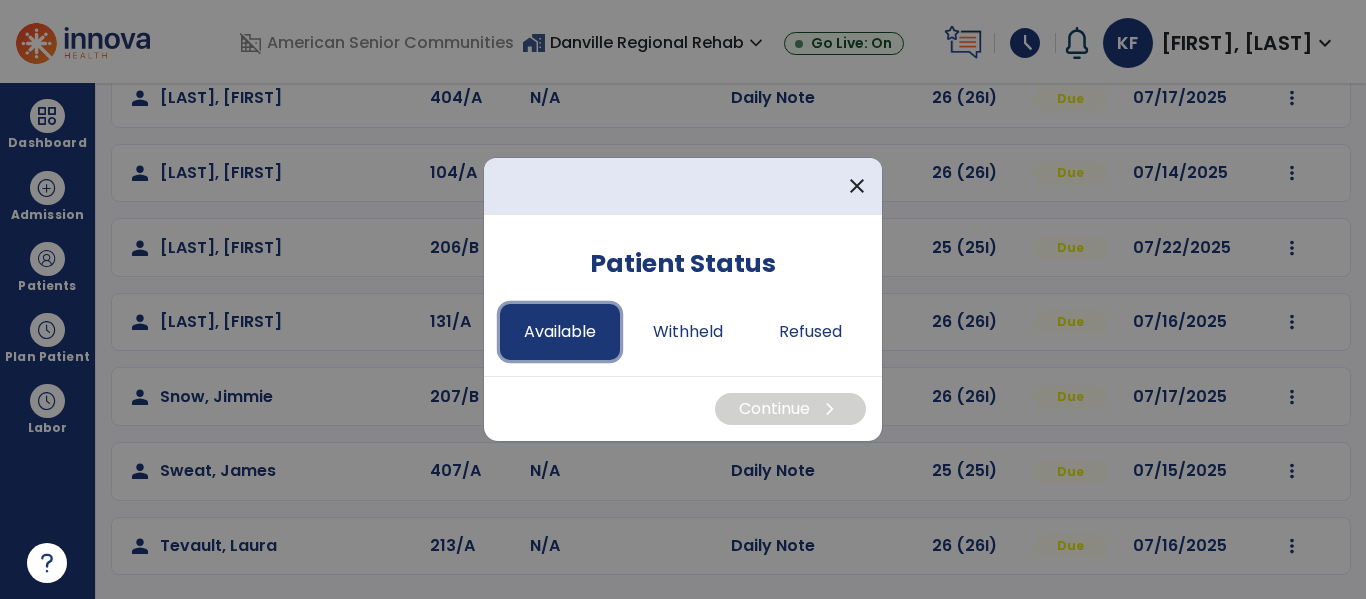 click on "Available" at bounding box center [560, 332] 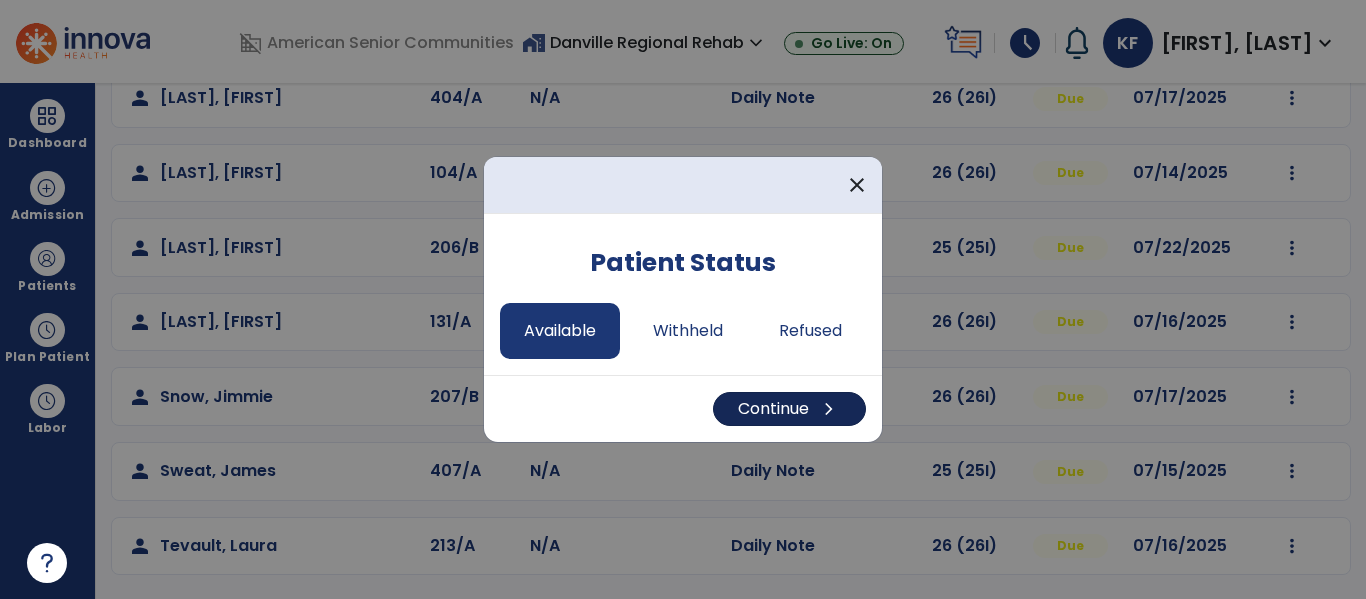 click on "chevron_right" at bounding box center [829, 409] 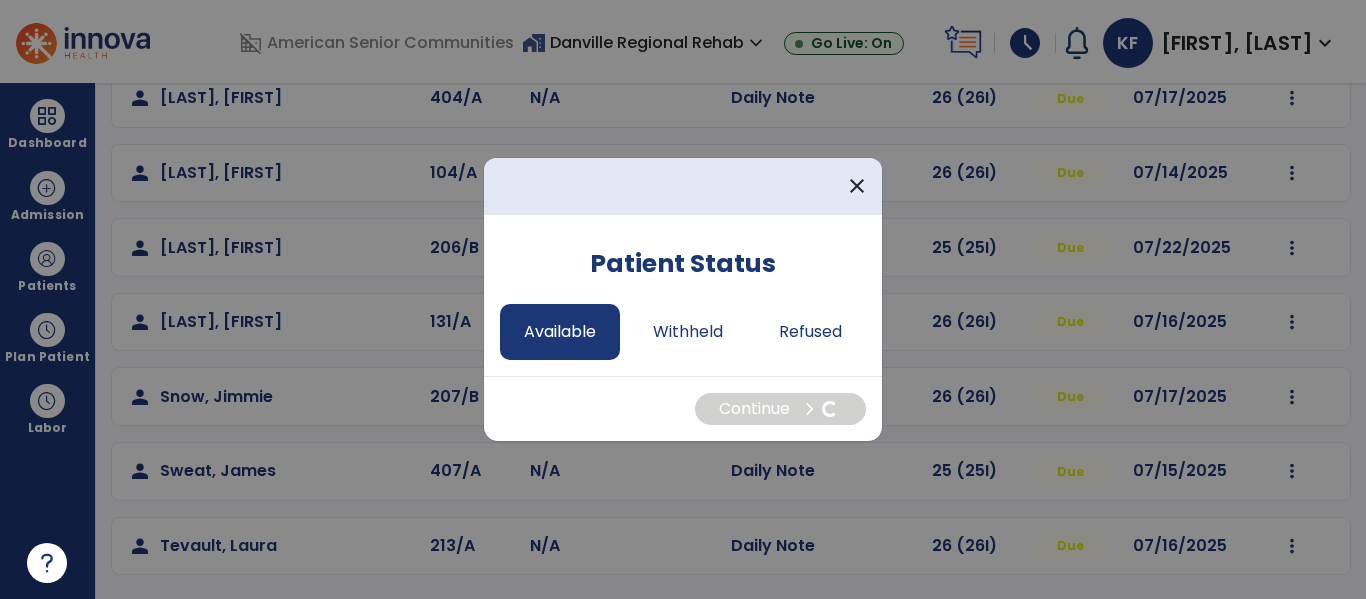 select on "*" 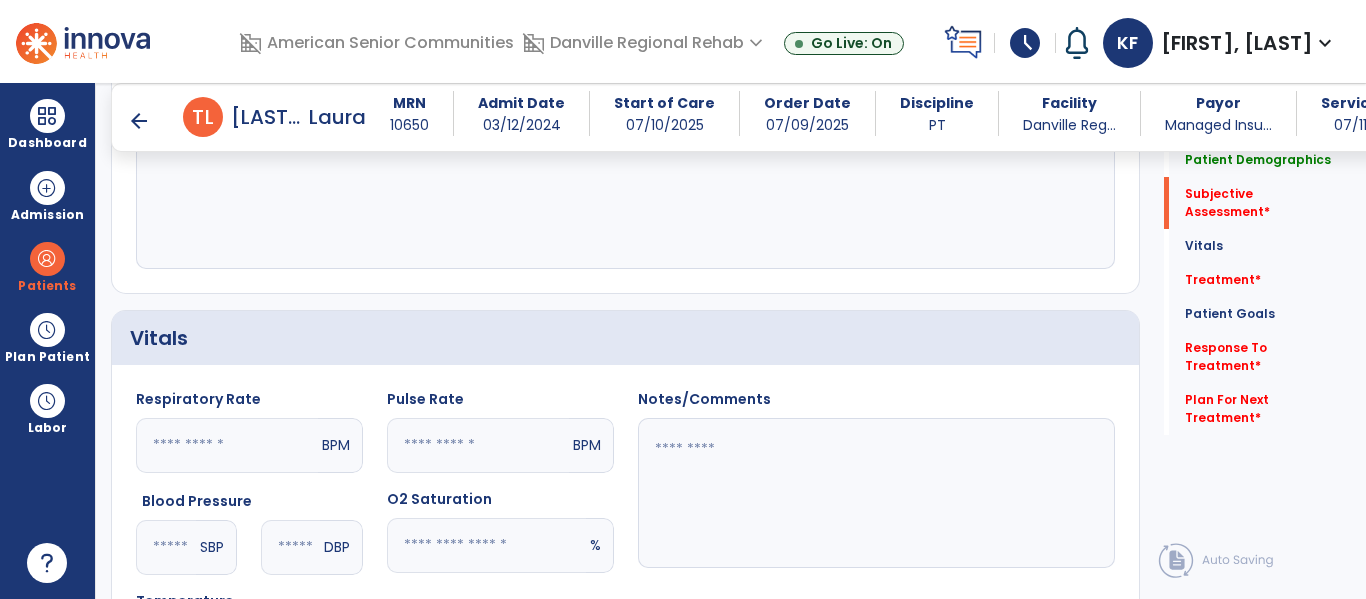 scroll, scrollTop: 632, scrollLeft: 0, axis: vertical 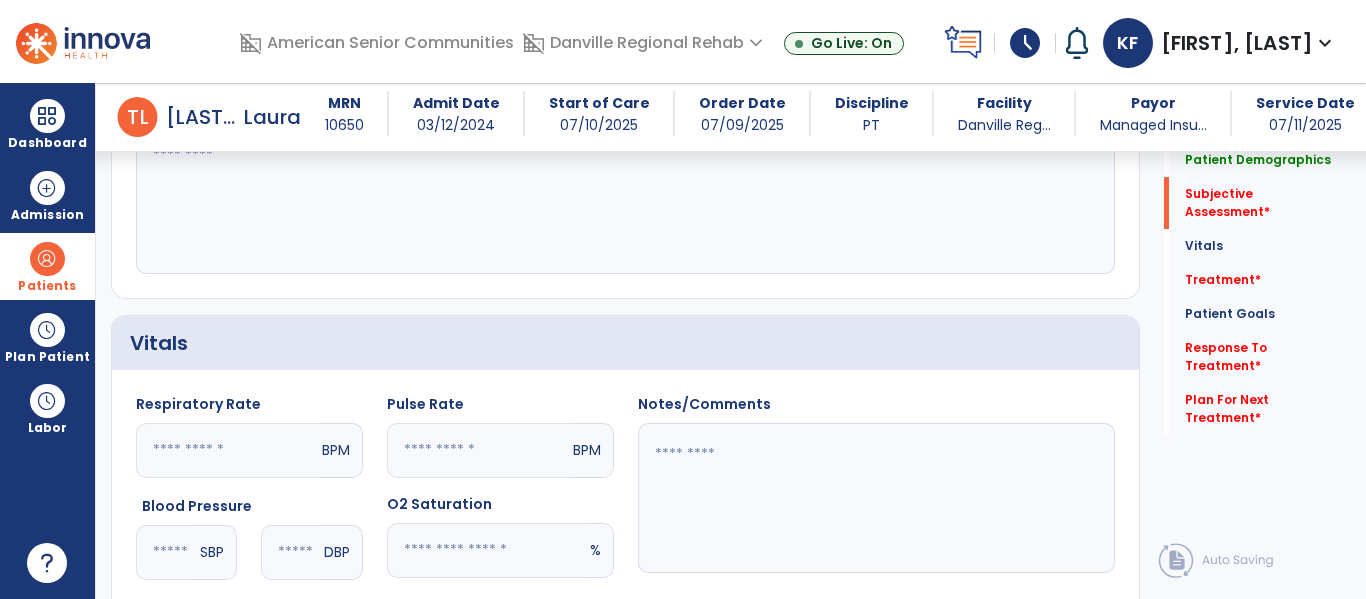 click at bounding box center (47, 259) 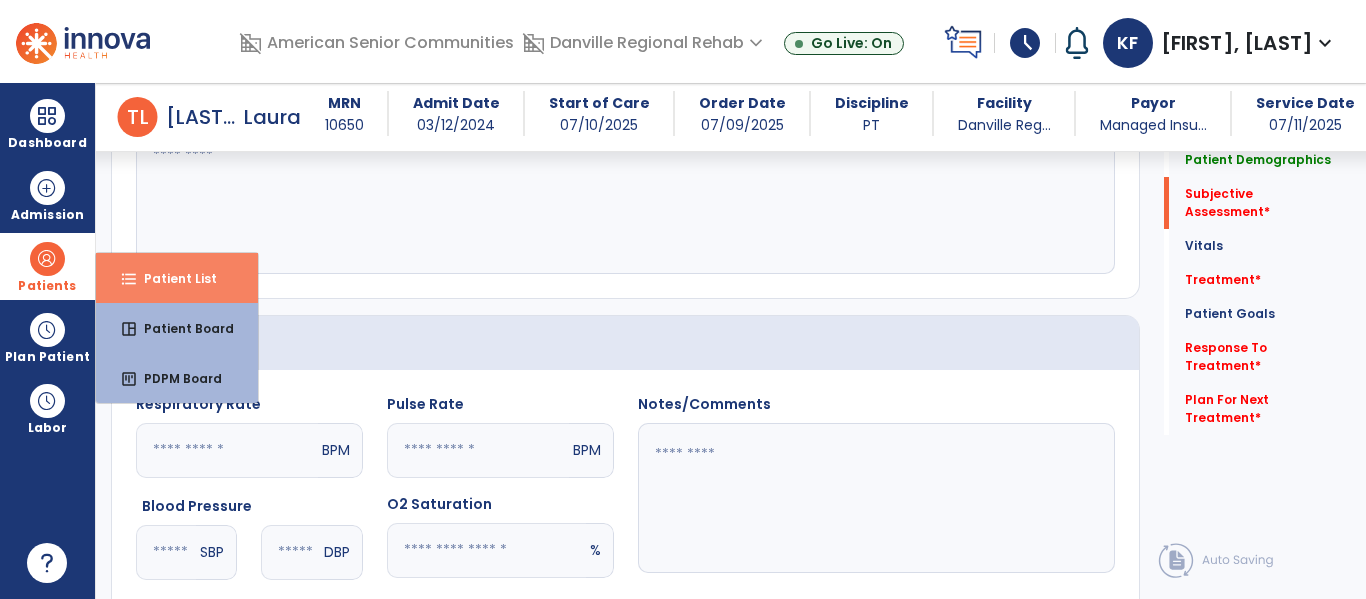 click on "format_list_bulleted  Patient List" at bounding box center [177, 278] 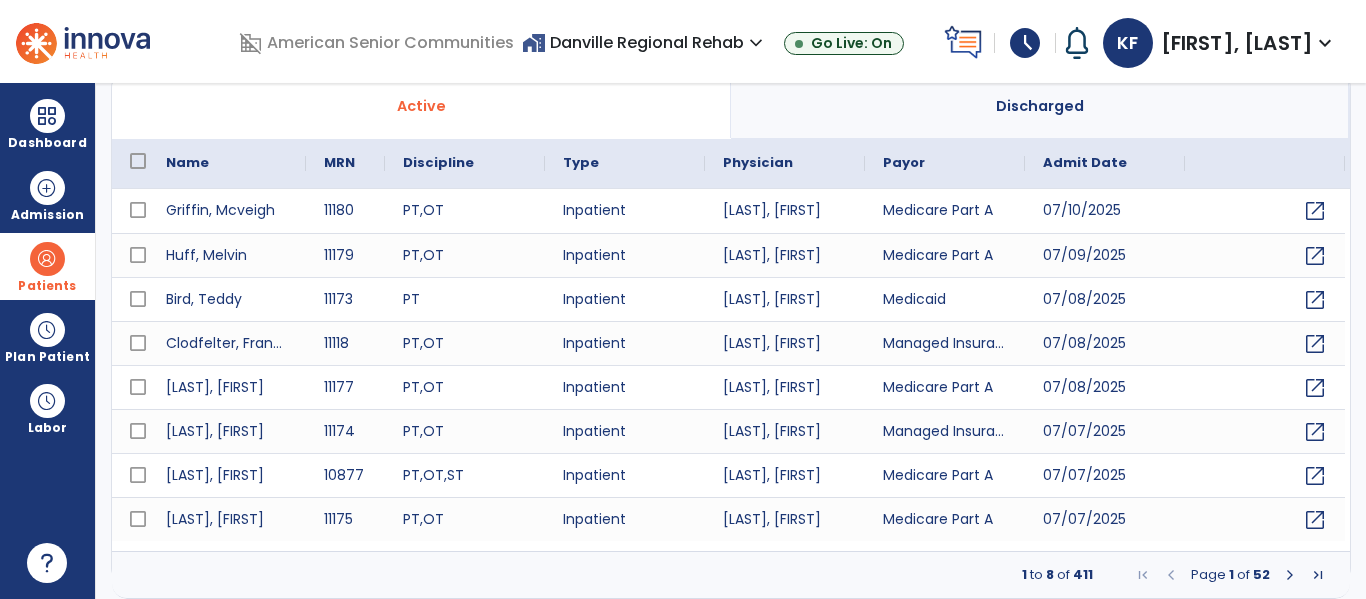 scroll, scrollTop: 0, scrollLeft: 0, axis: both 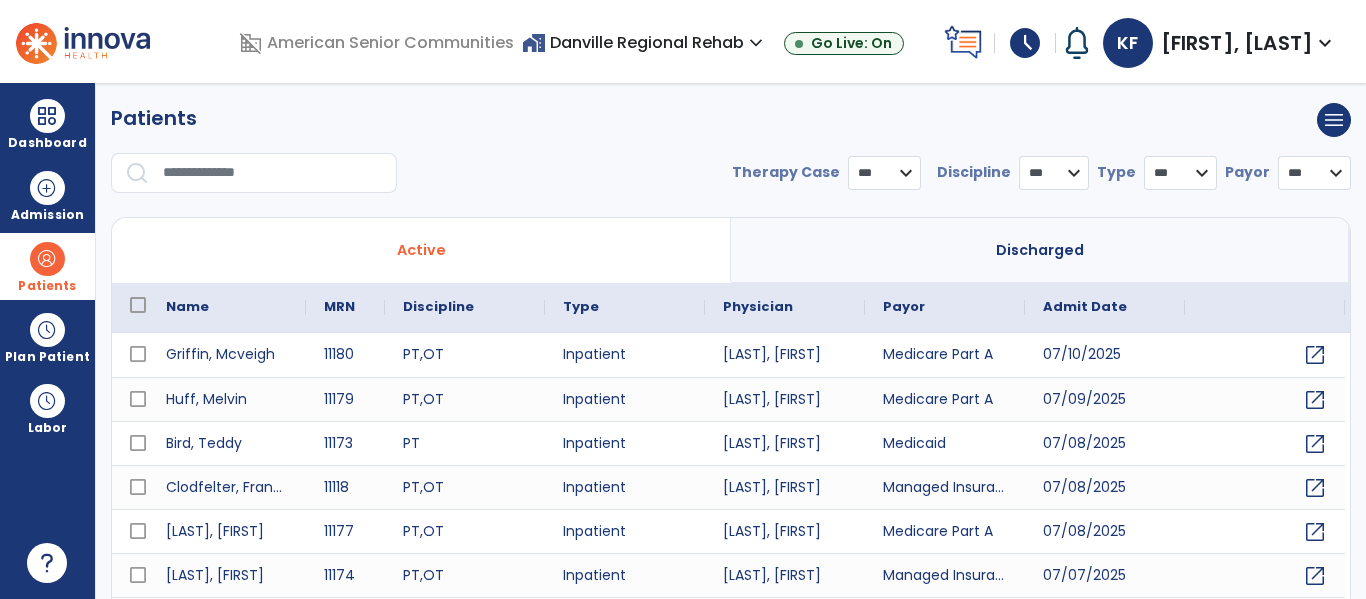 click at bounding box center [273, 173] 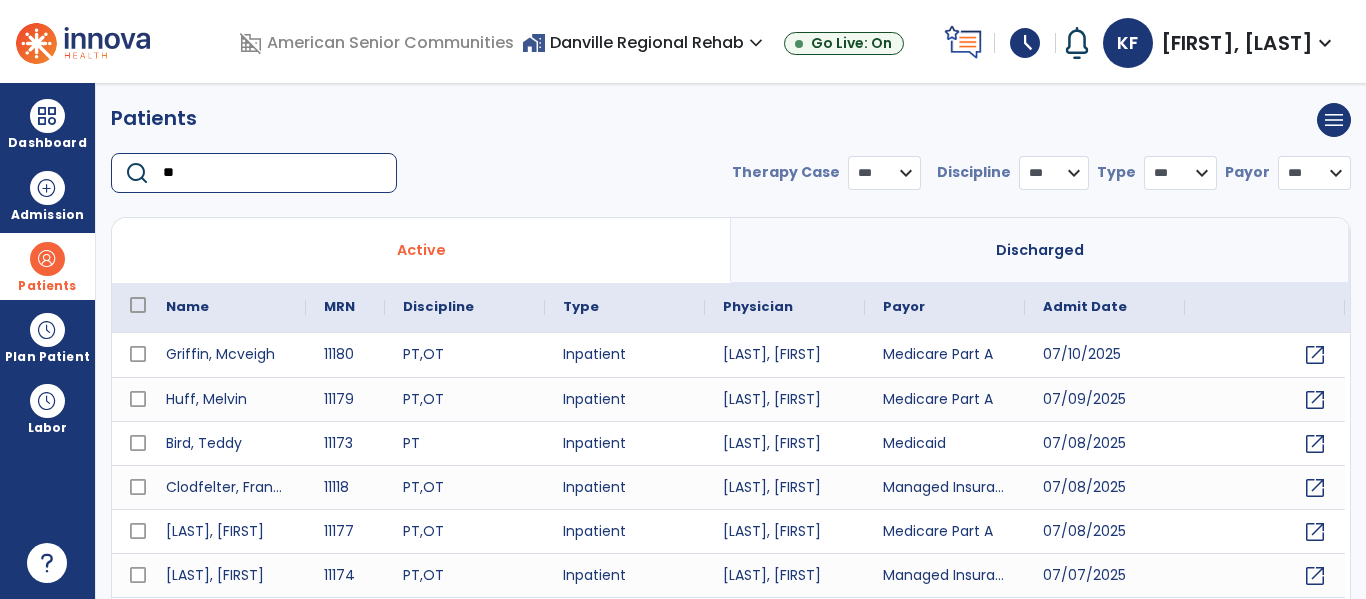 type on "***" 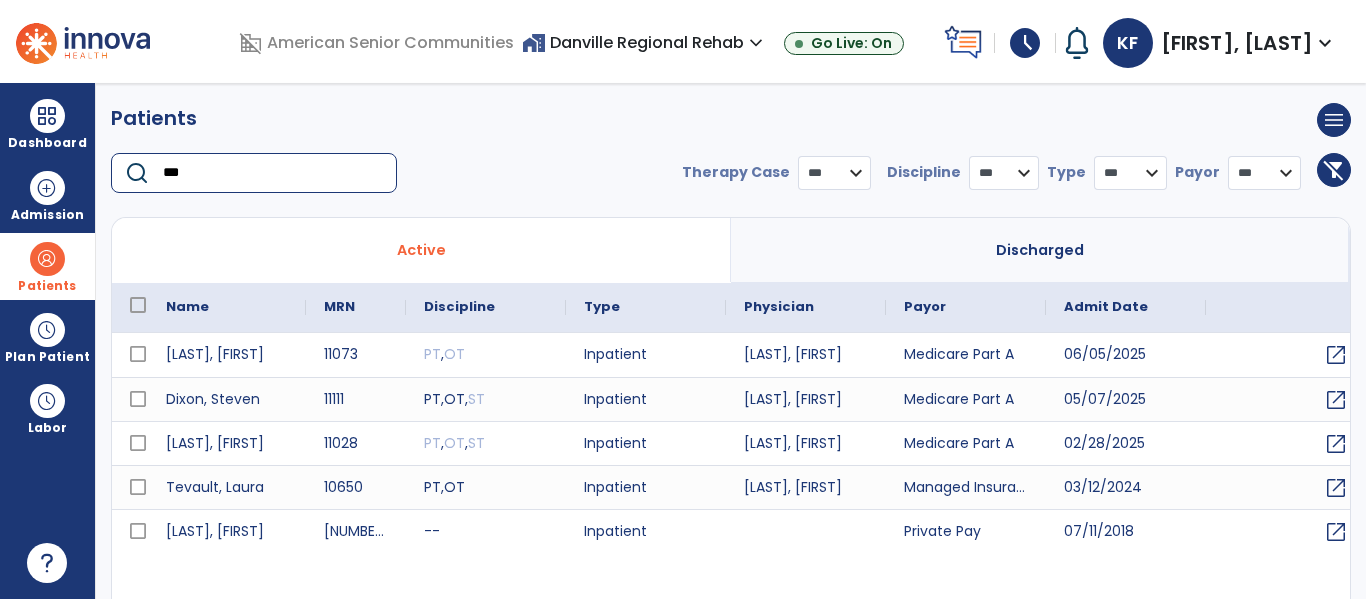 select on "***" 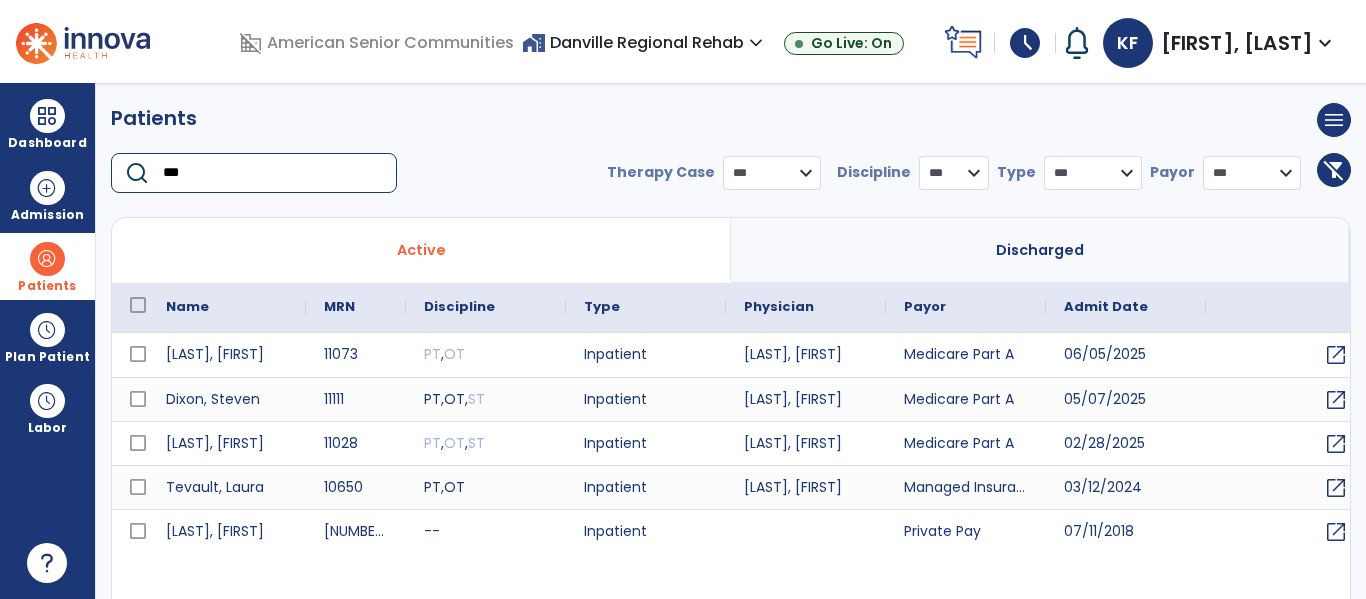 type on "***" 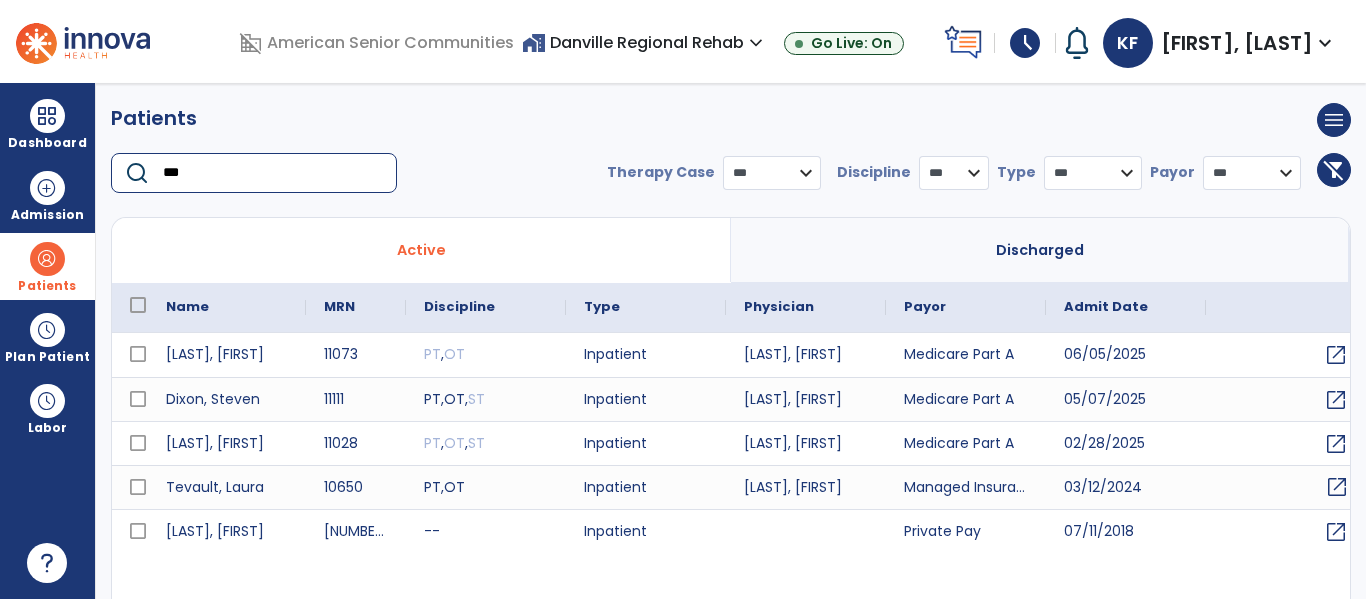 click on "open_in_new" at bounding box center (1337, 487) 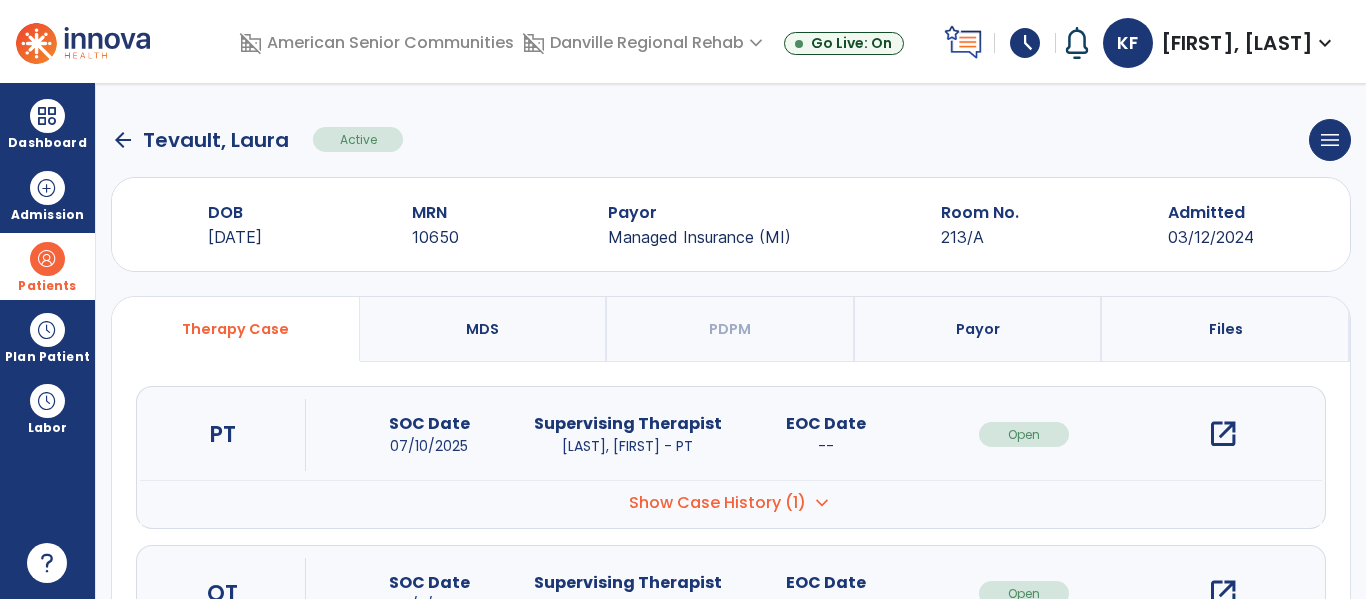 click on "open_in_new" at bounding box center (1223, 434) 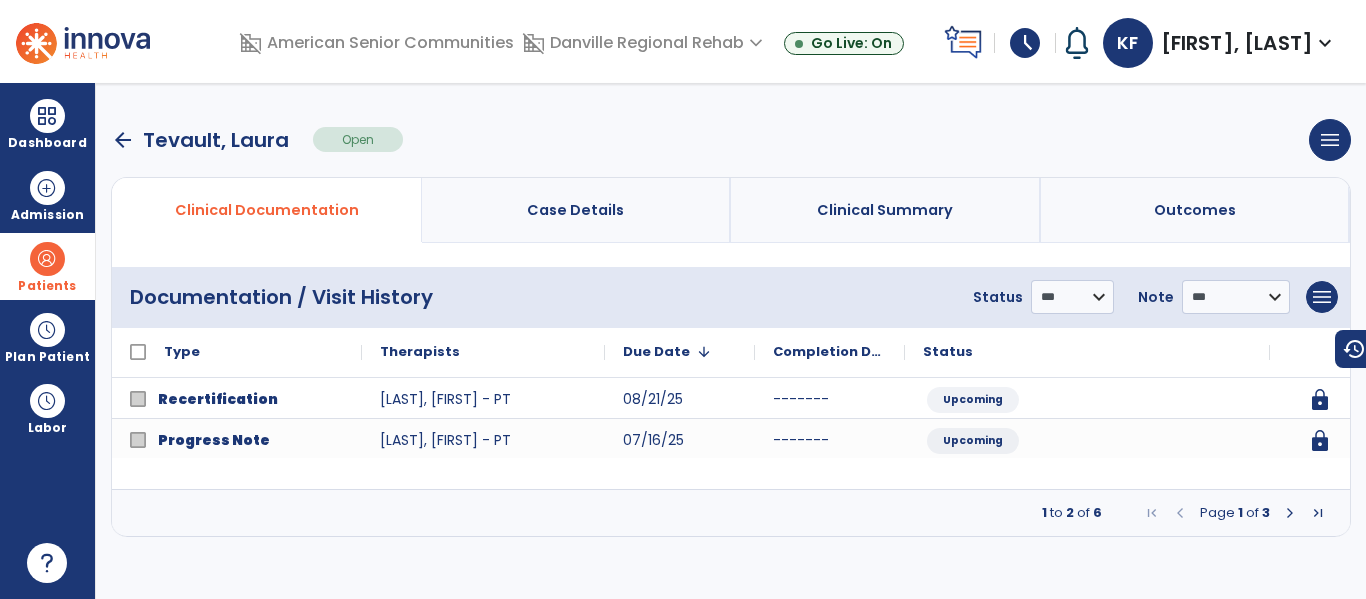 click at bounding box center [1290, 513] 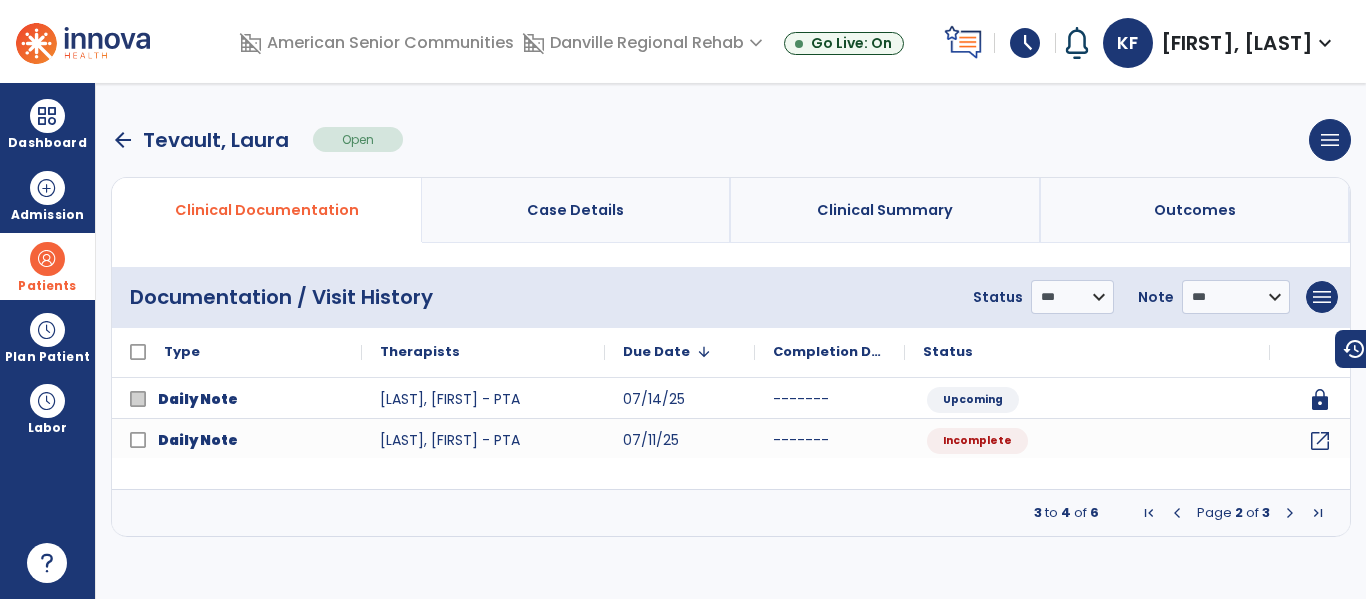 click at bounding box center (1290, 513) 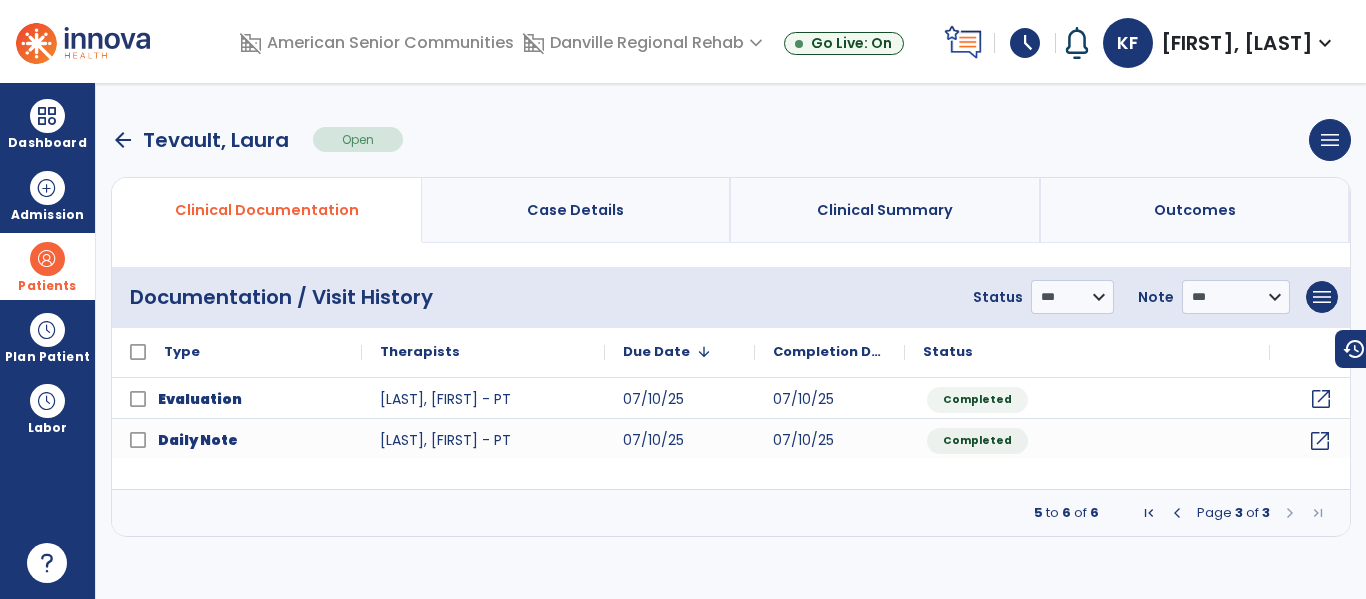 click on "open_in_new" 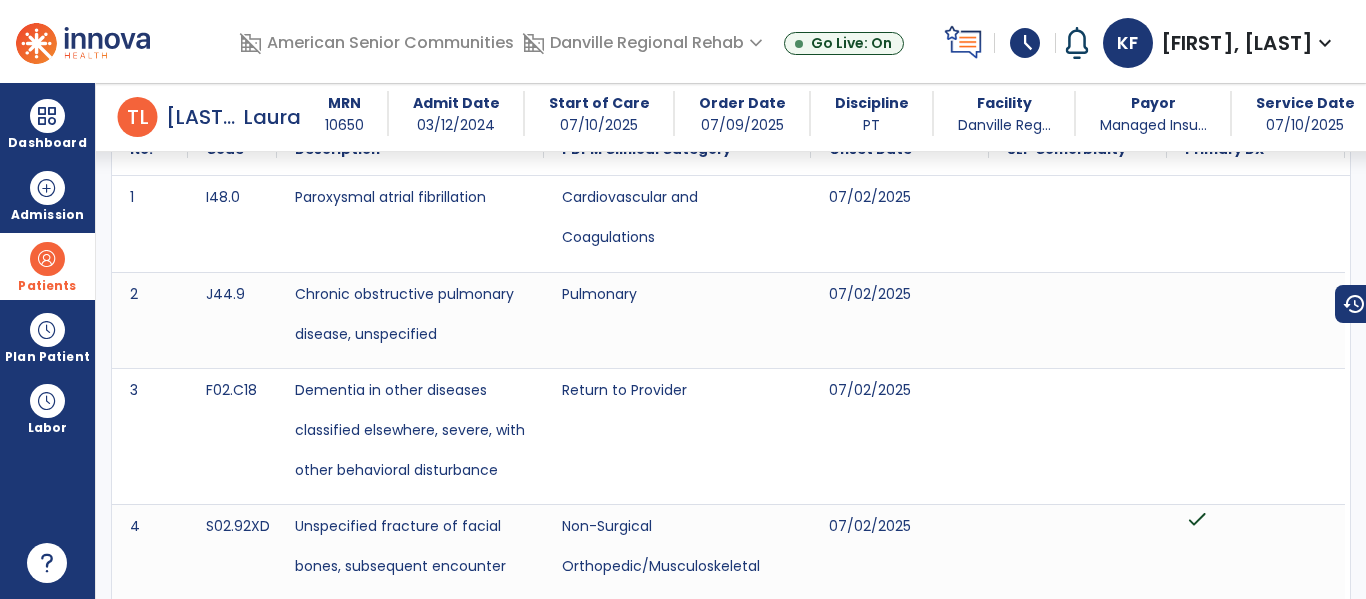 scroll, scrollTop: 0, scrollLeft: 0, axis: both 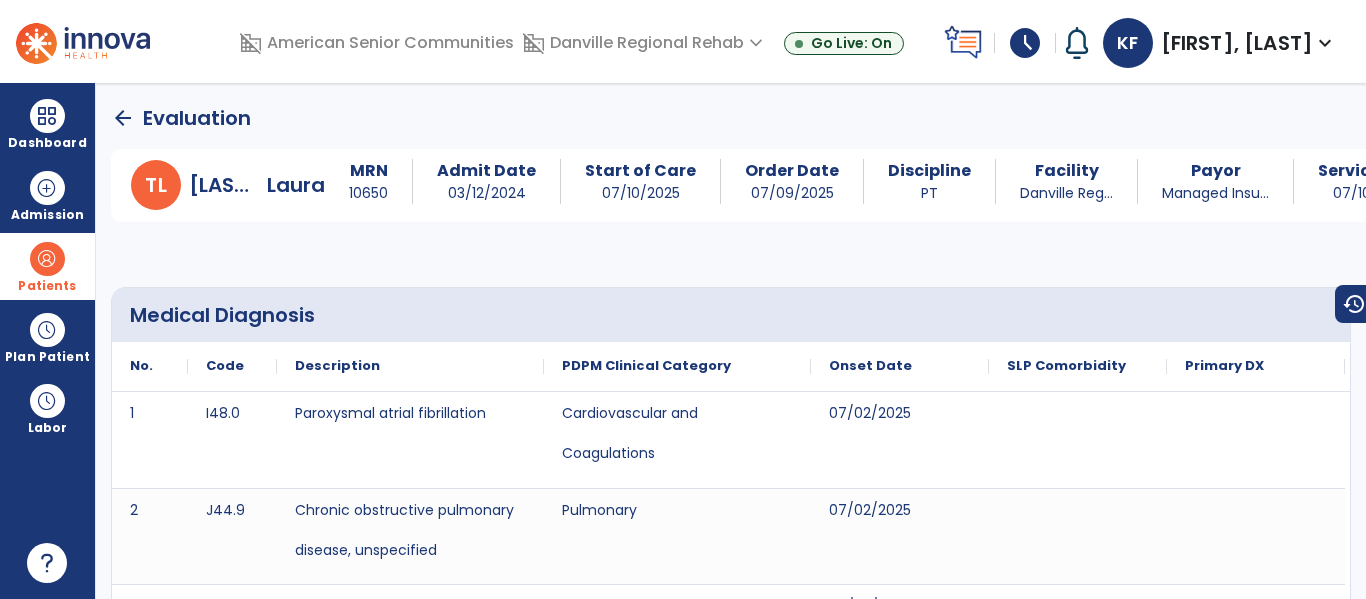 click on "arrow_back" 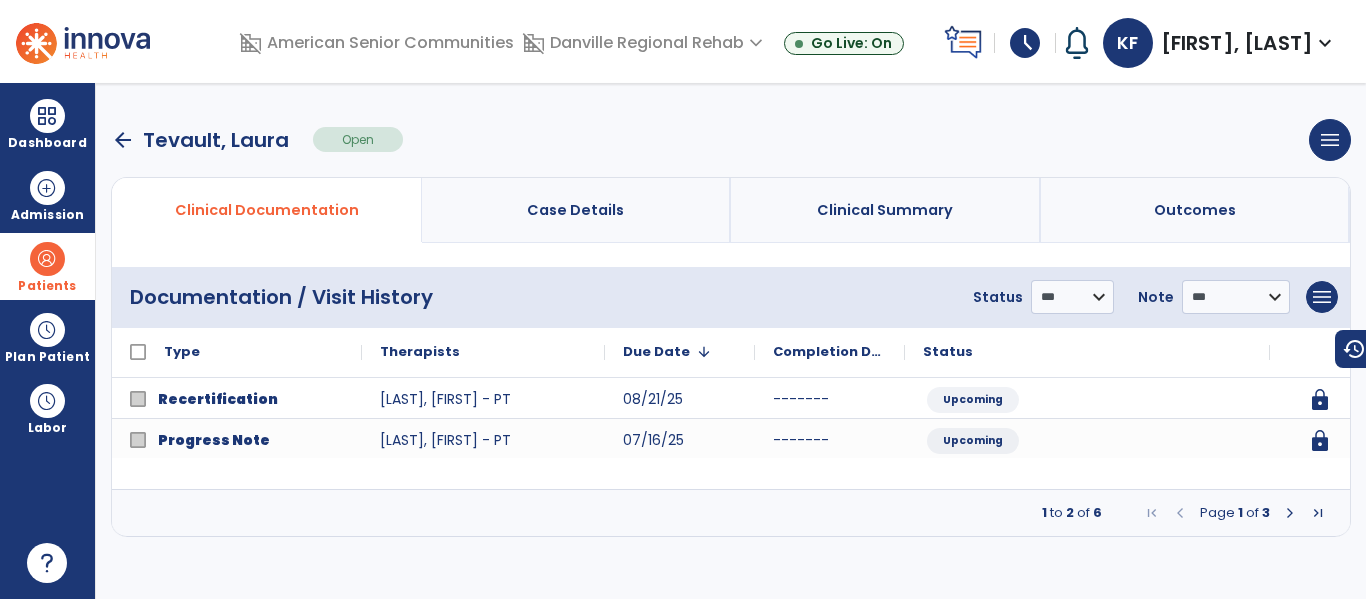 click on "arrow_back" at bounding box center (123, 140) 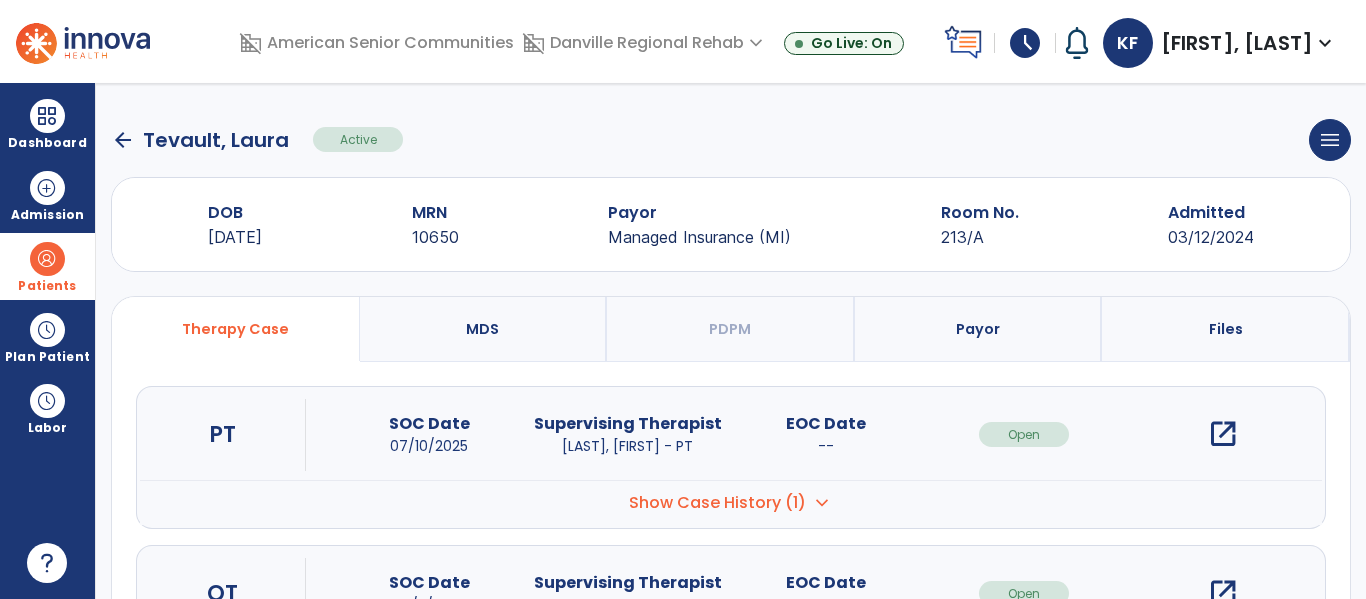 click on "open_in_new" at bounding box center (1223, 434) 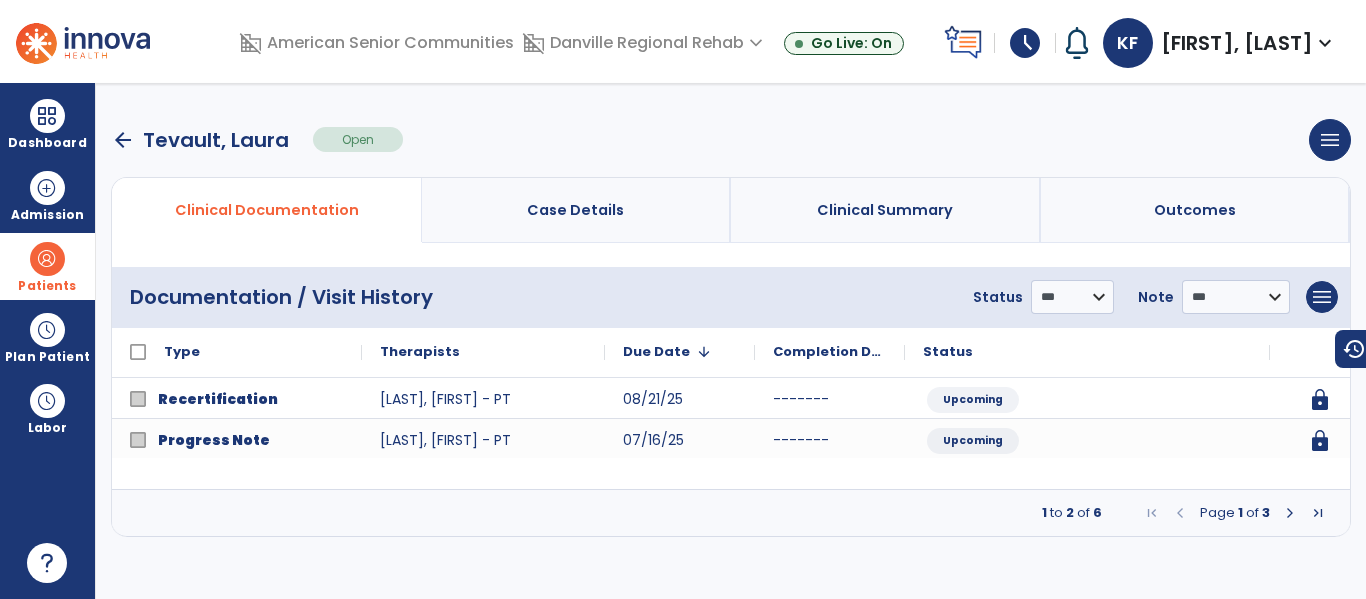 click at bounding box center [1290, 513] 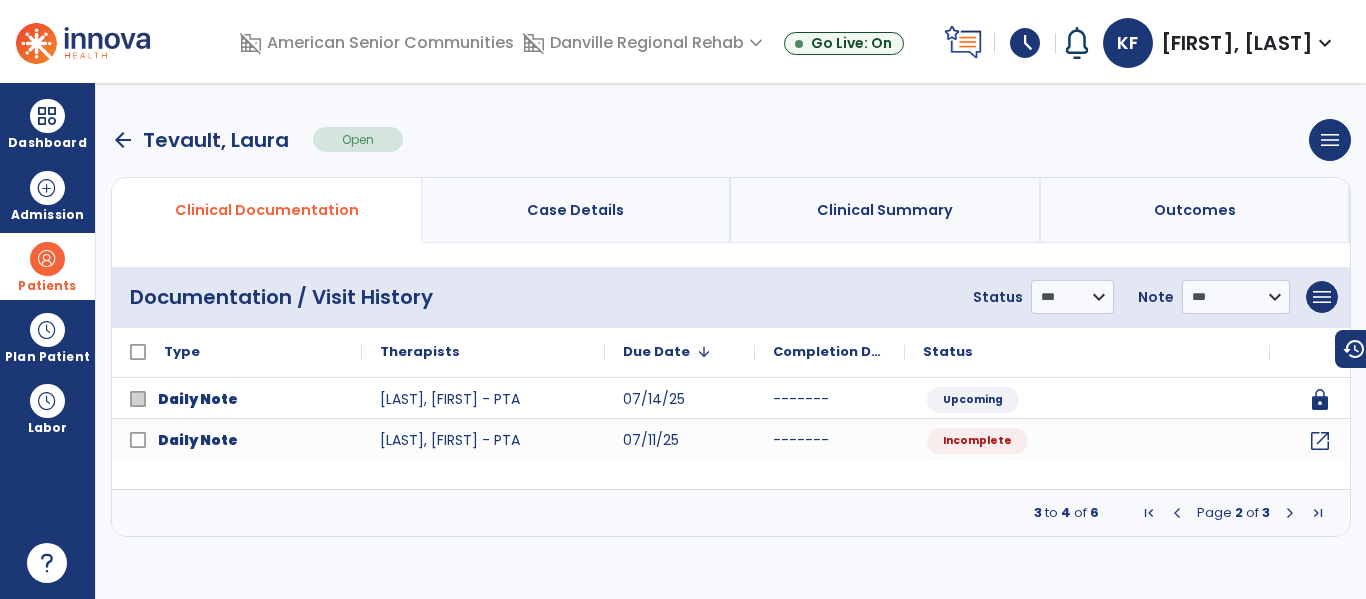 click at bounding box center [1290, 513] 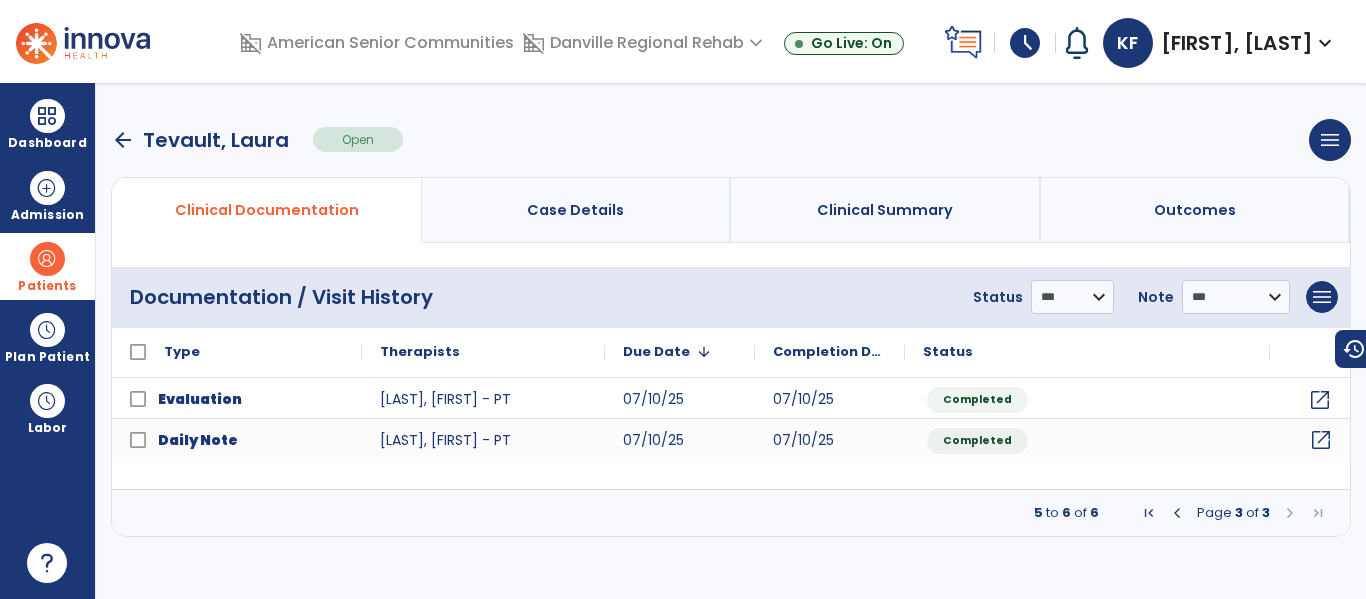 click on "open_in_new" 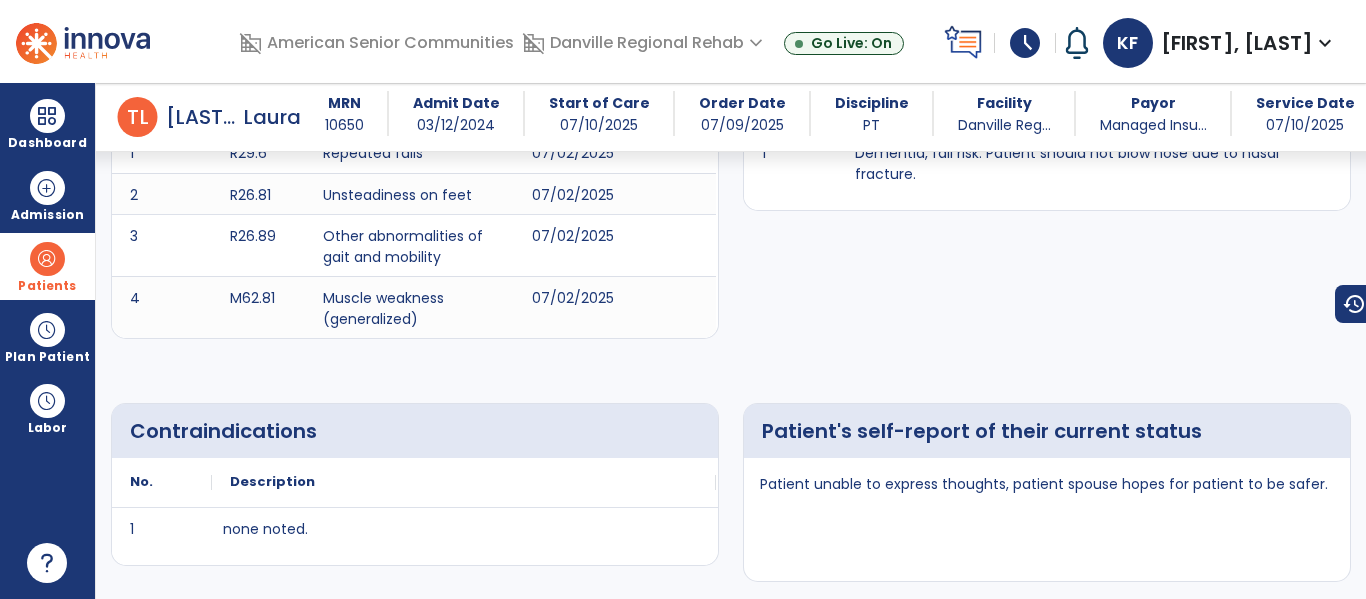scroll, scrollTop: 0, scrollLeft: 0, axis: both 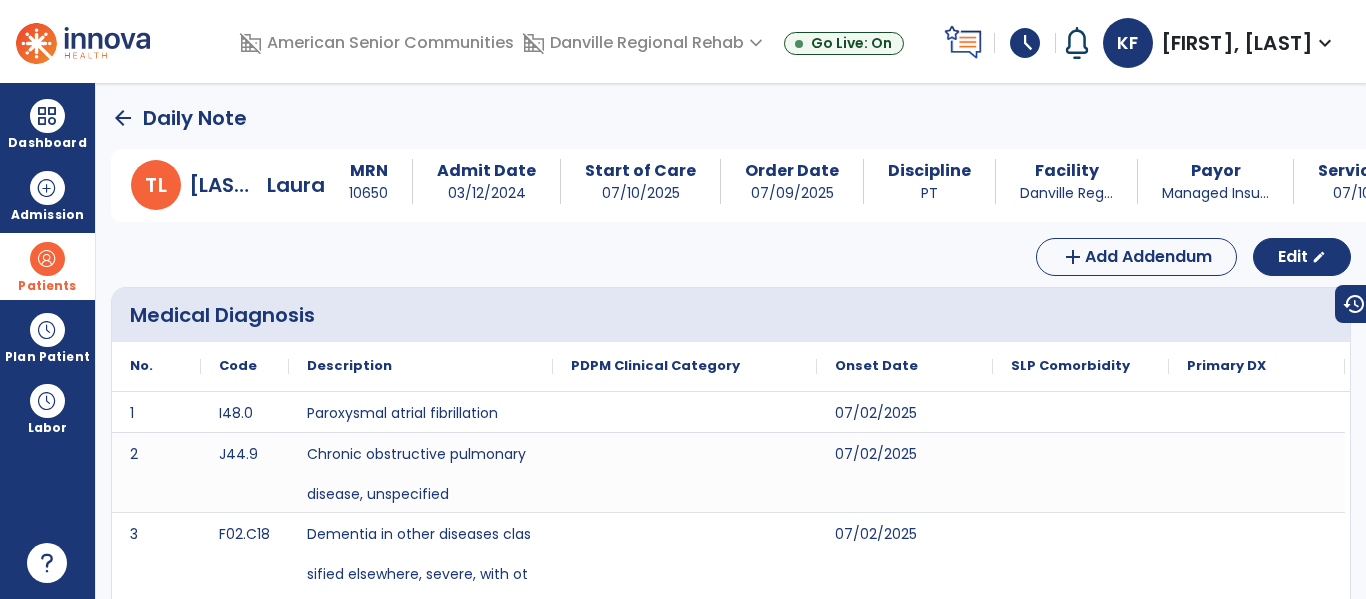 click on "arrow_back" 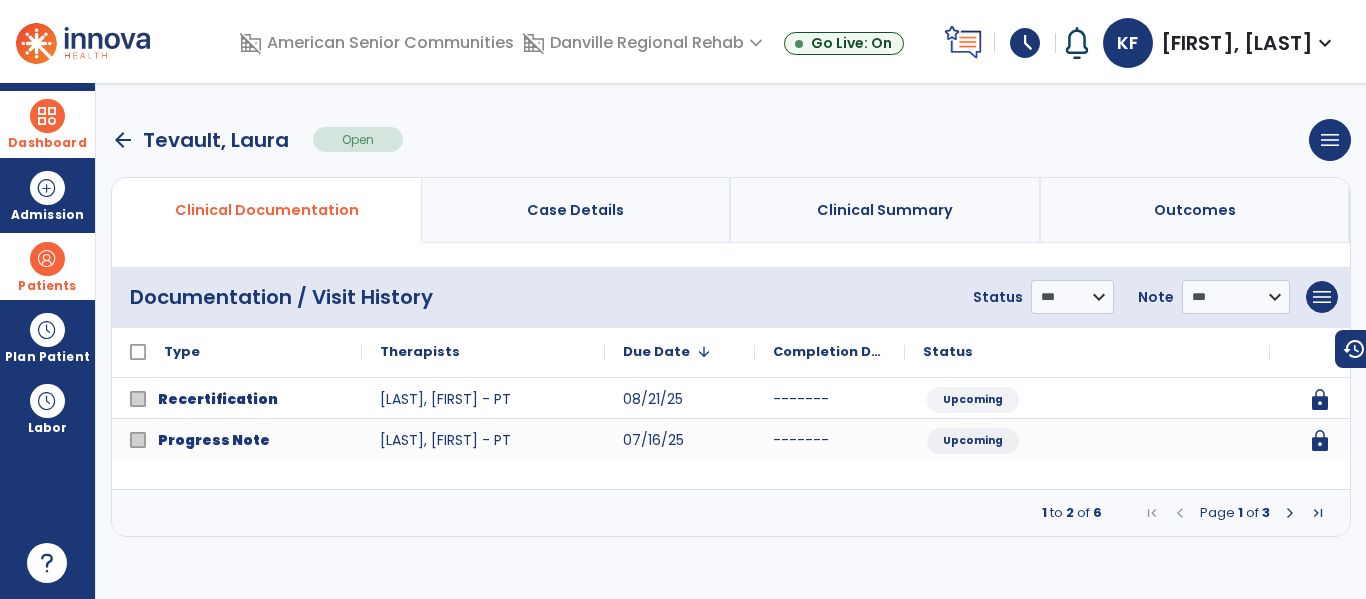 click on "Dashboard" at bounding box center [47, 124] 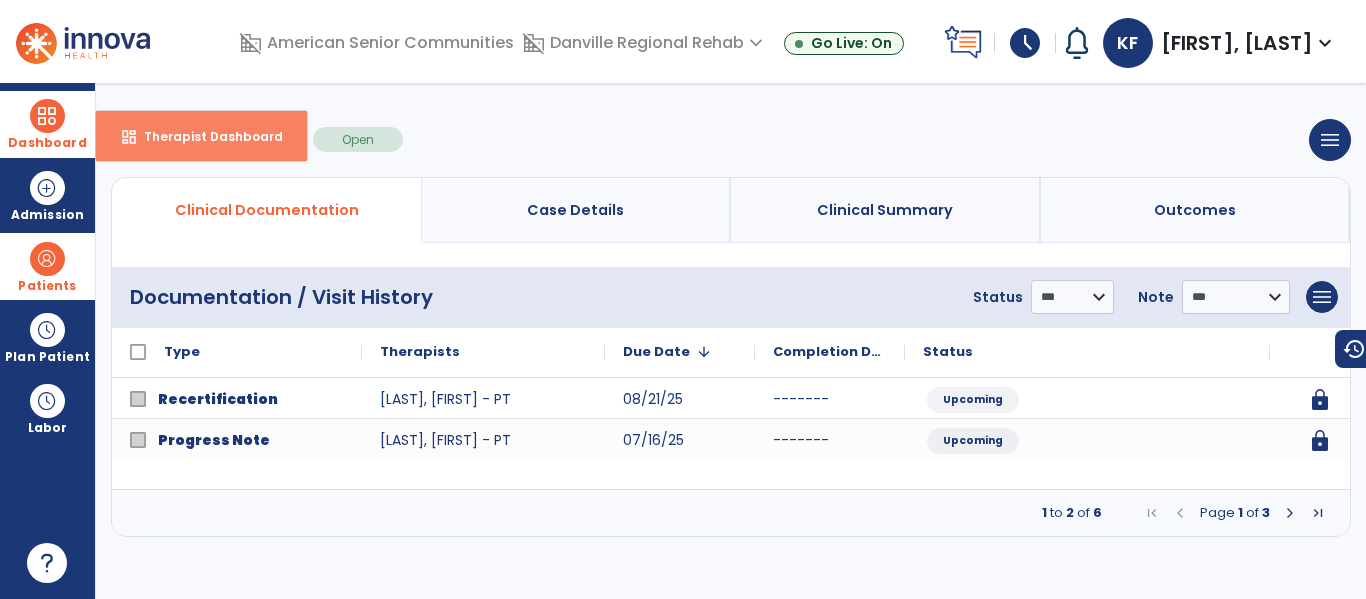 click on "Therapist Dashboard" at bounding box center (205, 136) 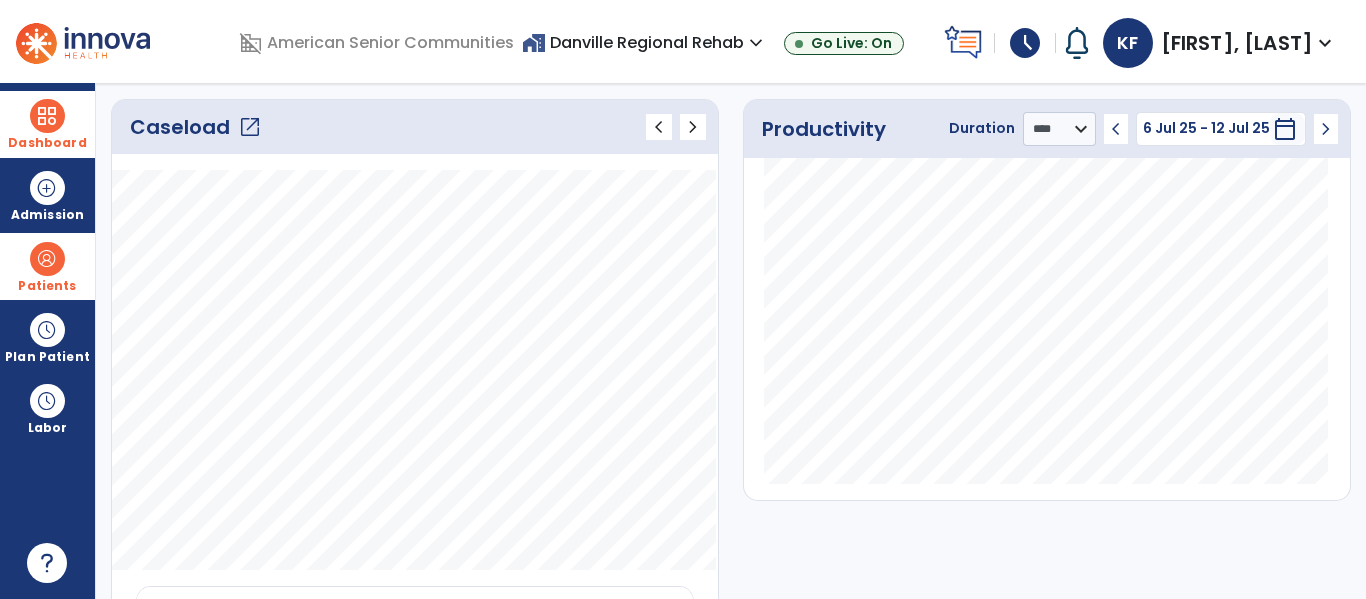 scroll, scrollTop: 272, scrollLeft: 0, axis: vertical 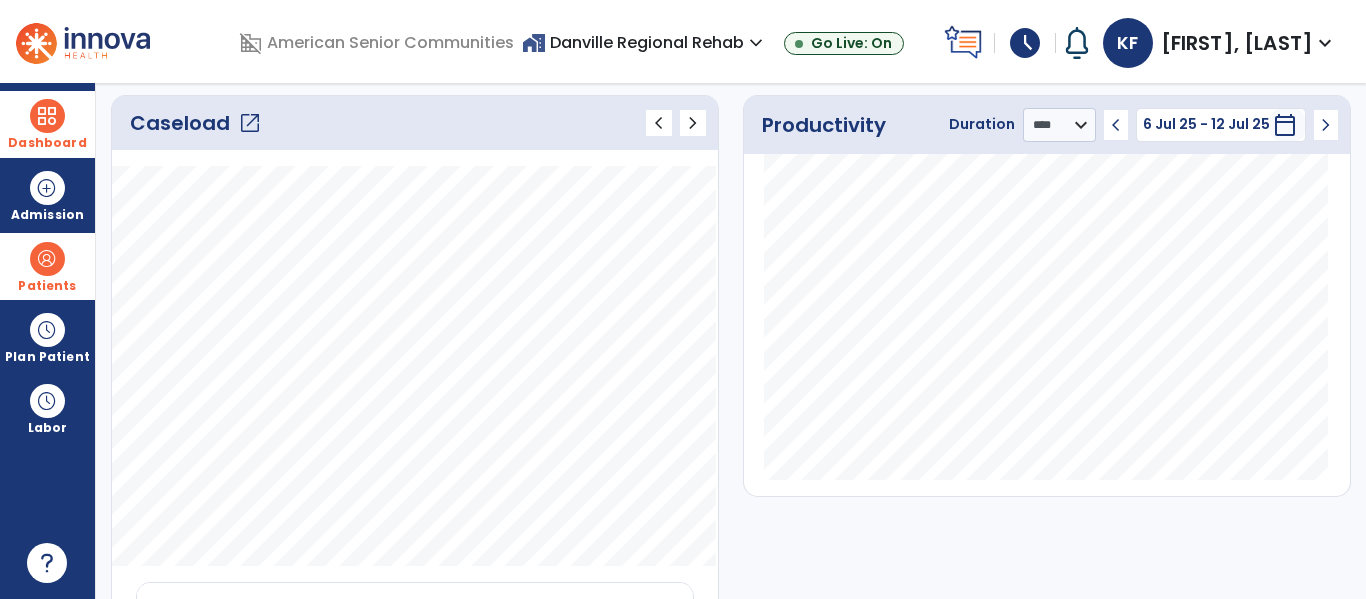 click on "open_in_new" 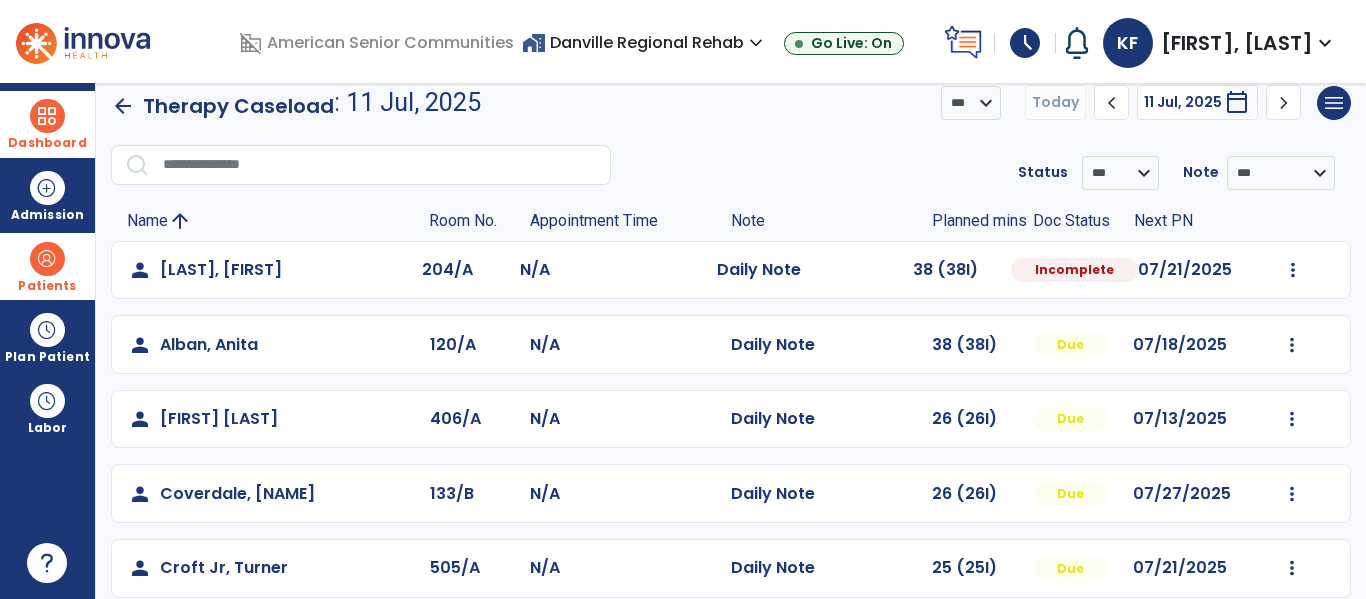 scroll, scrollTop: 0, scrollLeft: 0, axis: both 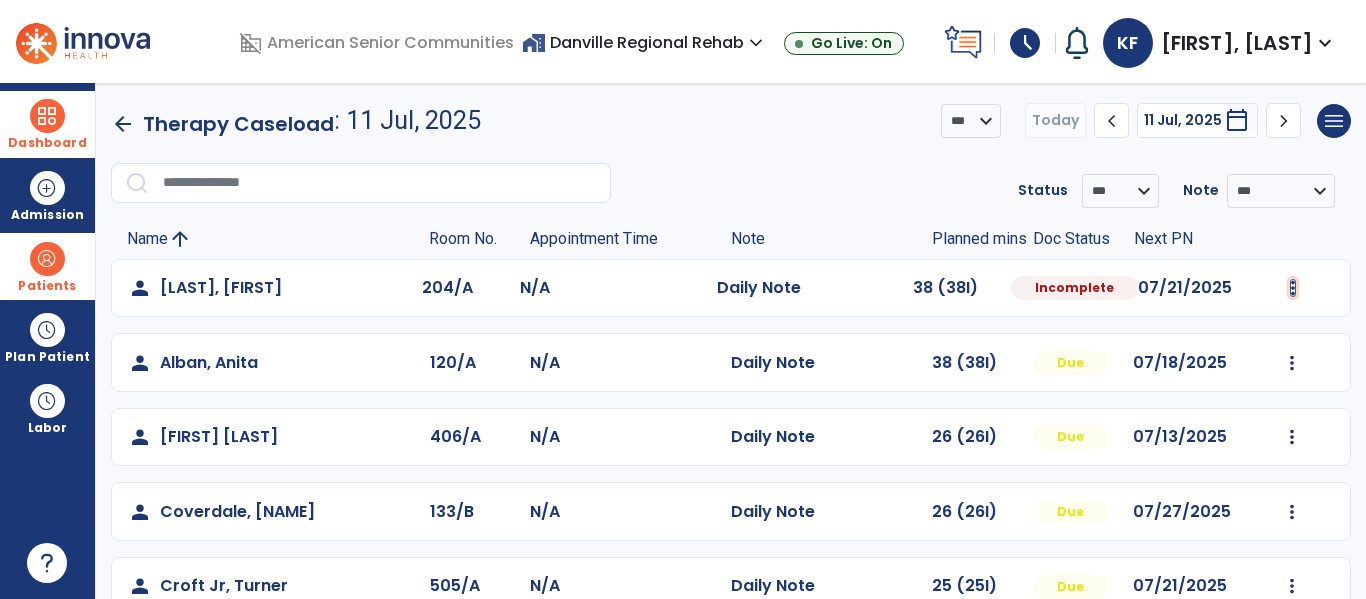 click at bounding box center (1293, 288) 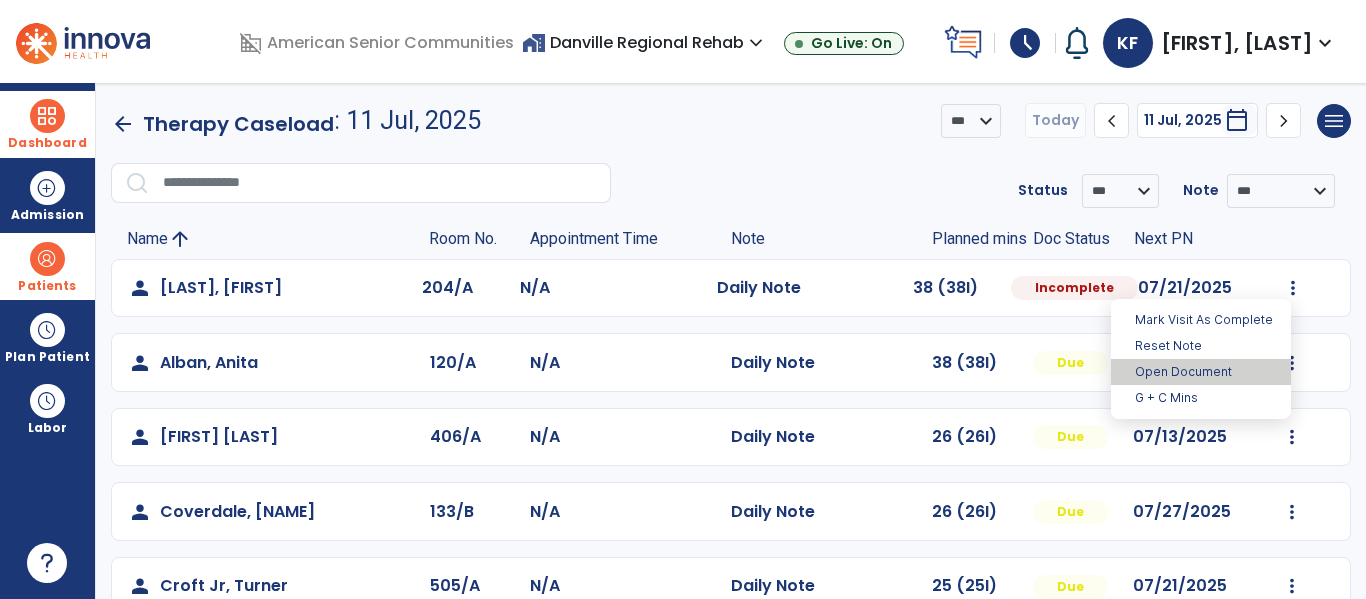 click on "Open Document" at bounding box center [1201, 372] 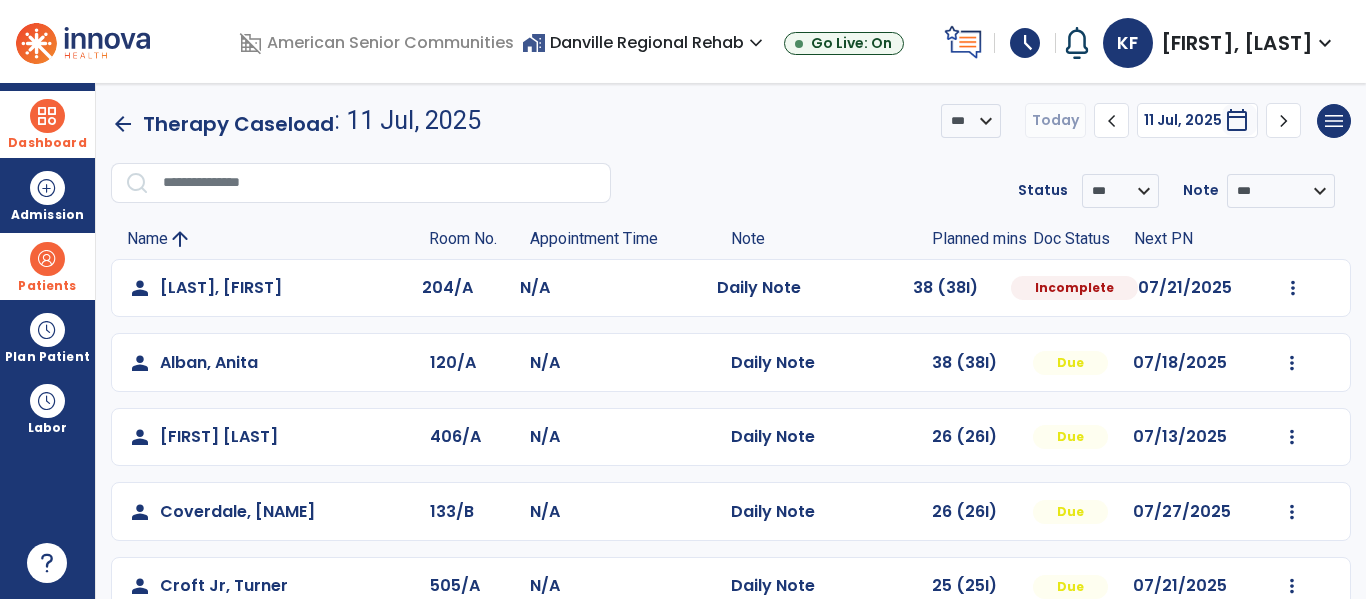 select on "*" 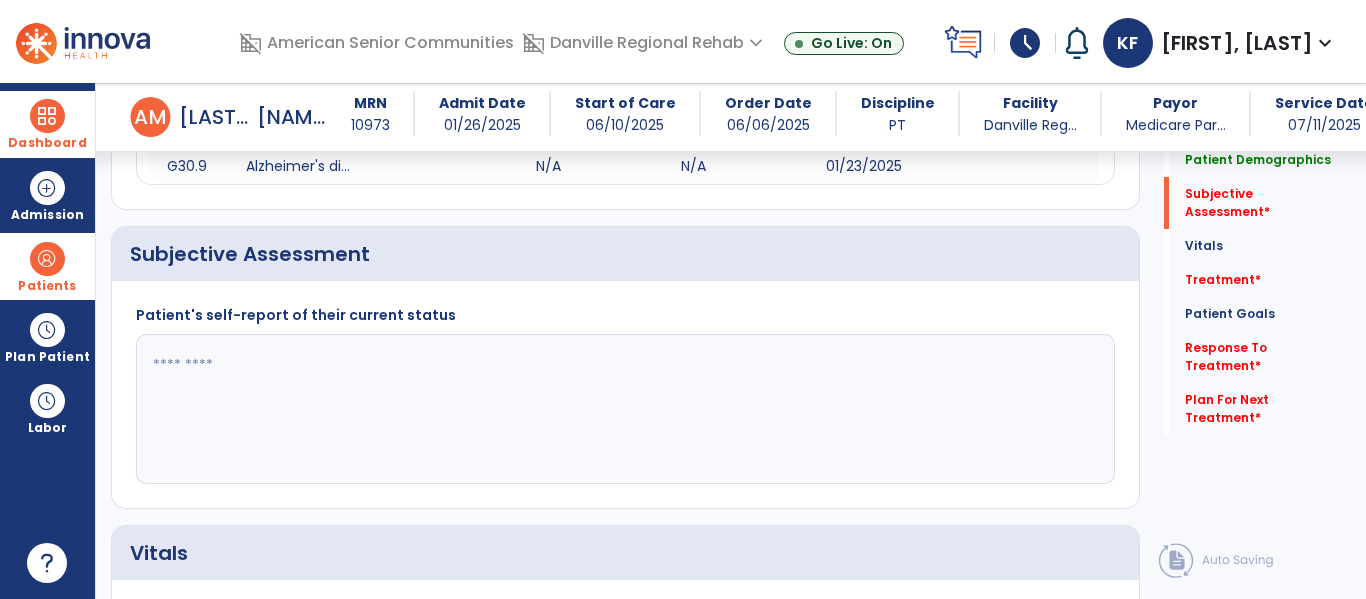 scroll, scrollTop: 350, scrollLeft: 0, axis: vertical 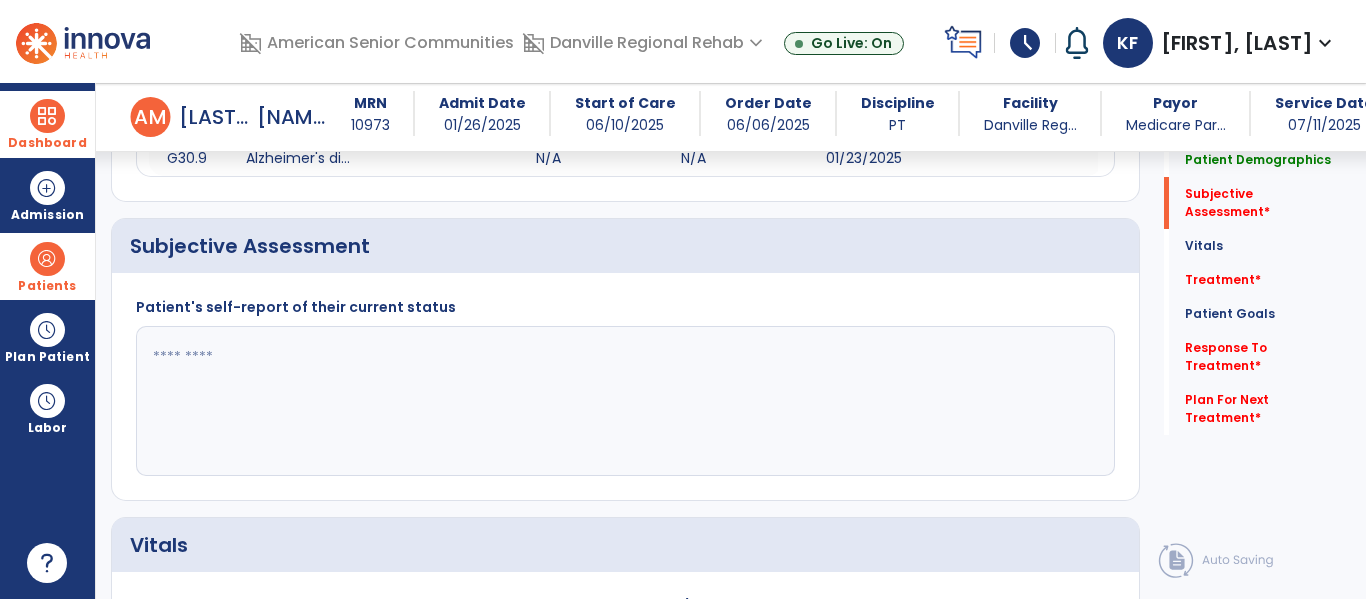 click 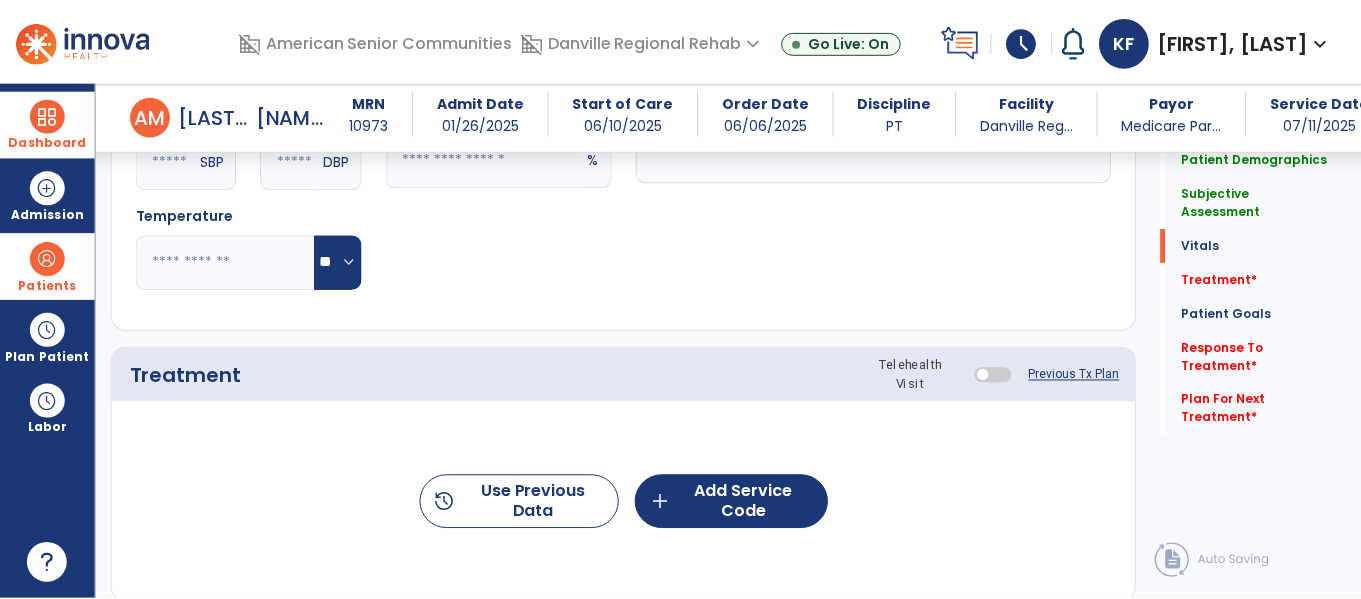scroll, scrollTop: 1035, scrollLeft: 0, axis: vertical 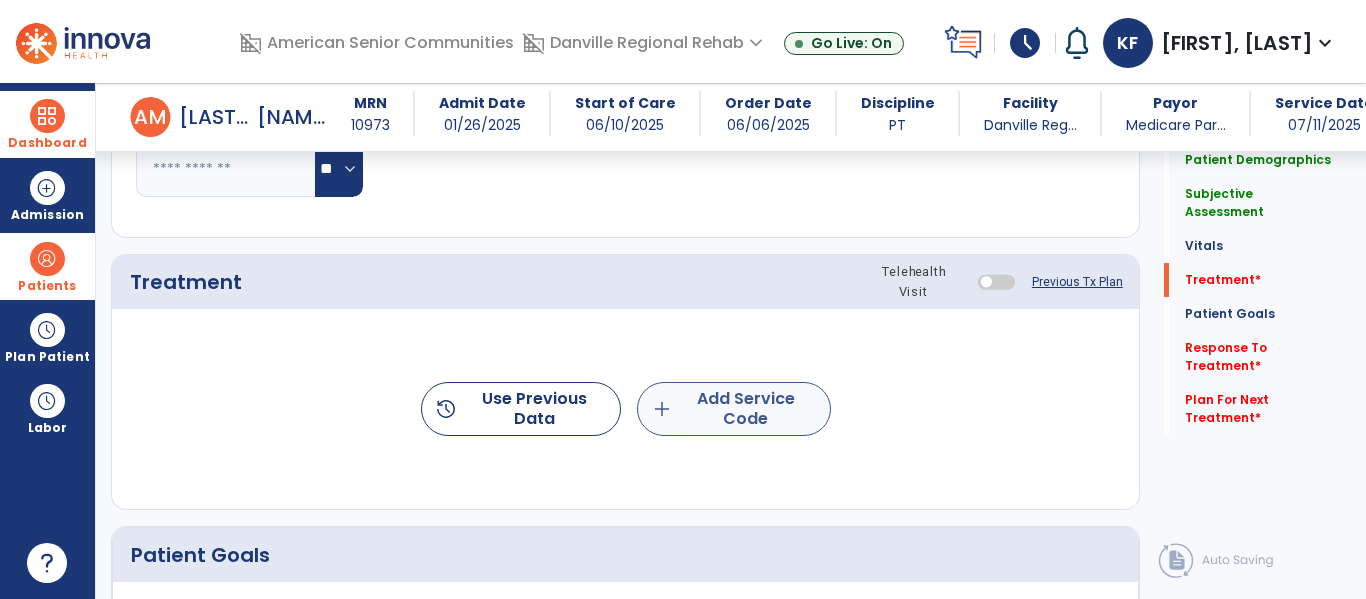 type on "**********" 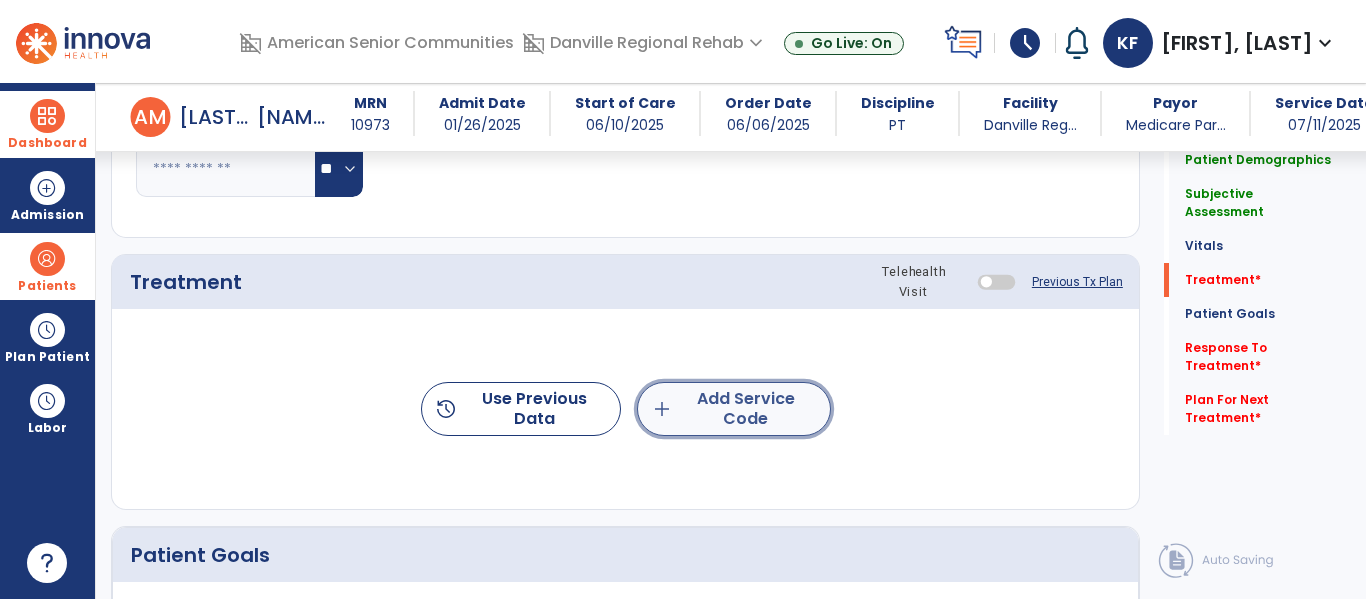 click on "add  Add Service Code" 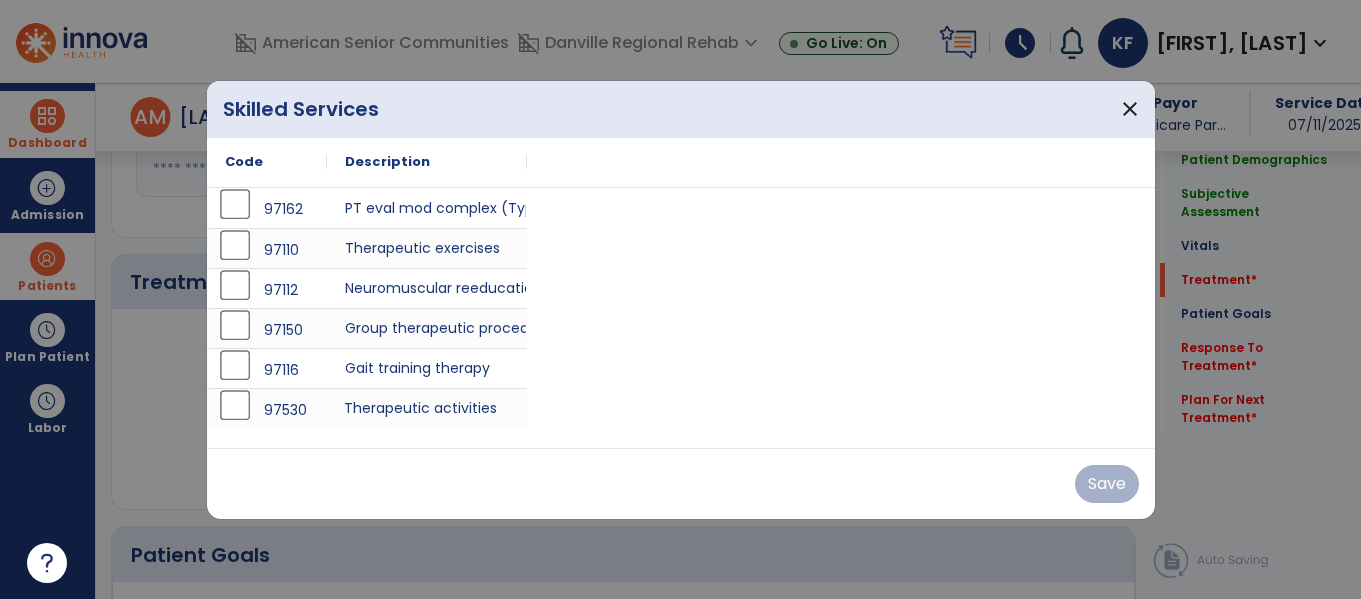click on "Therapeutic activities" at bounding box center [427, 408] 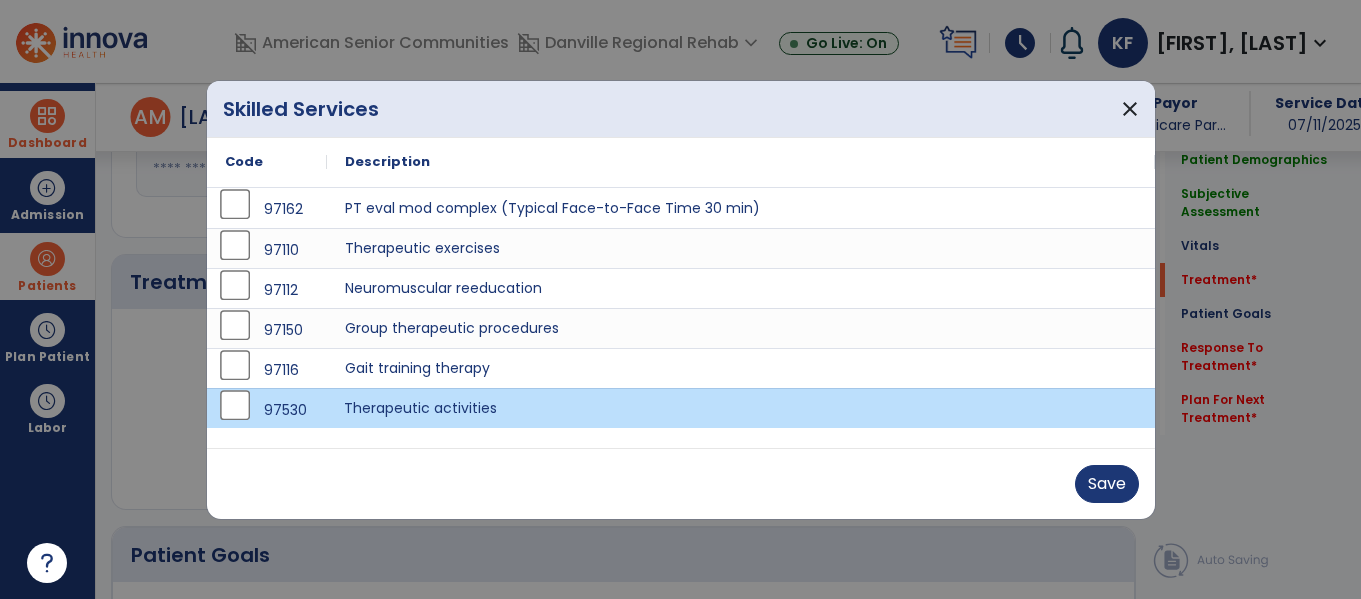 scroll, scrollTop: 1035, scrollLeft: 0, axis: vertical 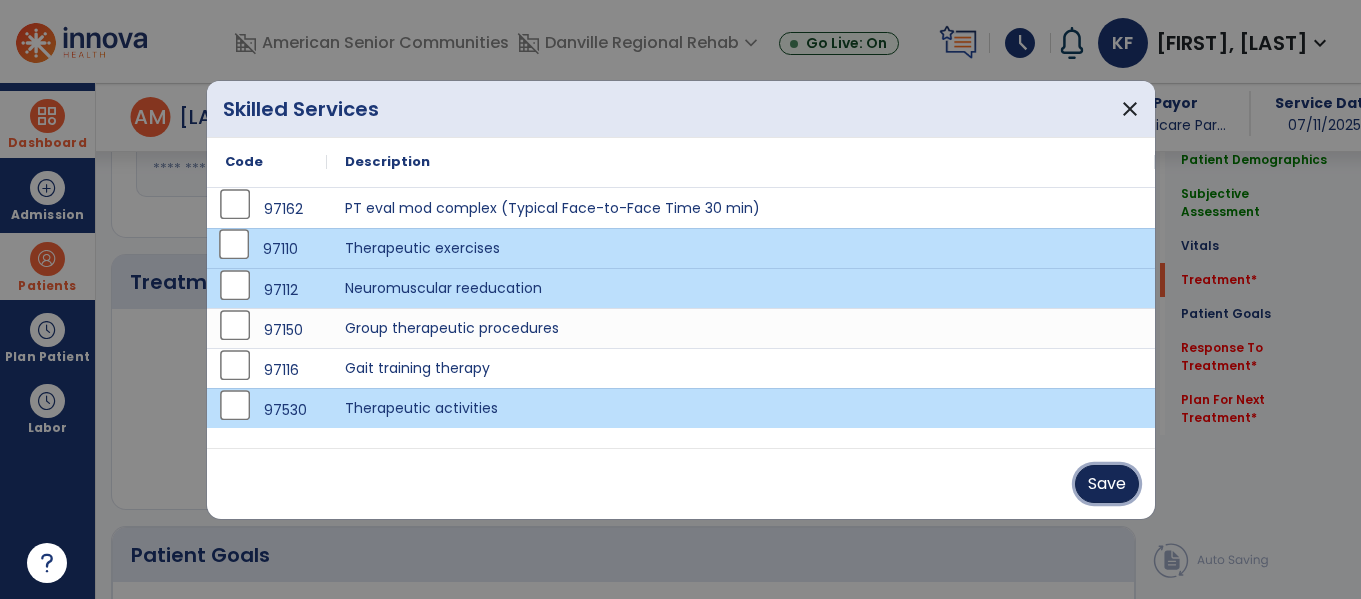 click on "Save" at bounding box center (1107, 484) 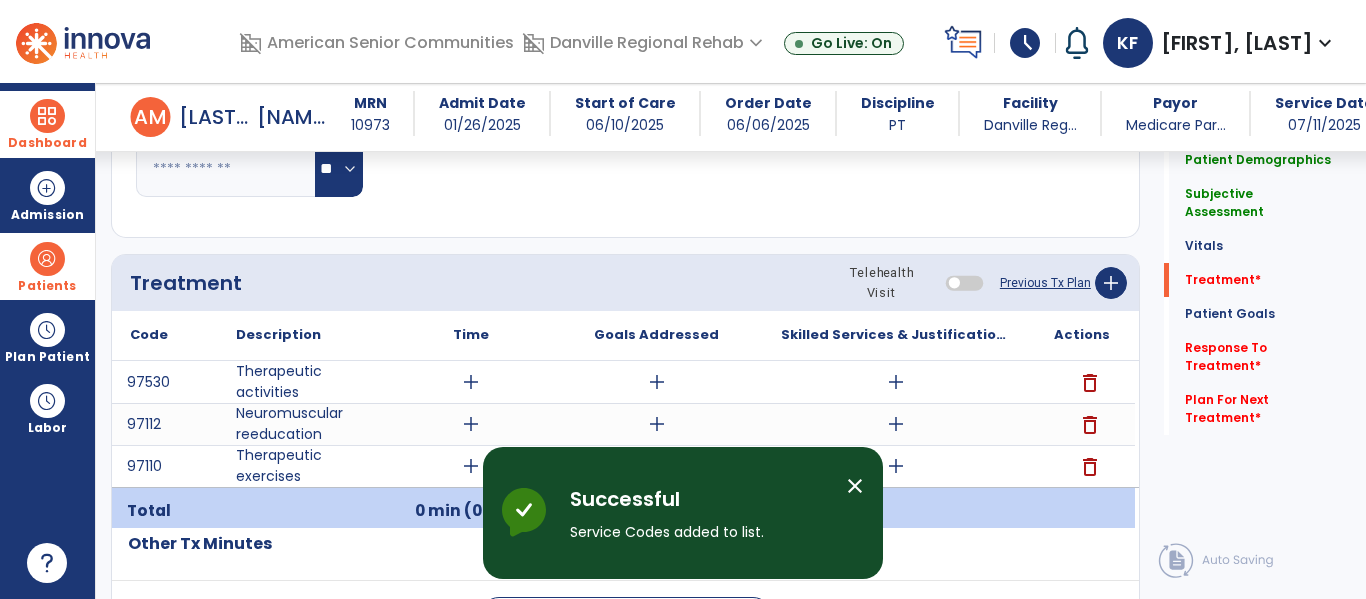 click on "add" at bounding box center (471, 466) 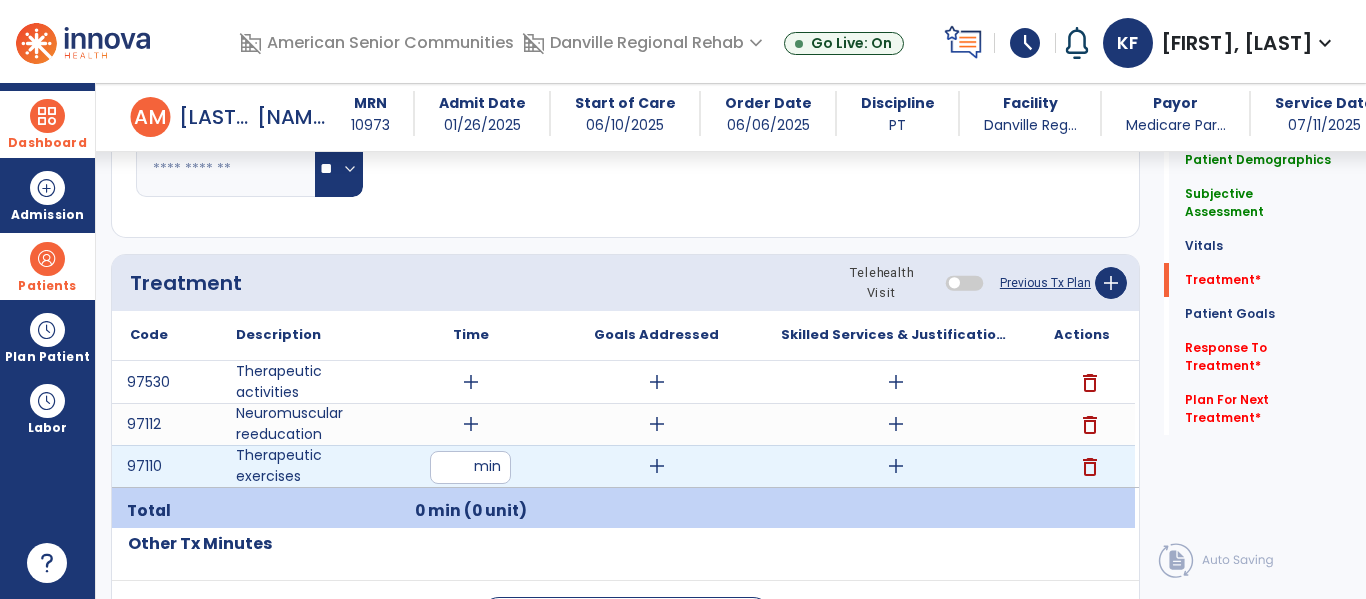 type on "**" 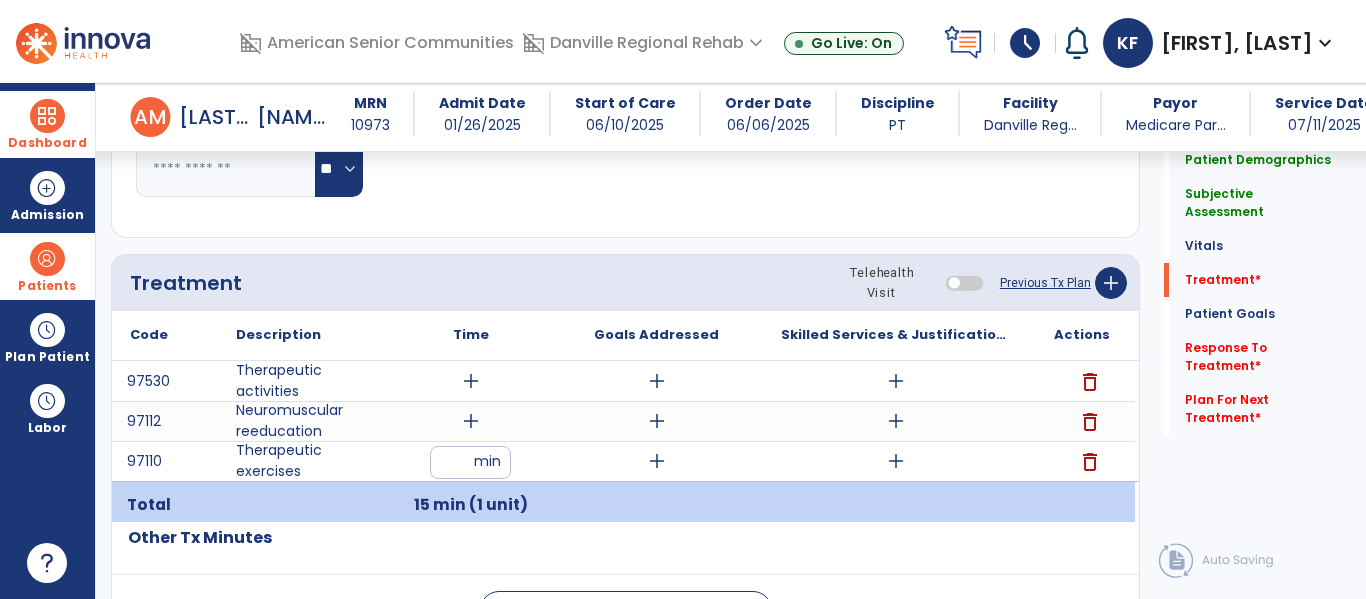click on "add" at bounding box center [657, 461] 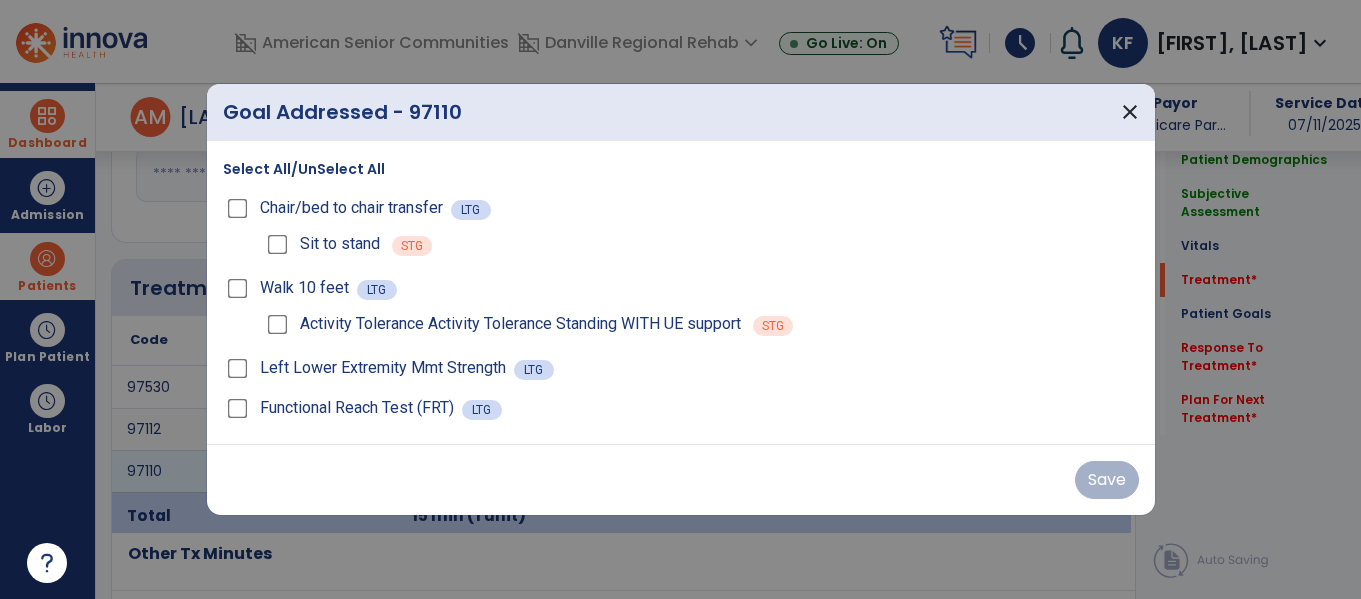 scroll, scrollTop: 1035, scrollLeft: 0, axis: vertical 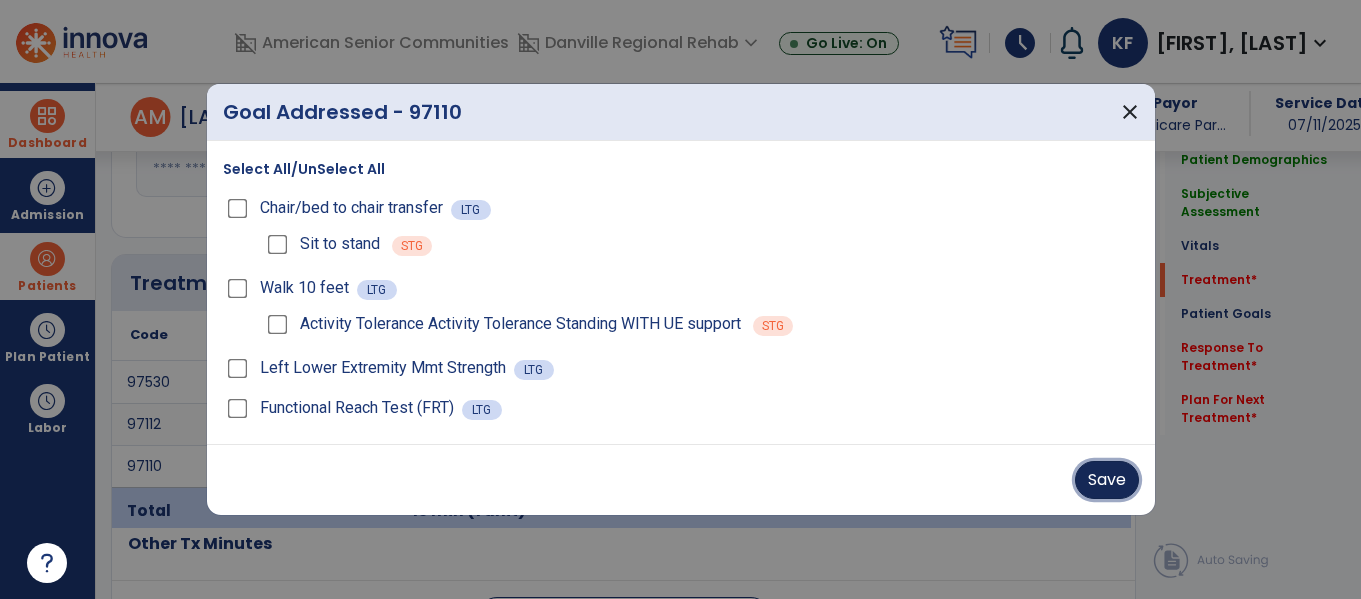 click on "Save" at bounding box center (1107, 480) 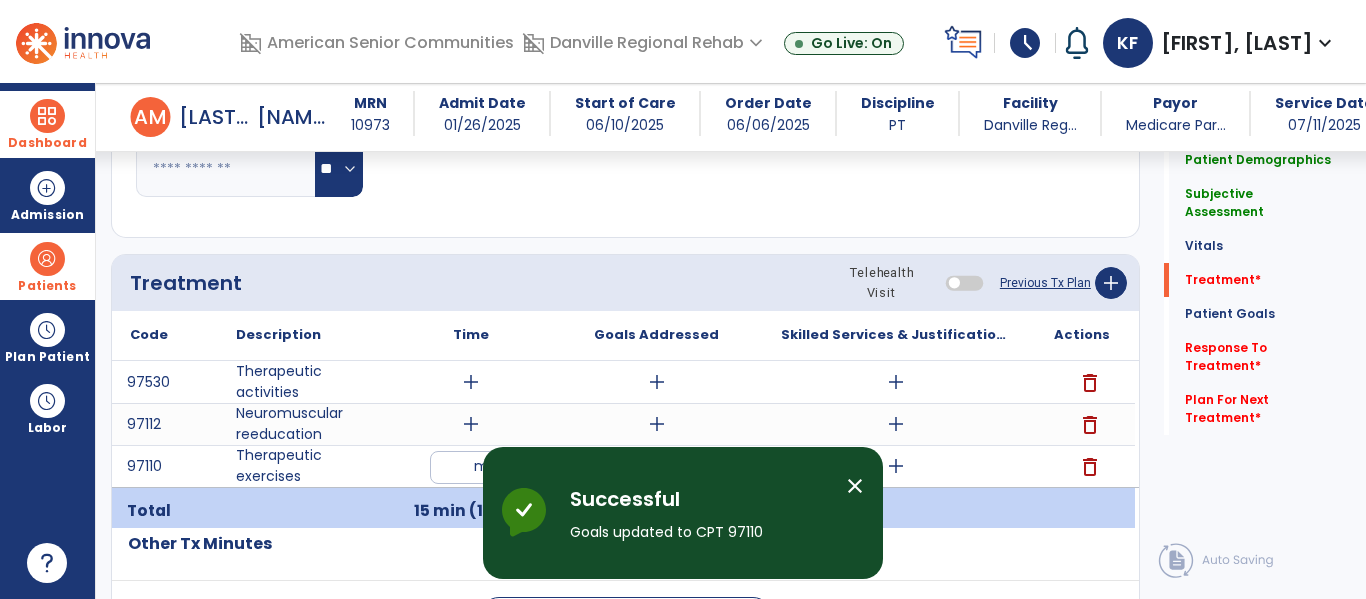 click on "add" at bounding box center (896, 466) 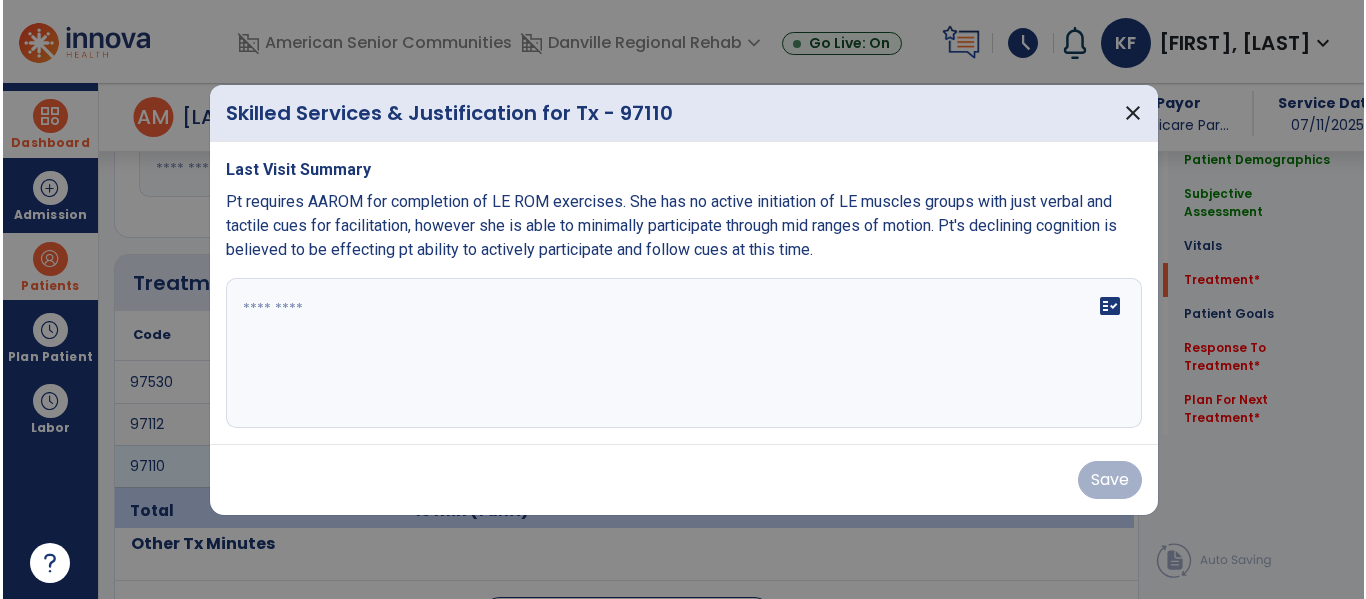 scroll, scrollTop: 1035, scrollLeft: 0, axis: vertical 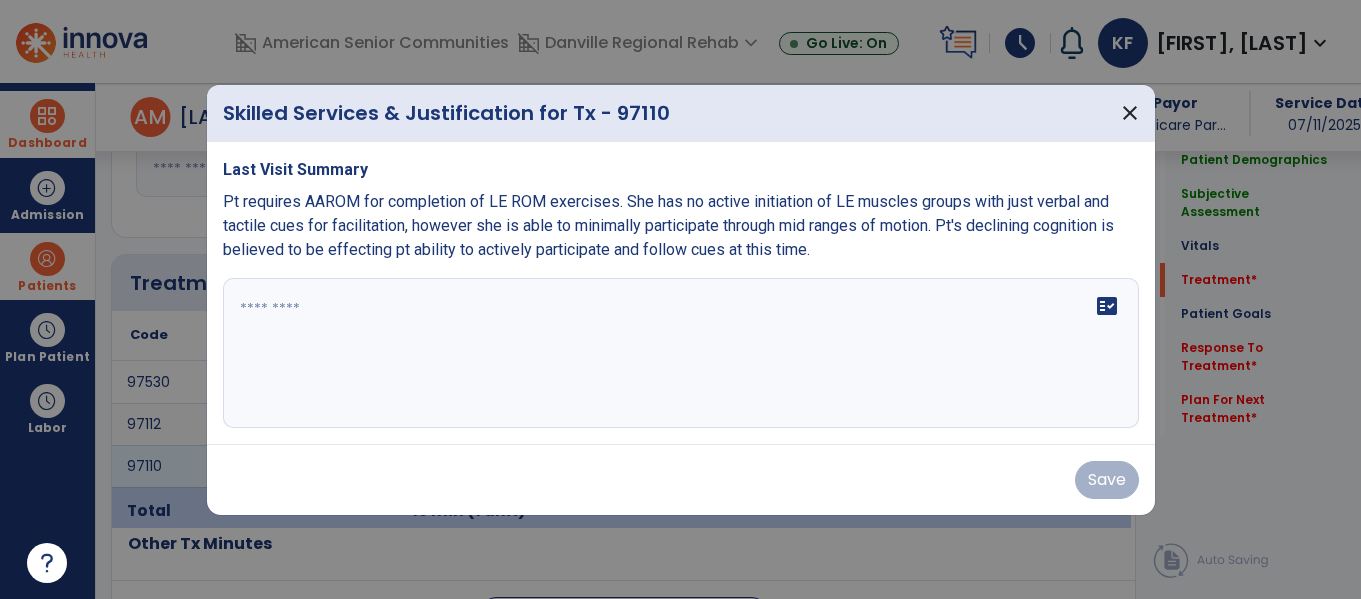 click on "fact_check" at bounding box center [681, 353] 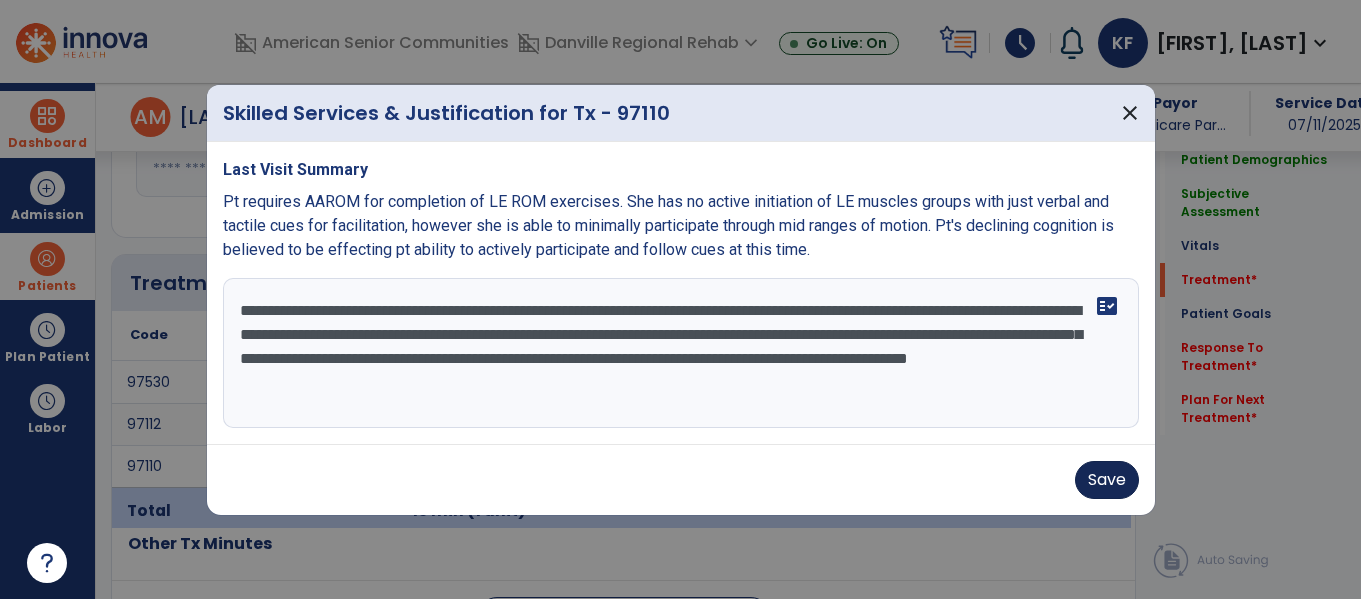 type on "**********" 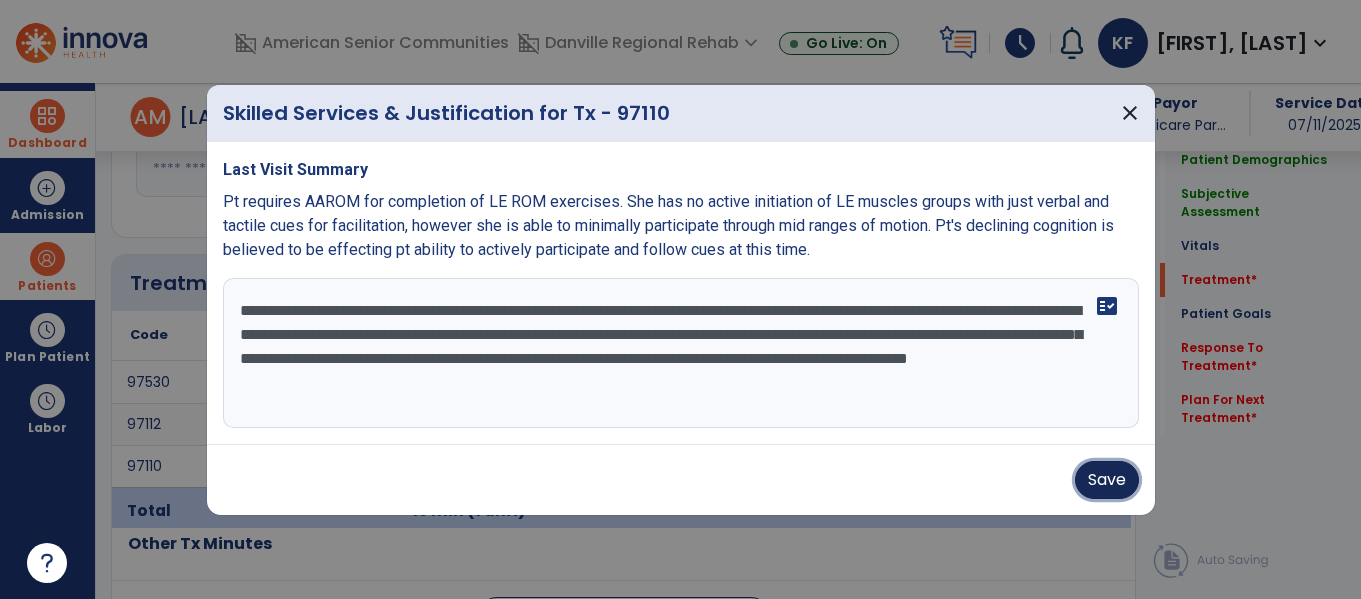 click on "Save" at bounding box center [1107, 480] 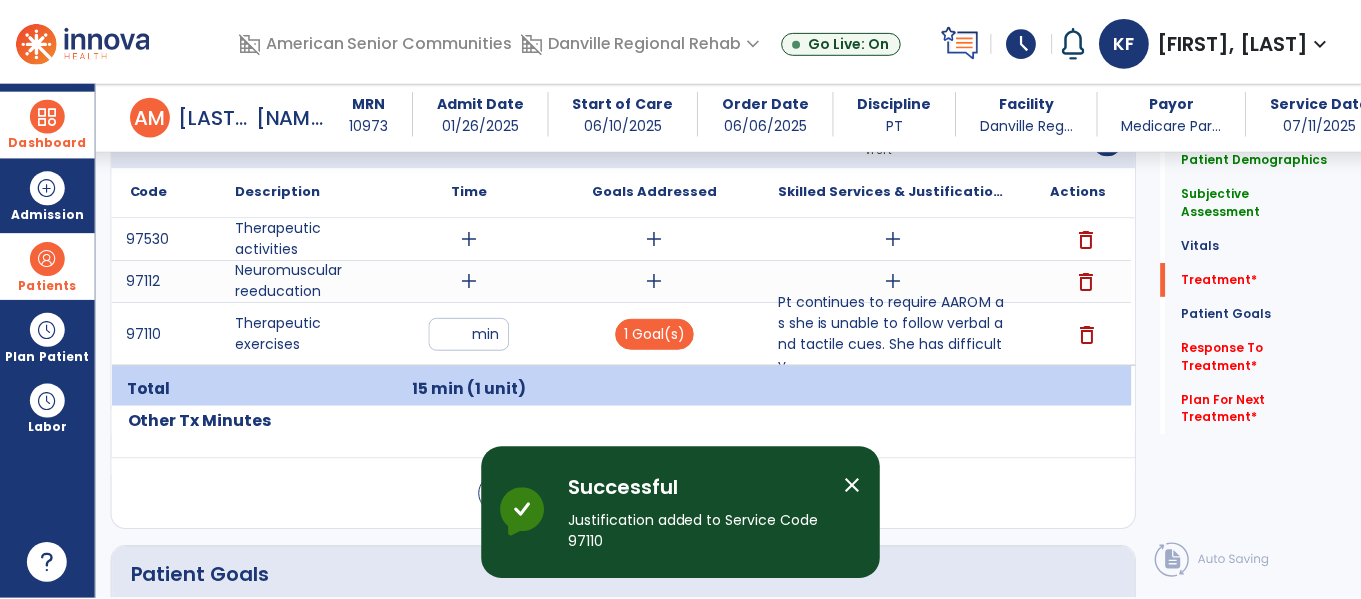 scroll, scrollTop: 1184, scrollLeft: 0, axis: vertical 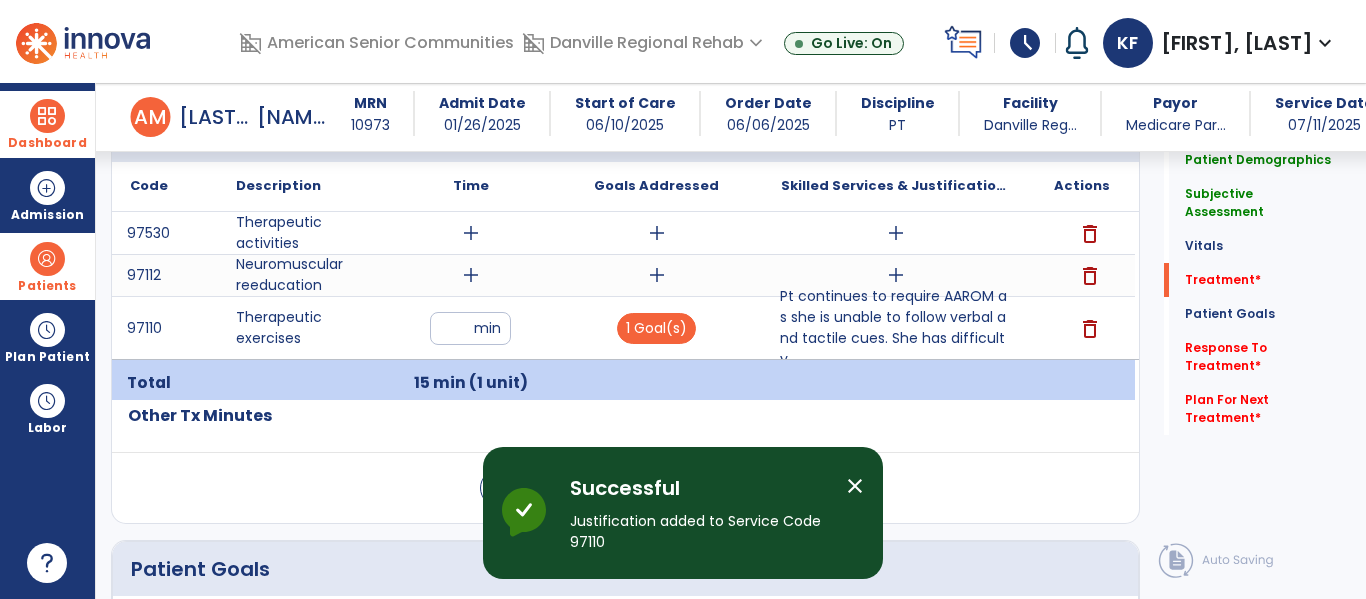 click on "add" at bounding box center (471, 275) 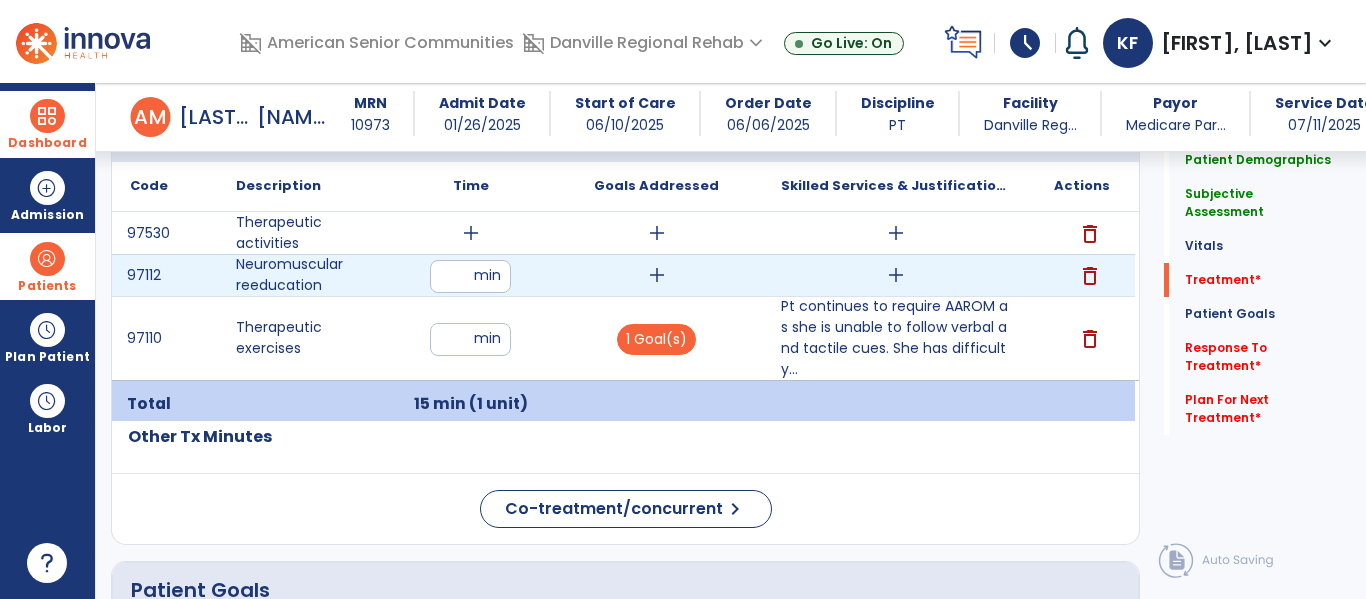 type on "**" 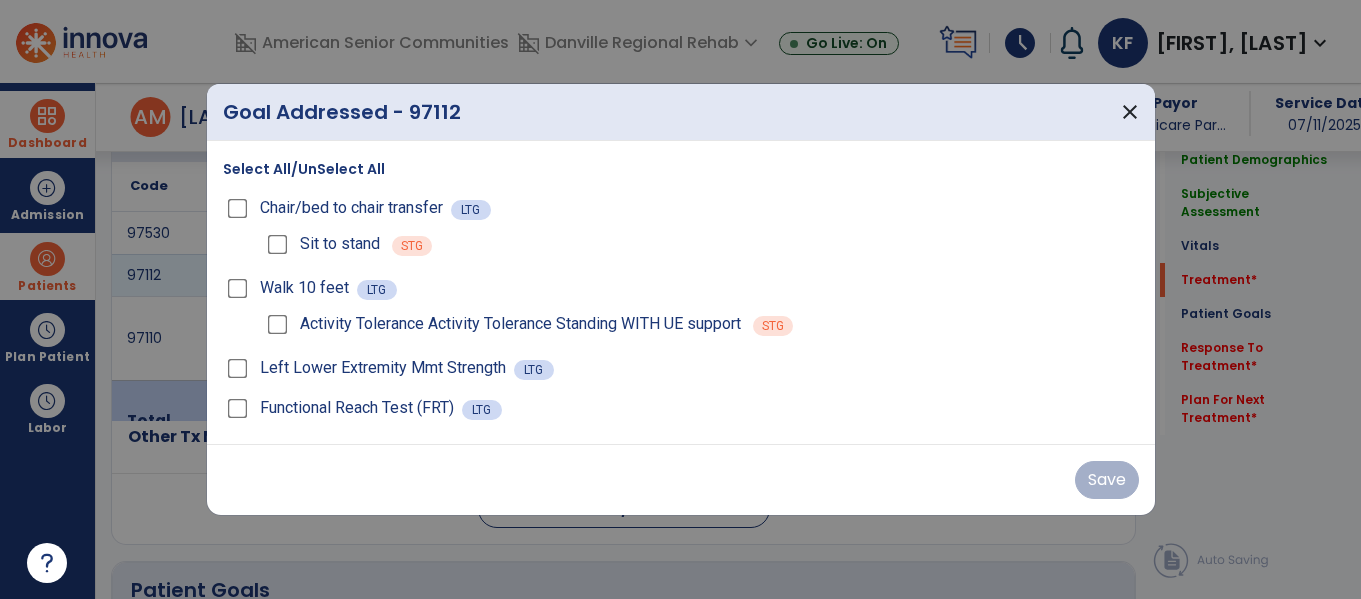 scroll, scrollTop: 1184, scrollLeft: 0, axis: vertical 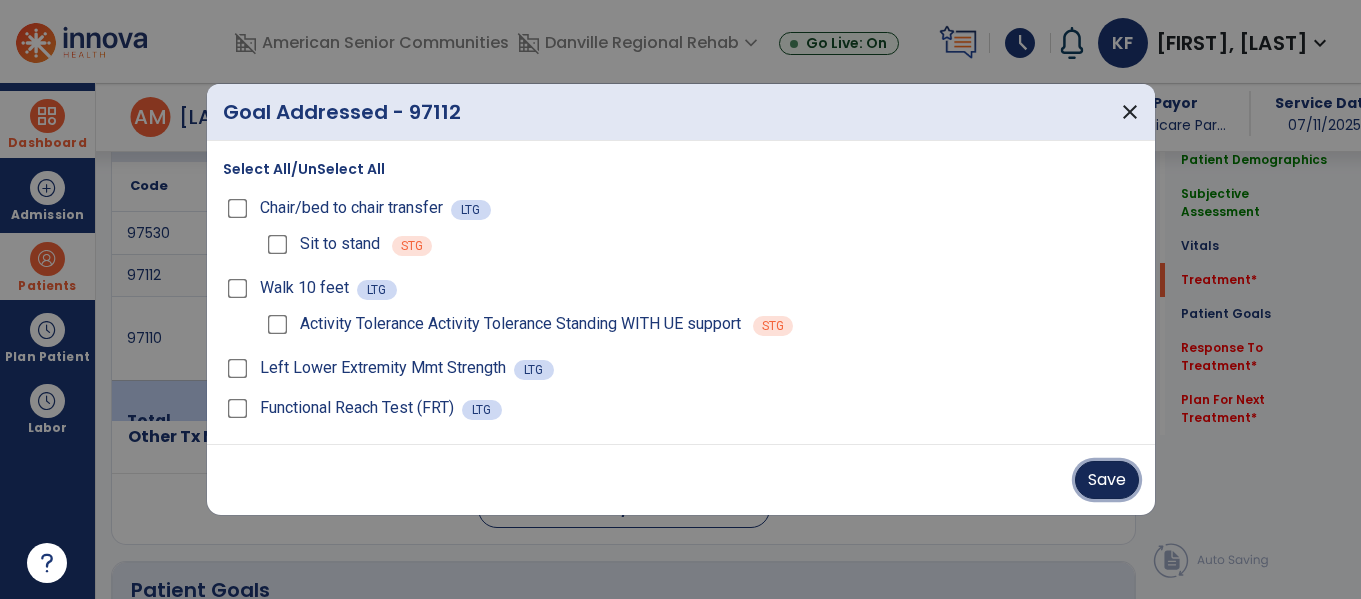 click on "Save" at bounding box center (1107, 480) 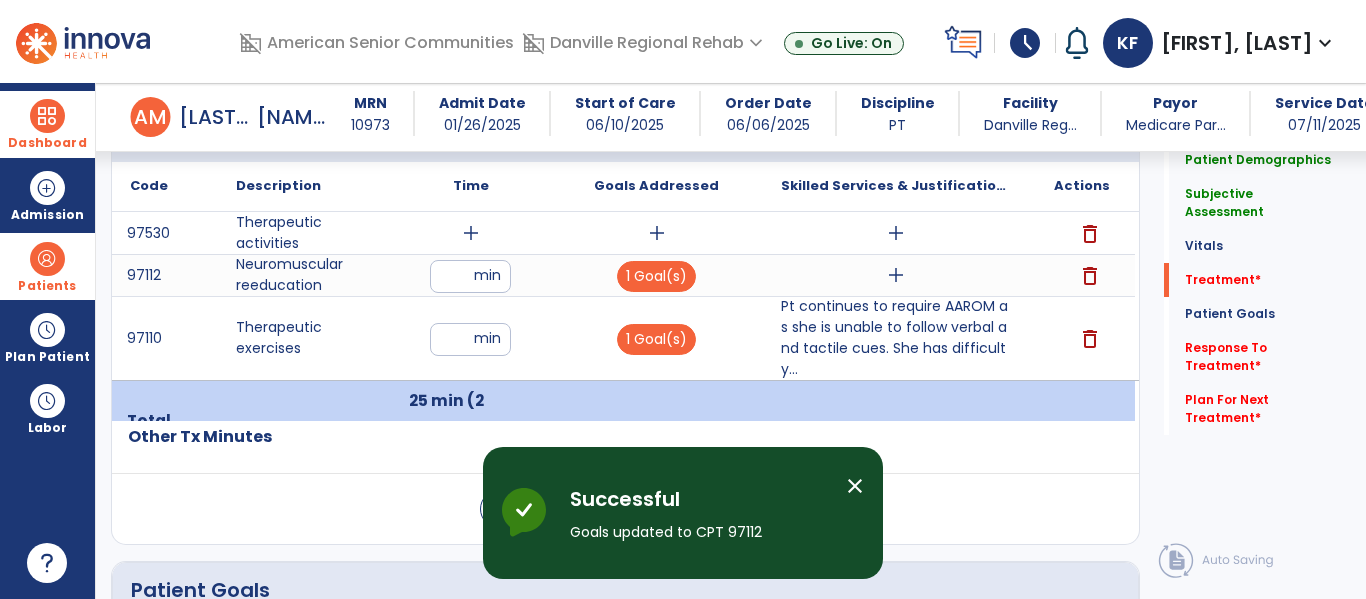 click on "add" at bounding box center [896, 275] 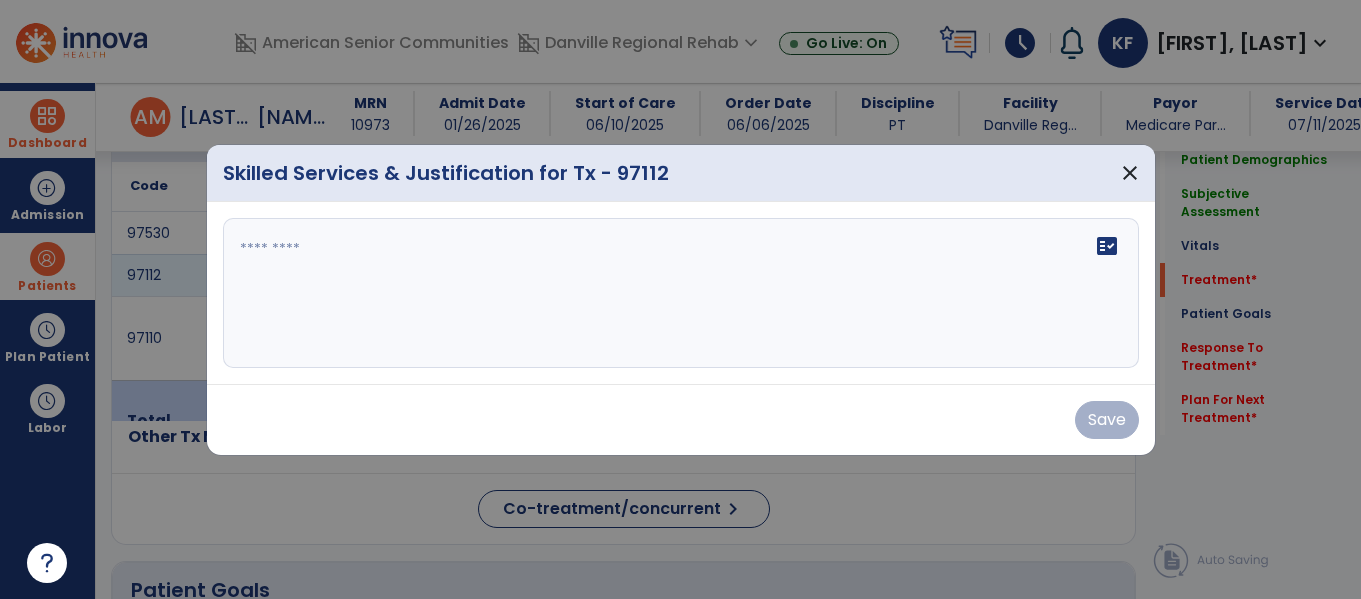 scroll, scrollTop: 1184, scrollLeft: 0, axis: vertical 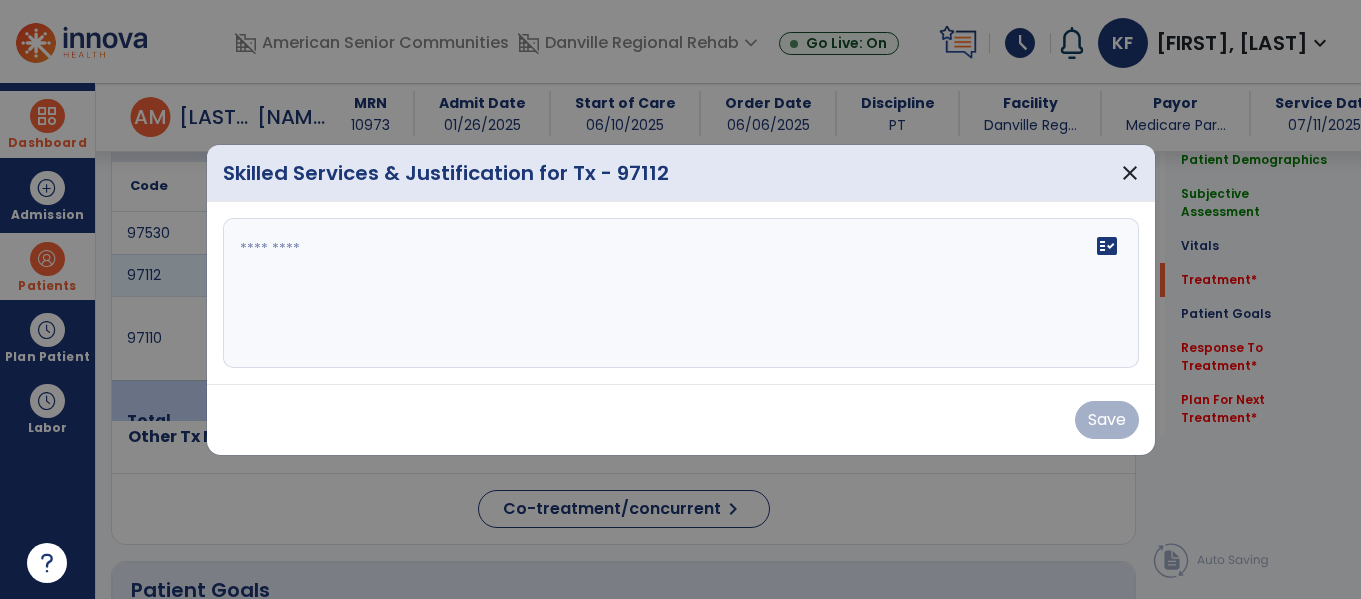 click on "fact_check" at bounding box center (681, 293) 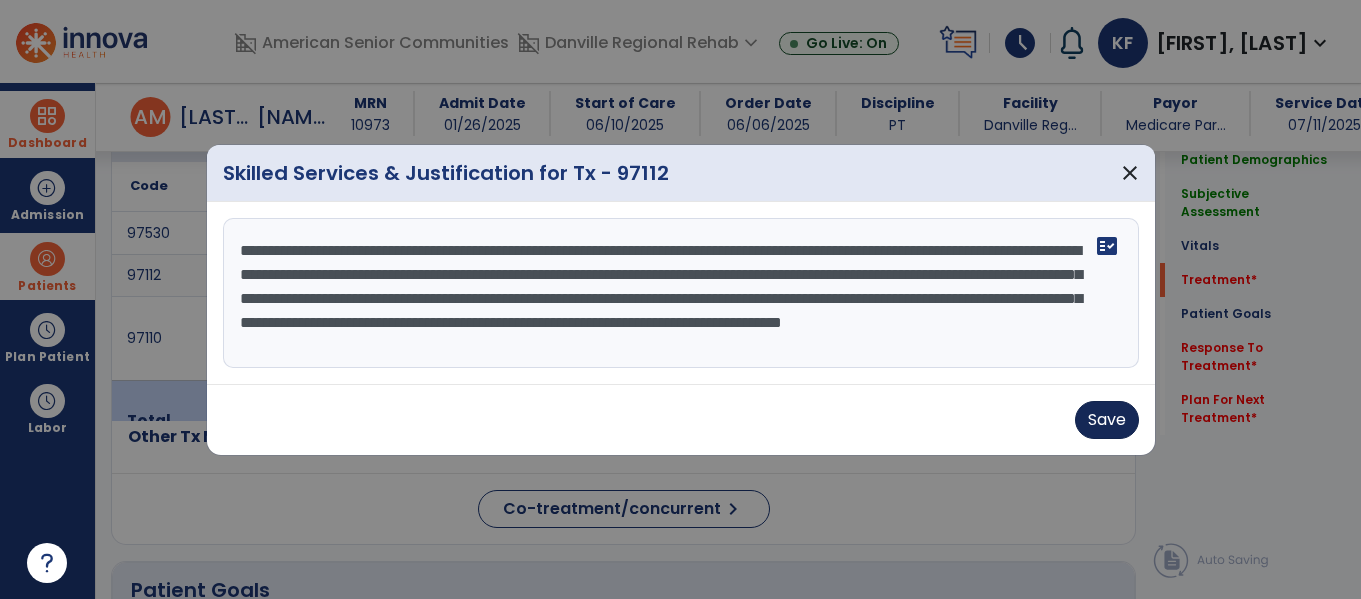 type on "**********" 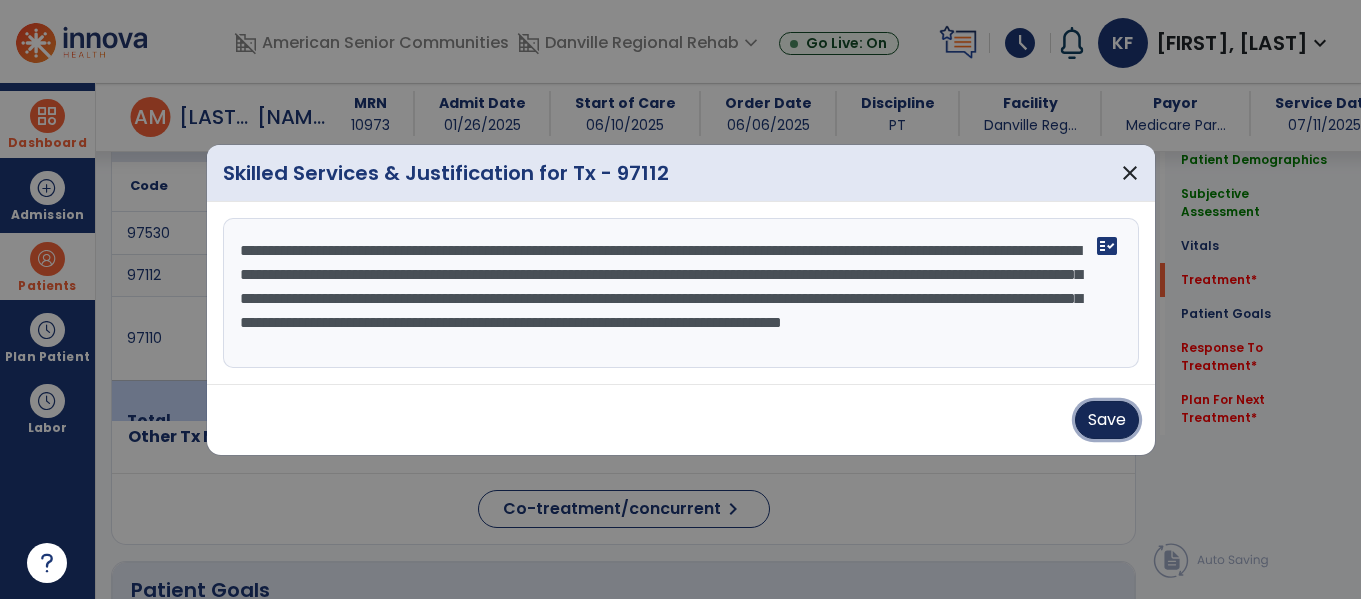 click on "Save" at bounding box center [1107, 420] 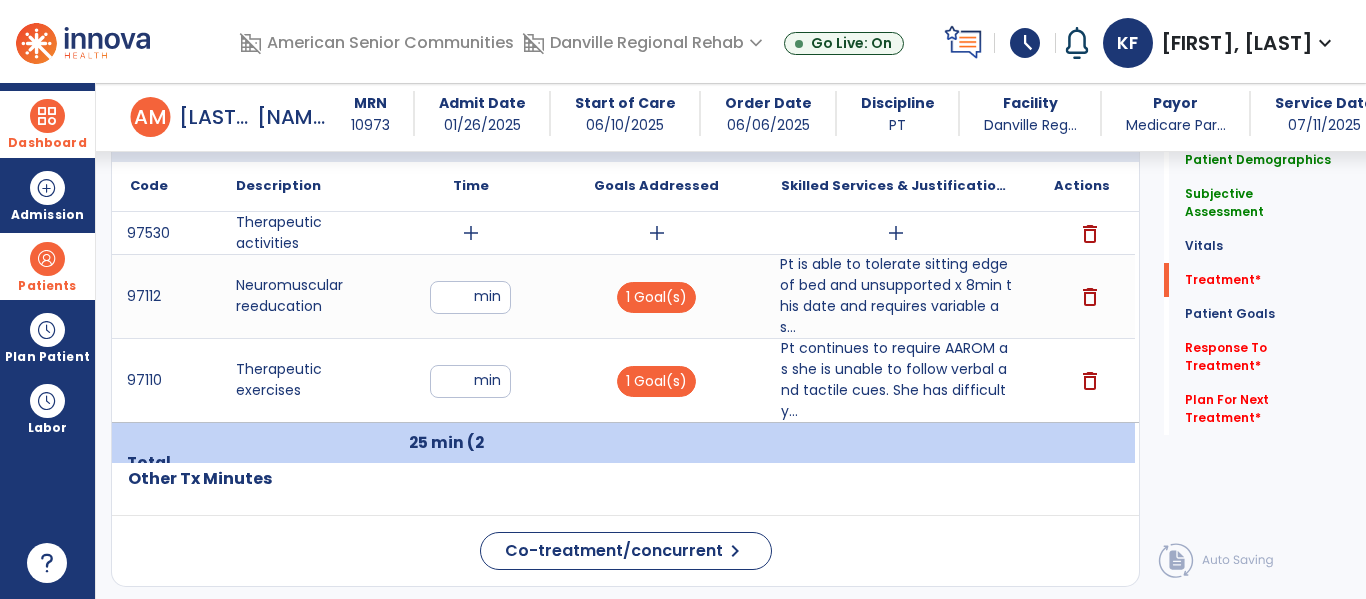 click on "add" at bounding box center (471, 233) 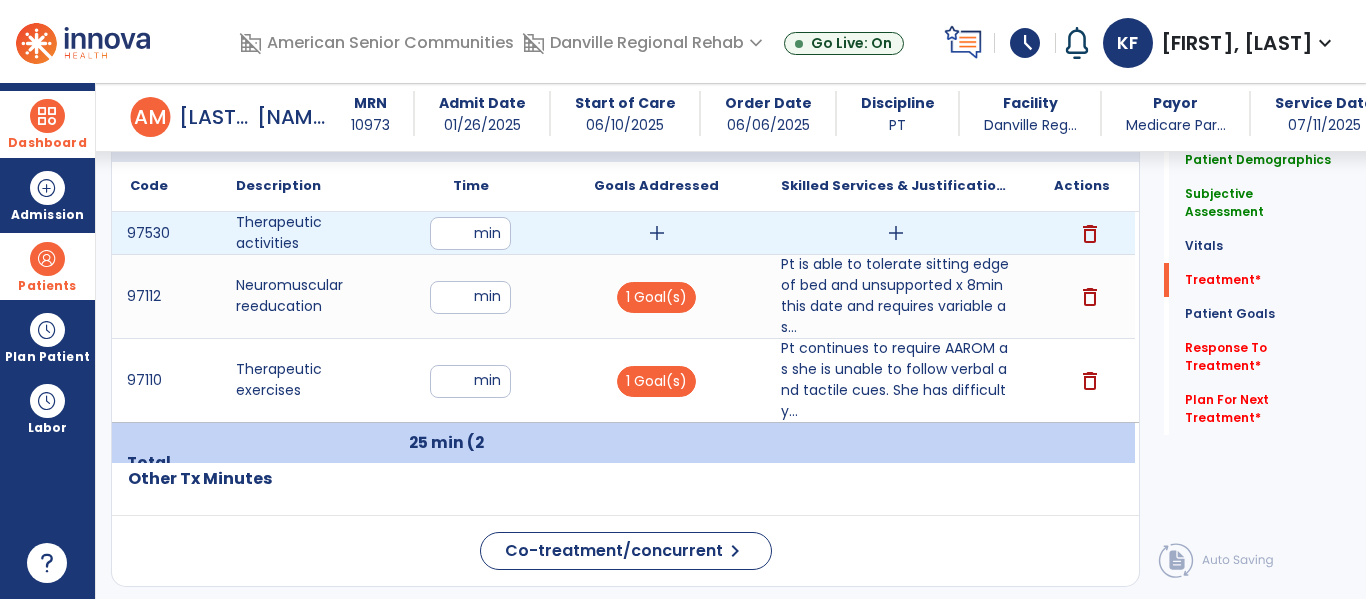 type on "**" 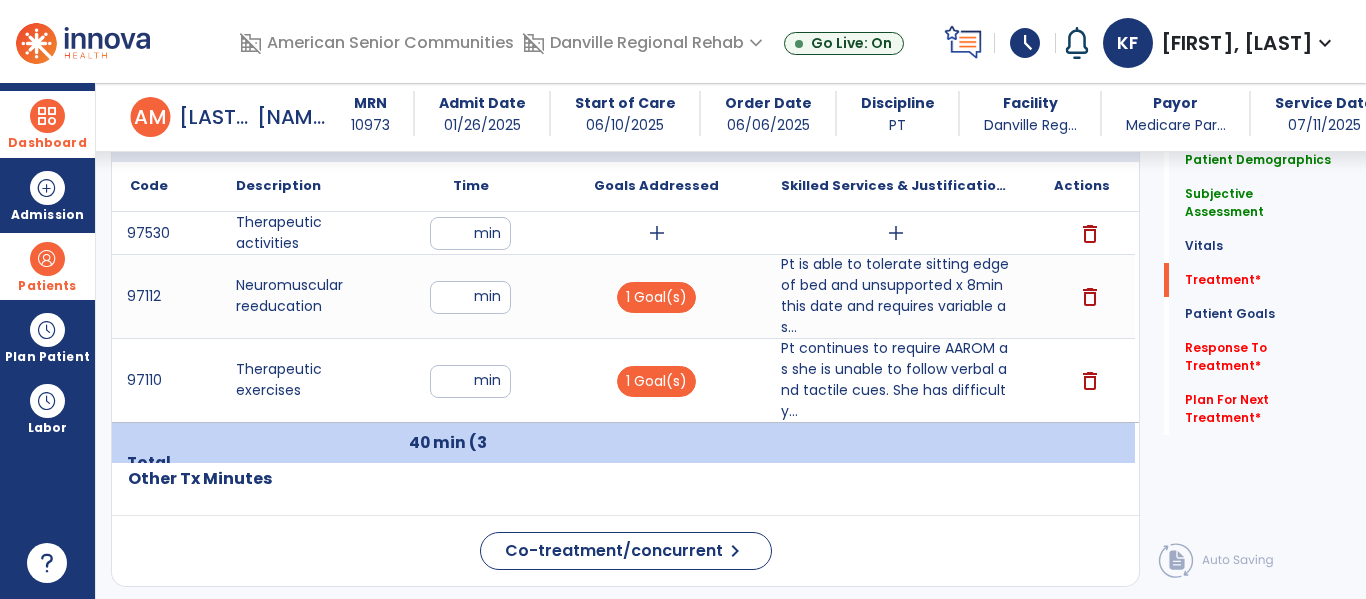 click on "add" at bounding box center (657, 233) 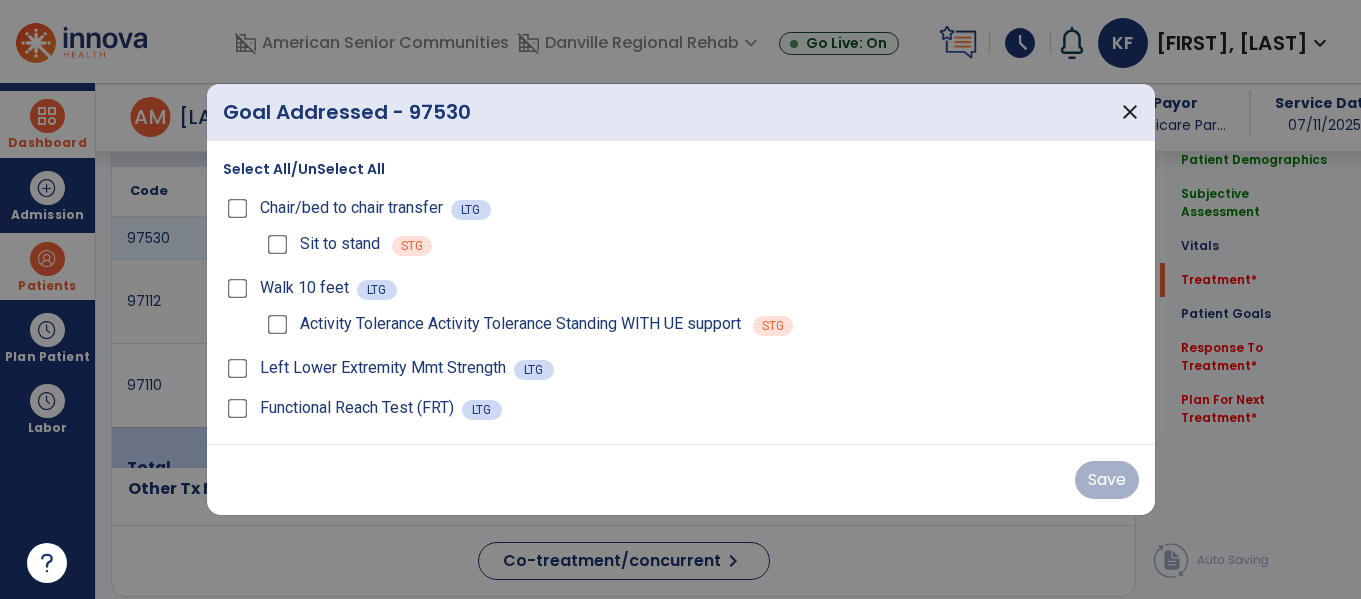 scroll, scrollTop: 1184, scrollLeft: 0, axis: vertical 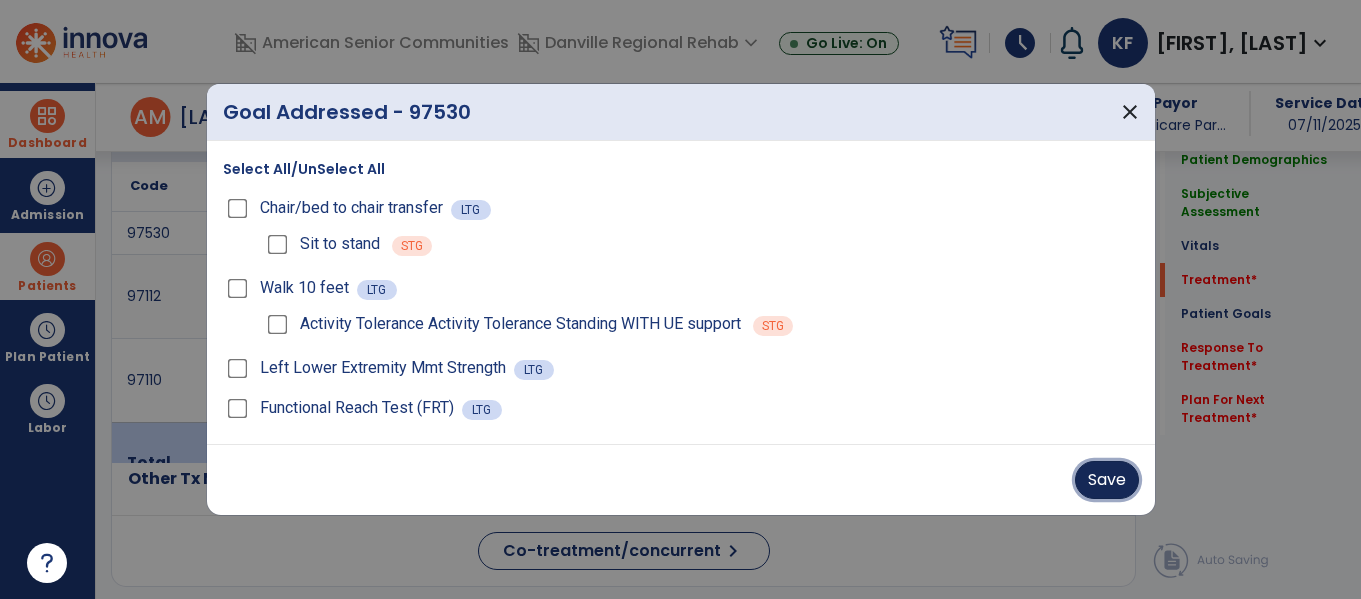 click on "Save" at bounding box center (1107, 480) 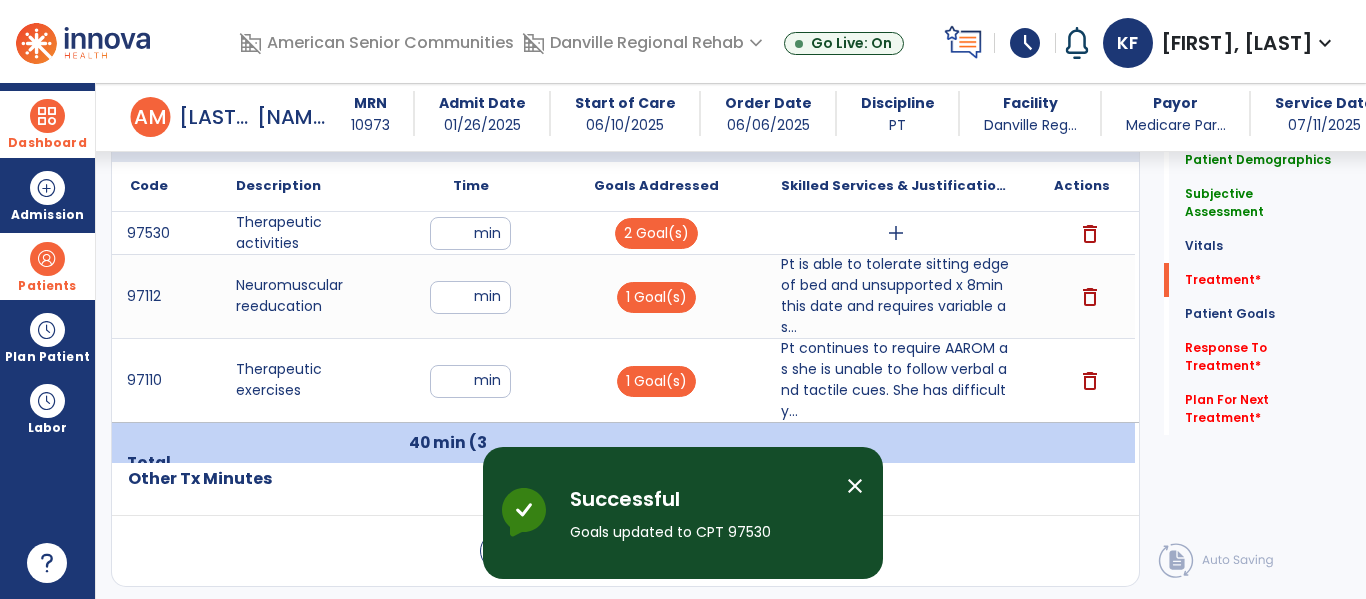 click on "add" at bounding box center (896, 233) 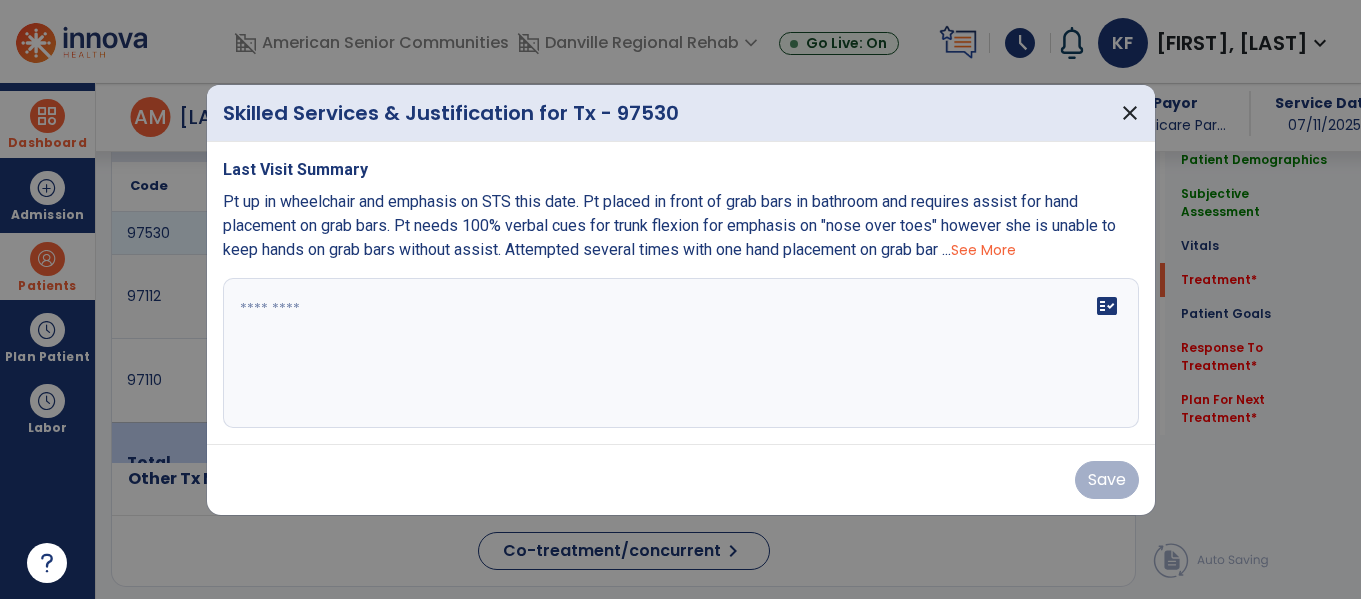 scroll, scrollTop: 1184, scrollLeft: 0, axis: vertical 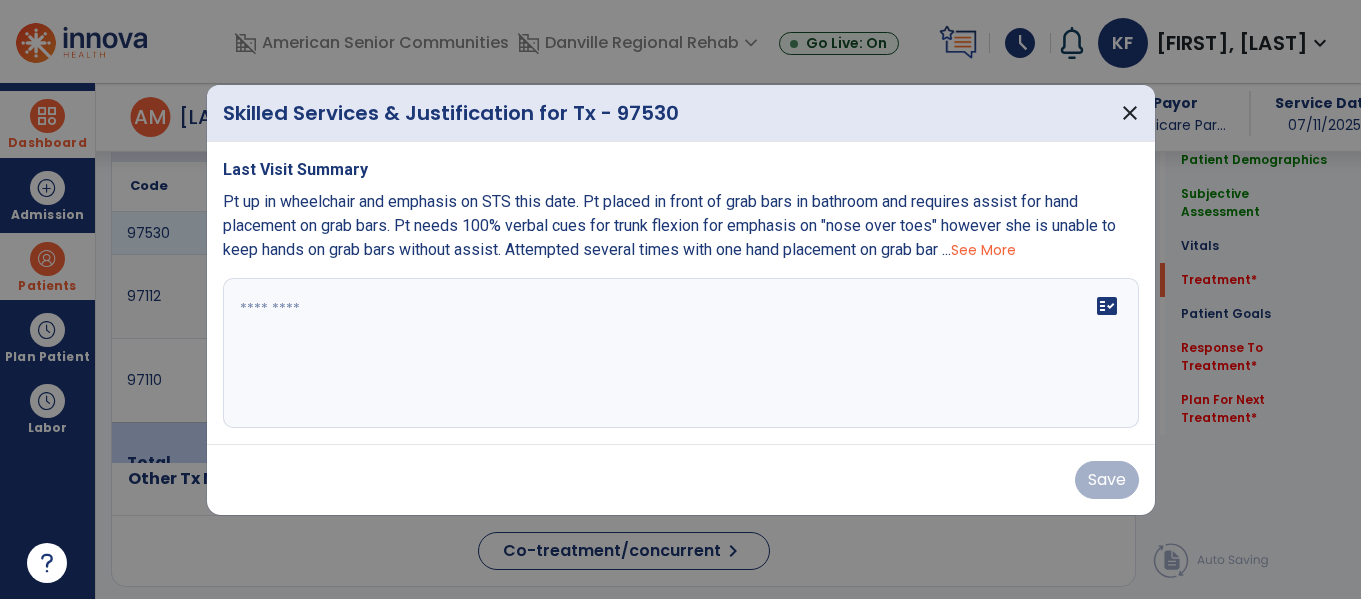 click on "fact_check" at bounding box center [681, 353] 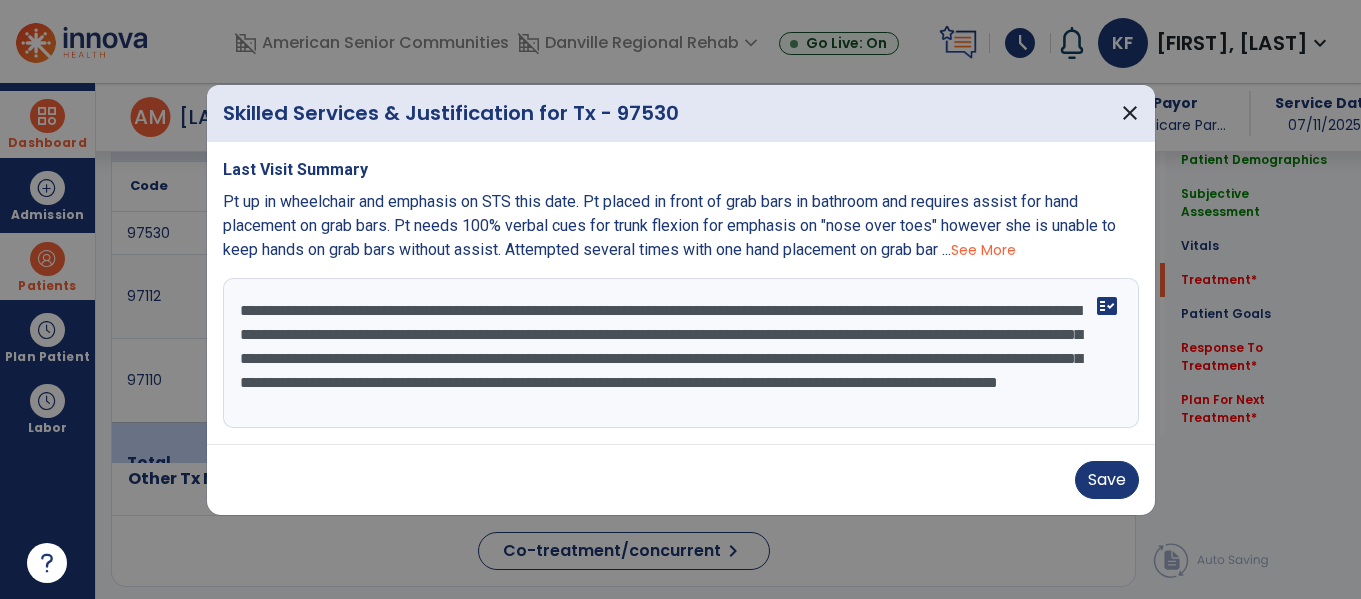 scroll, scrollTop: 16, scrollLeft: 0, axis: vertical 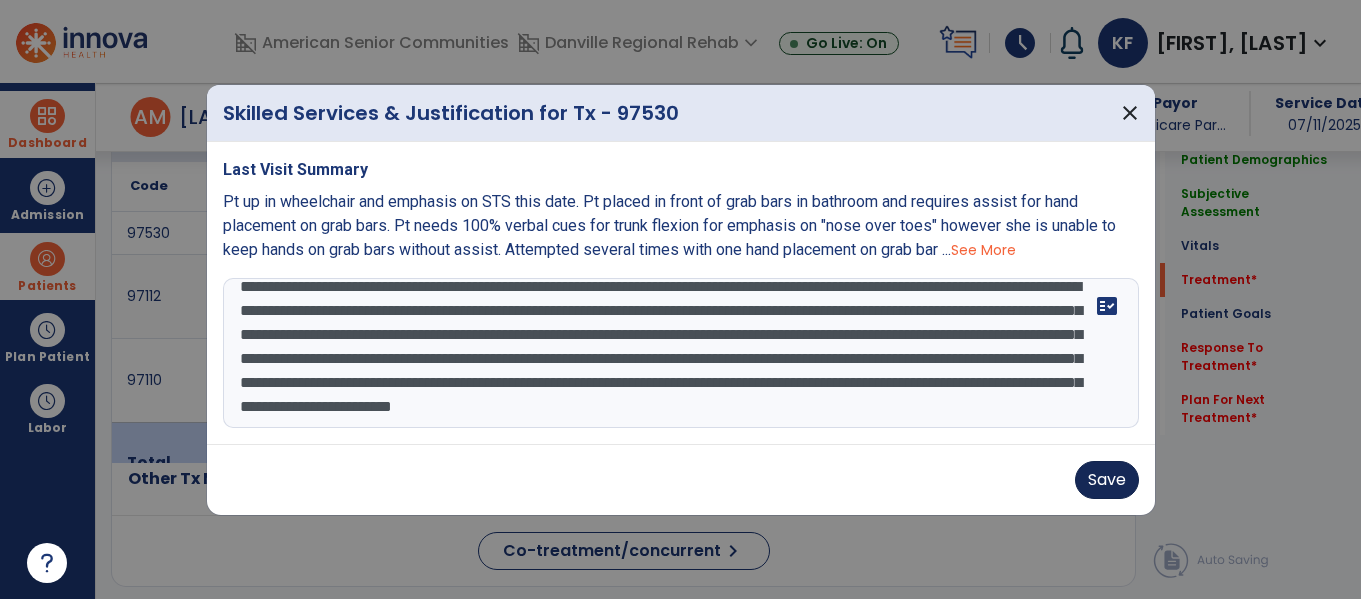 type on "**********" 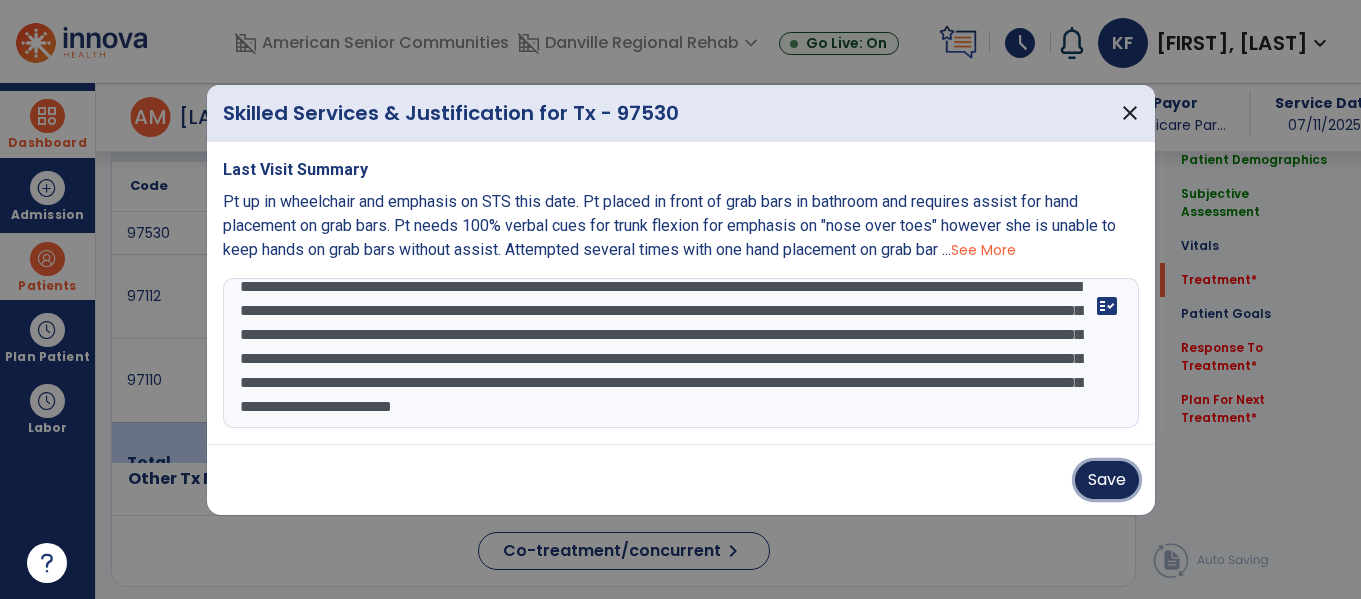 click on "Save" at bounding box center (1107, 480) 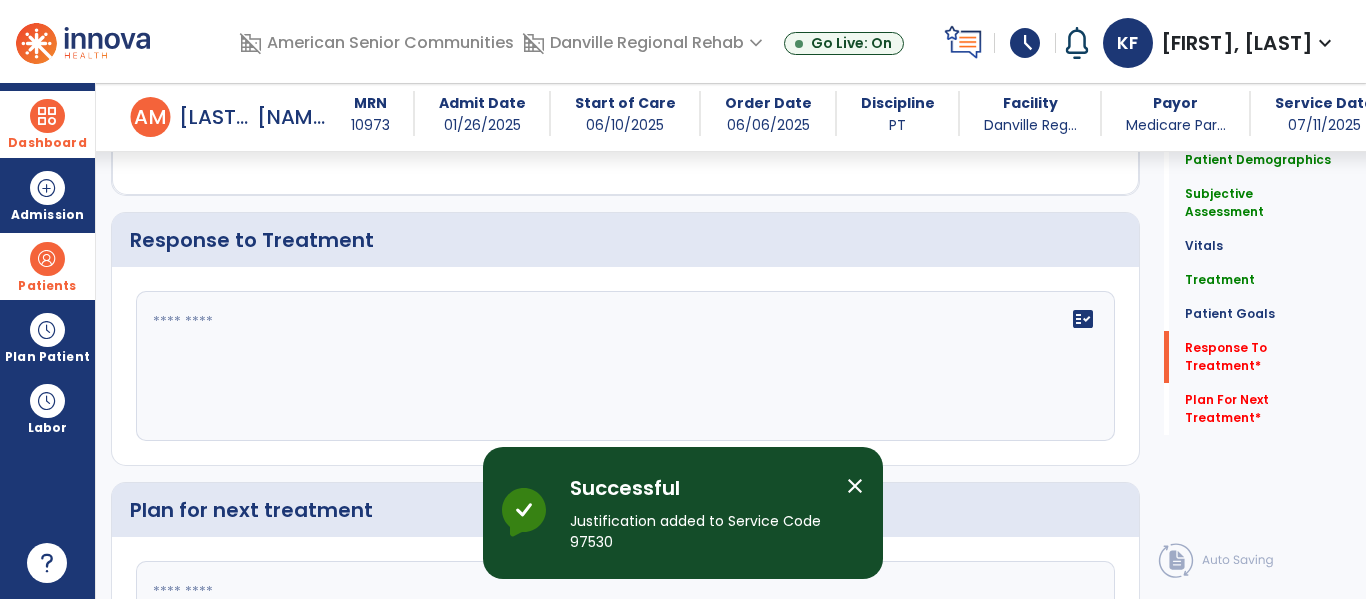 scroll, scrollTop: 2724, scrollLeft: 0, axis: vertical 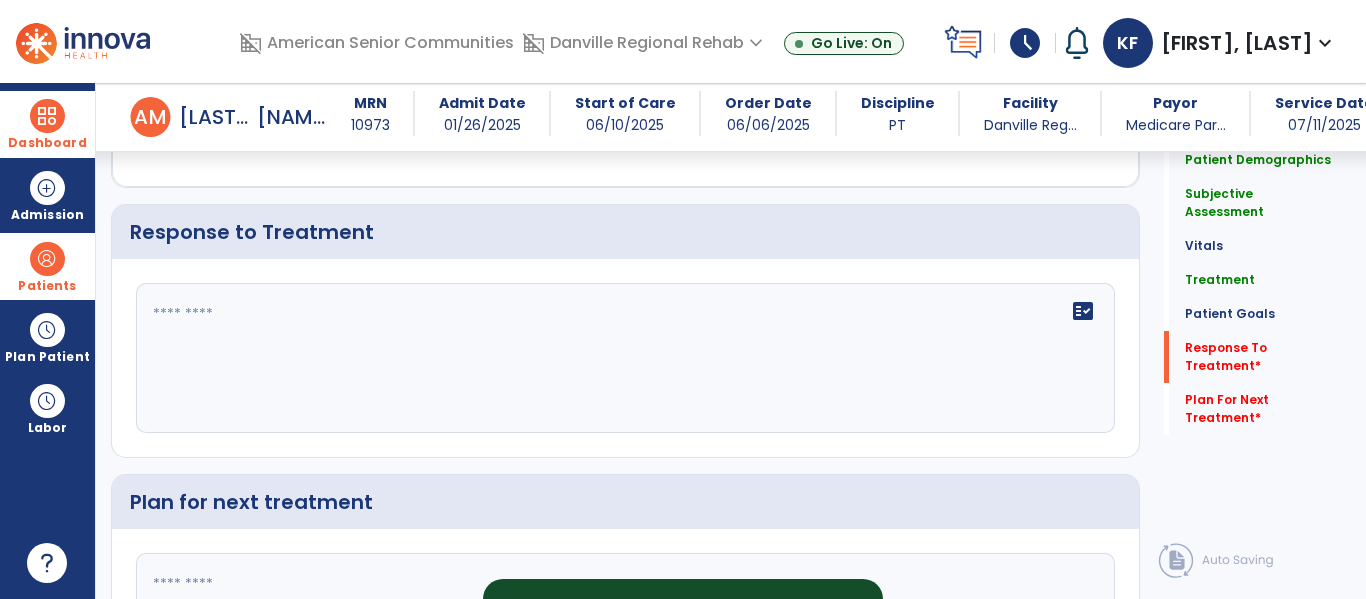 click on "fact_check" 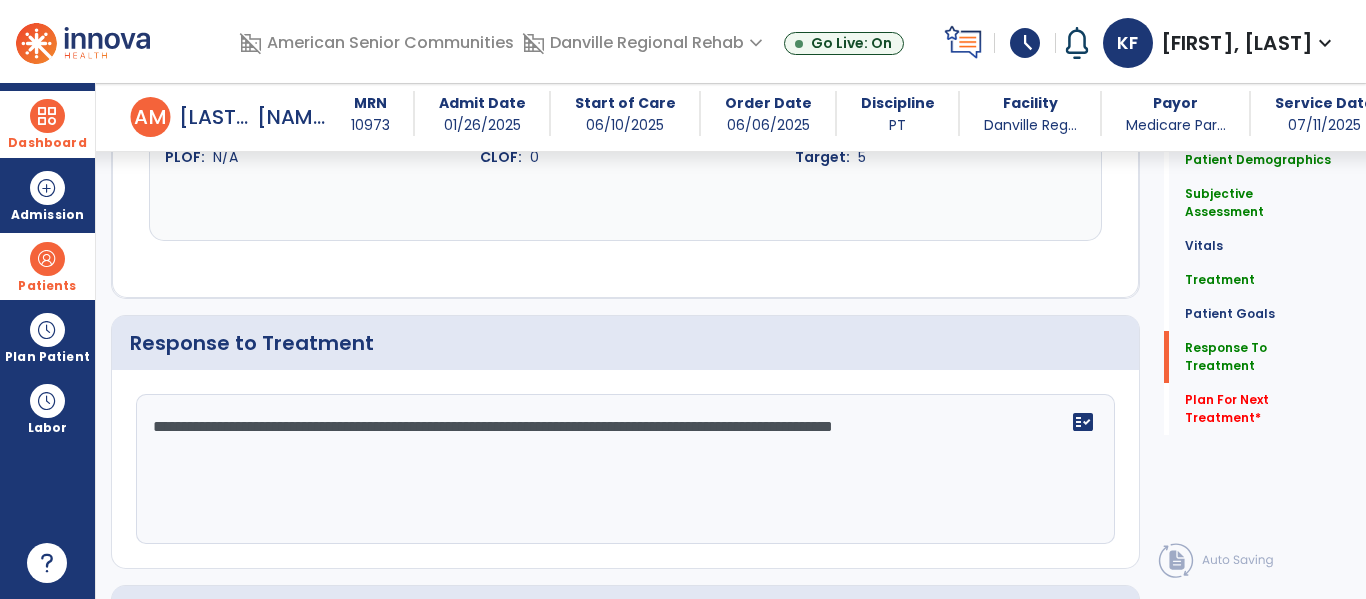 scroll, scrollTop: 2724, scrollLeft: 0, axis: vertical 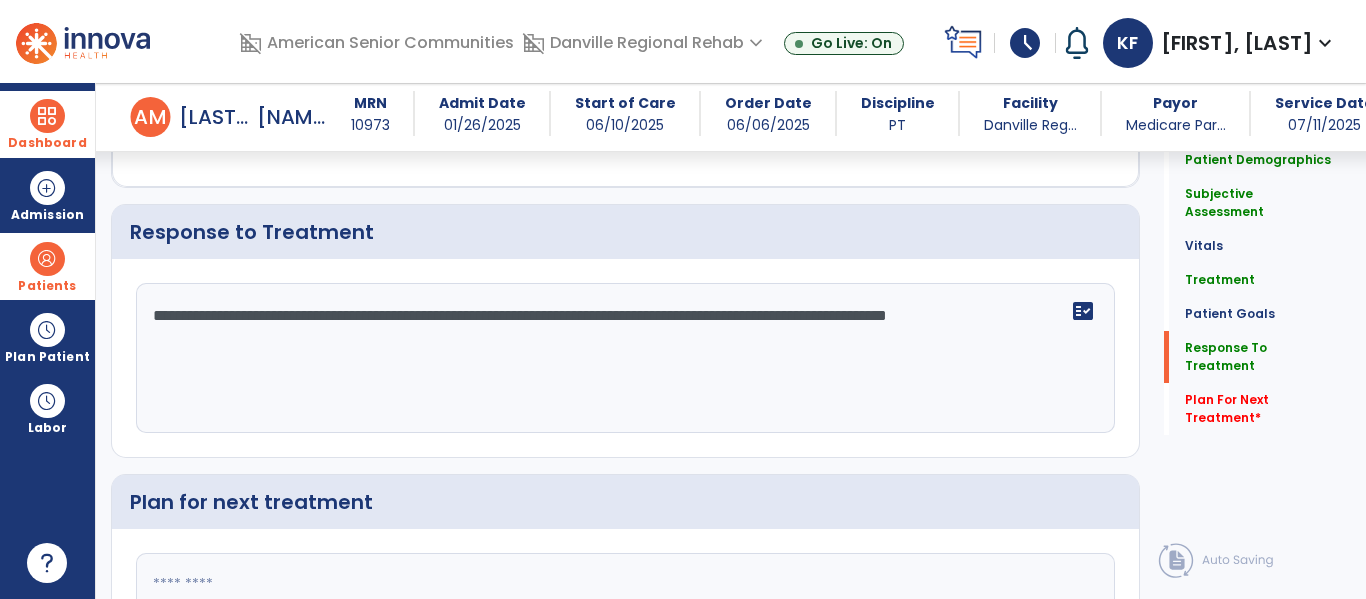 type on "**********" 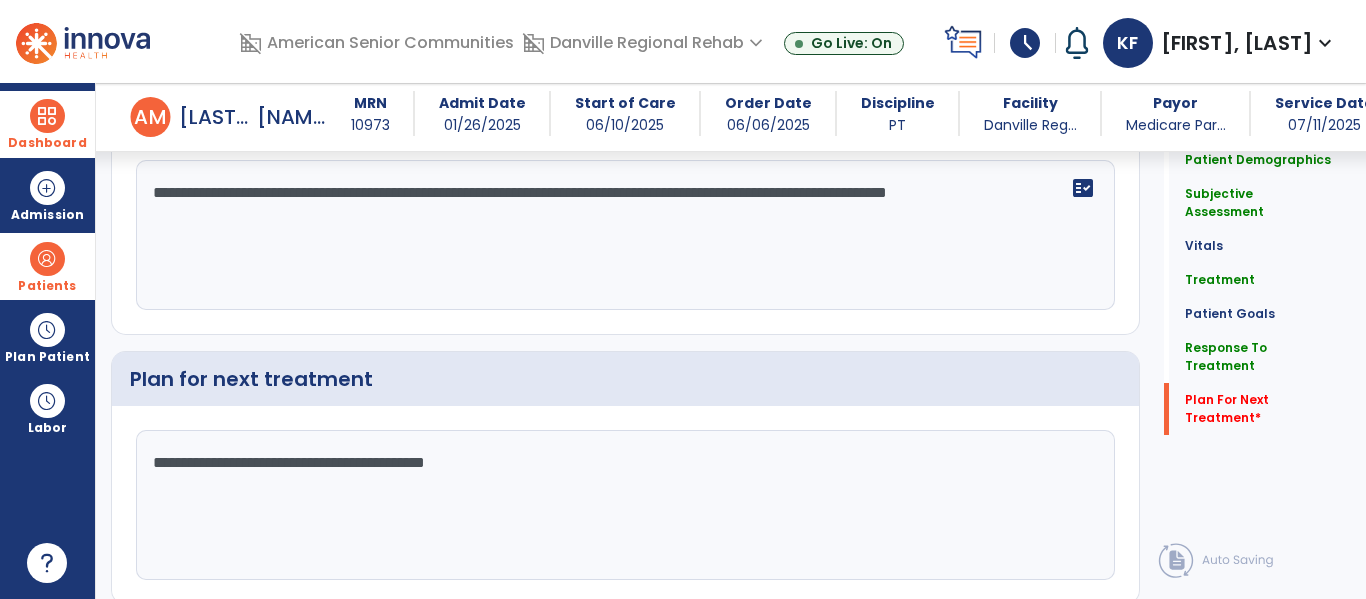 scroll, scrollTop: 2919, scrollLeft: 0, axis: vertical 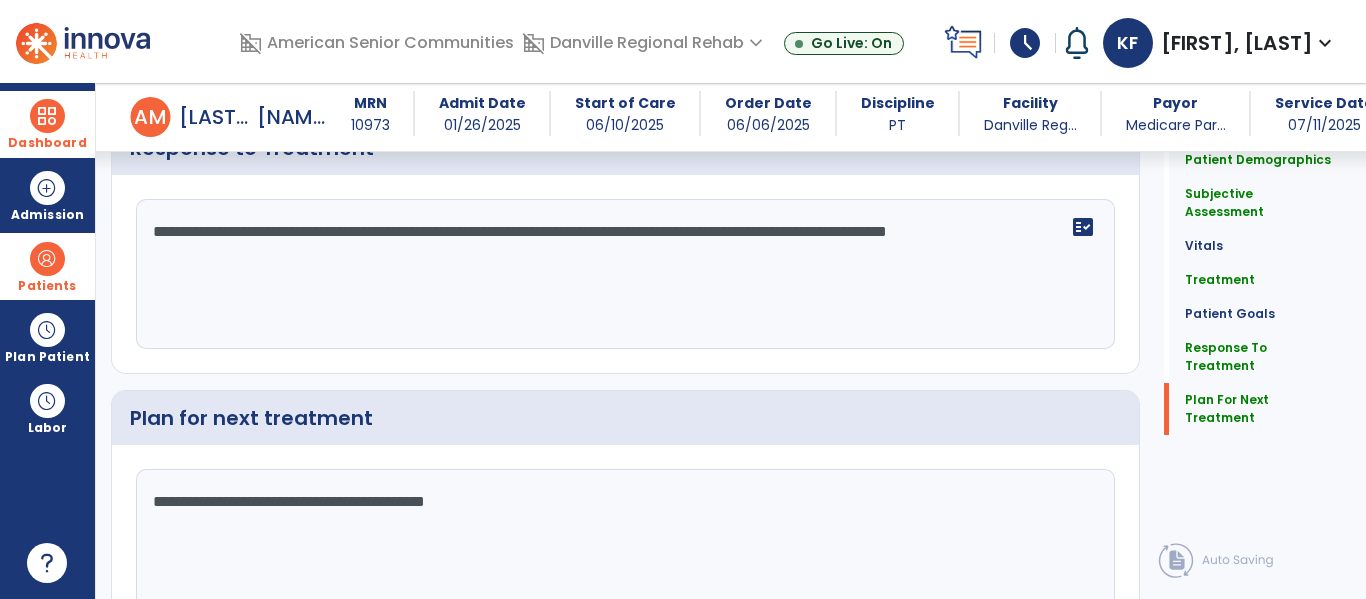 type on "**********" 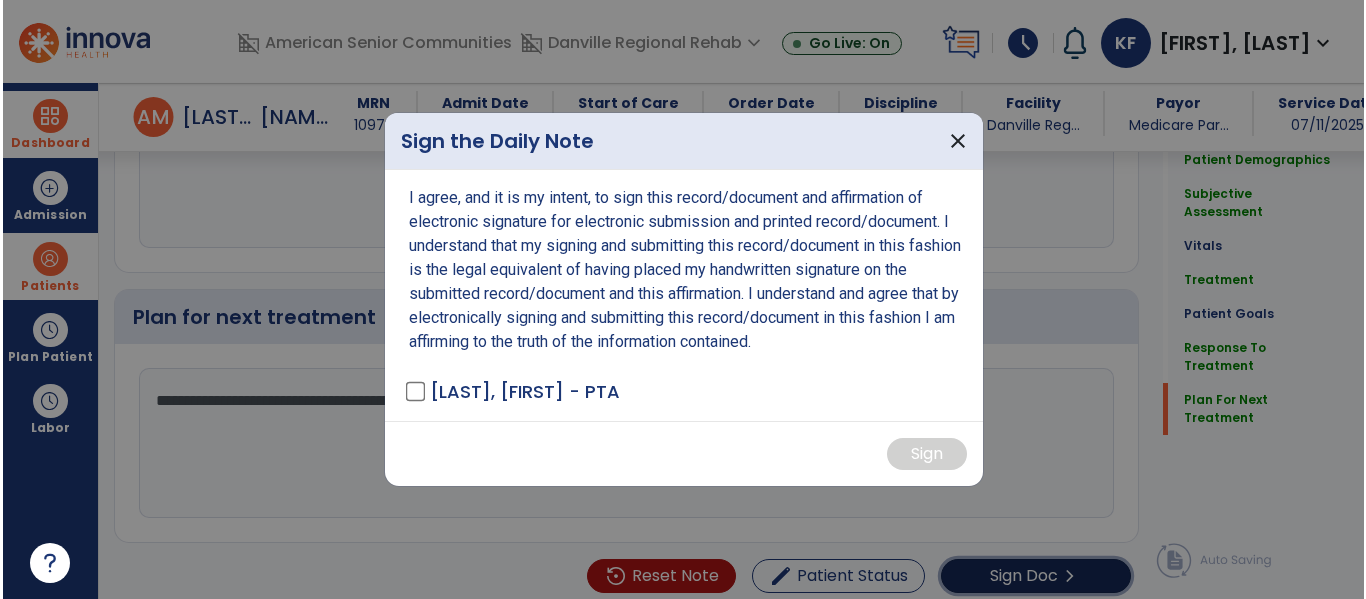 scroll, scrollTop: 2919, scrollLeft: 0, axis: vertical 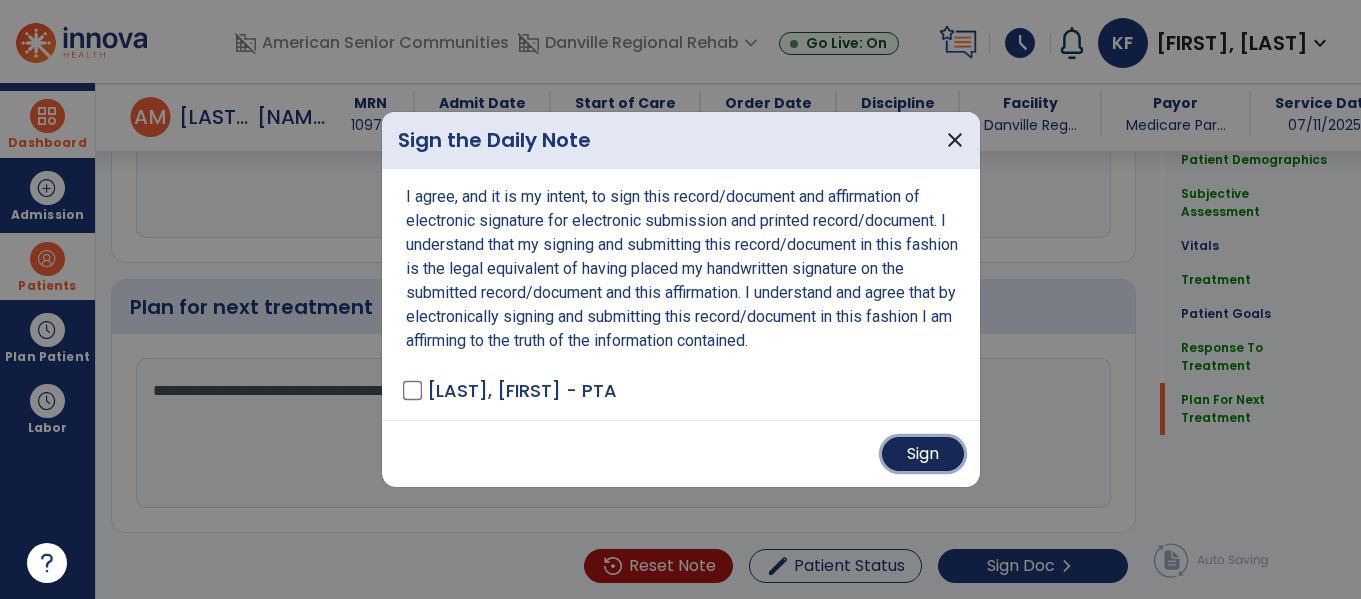 click on "Sign" at bounding box center (923, 454) 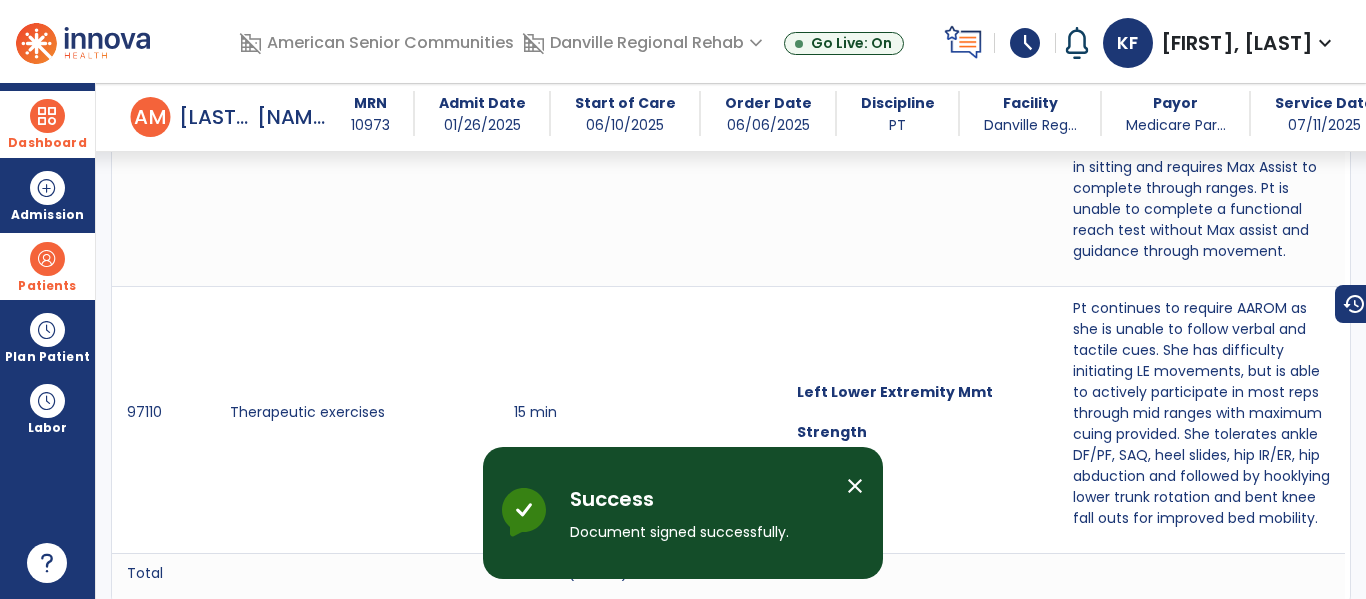 scroll, scrollTop: 0, scrollLeft: 0, axis: both 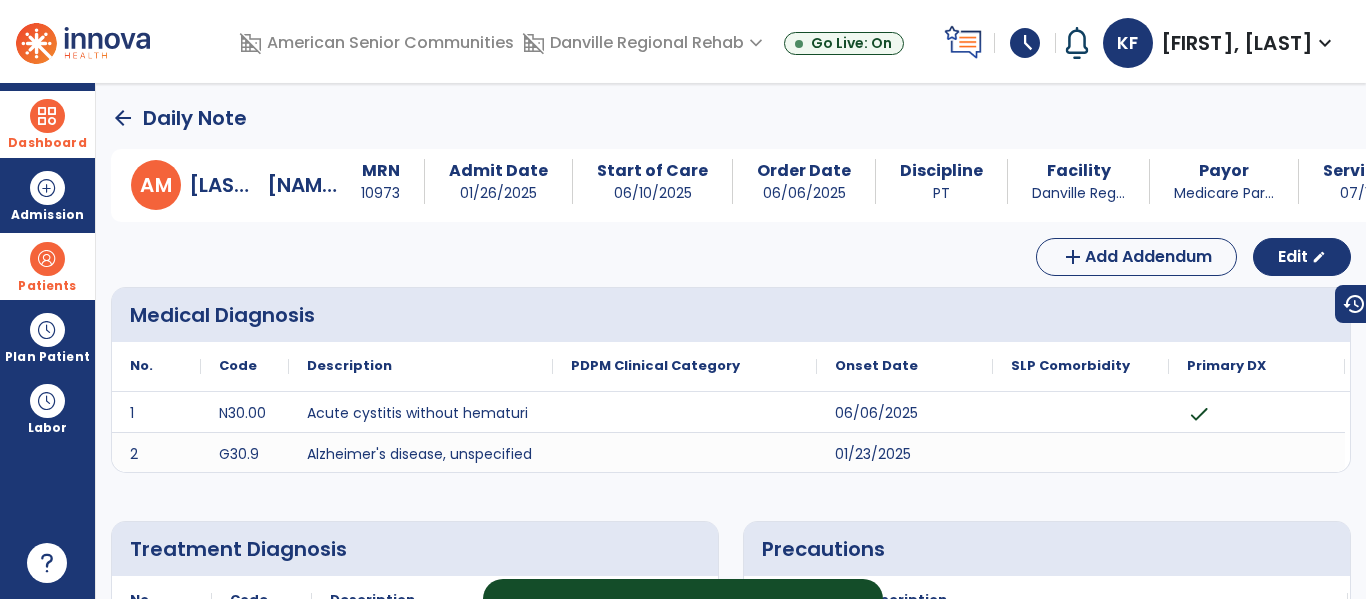 click on "arrow_back" 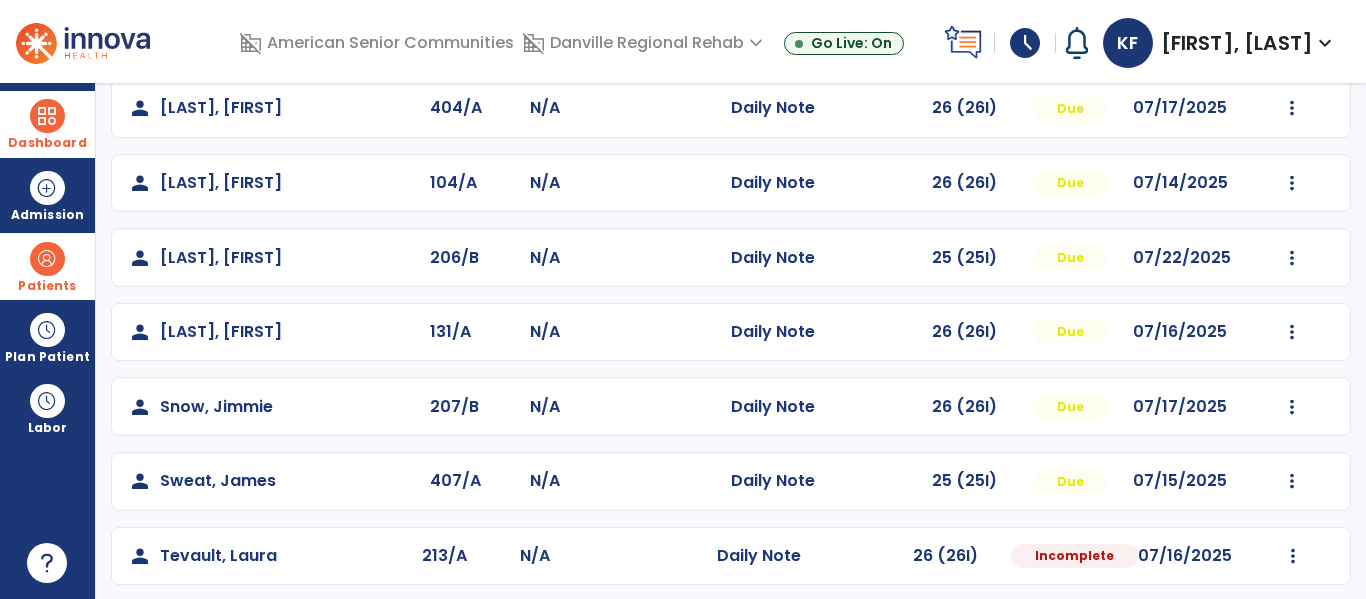 scroll, scrollTop: 629, scrollLeft: 0, axis: vertical 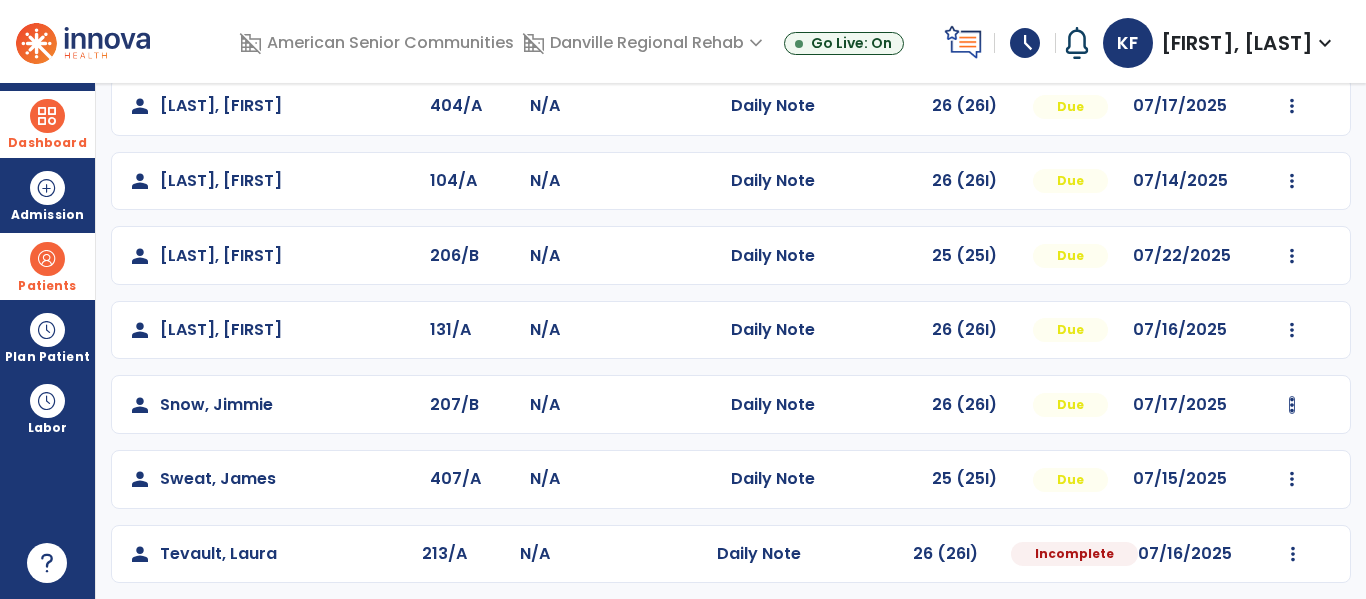 click at bounding box center [1293, -341] 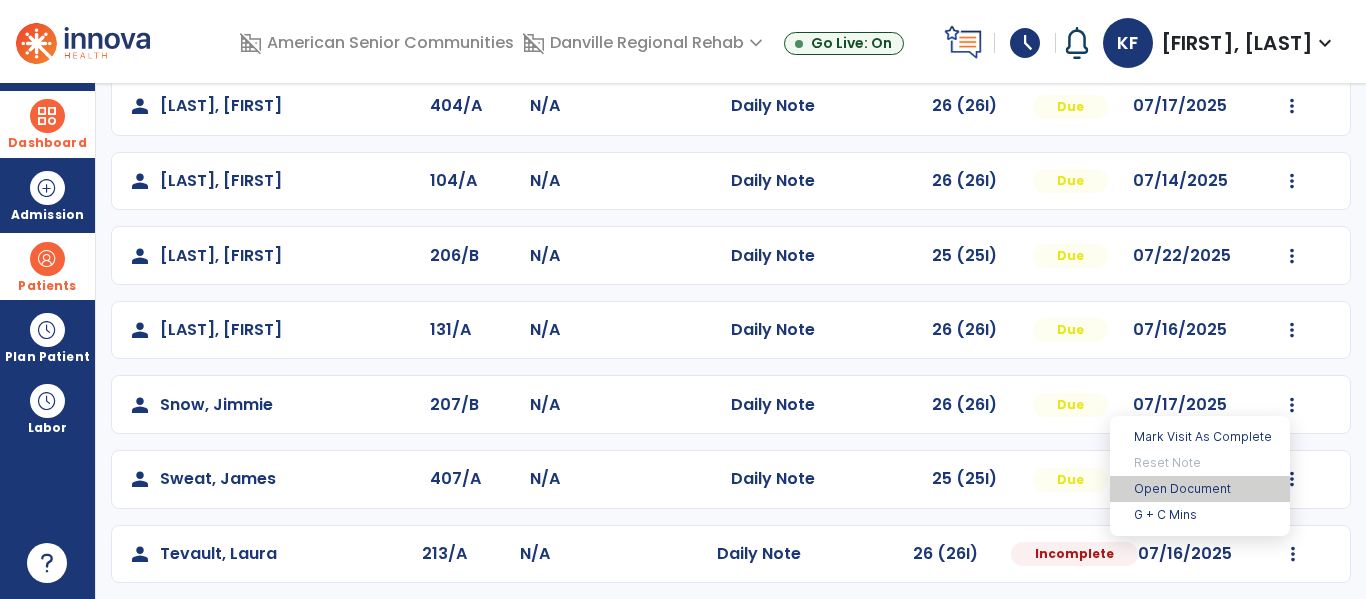 click on "Open Document" at bounding box center (1200, 489) 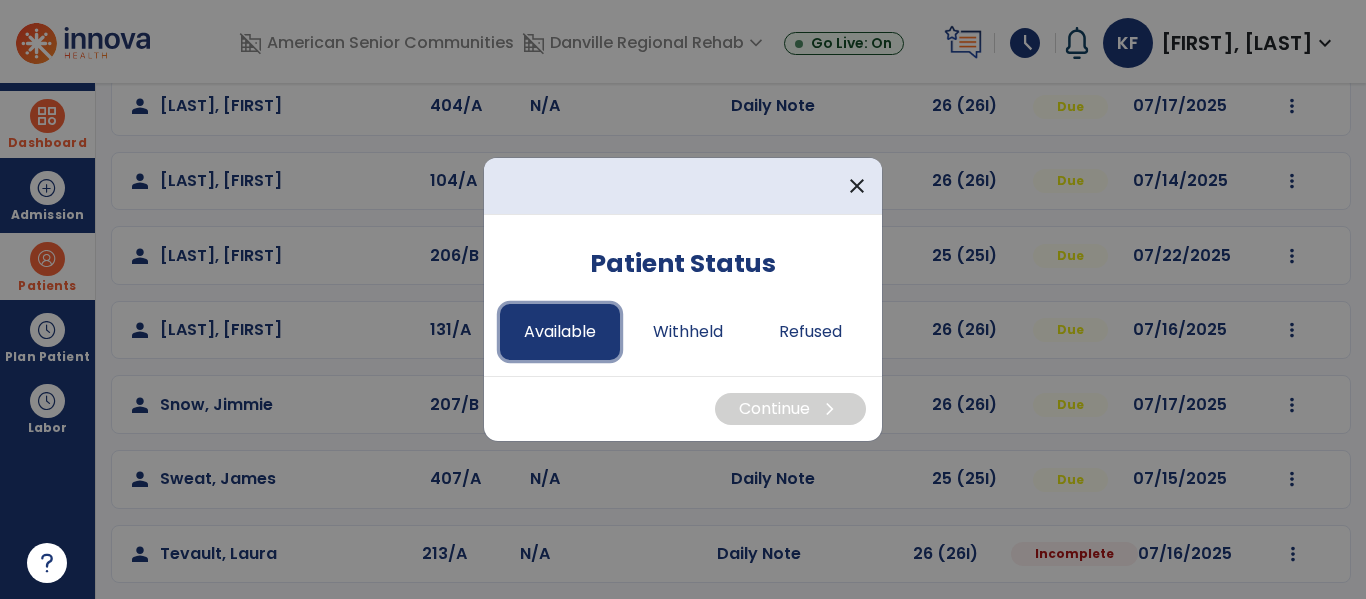 click on "Available" at bounding box center (560, 332) 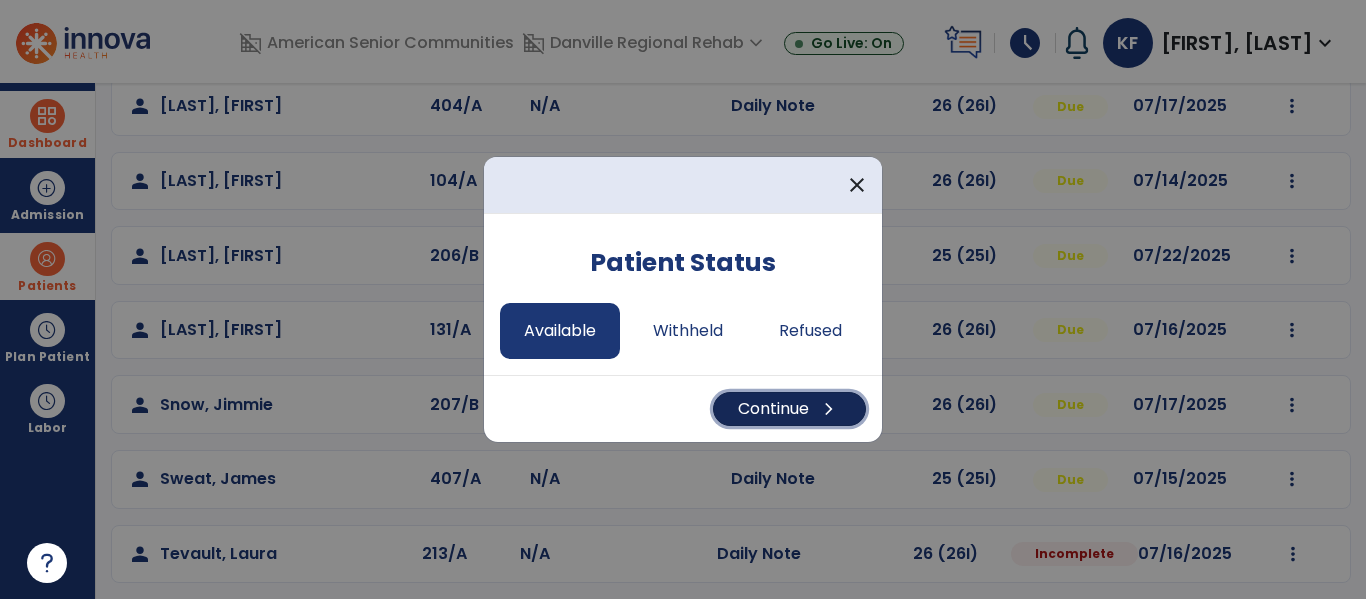 click on "Continue   chevron_right" at bounding box center [789, 409] 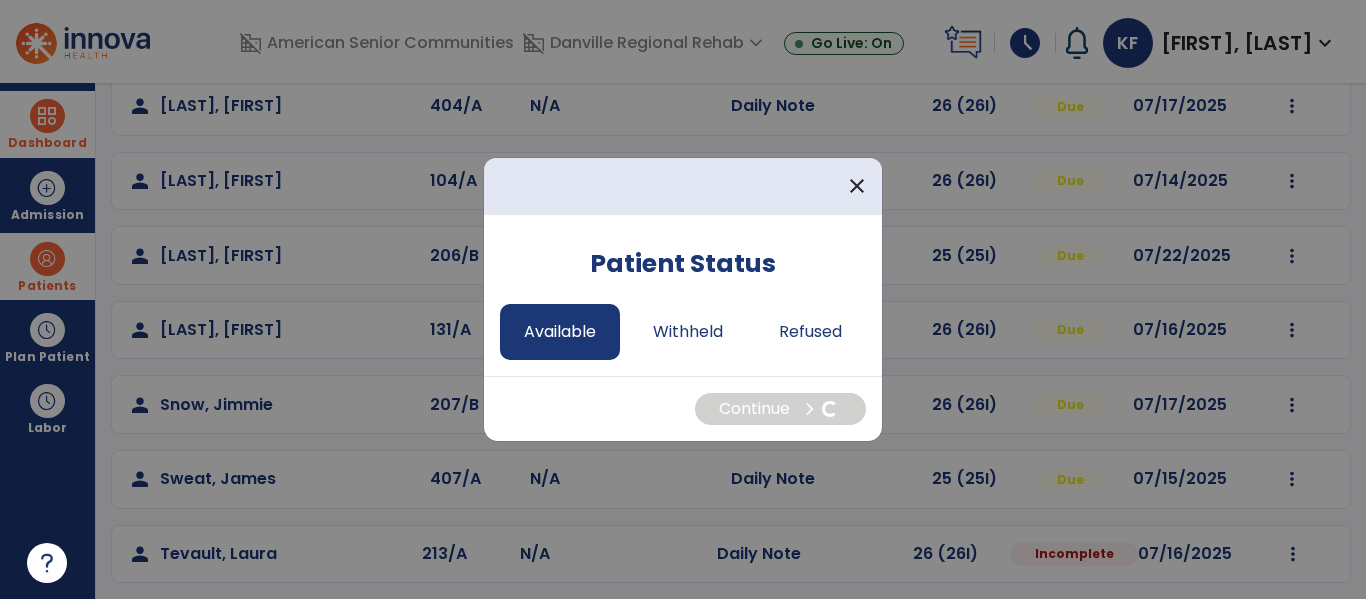 select on "*" 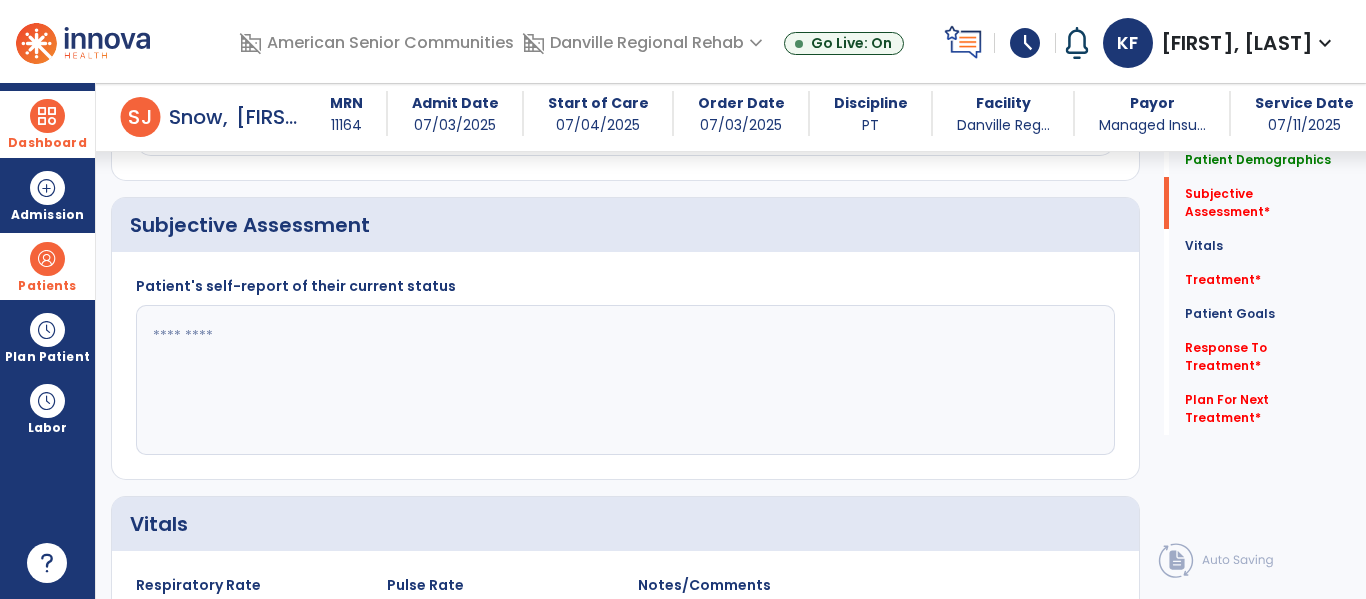 scroll, scrollTop: 415, scrollLeft: 0, axis: vertical 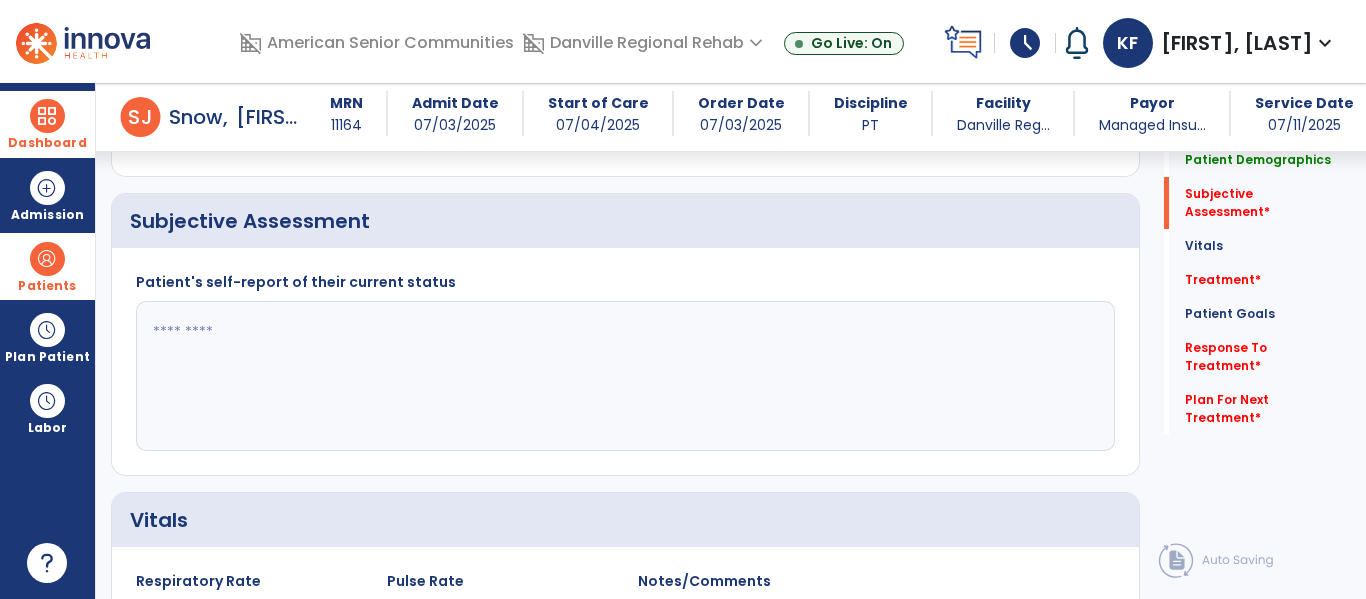 click 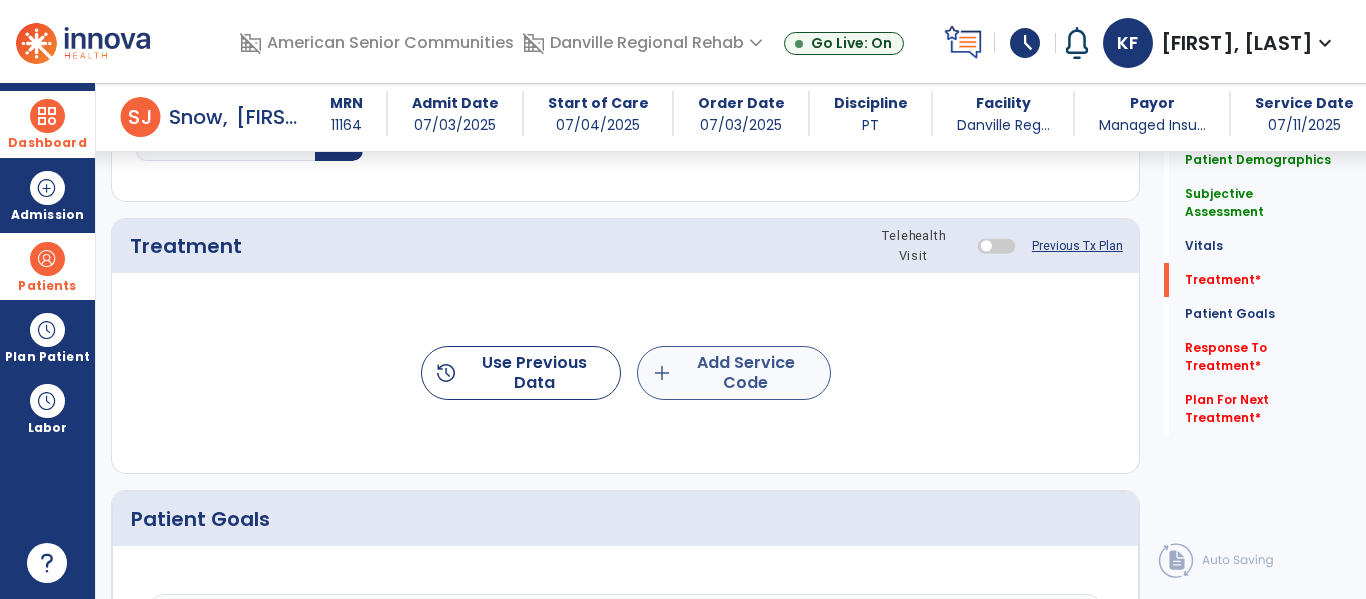 type on "**********" 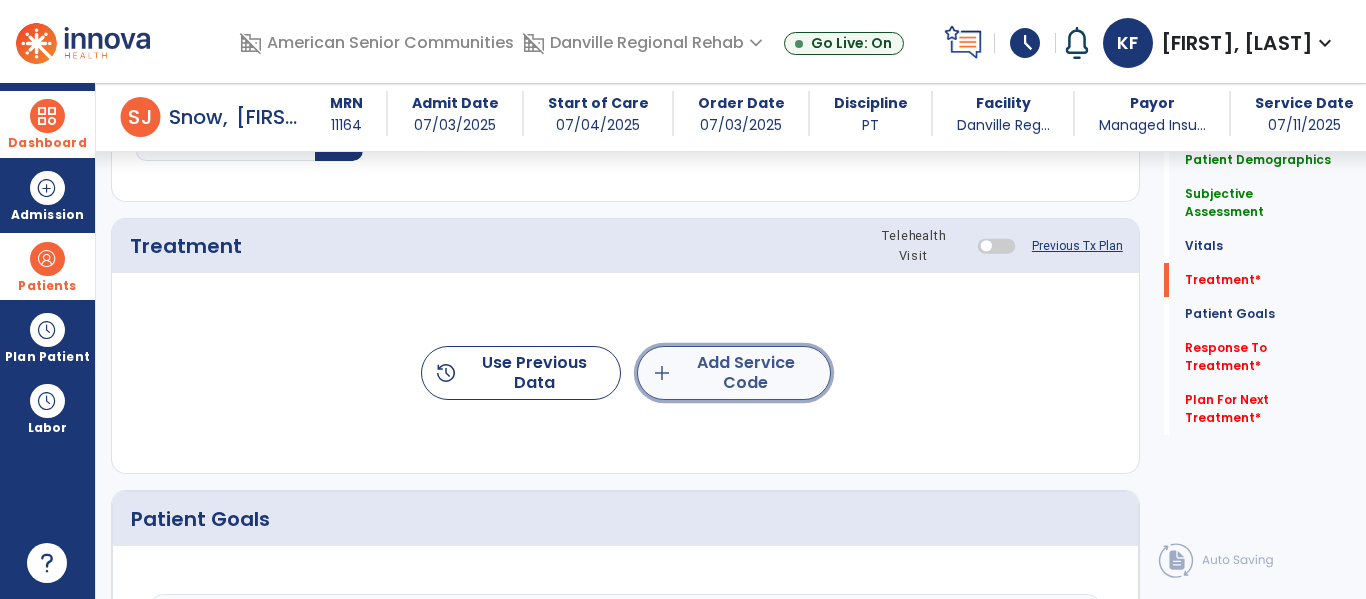 click on "add  Add Service Code" 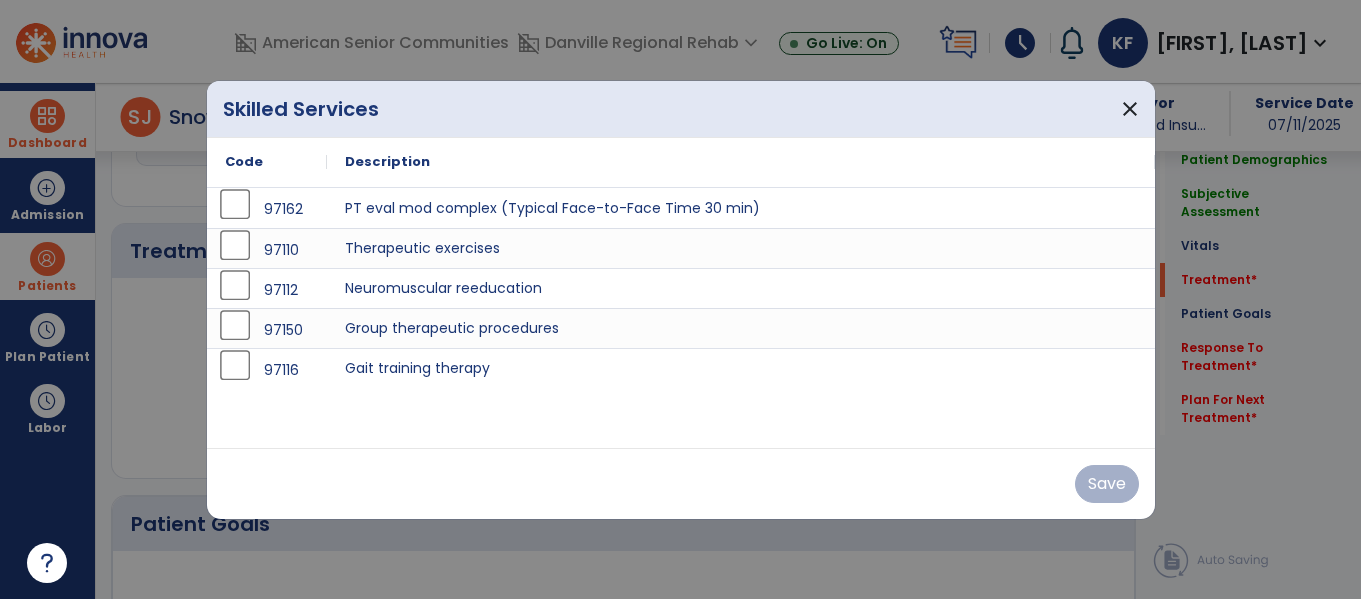 scroll, scrollTop: 1111, scrollLeft: 0, axis: vertical 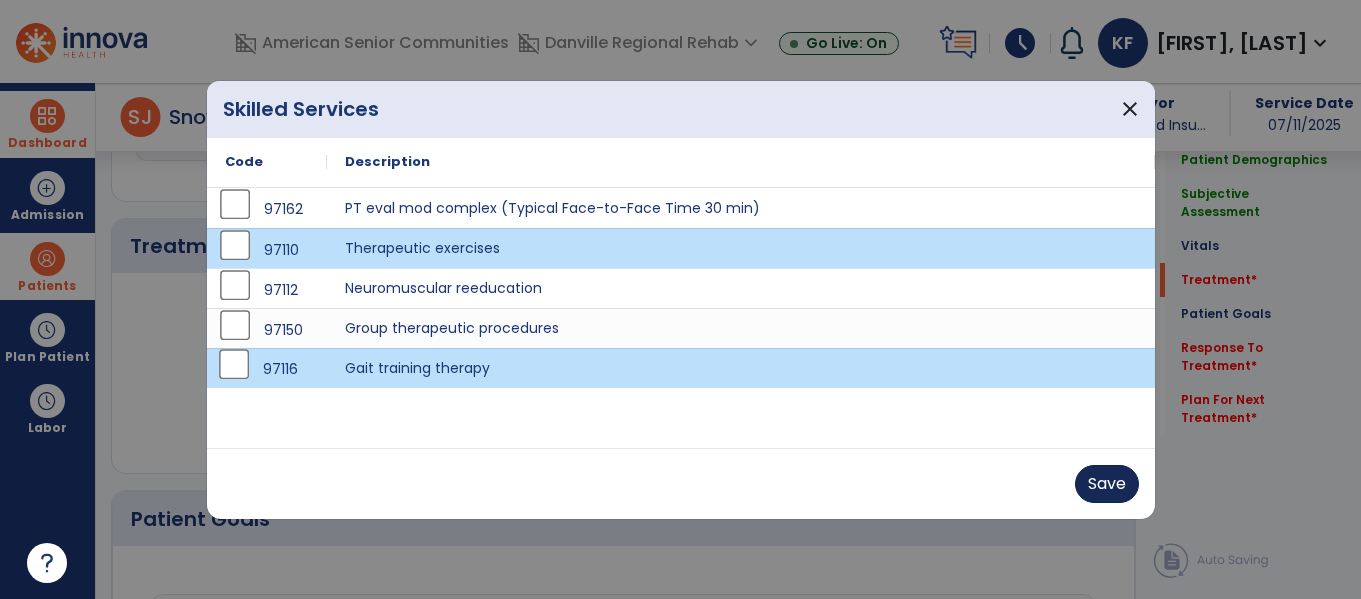 click on "Save" at bounding box center (1107, 484) 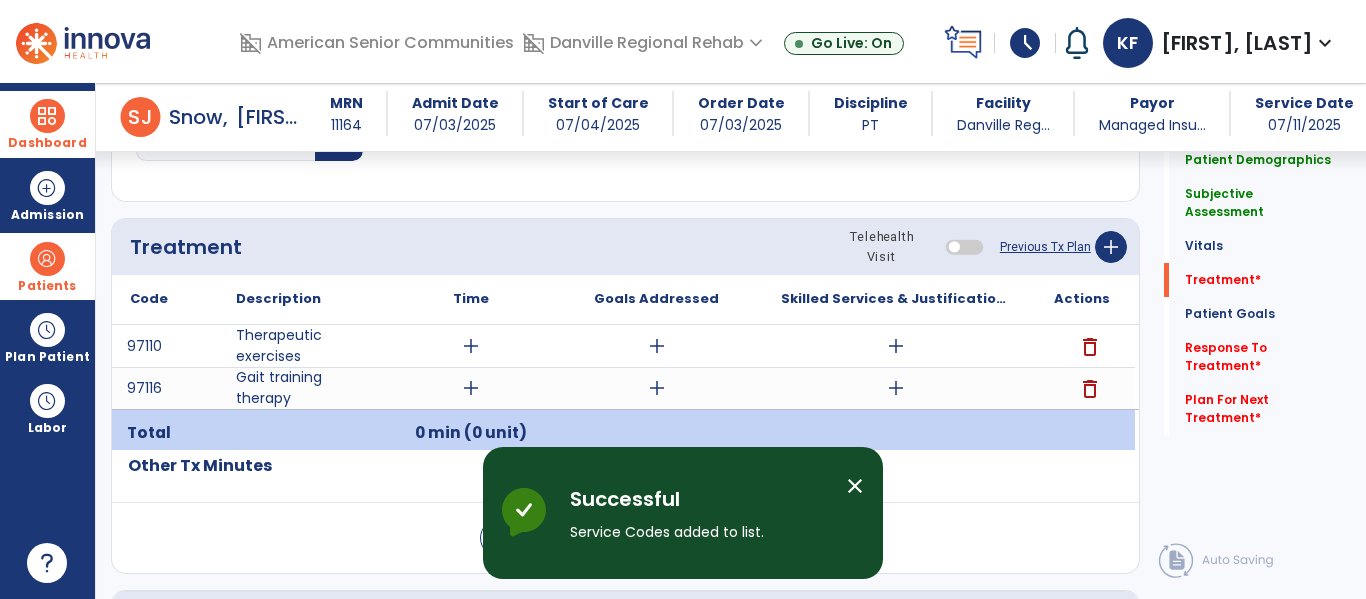 click on "add" at bounding box center (471, 346) 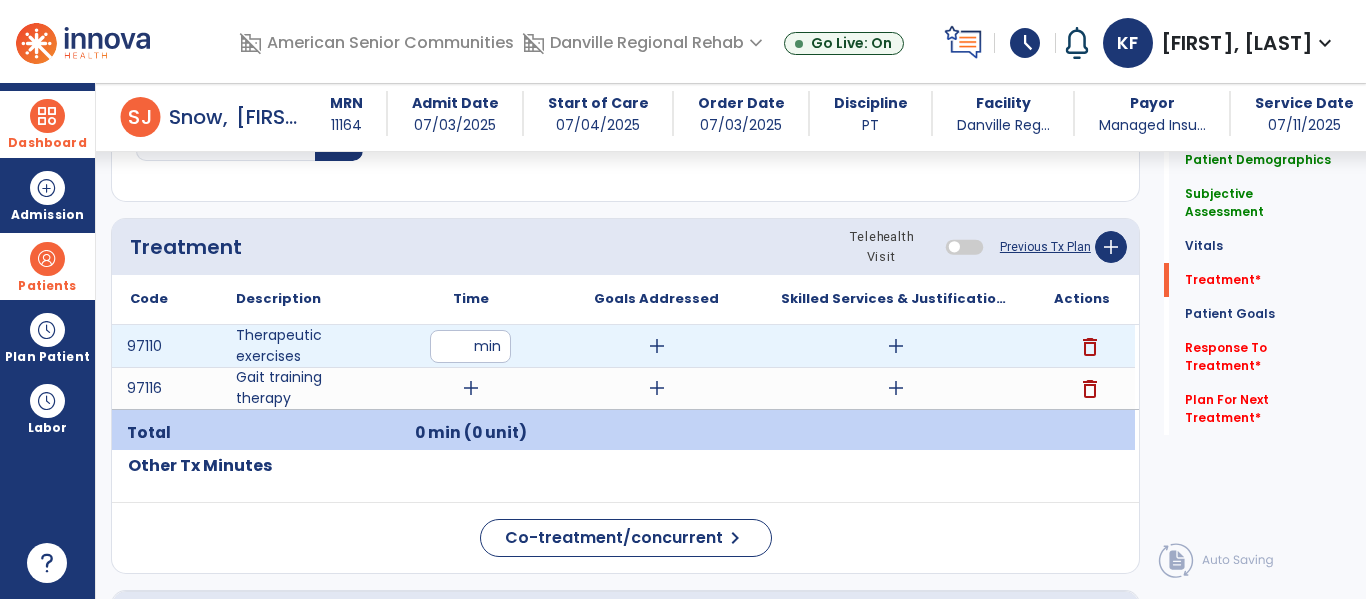 type on "**" 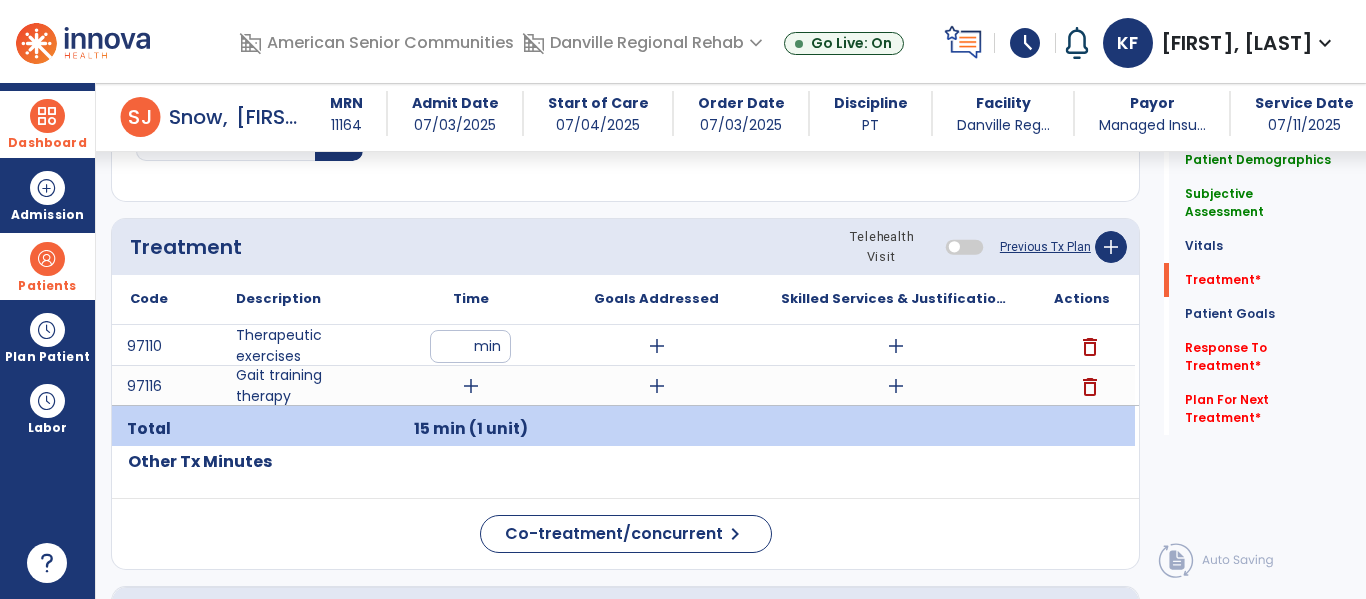 click on "add" at bounding box center (471, 386) 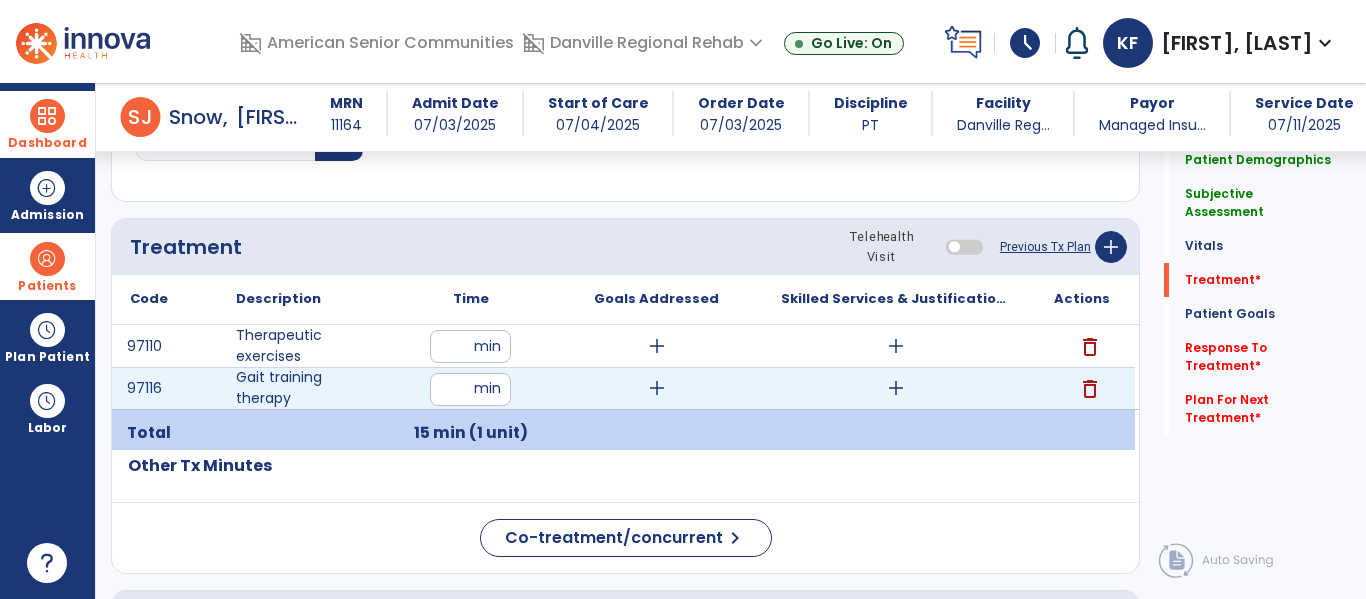 type on "**" 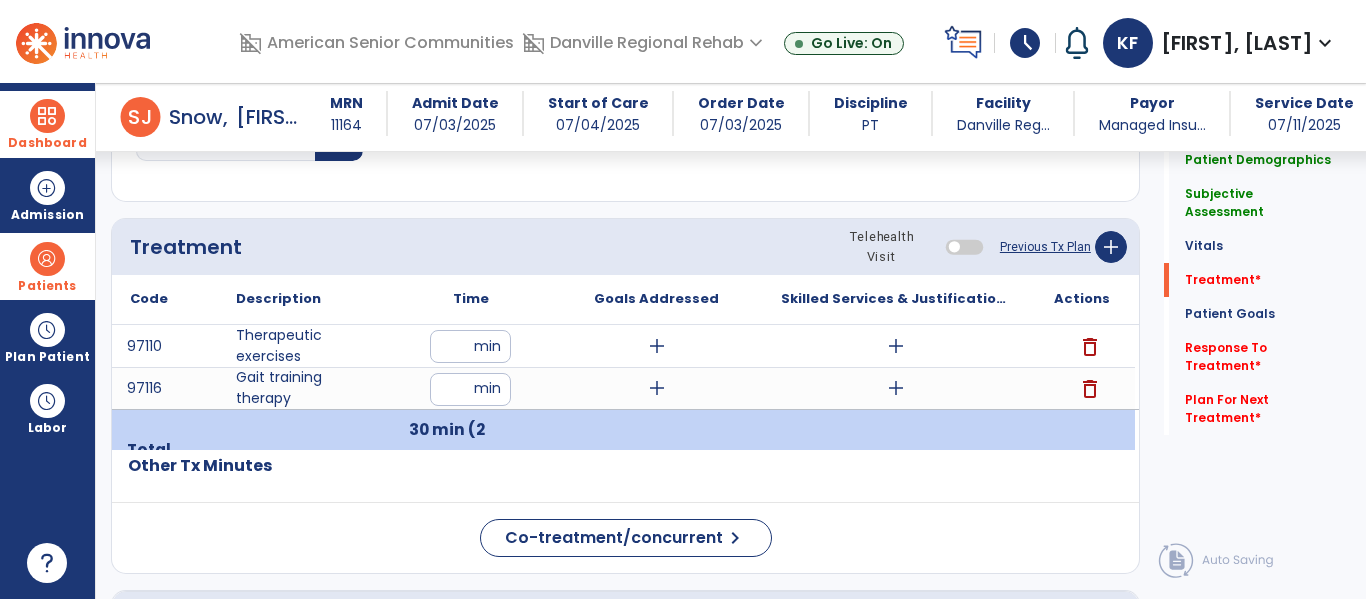 click on "add" at bounding box center (657, 346) 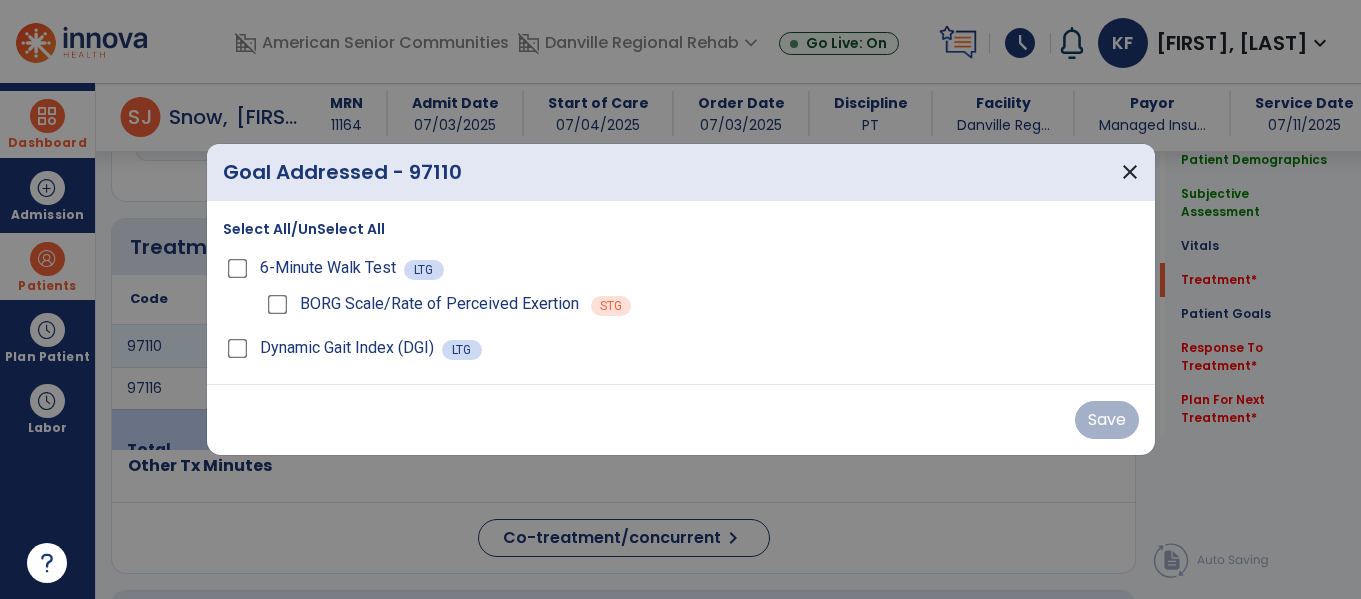 scroll, scrollTop: 1111, scrollLeft: 0, axis: vertical 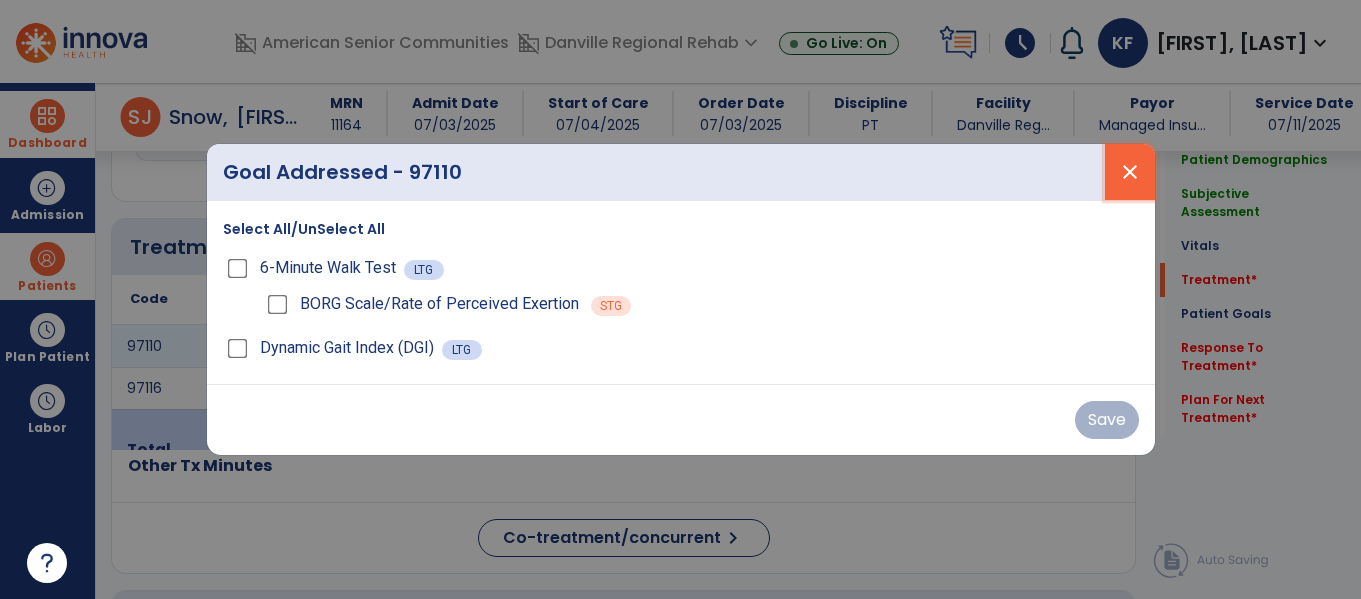 click on "close" at bounding box center (1130, 172) 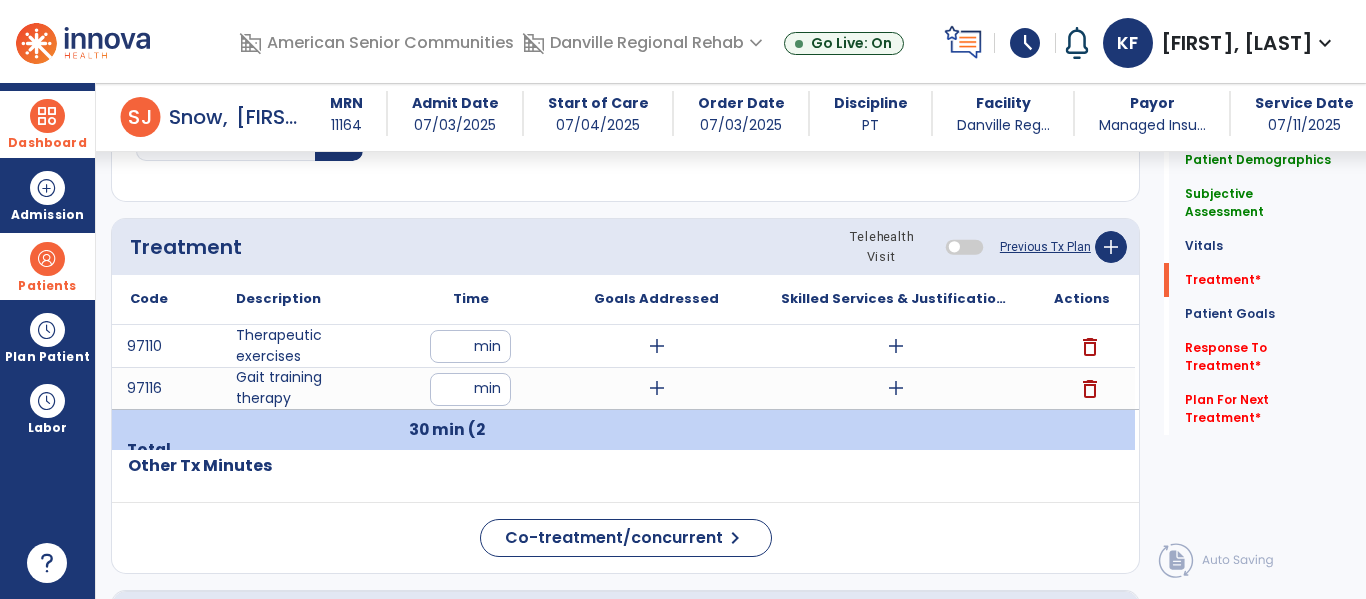 click on "add" at bounding box center (657, 388) 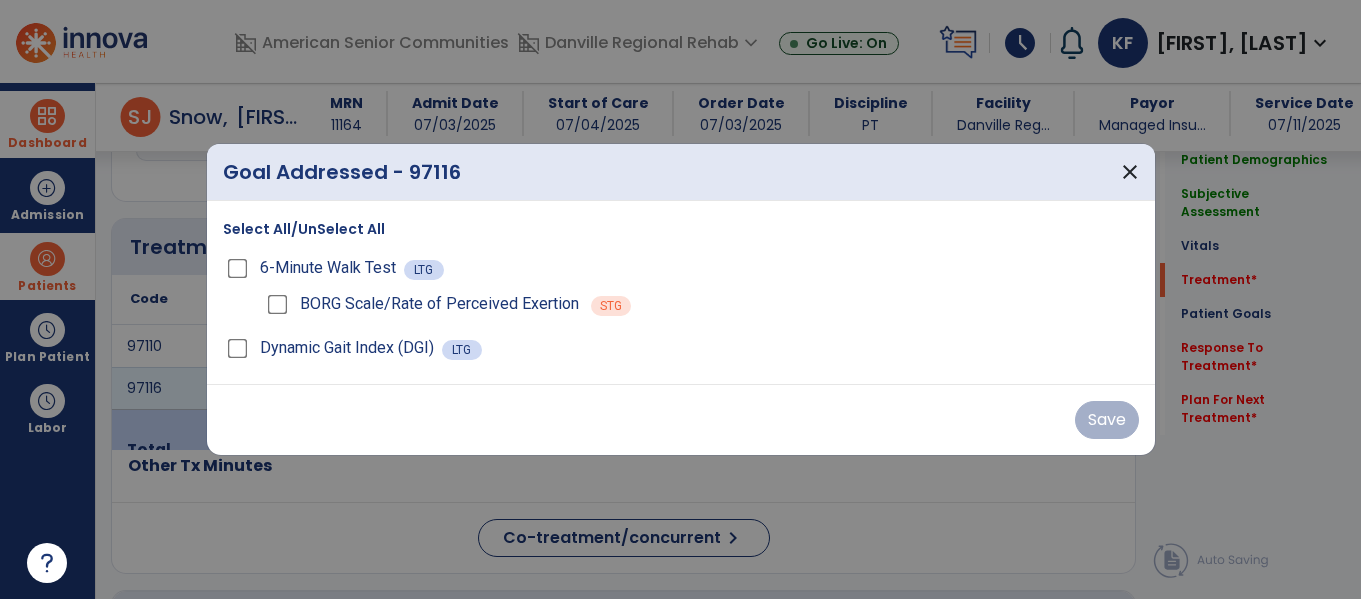 scroll, scrollTop: 1111, scrollLeft: 0, axis: vertical 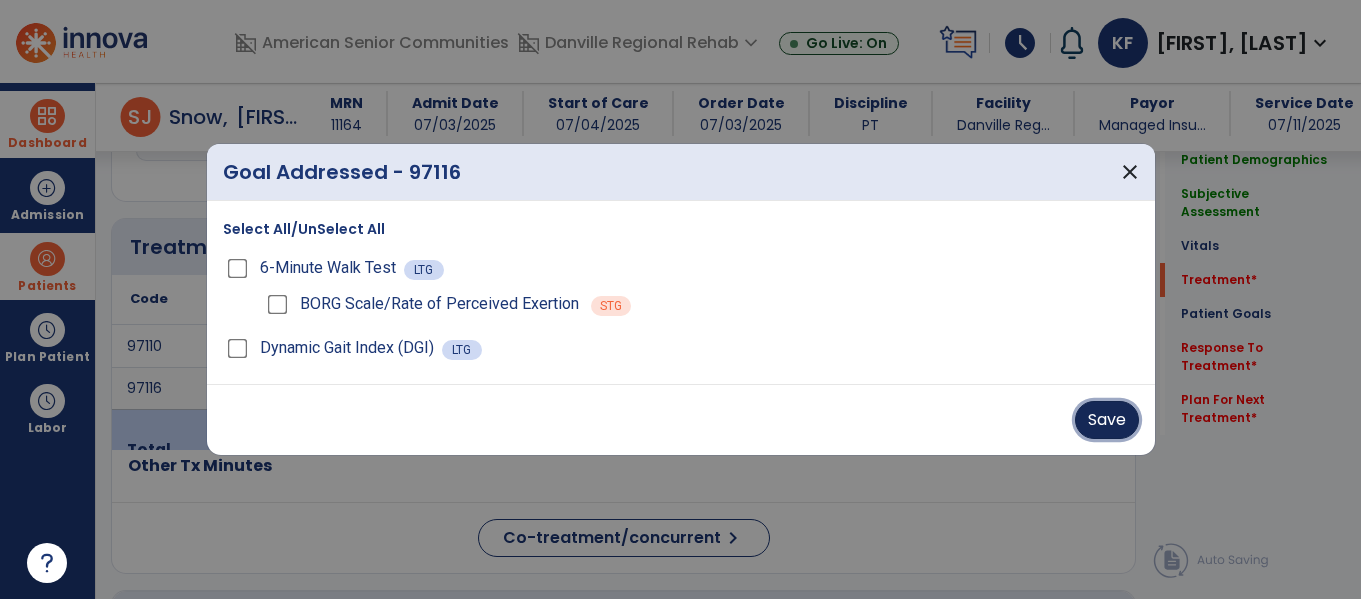 click on "Save" at bounding box center (1107, 420) 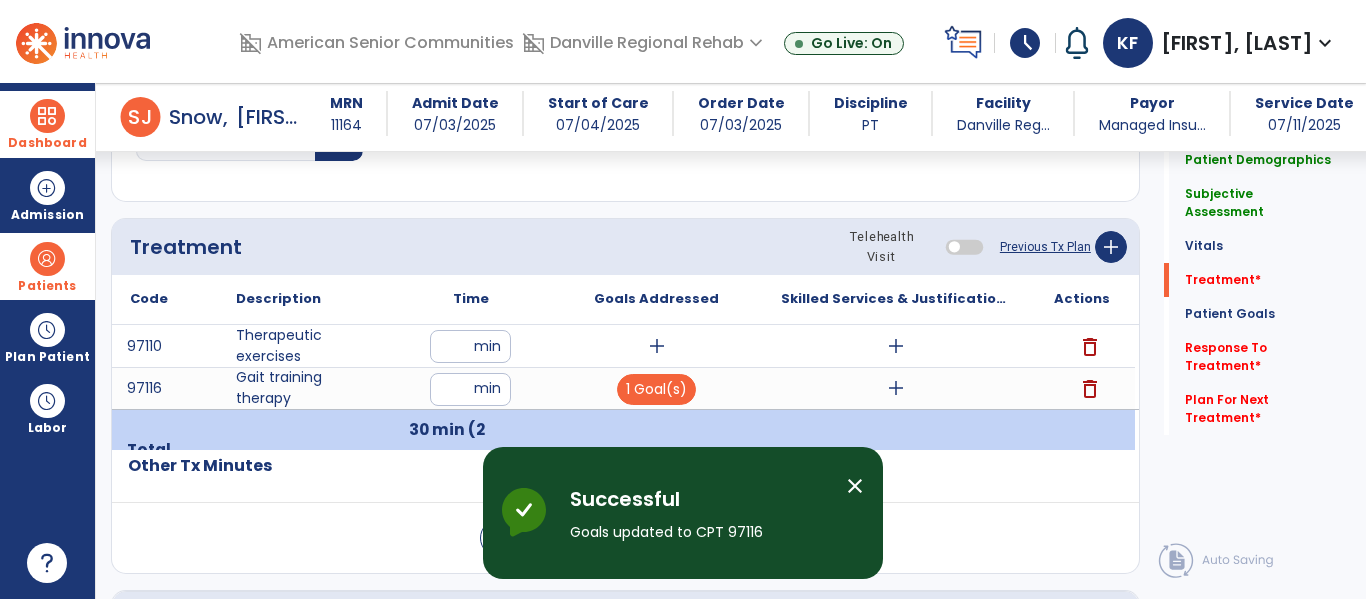 click on "add" at bounding box center (896, 346) 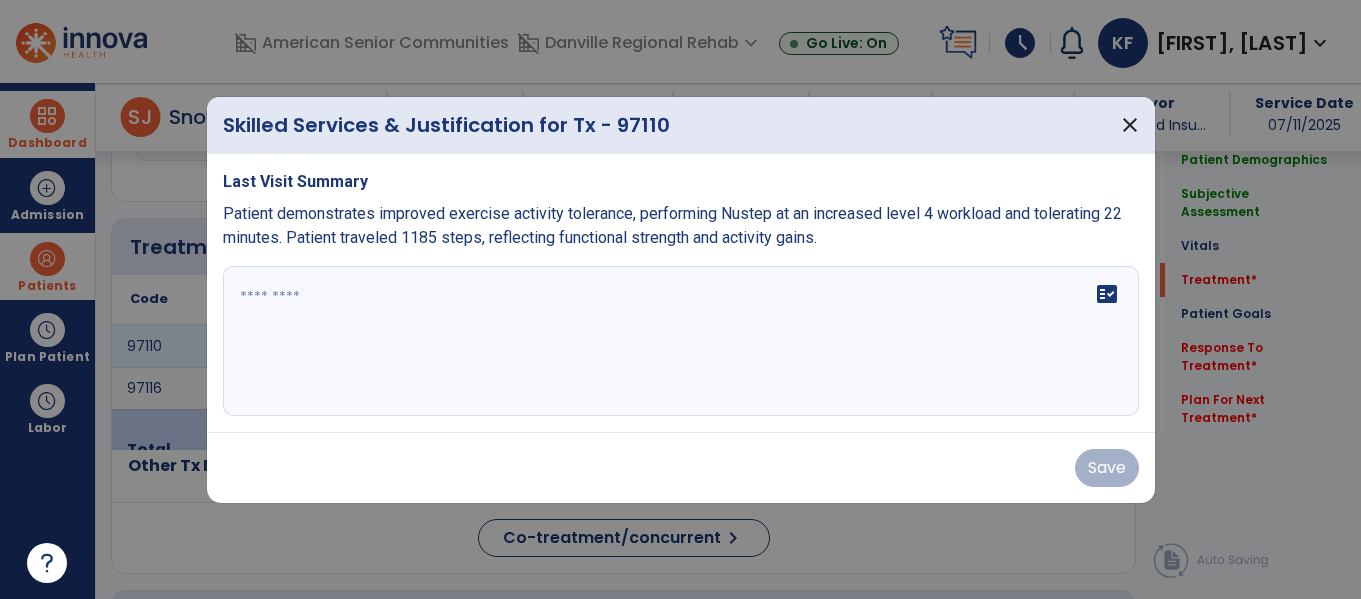 scroll, scrollTop: 1111, scrollLeft: 0, axis: vertical 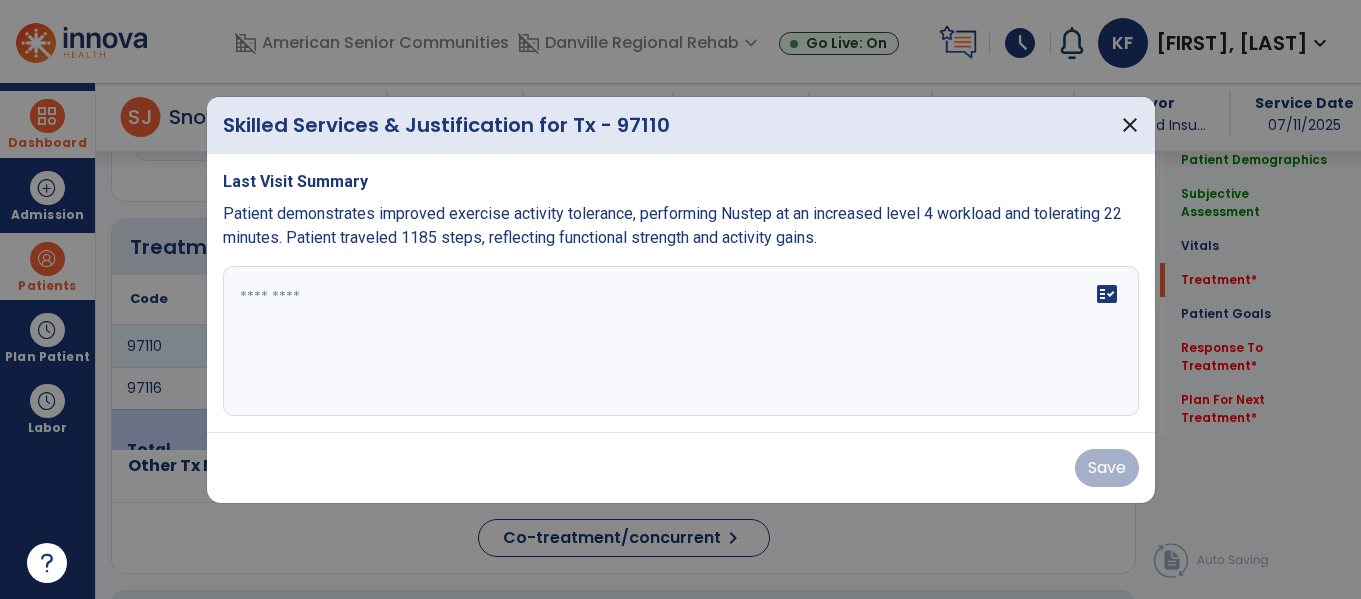 click on "fact_check" at bounding box center [681, 341] 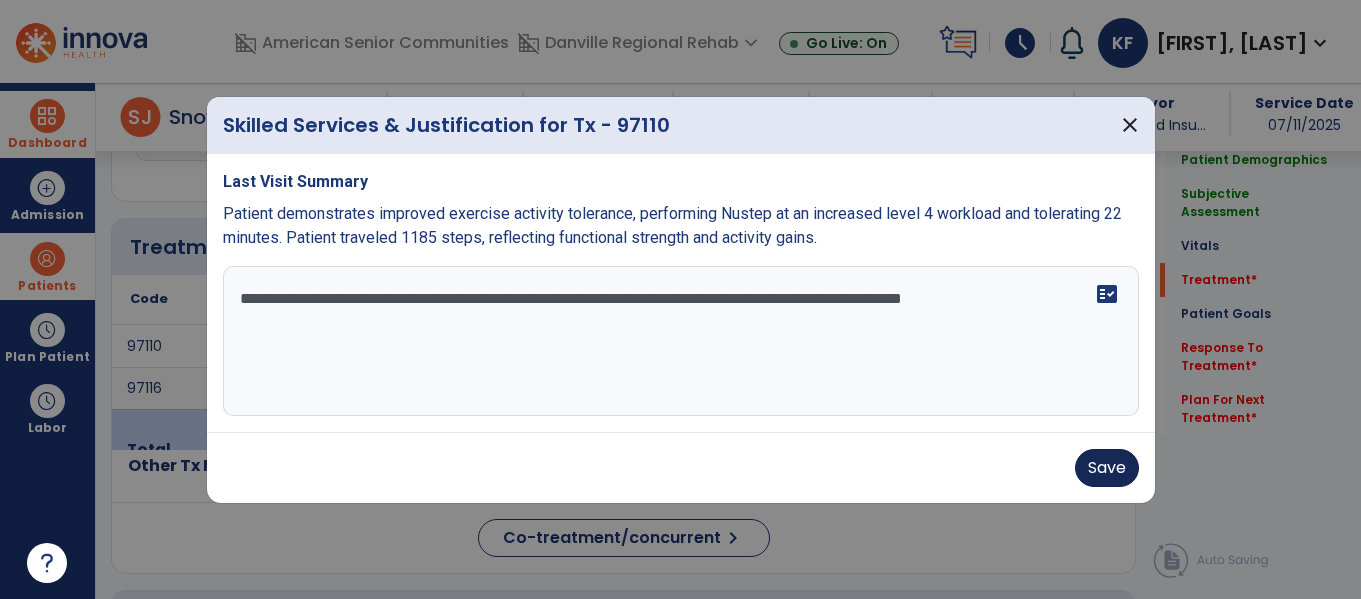type on "**********" 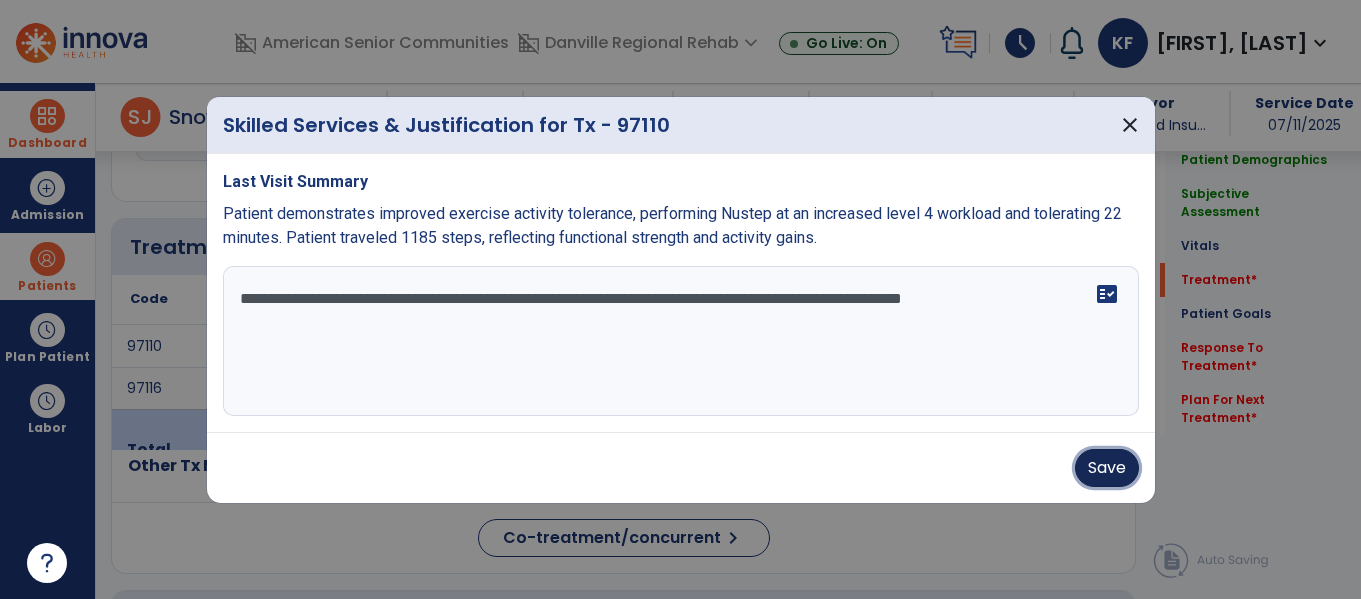click on "Save" at bounding box center (1107, 468) 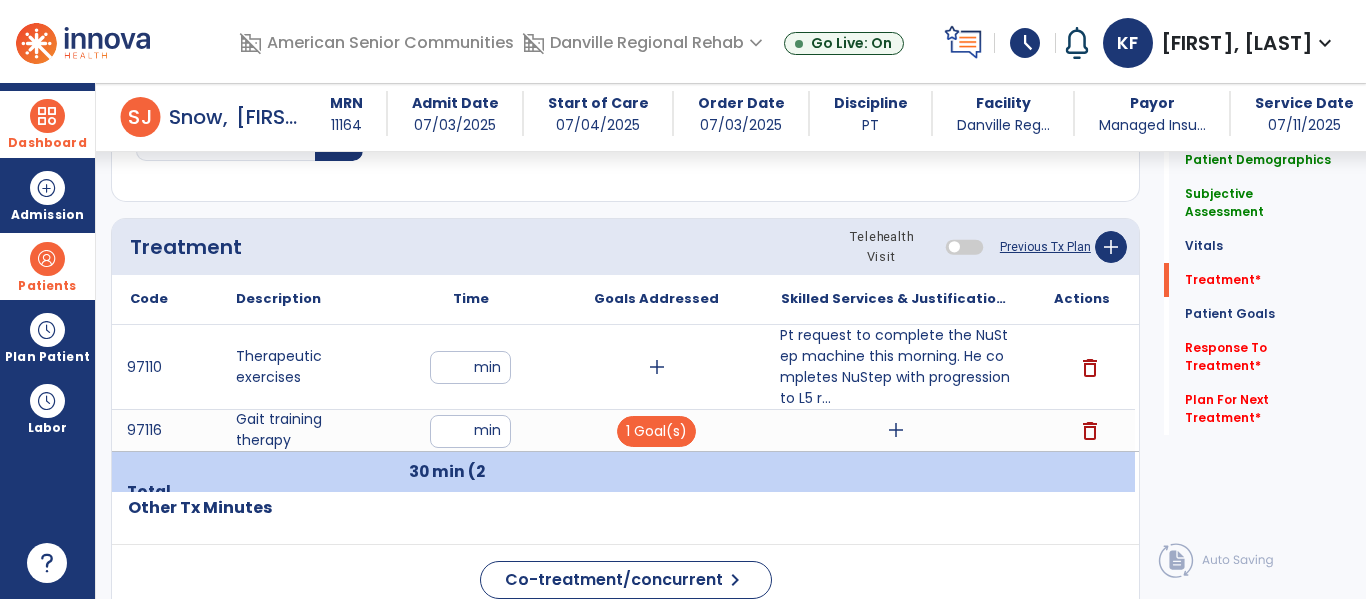click on "Pt request to complete the NuStep machine this morning. He completes NuStep with progression to L5 r..." at bounding box center [896, 367] 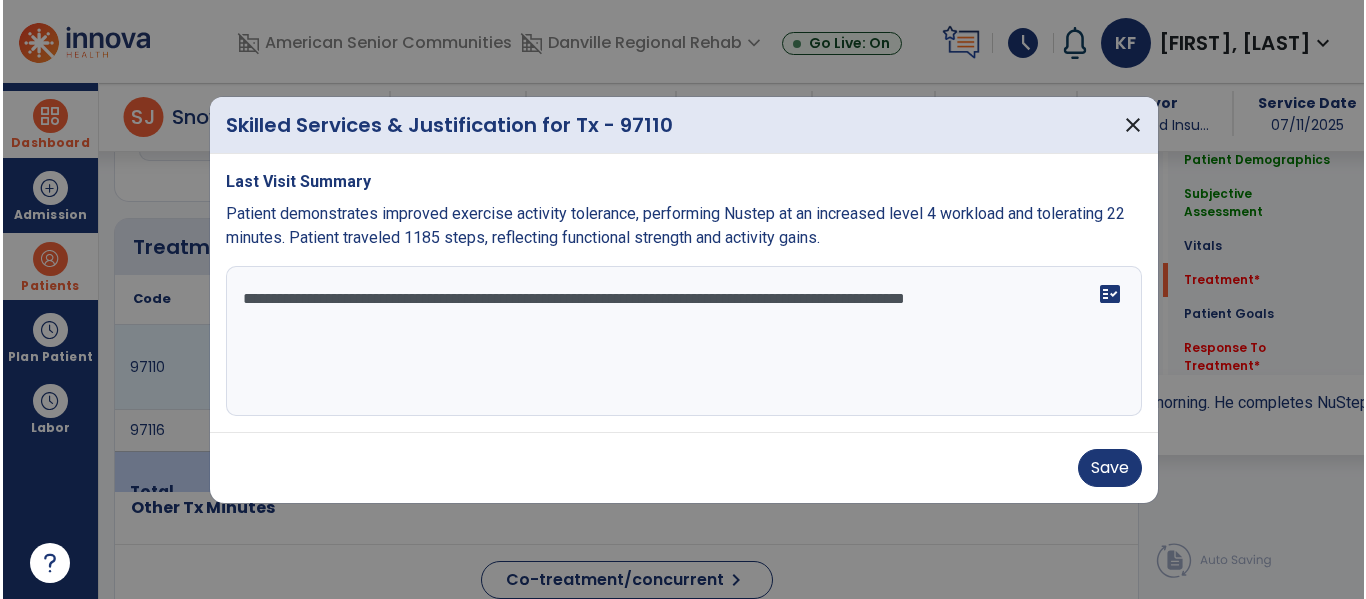 scroll, scrollTop: 1111, scrollLeft: 0, axis: vertical 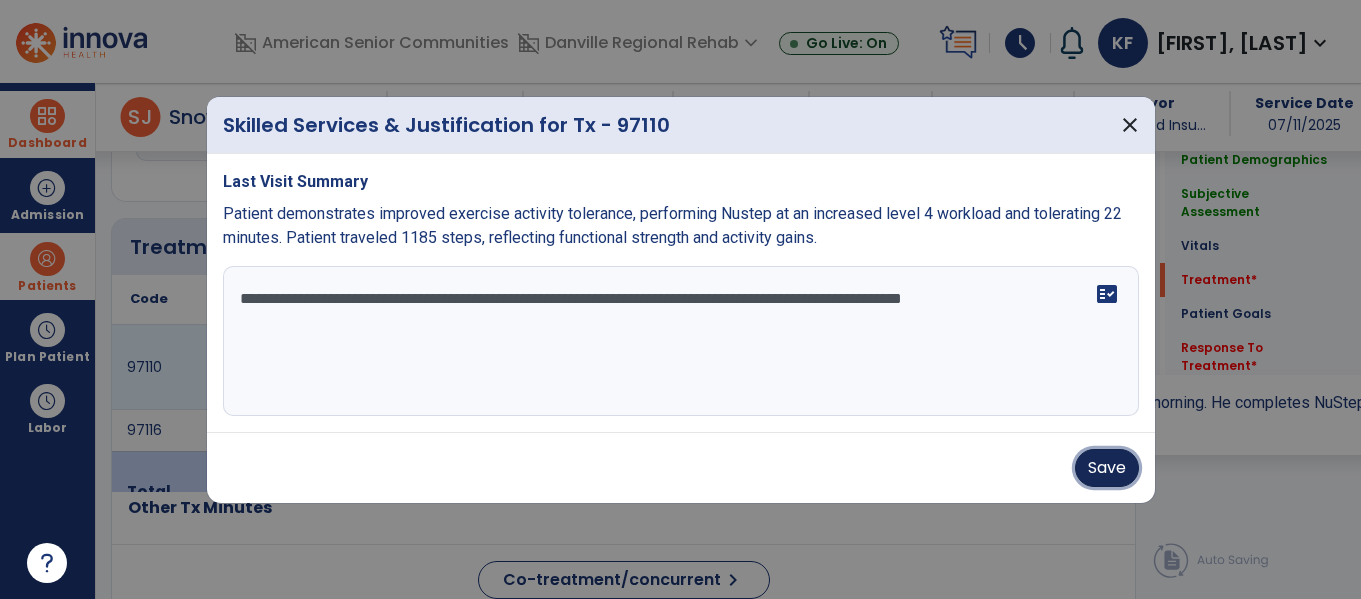 click on "Save" at bounding box center (1107, 468) 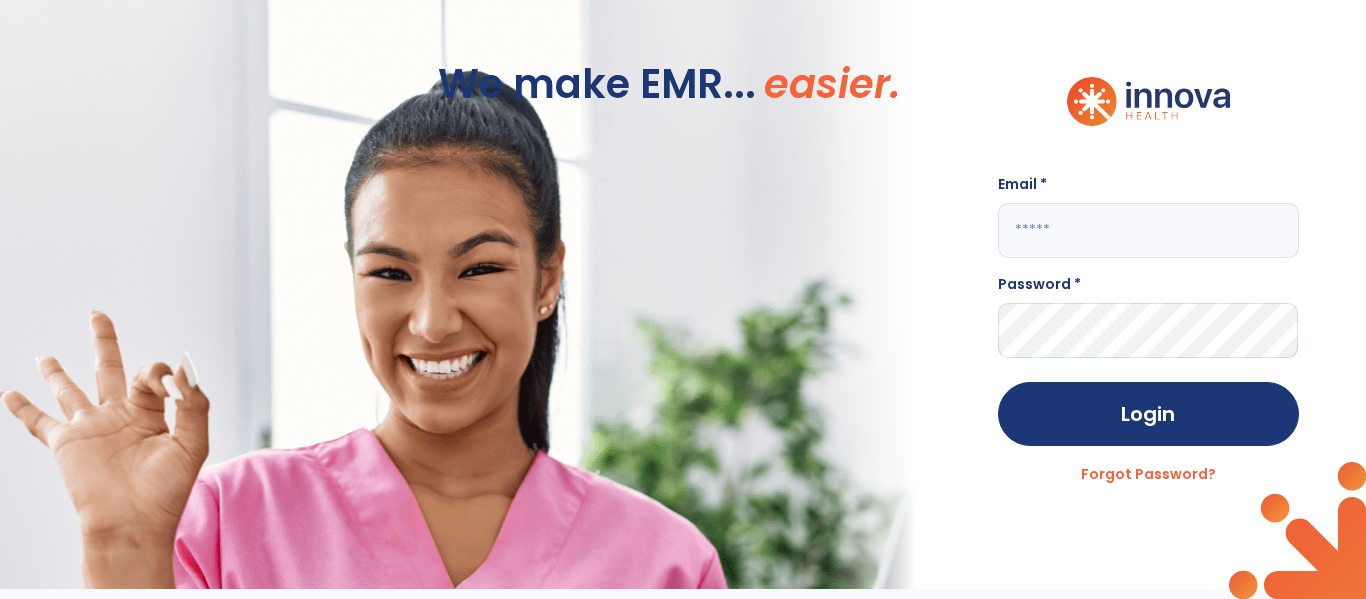 scroll, scrollTop: 0, scrollLeft: 0, axis: both 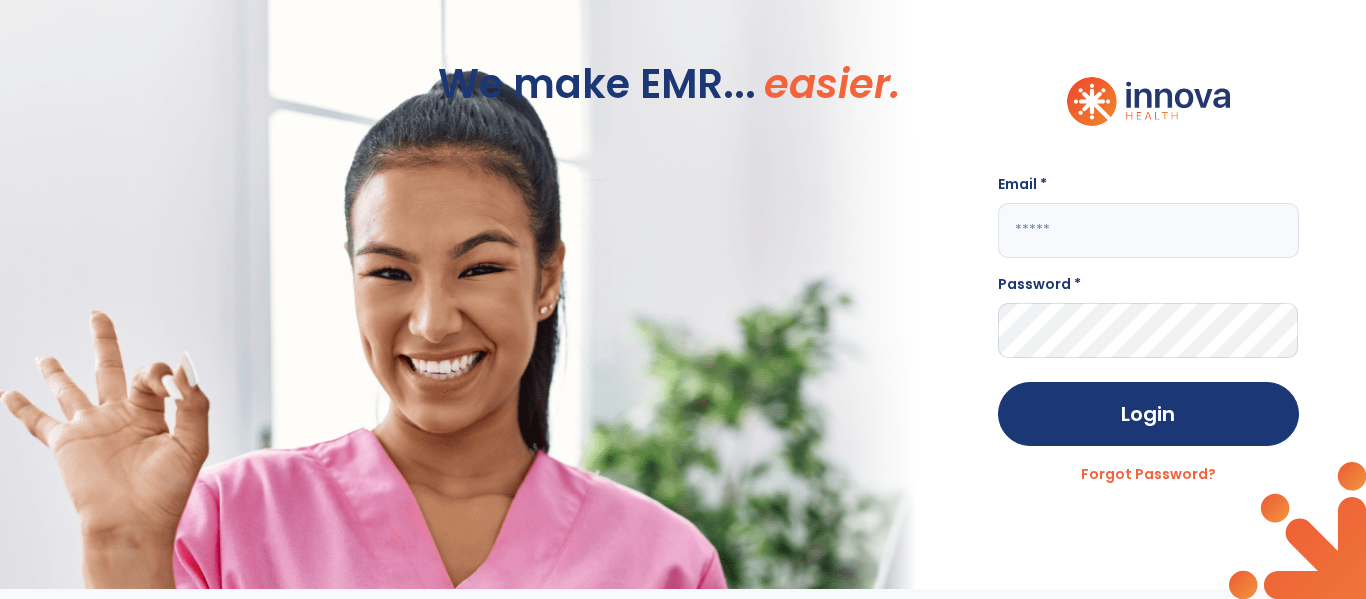 click 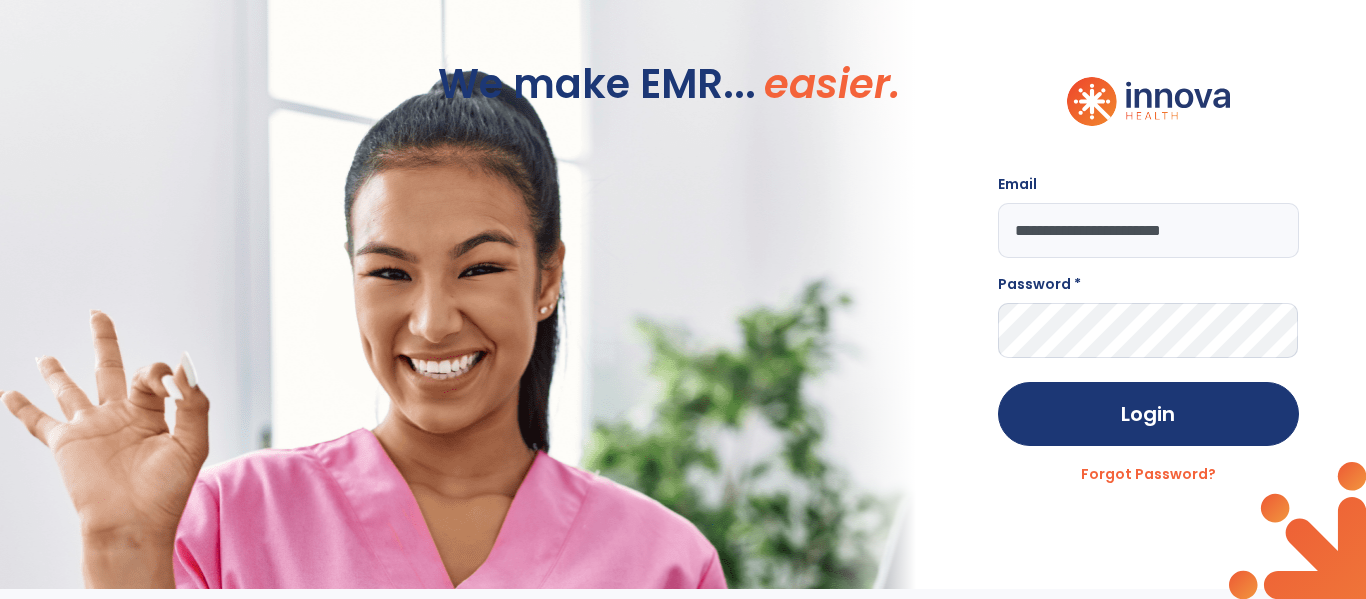 type on "**********" 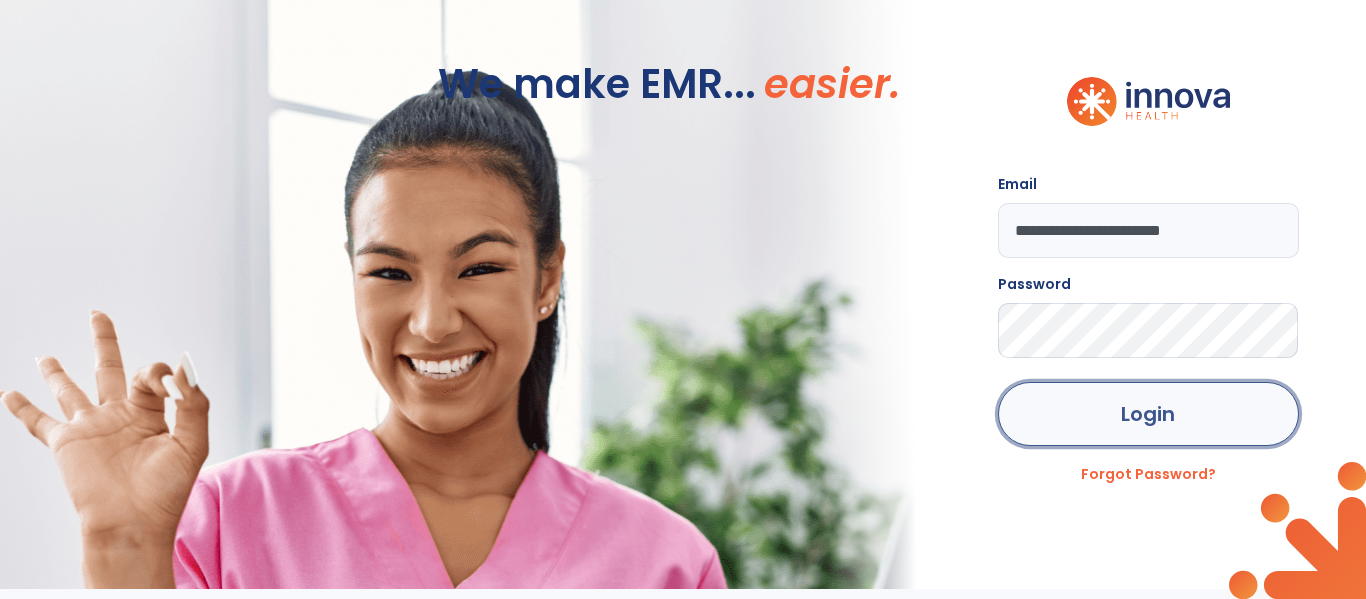 click on "Login" 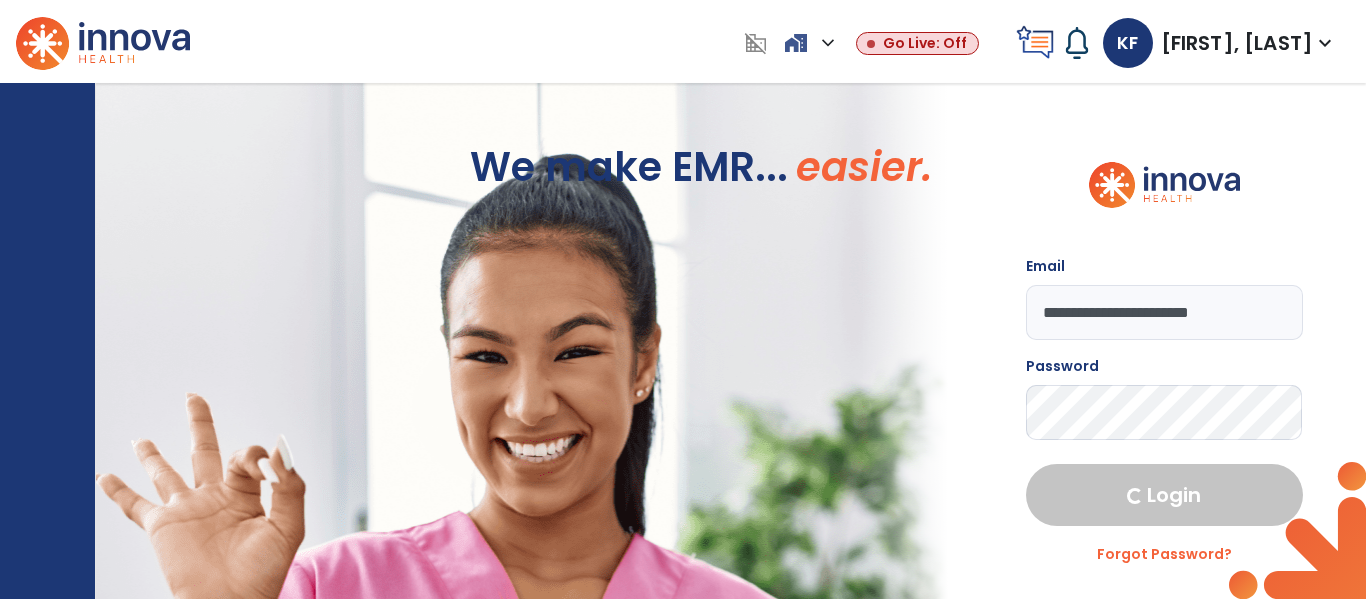 select on "****" 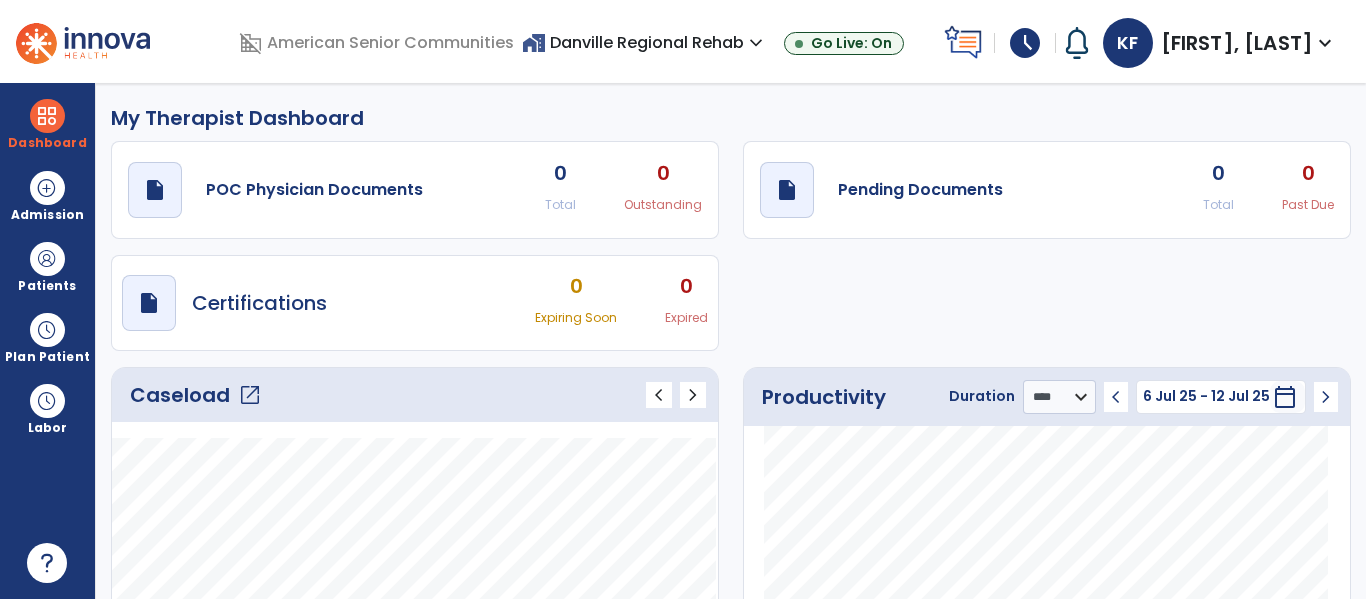 click on "open_in_new" 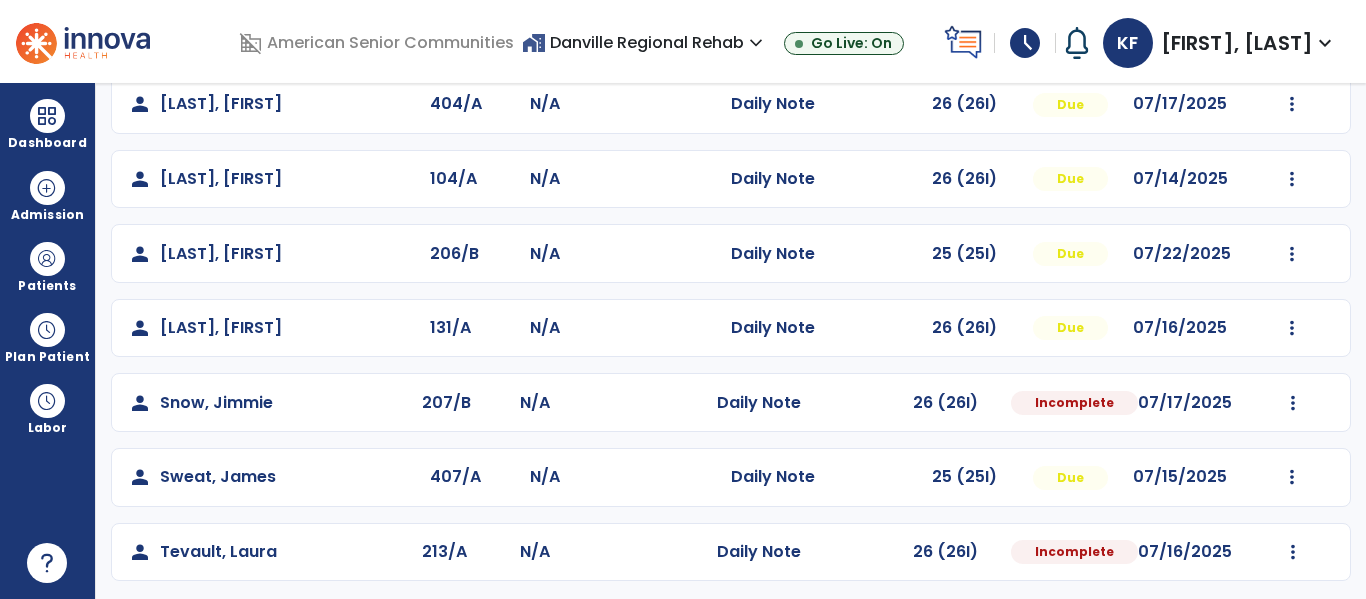 scroll, scrollTop: 637, scrollLeft: 0, axis: vertical 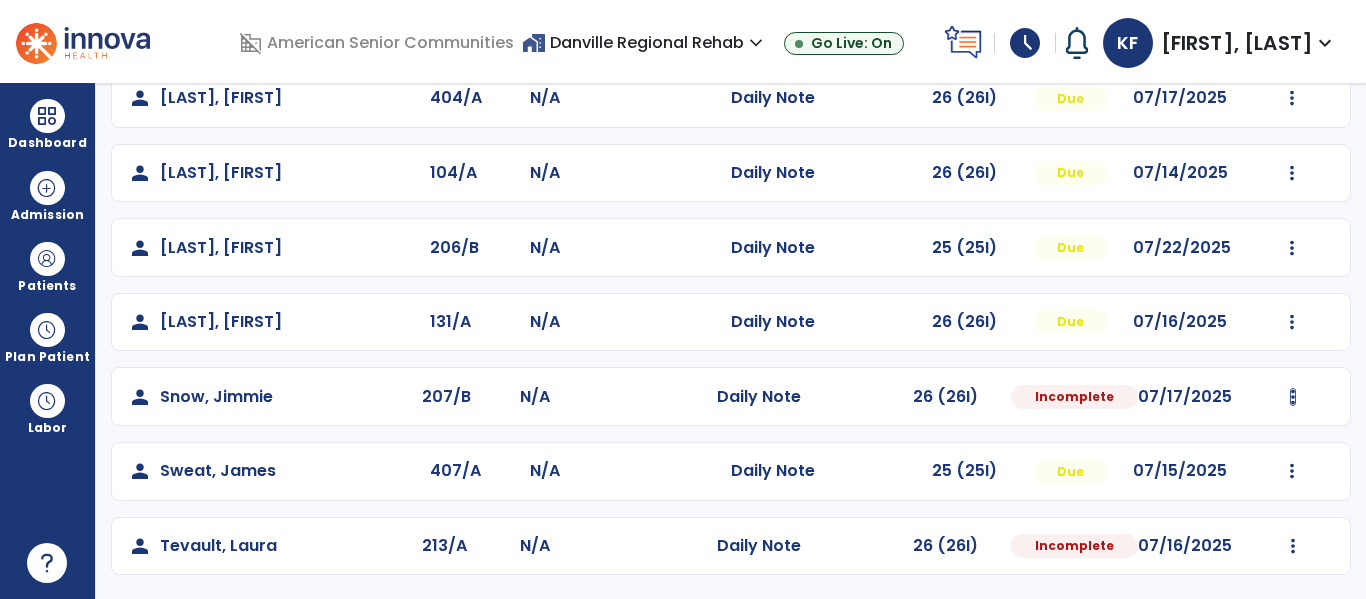 click at bounding box center (1293, -349) 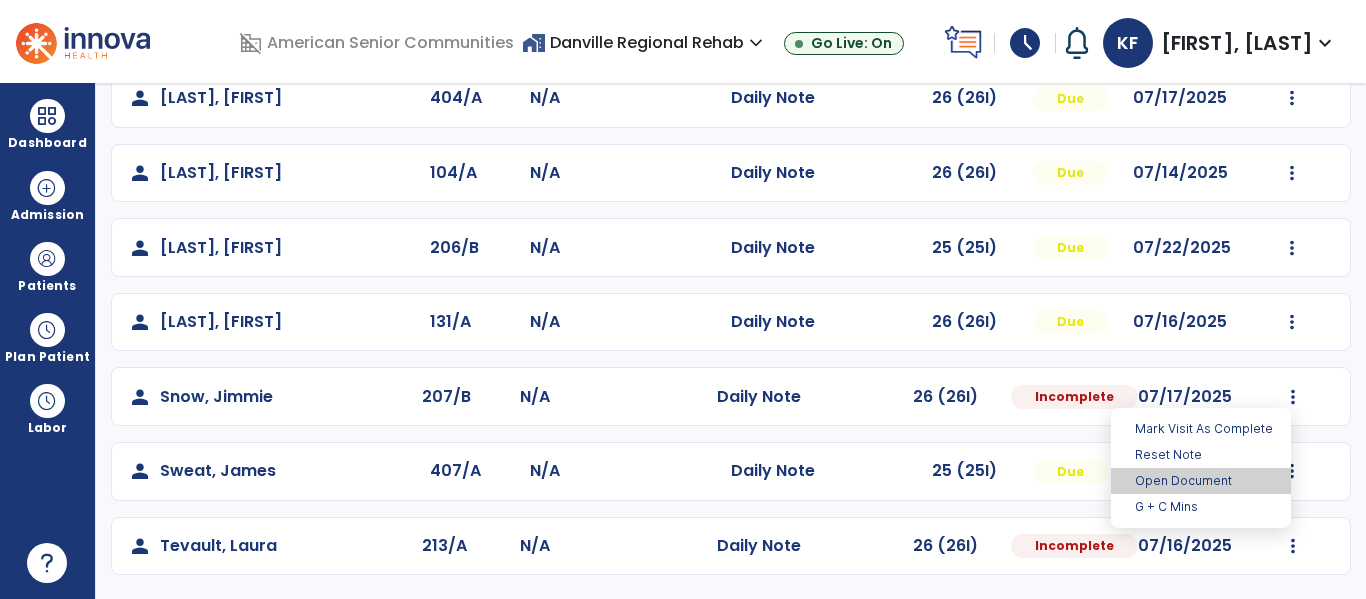 click on "Open Document" at bounding box center (1201, 481) 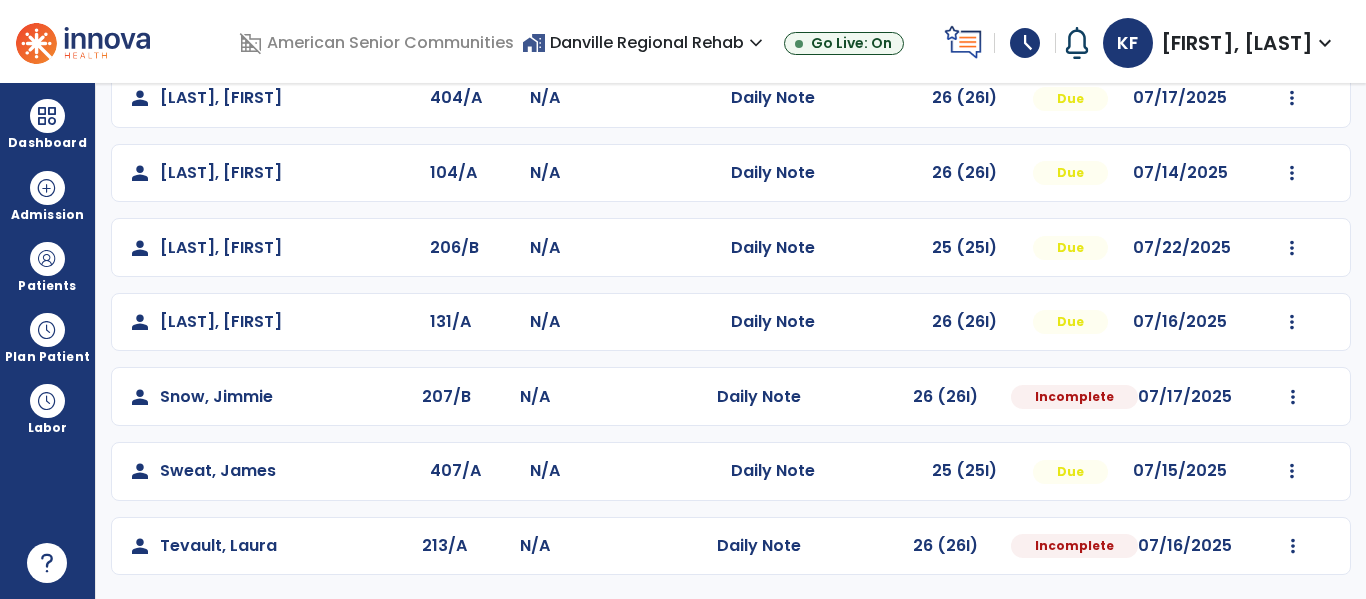 select on "*" 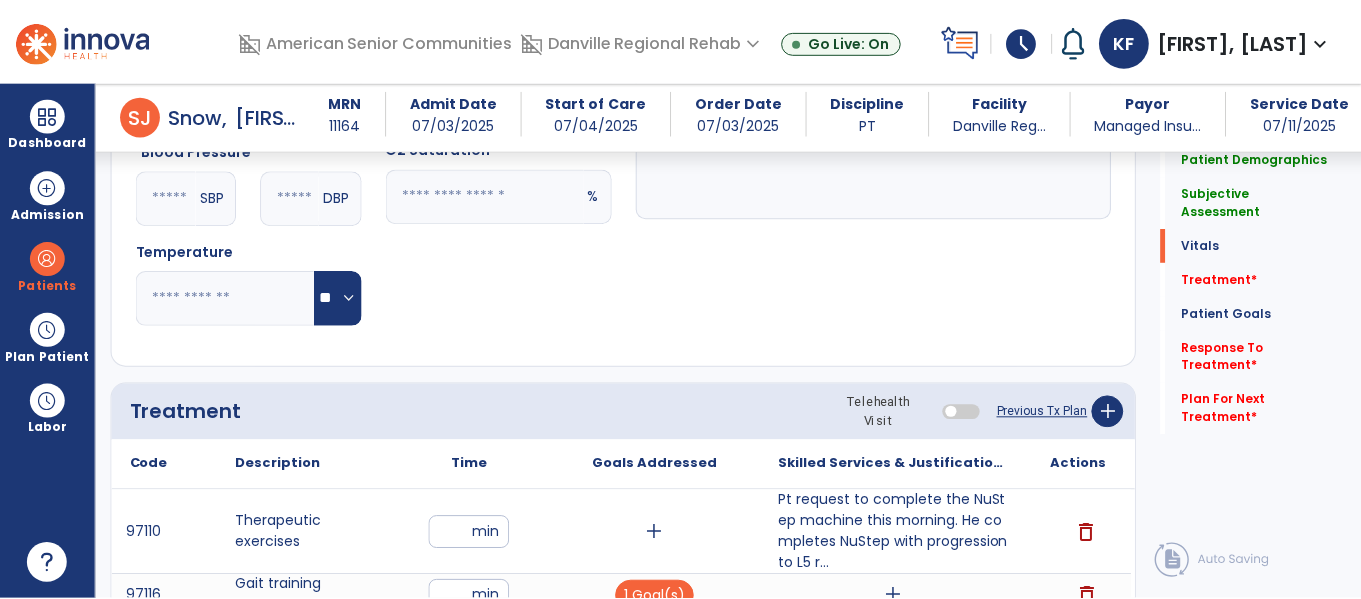 scroll, scrollTop: 975, scrollLeft: 0, axis: vertical 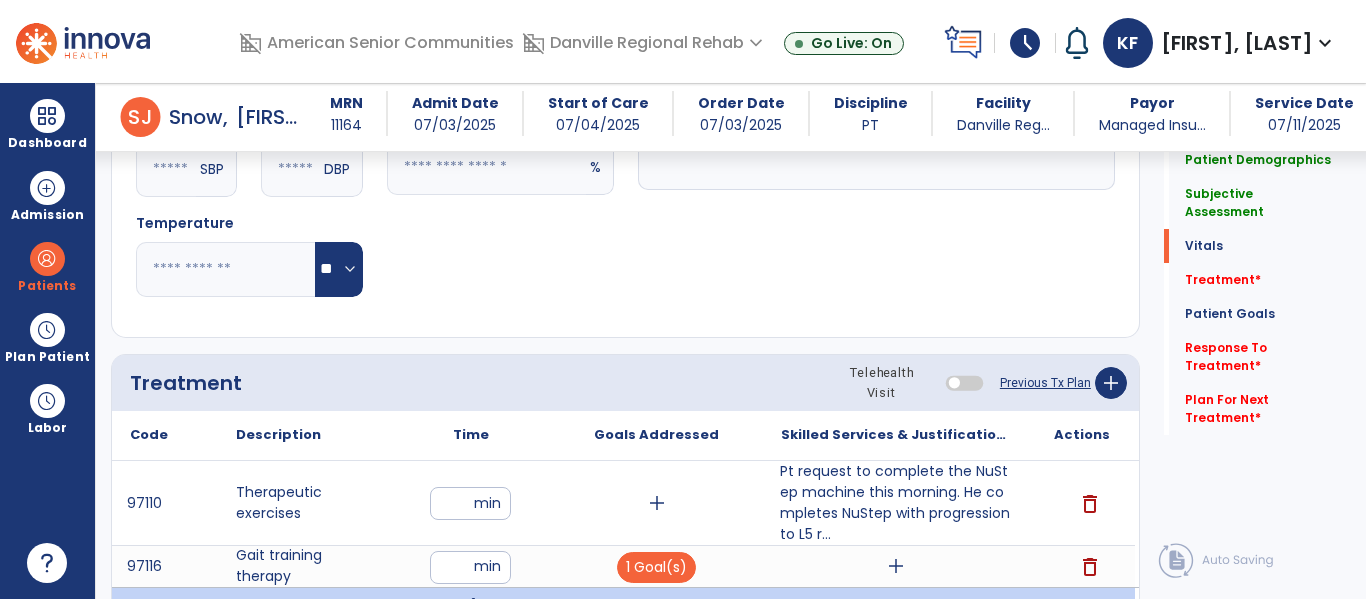 click on "Pt request to complete the NuStep machine this morning. He completes NuStep with progression to L5 r..." at bounding box center [896, 503] 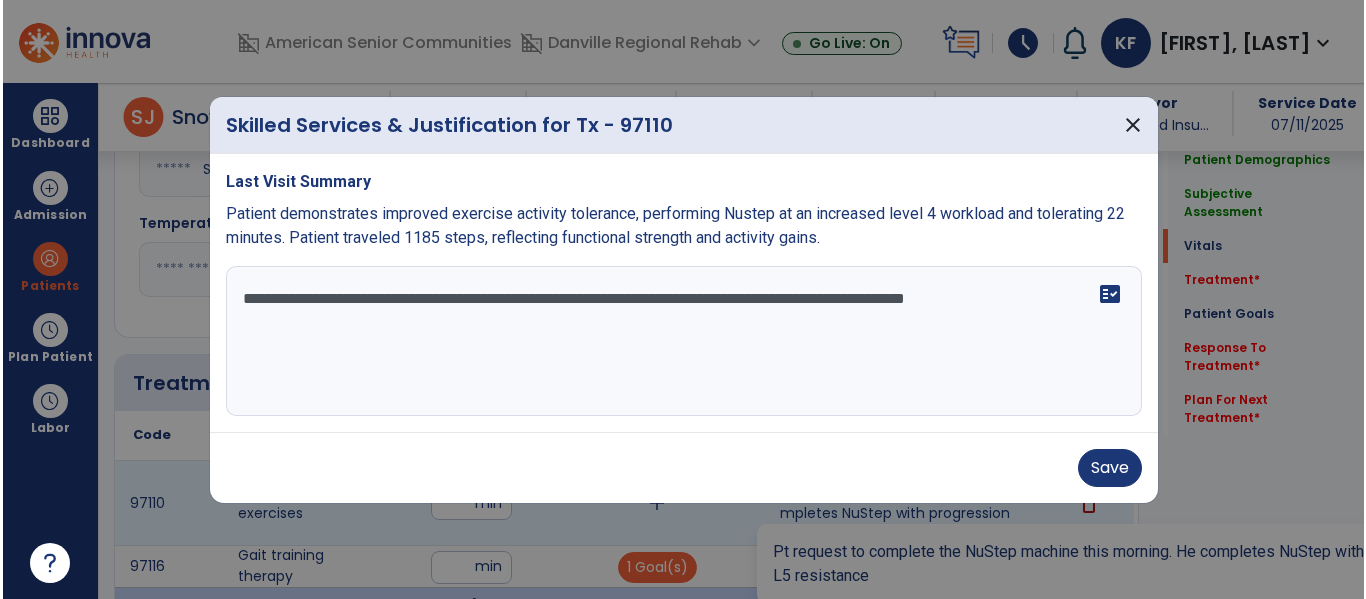 scroll, scrollTop: 975, scrollLeft: 0, axis: vertical 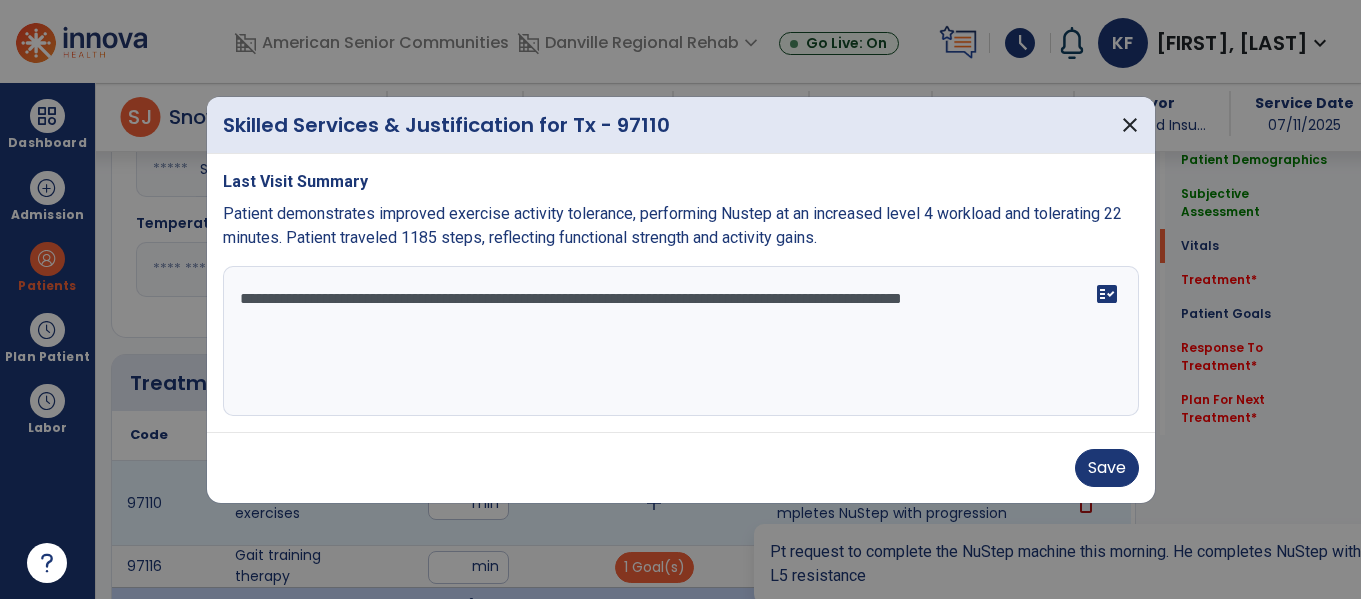 click on "**********" at bounding box center [681, 341] 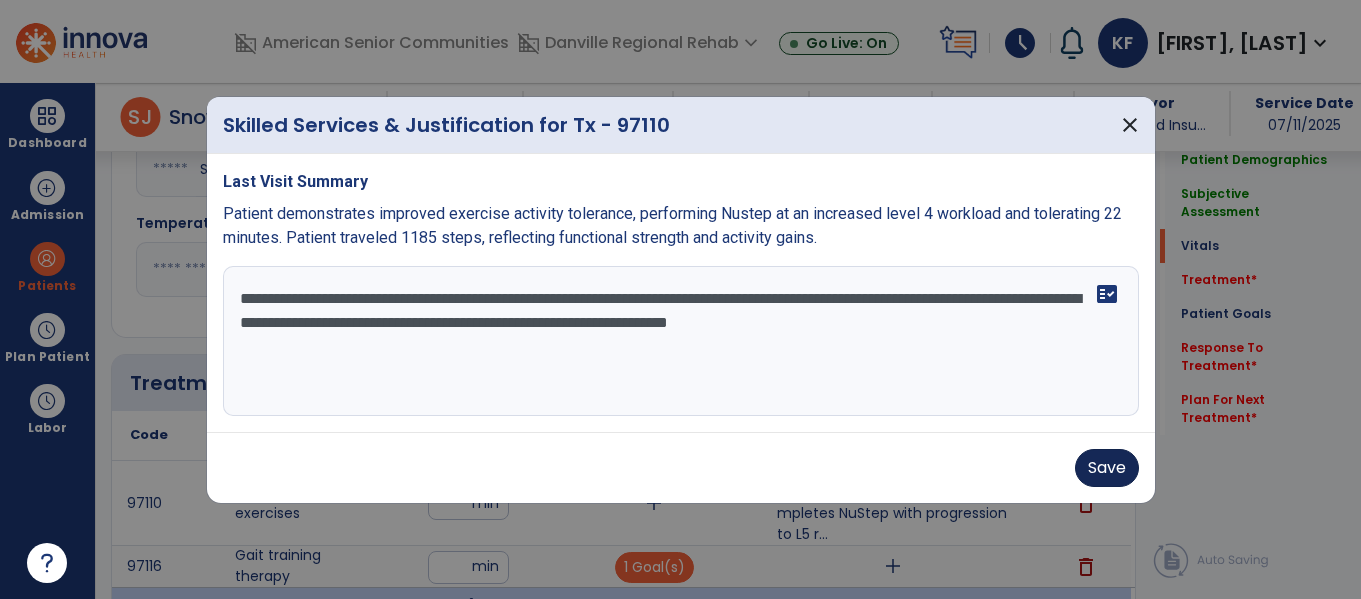 type on "**********" 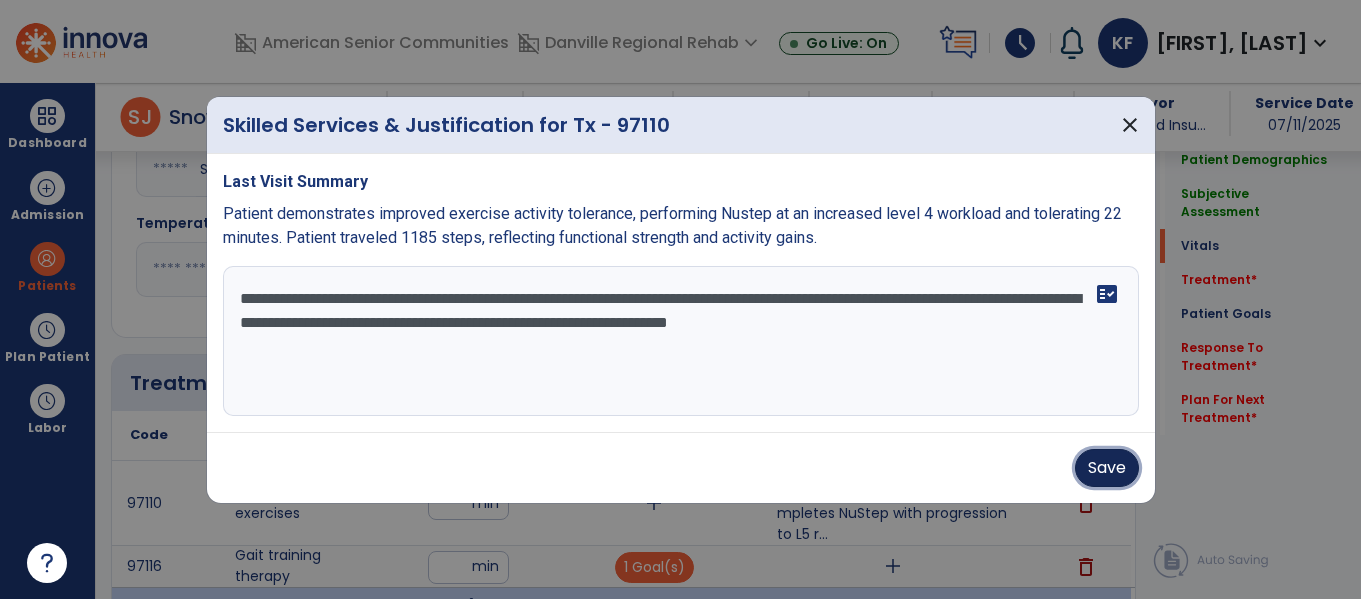 click on "Save" at bounding box center (1107, 468) 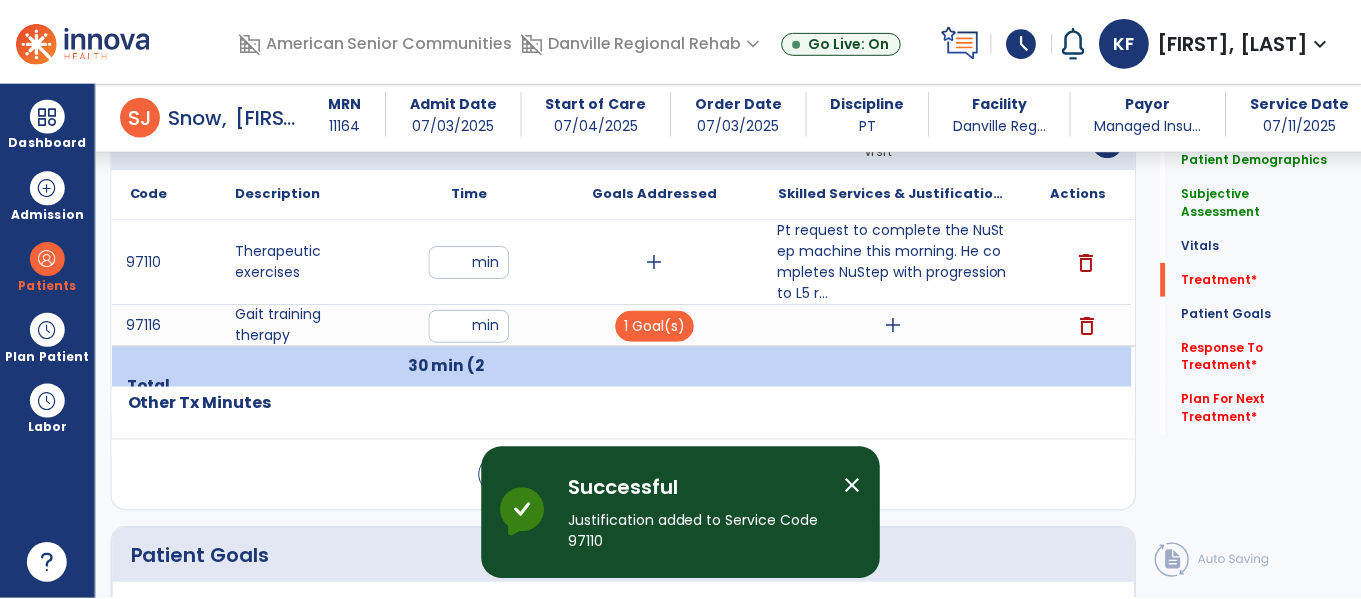 scroll, scrollTop: 1278, scrollLeft: 0, axis: vertical 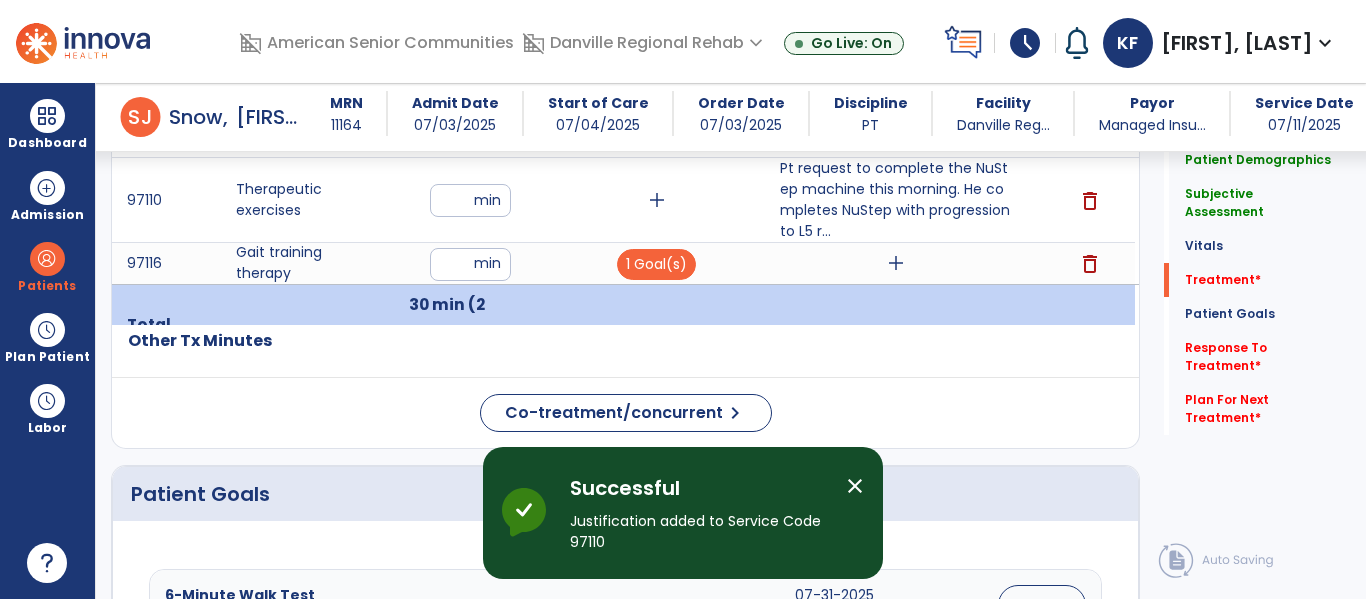 click on "add" at bounding box center [896, 263] 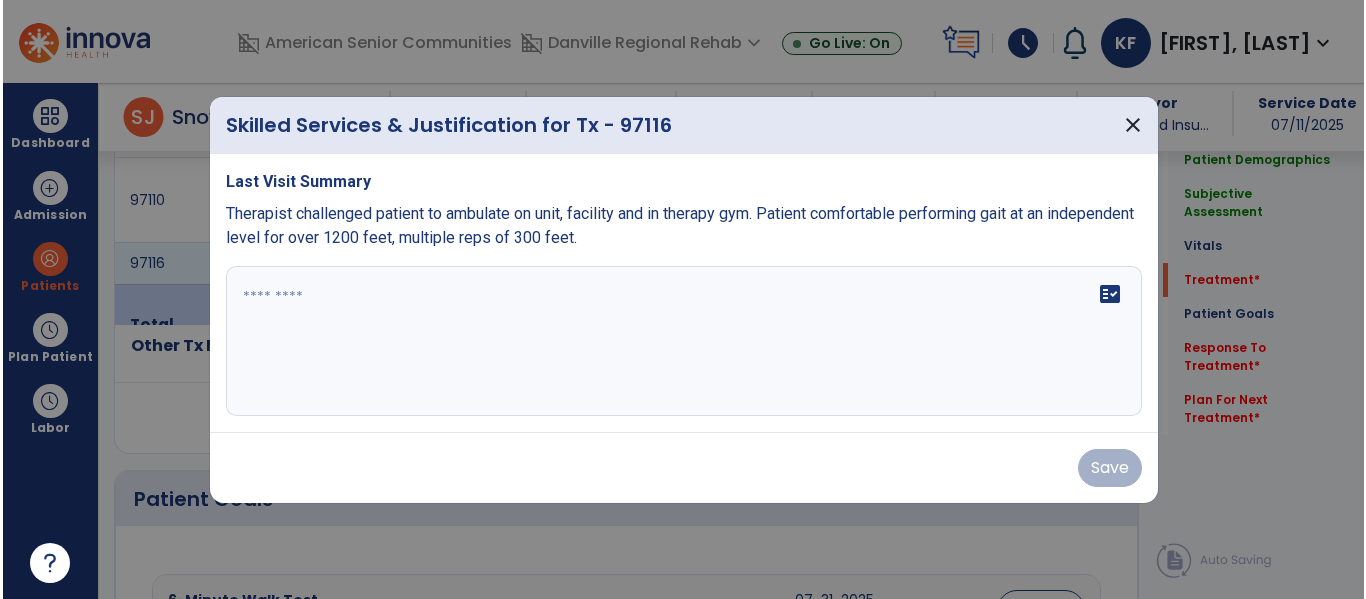 scroll, scrollTop: 1278, scrollLeft: 0, axis: vertical 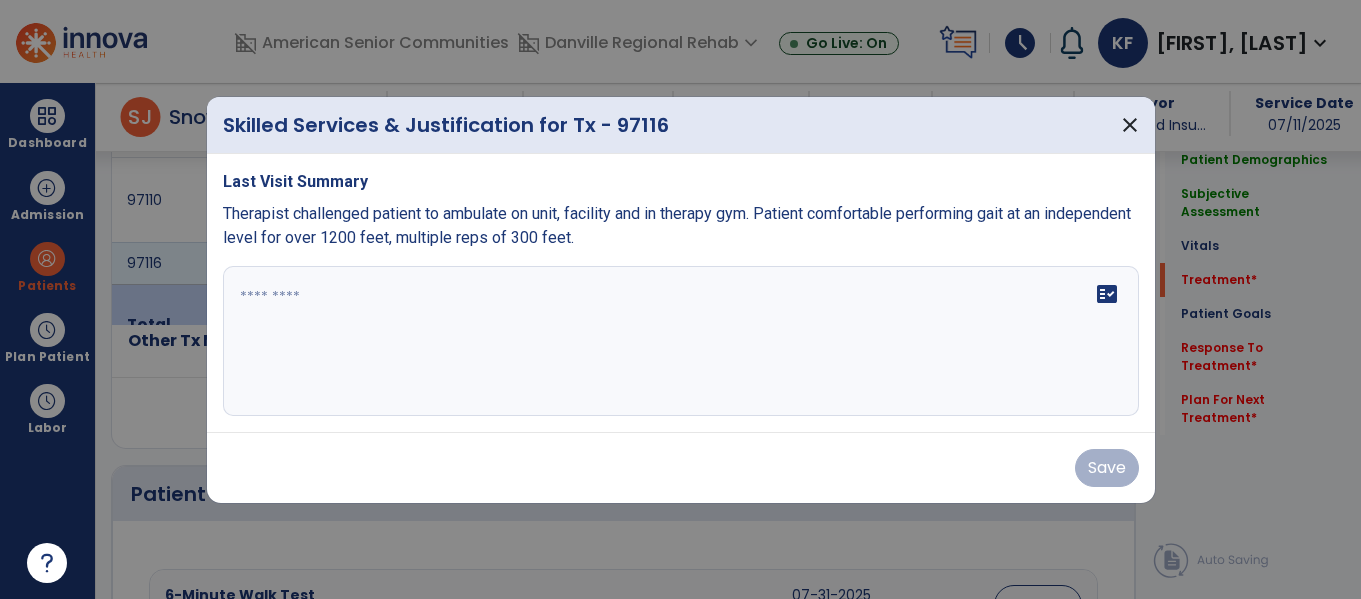 click on "fact_check" at bounding box center (681, 341) 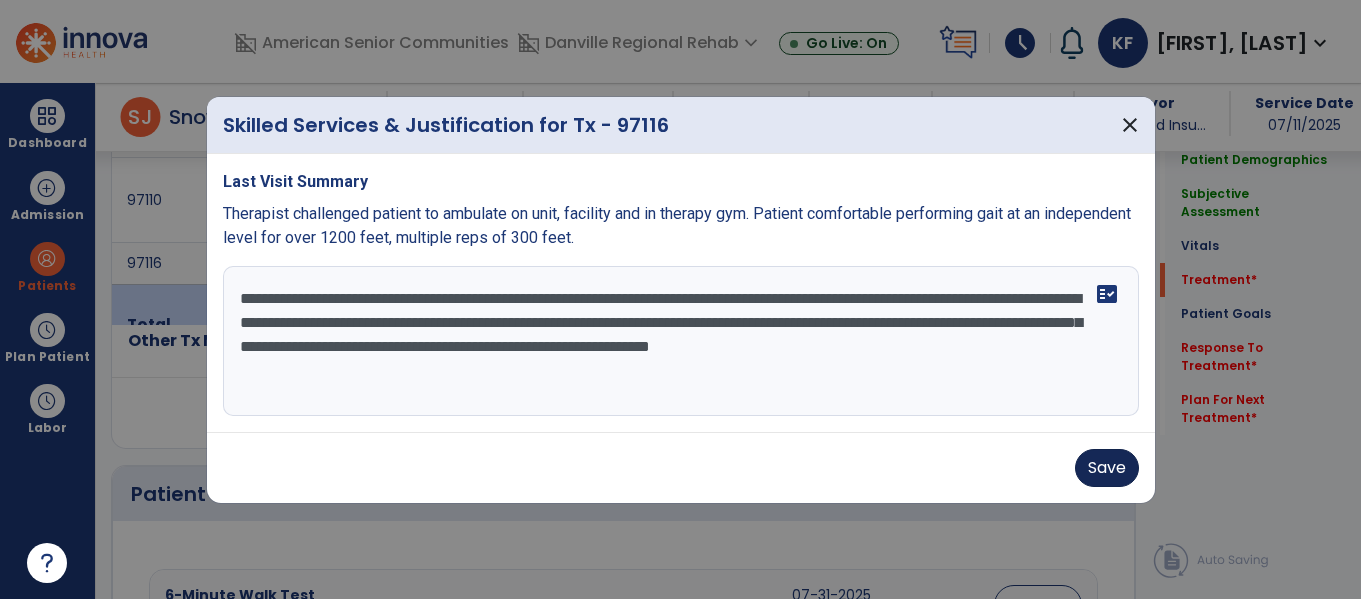 type on "**********" 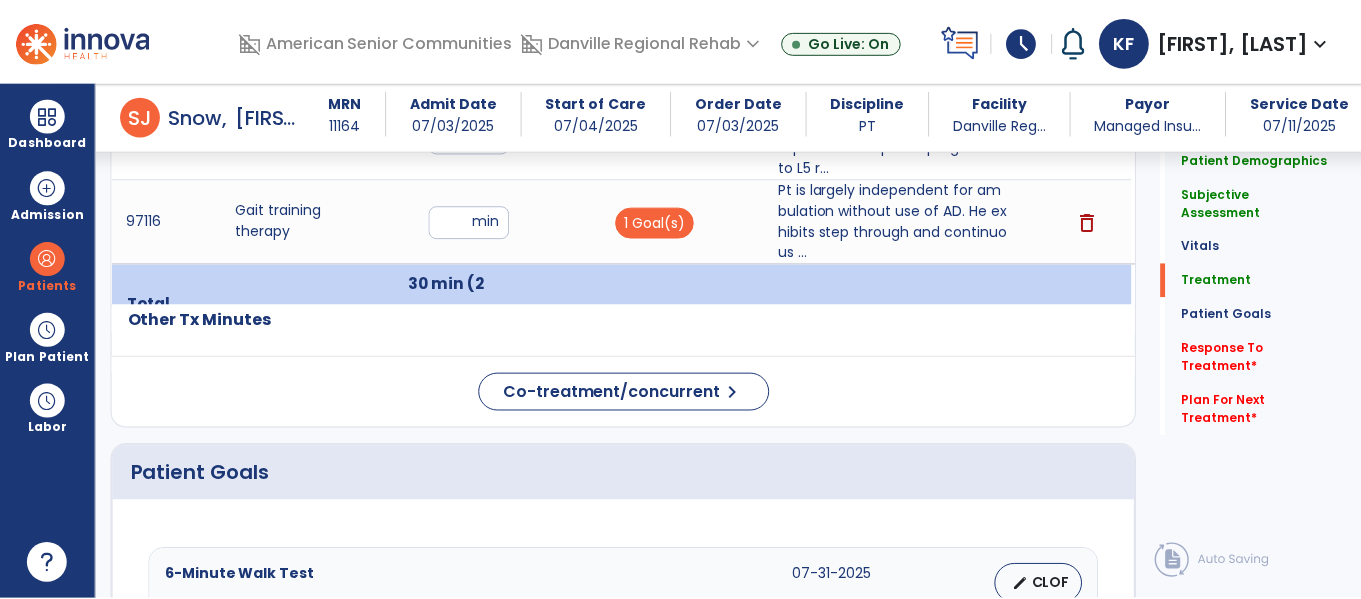 scroll, scrollTop: 1283, scrollLeft: 0, axis: vertical 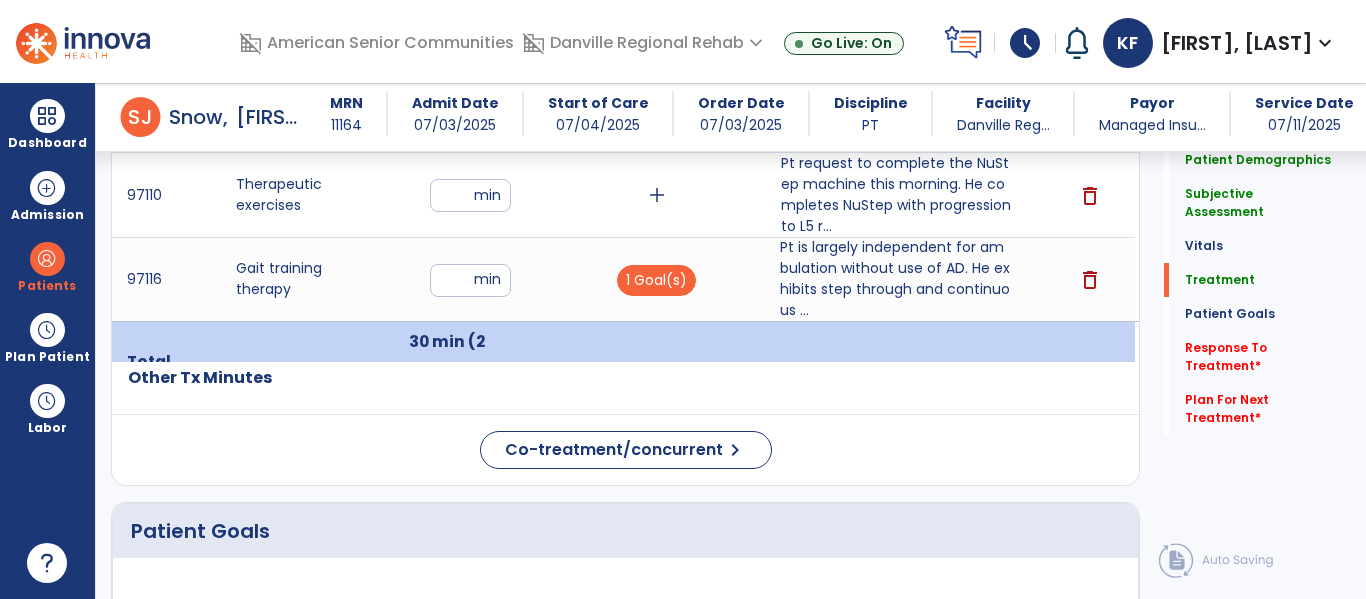 click on "Pt is largely independent for ambulation without use of AD. He exhibits step through and continuous ..." at bounding box center [896, 279] 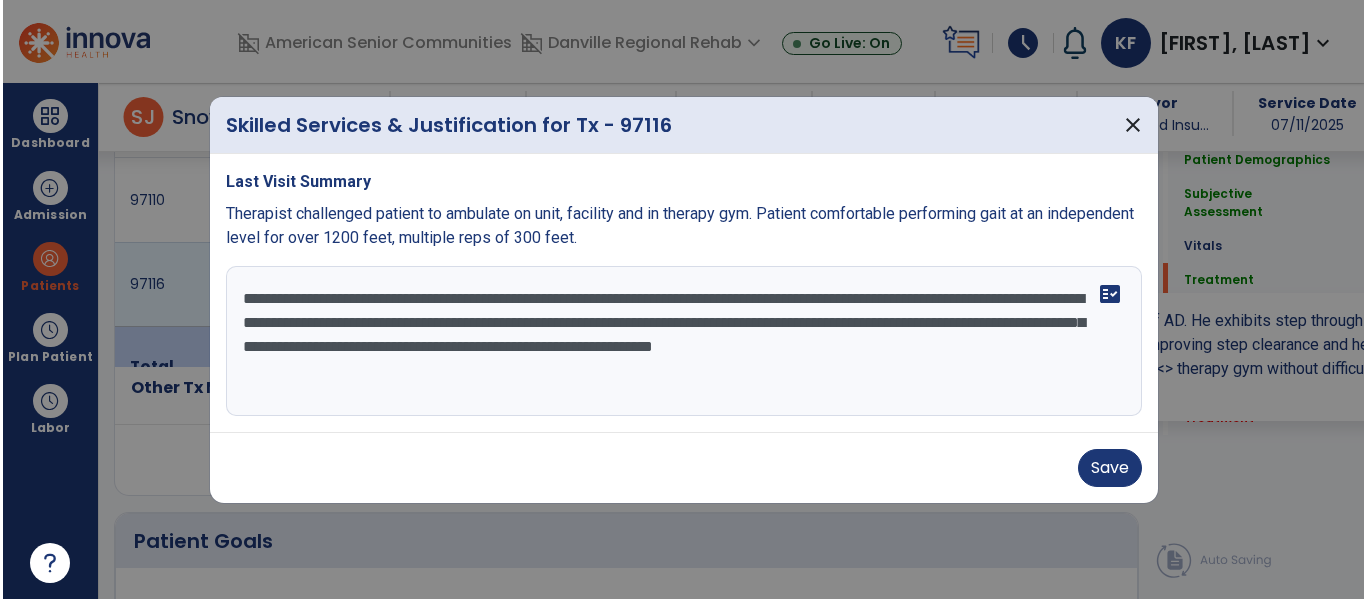 scroll, scrollTop: 1283, scrollLeft: 0, axis: vertical 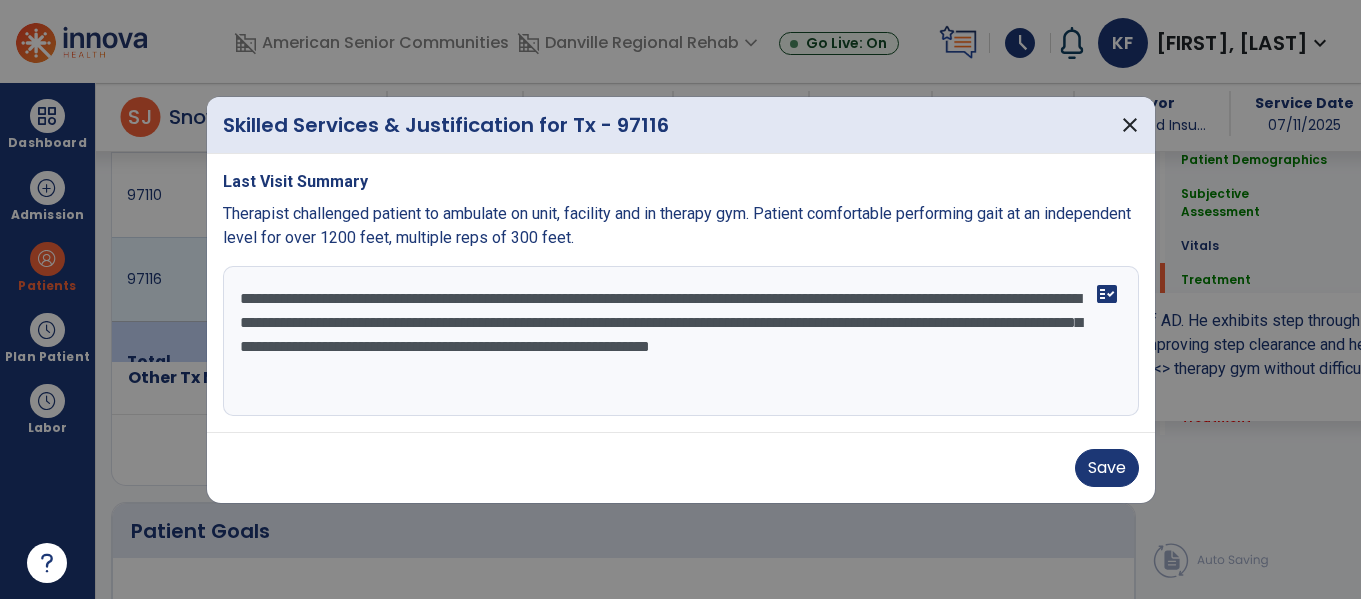 click on "**********" at bounding box center [681, 341] 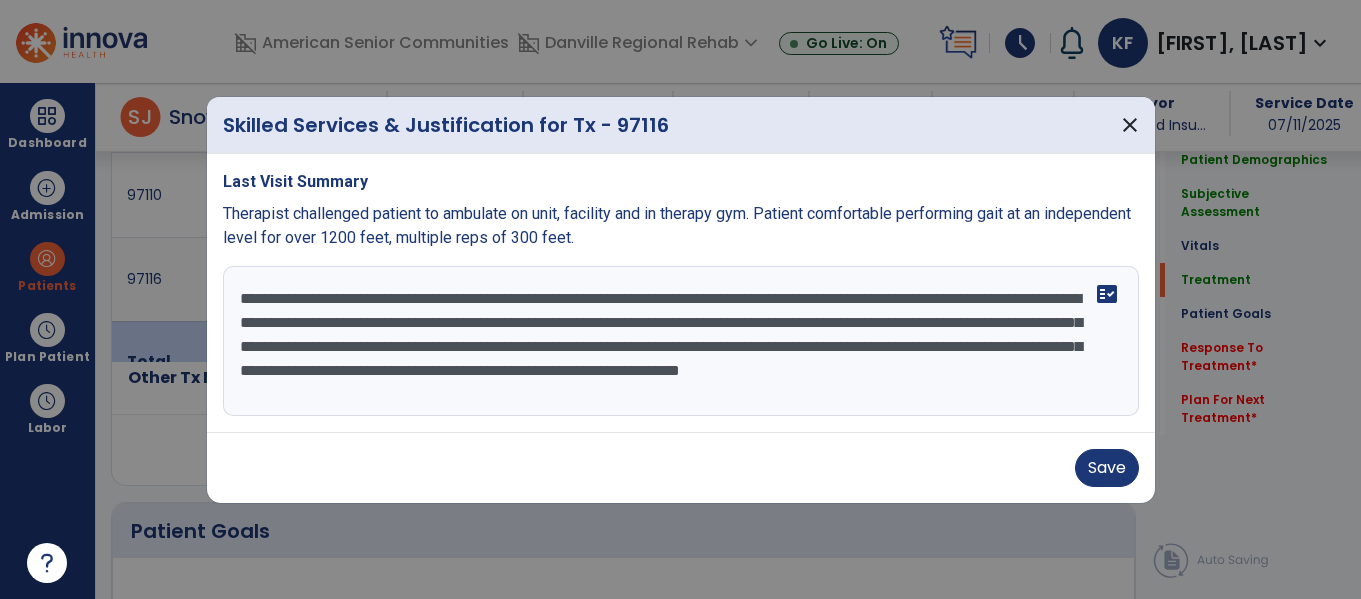type on "**********" 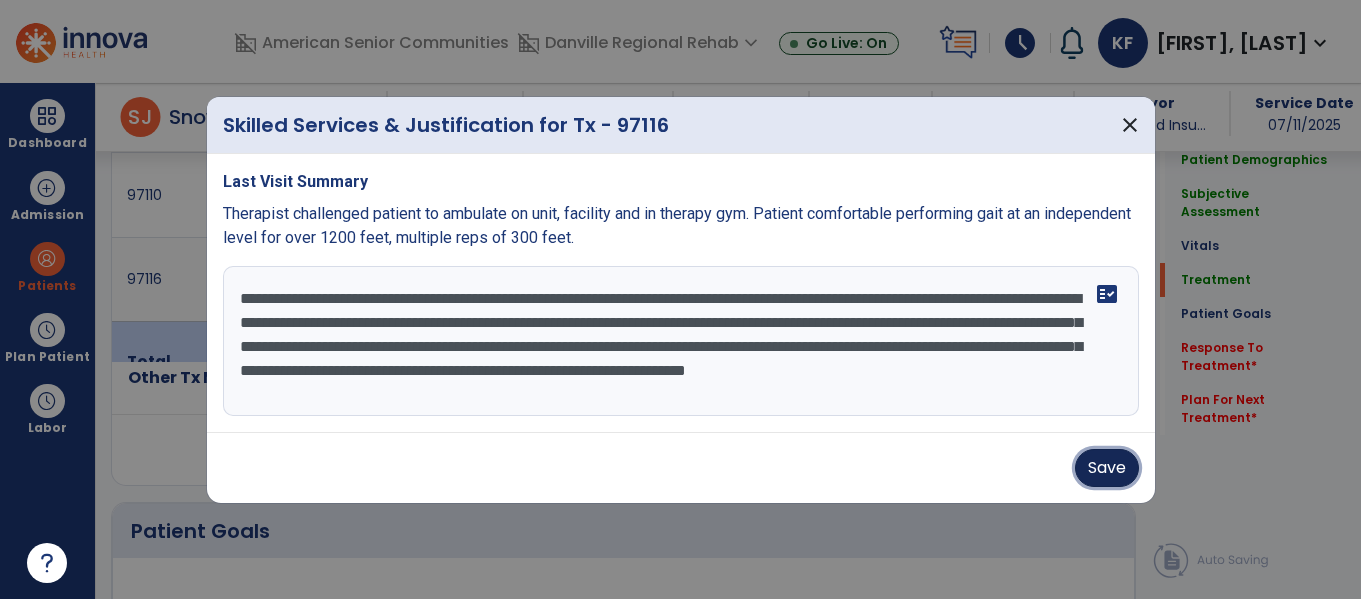click on "Save" at bounding box center (1107, 468) 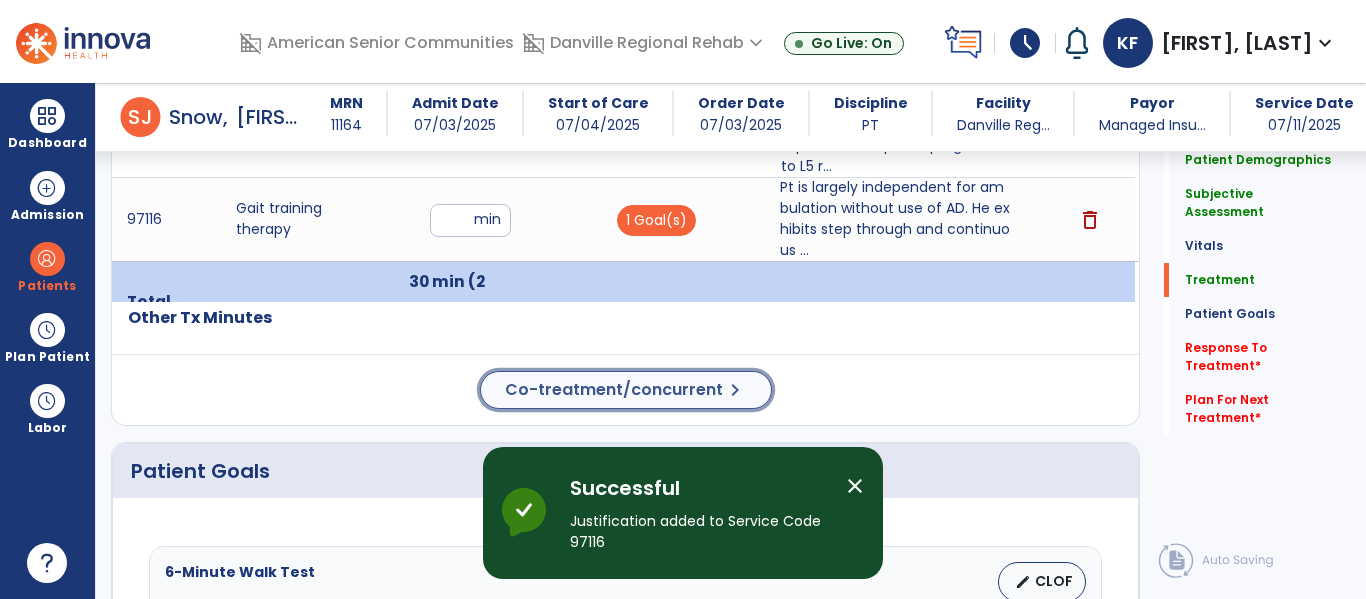 click on "Co-treatment/concurrent  chevron_right" 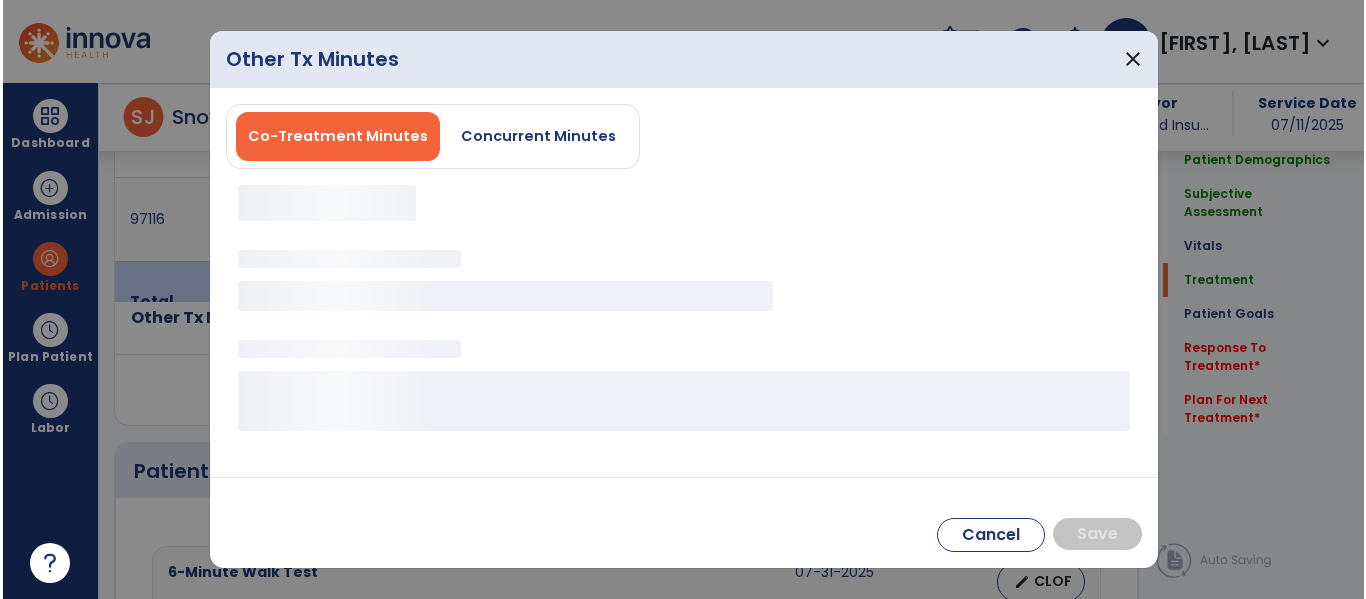 scroll, scrollTop: 1343, scrollLeft: 0, axis: vertical 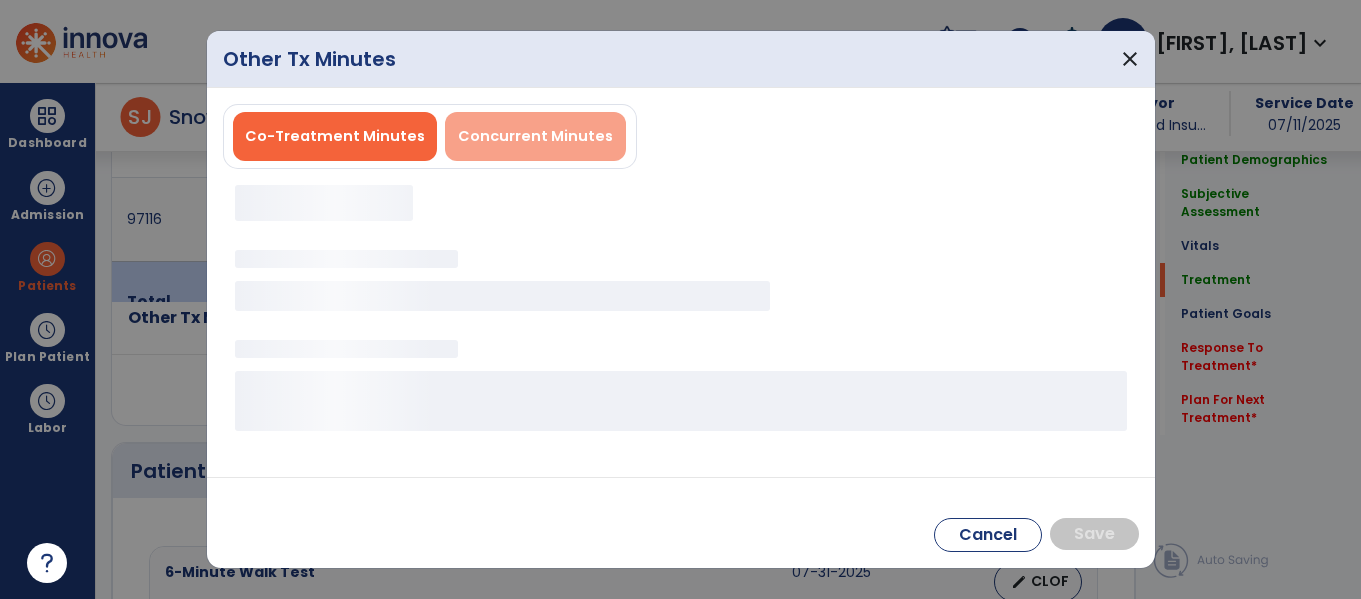click on "Concurrent Minutes" at bounding box center [535, 136] 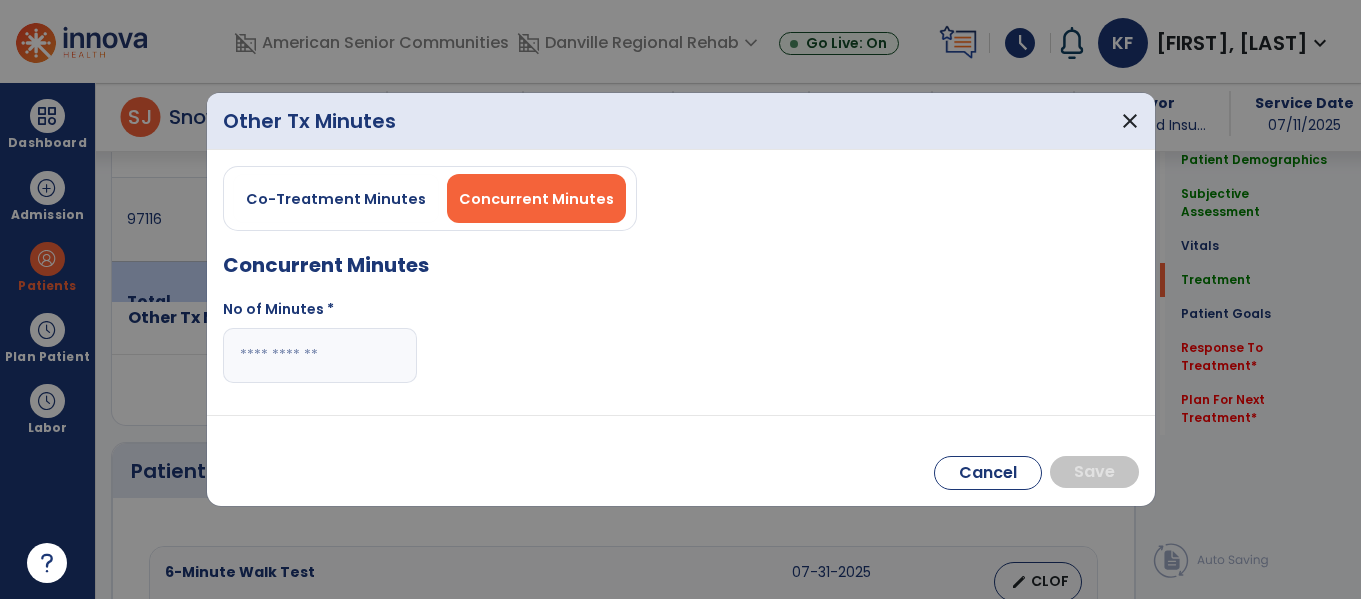 click at bounding box center [320, 355] 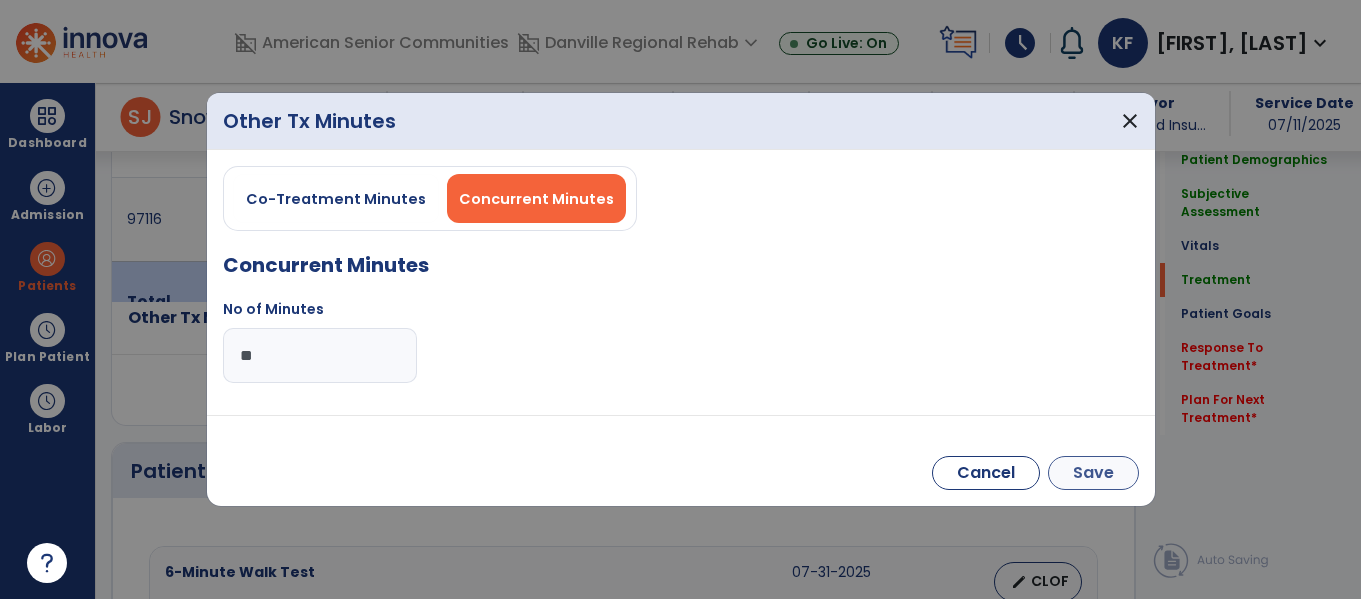 type on "**" 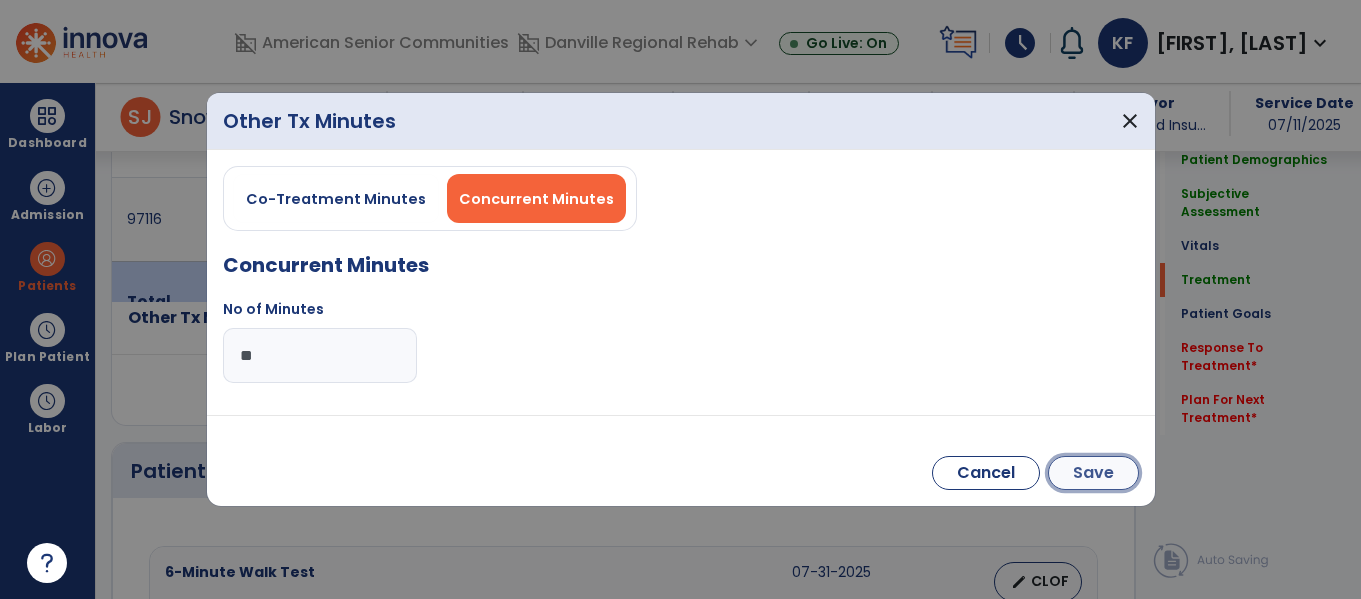 click on "Save" at bounding box center [1093, 473] 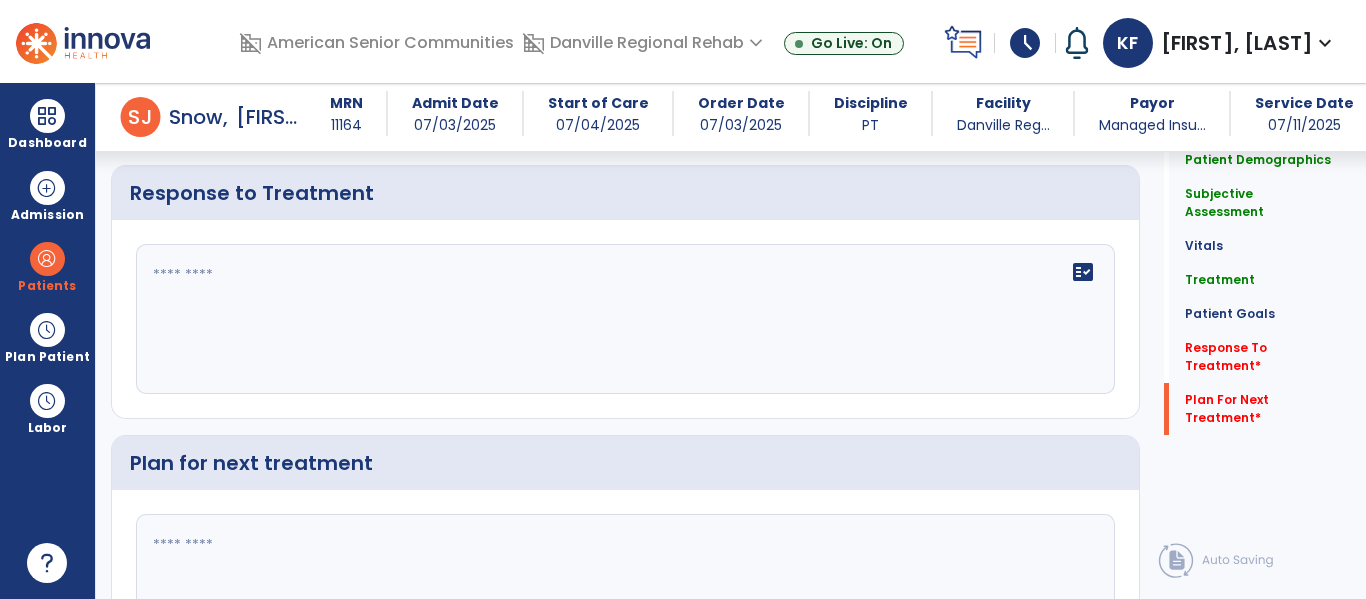 scroll, scrollTop: 2374, scrollLeft: 0, axis: vertical 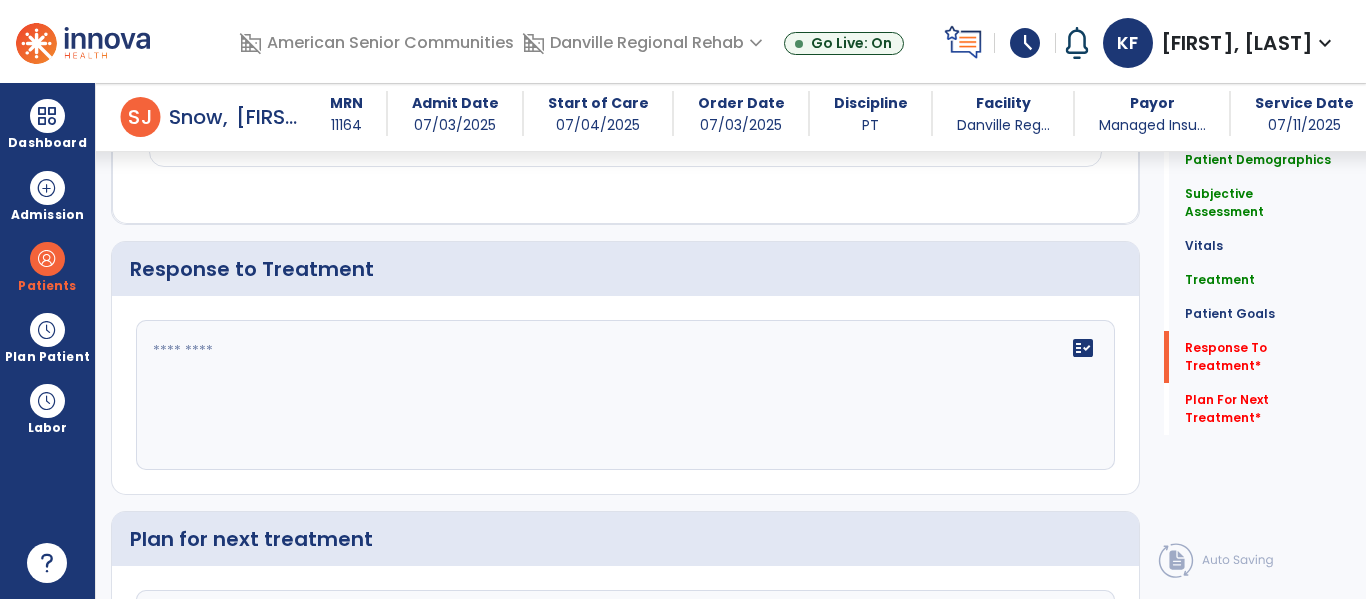 click 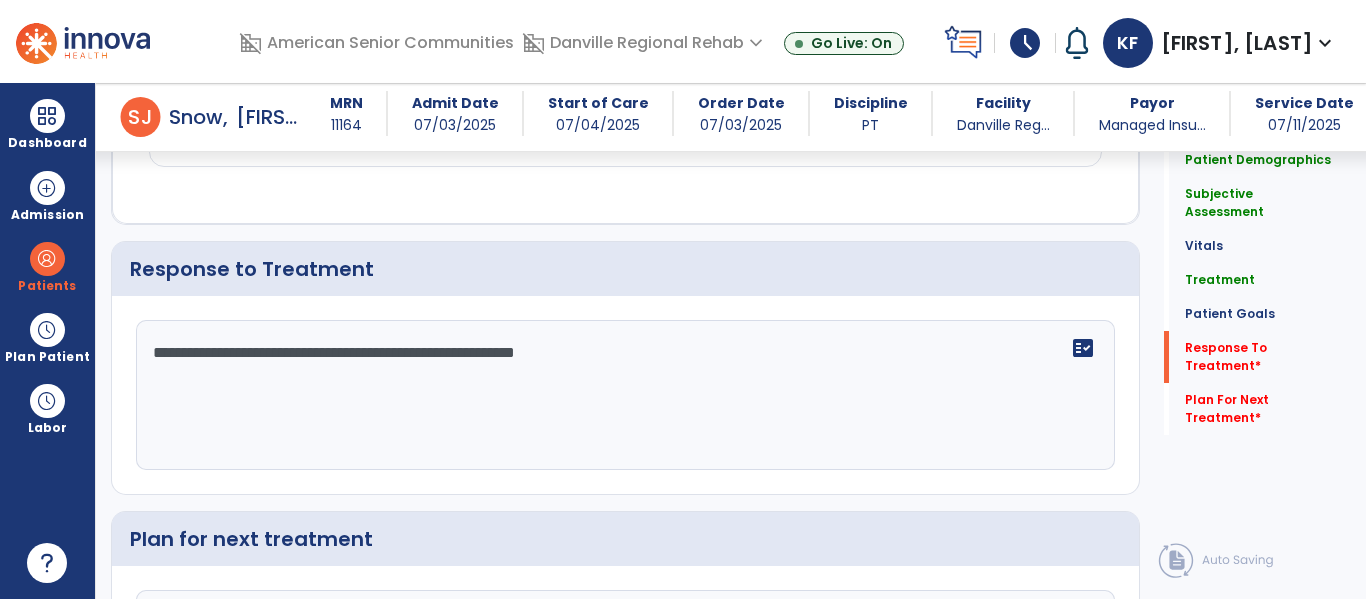 type on "**********" 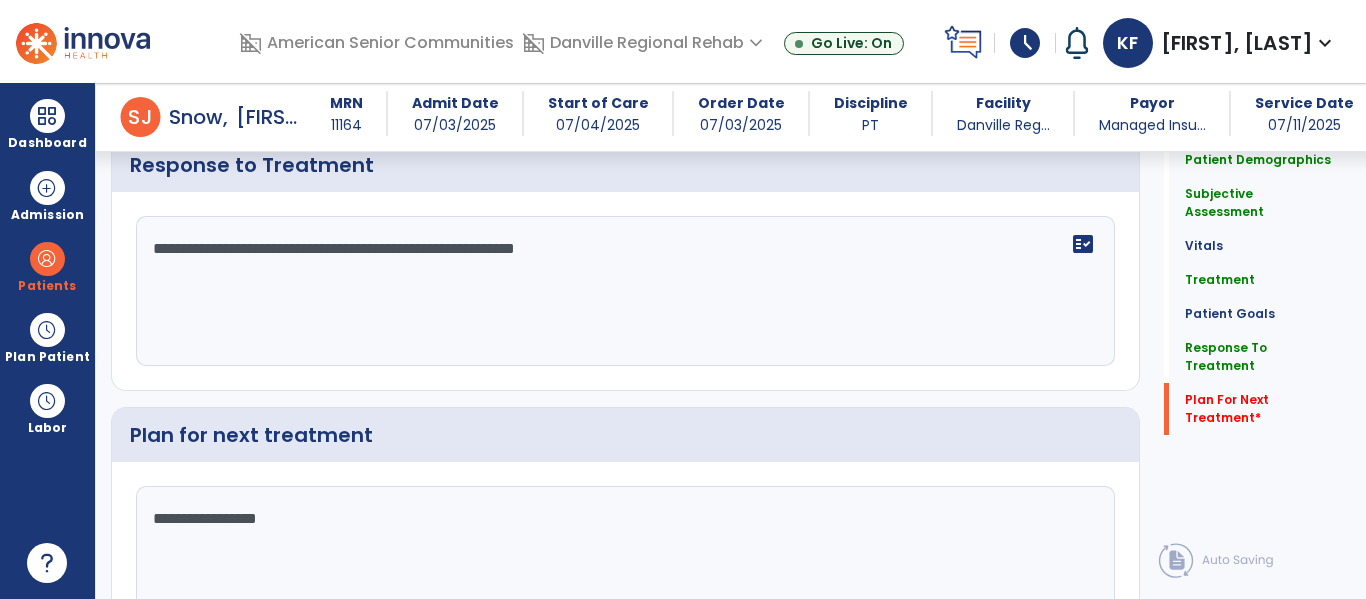 scroll, scrollTop: 2606, scrollLeft: 0, axis: vertical 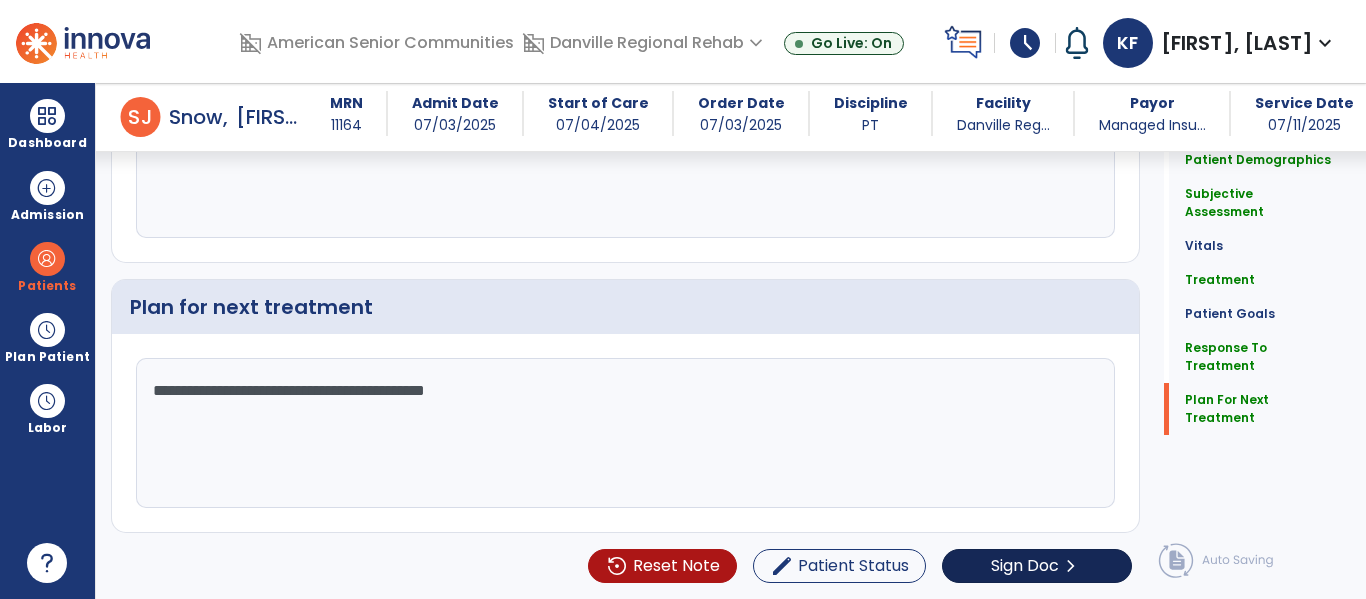 type on "**********" 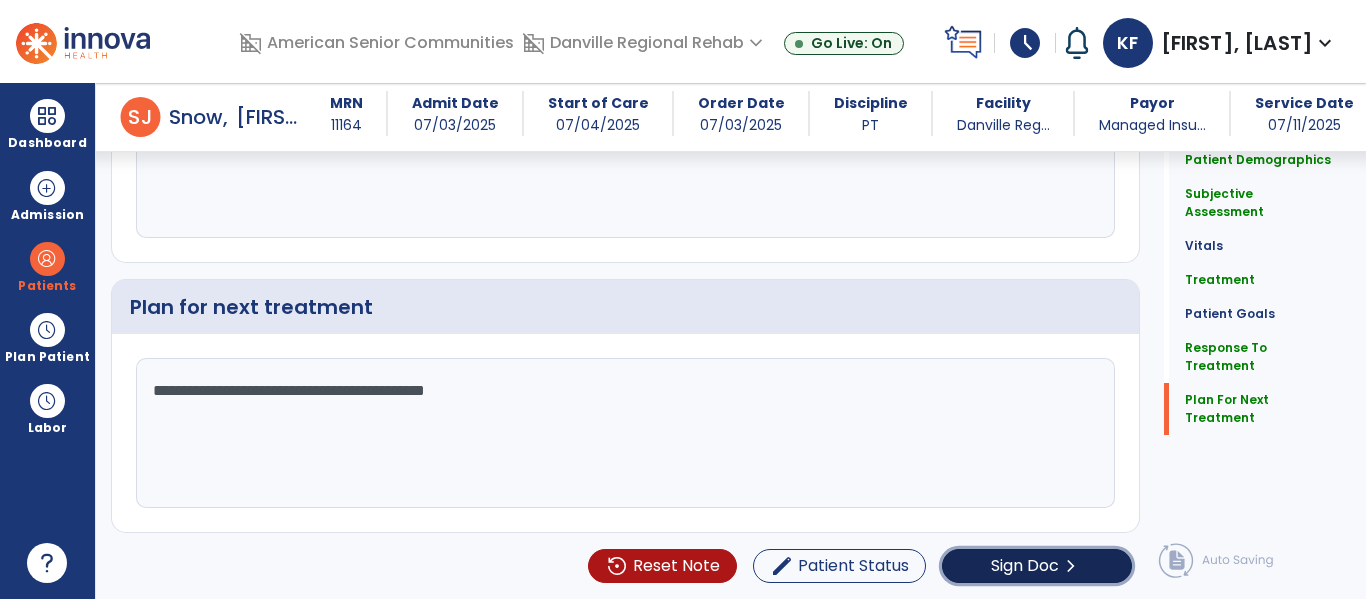 click on "Sign Doc" 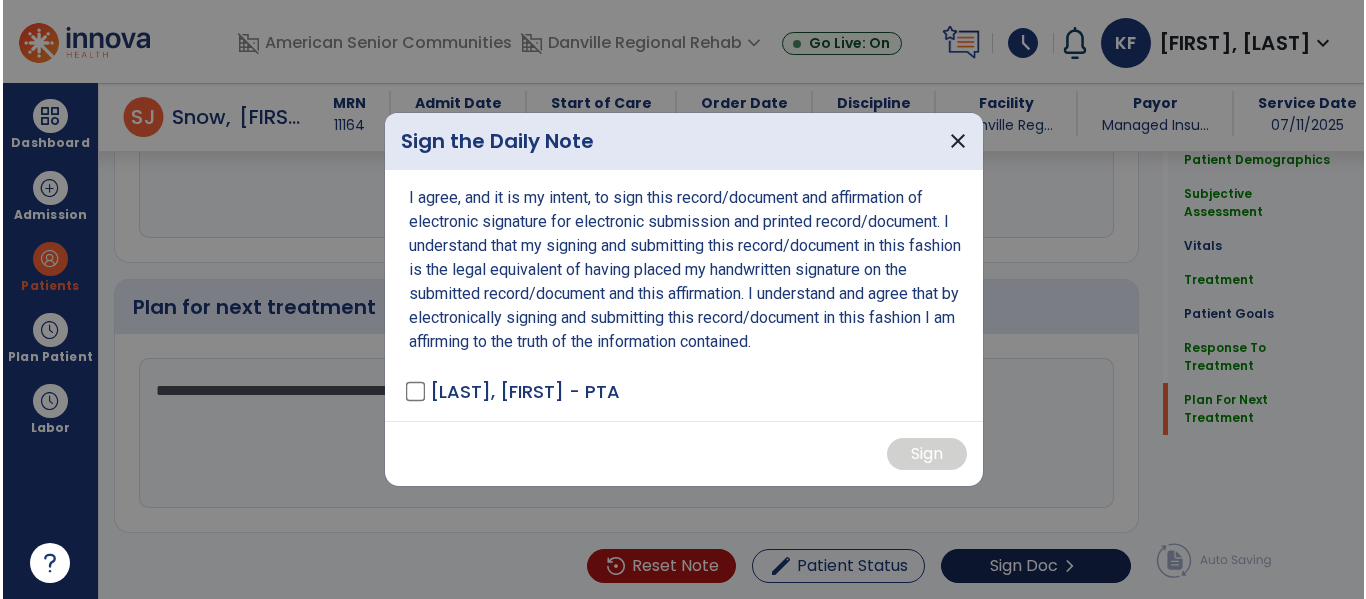 scroll, scrollTop: 2646, scrollLeft: 0, axis: vertical 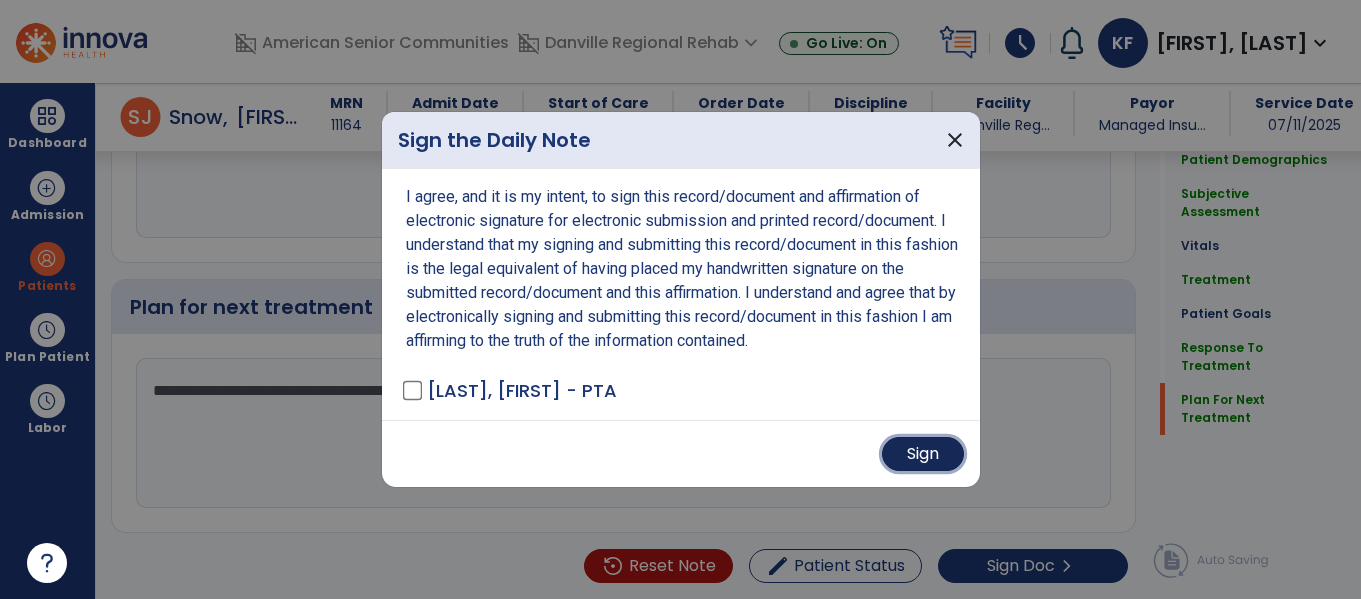 click on "Sign" at bounding box center (923, 454) 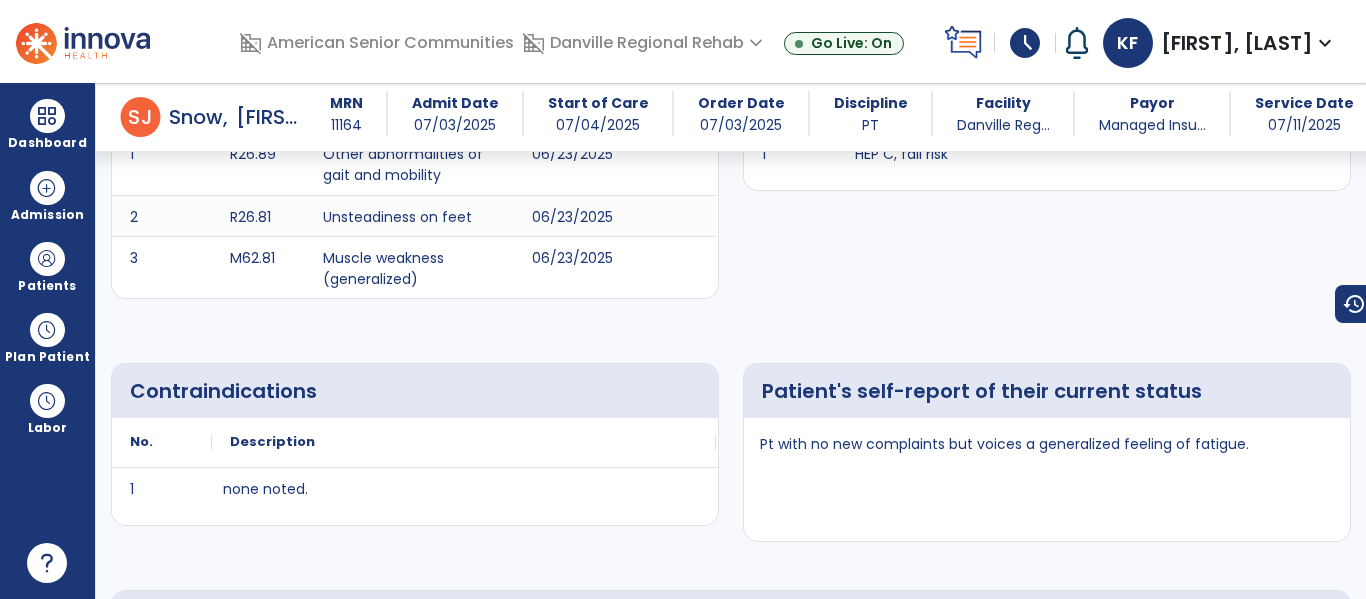 scroll, scrollTop: 0, scrollLeft: 0, axis: both 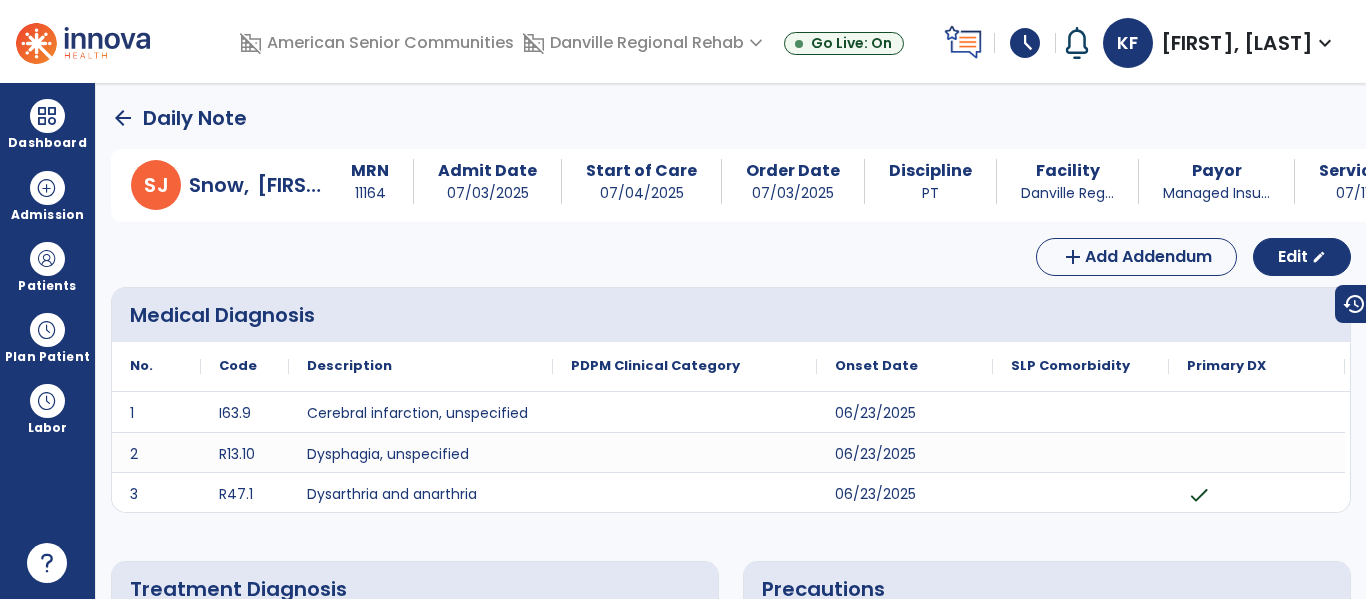 click on "arrow_back" 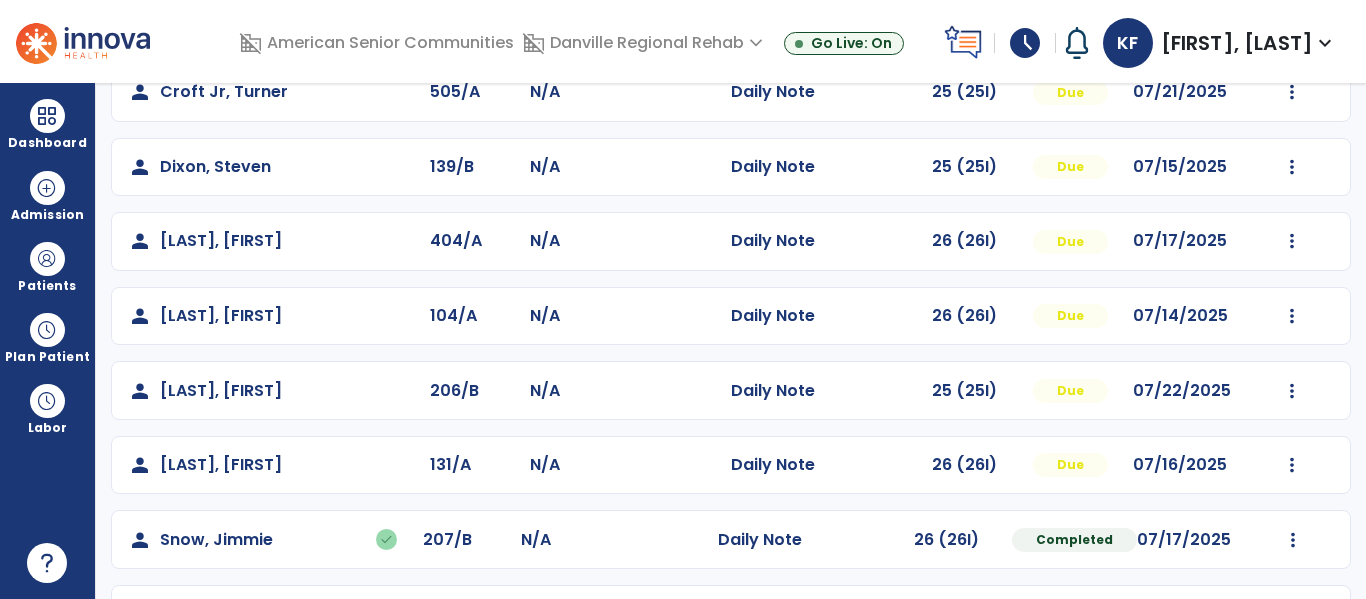 scroll, scrollTop: 637, scrollLeft: 0, axis: vertical 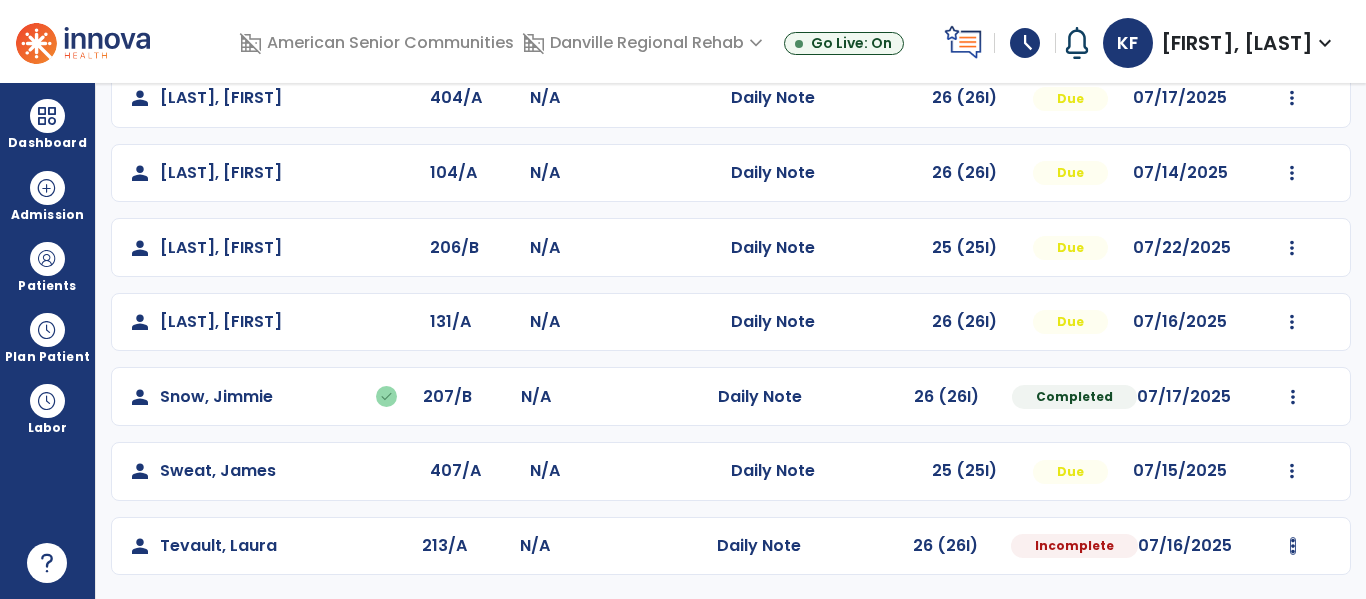 click at bounding box center [1293, -349] 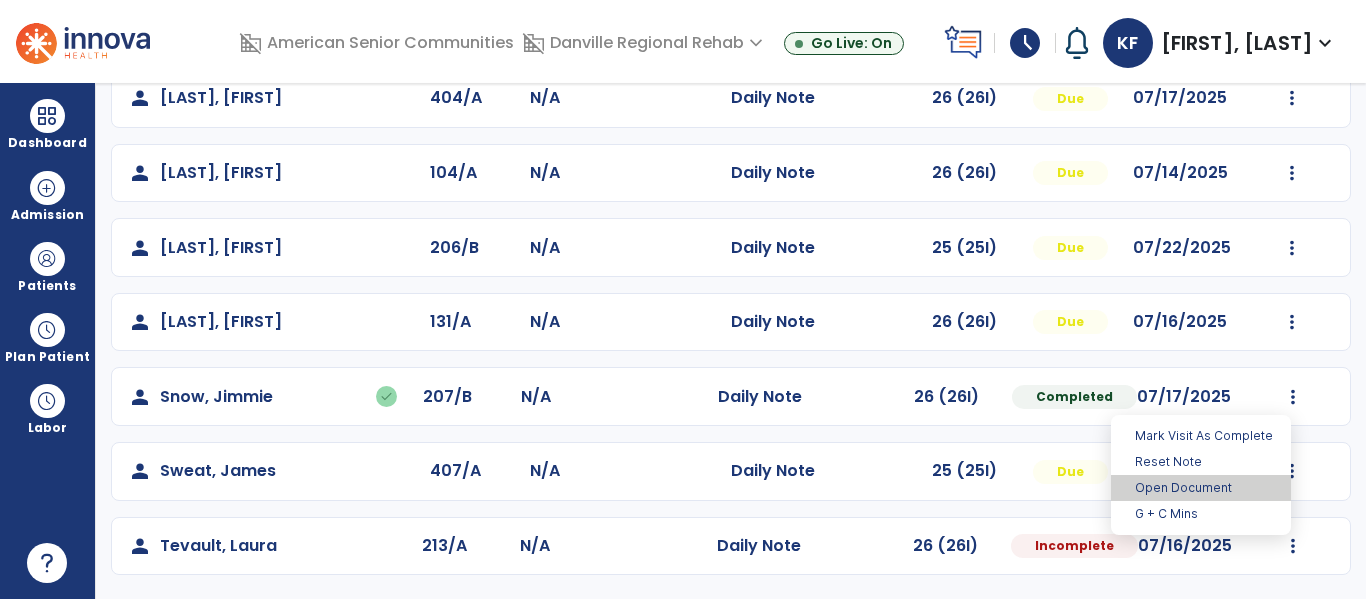 click on "Open Document" at bounding box center [1201, 488] 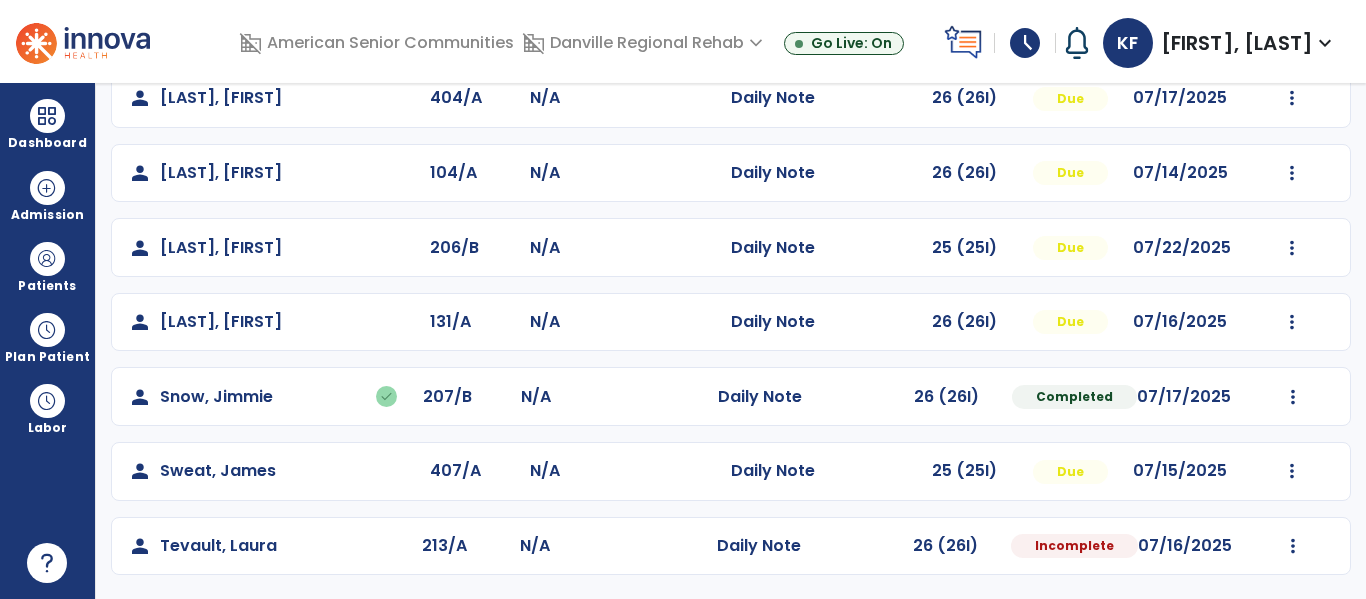 select on "*" 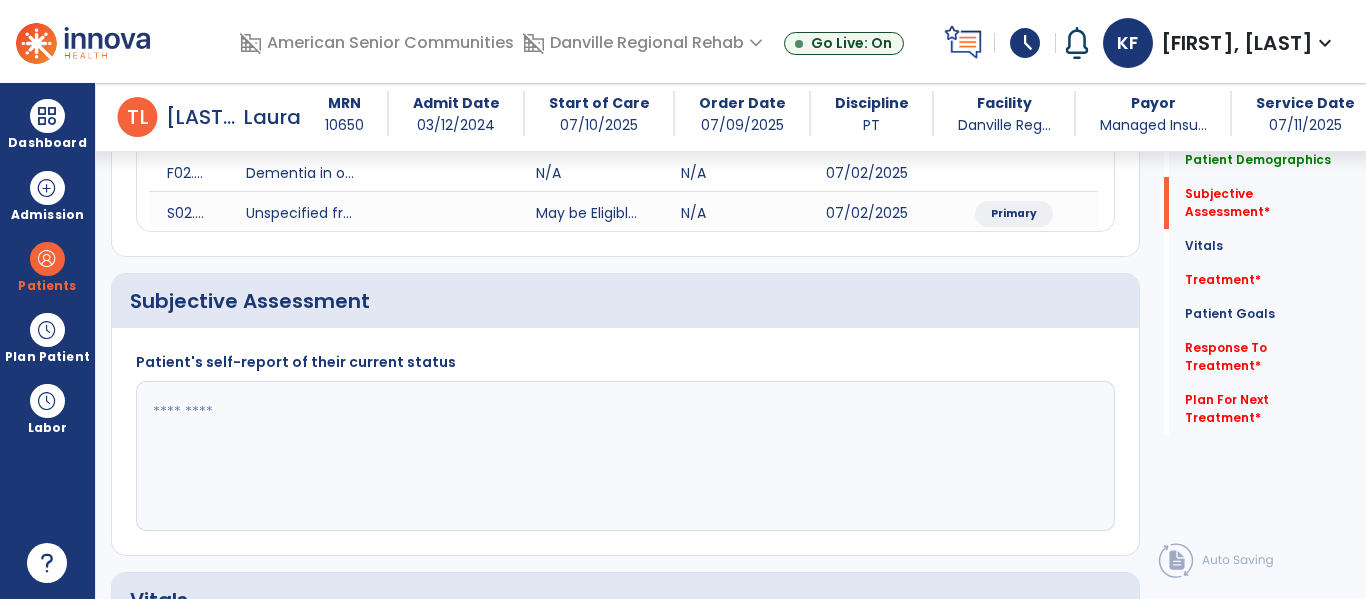 scroll, scrollTop: 385, scrollLeft: 0, axis: vertical 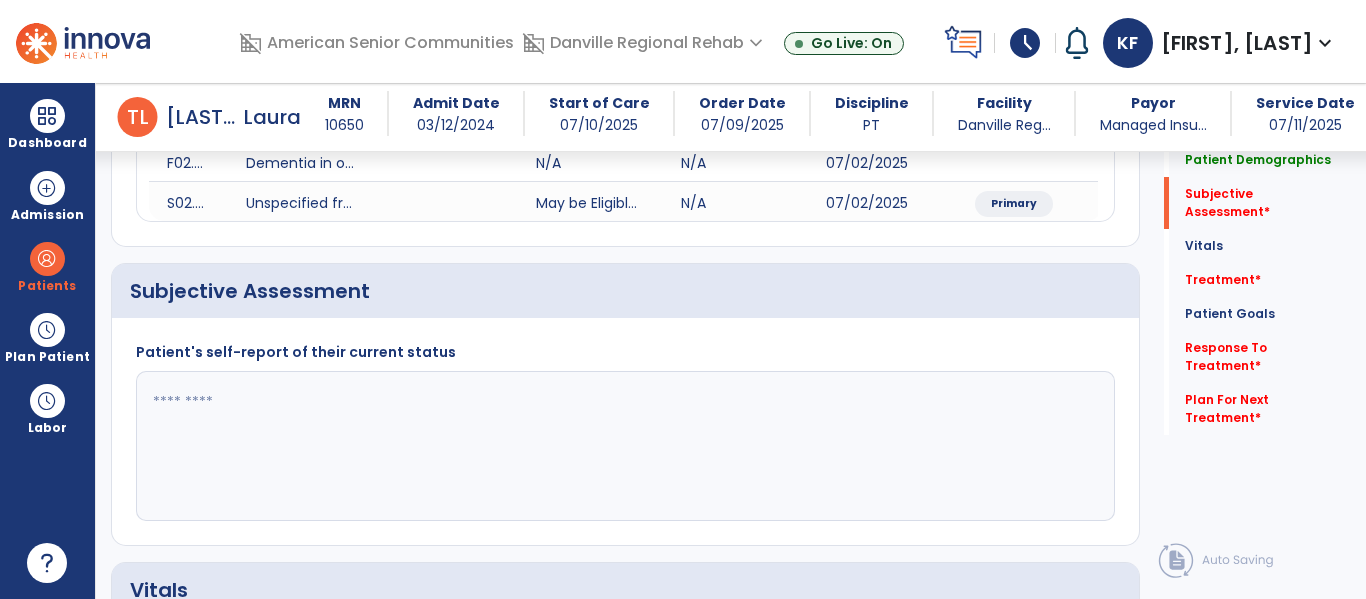 click 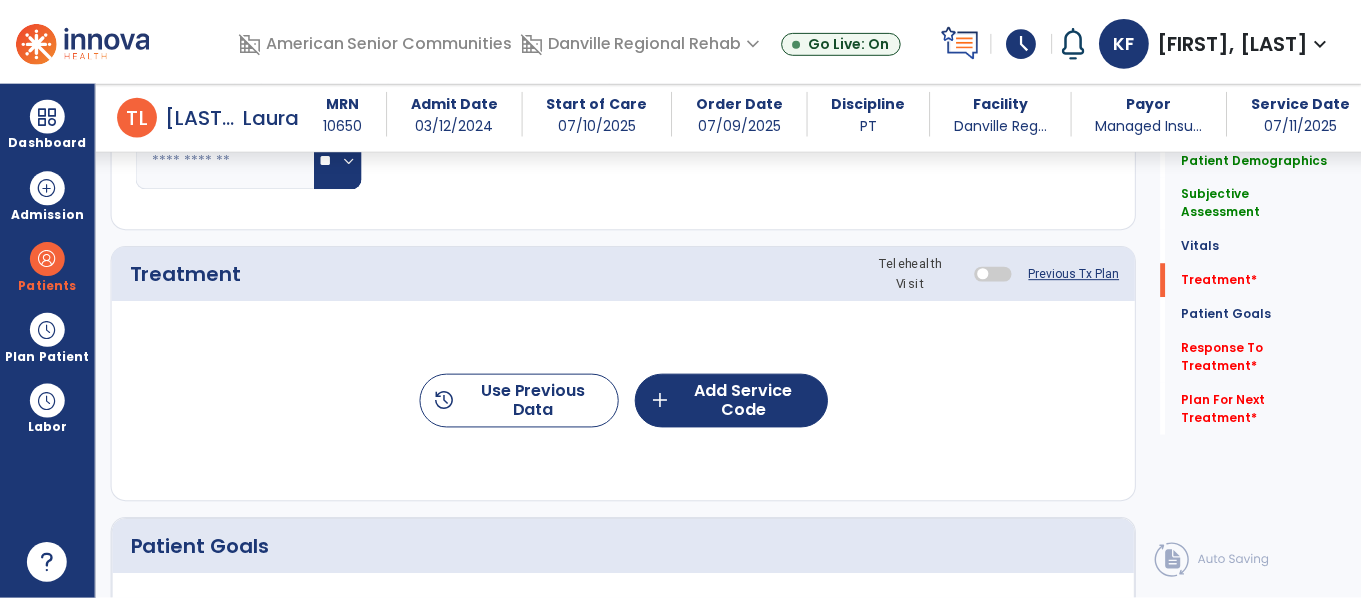 scroll, scrollTop: 1146, scrollLeft: 0, axis: vertical 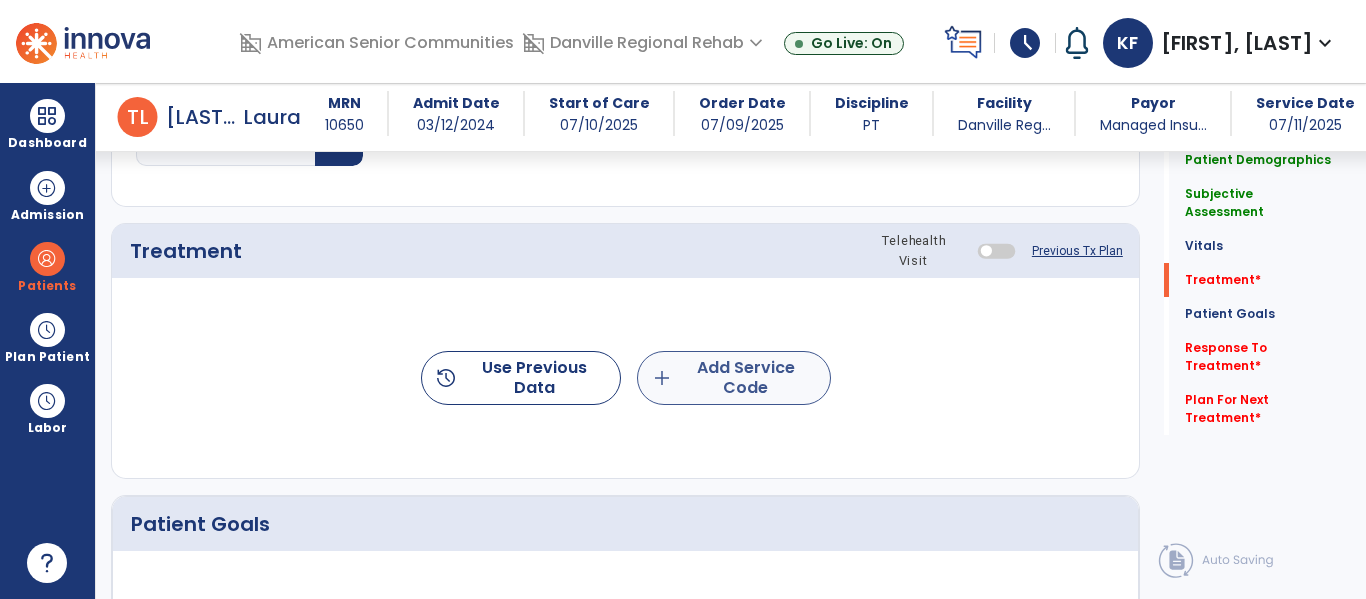 type on "**********" 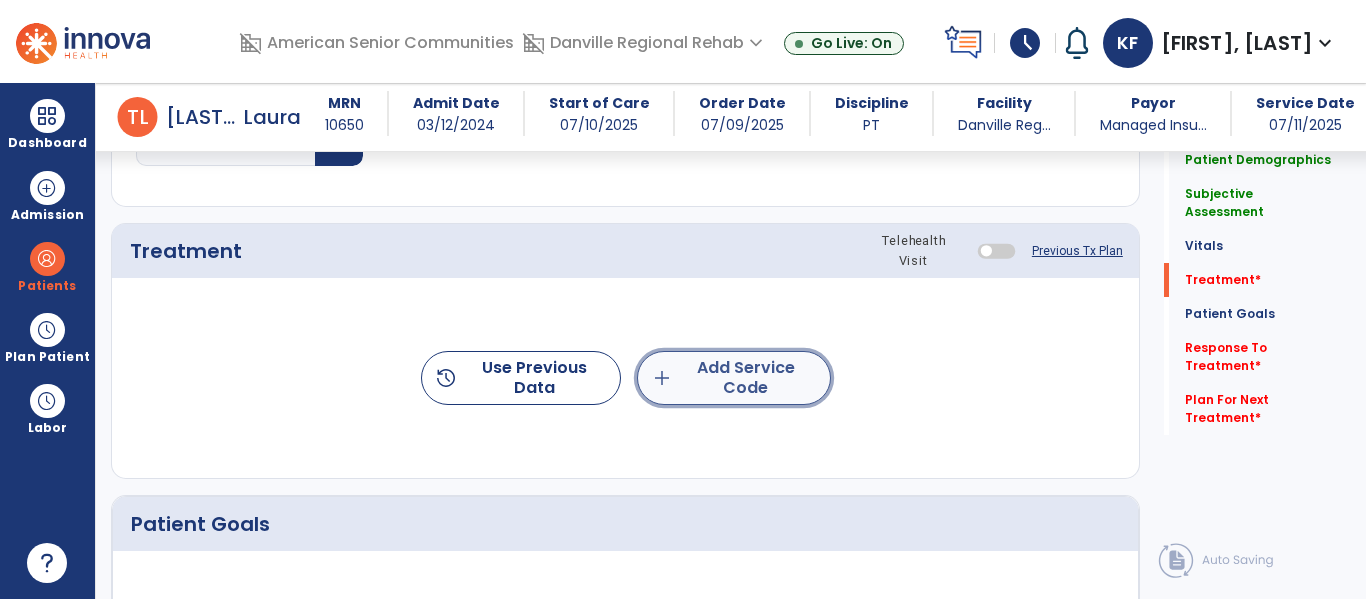 click on "add  Add Service Code" 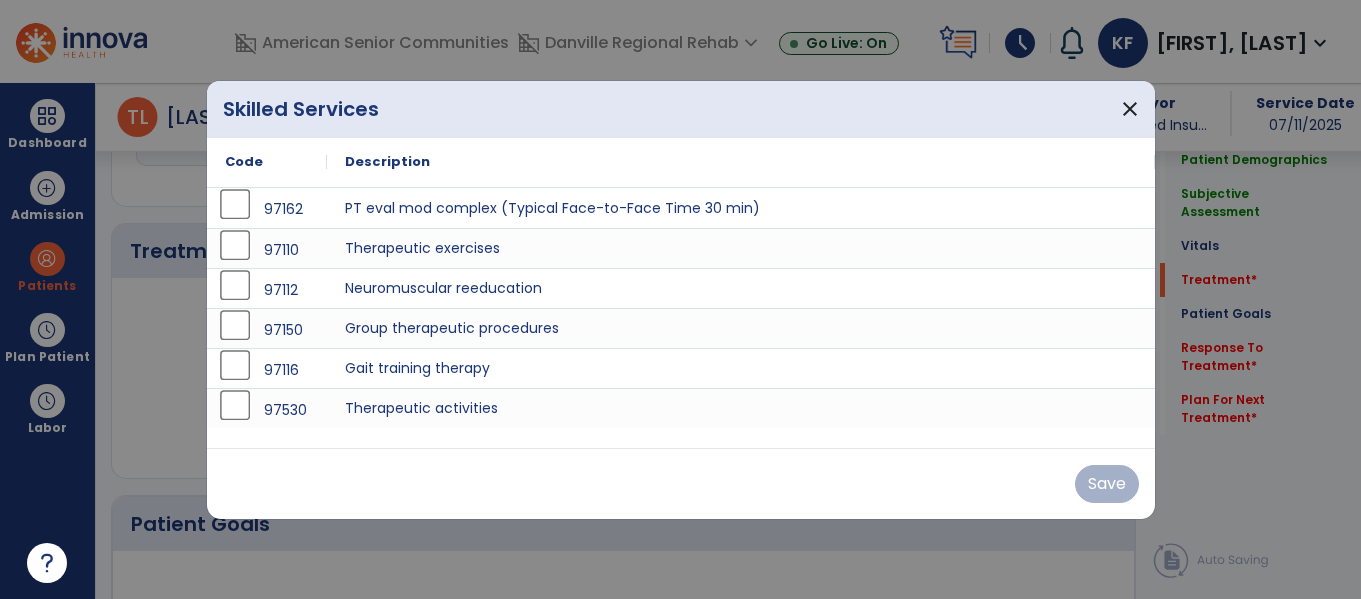 scroll, scrollTop: 1146, scrollLeft: 0, axis: vertical 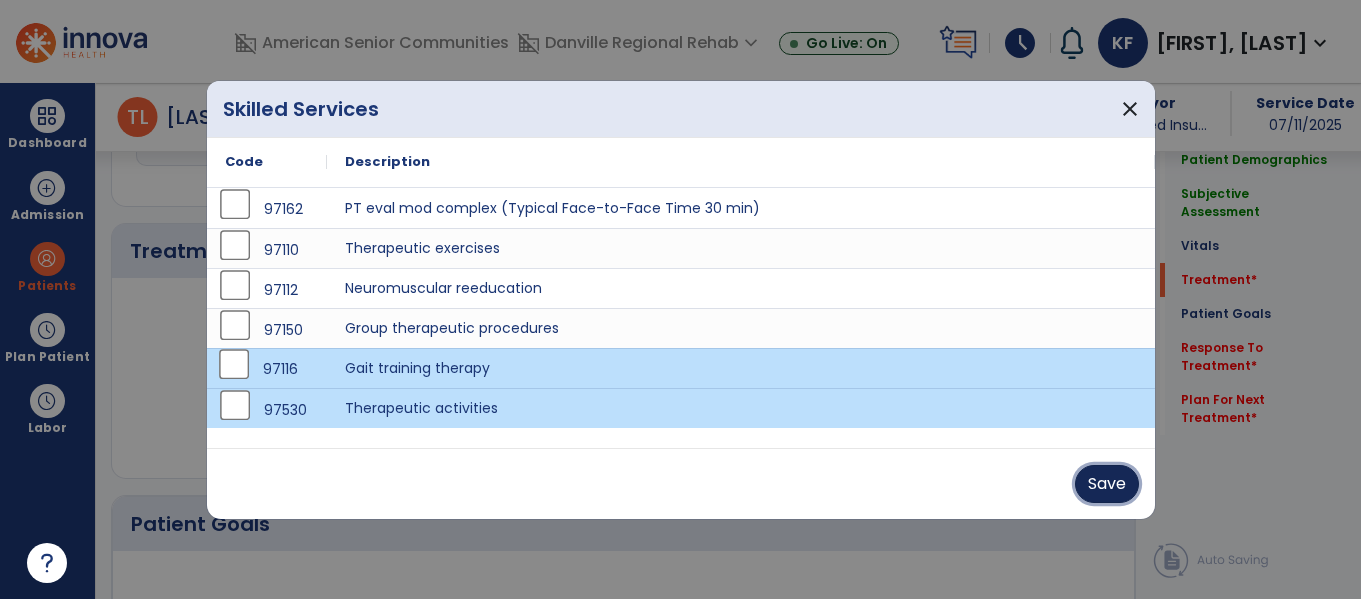 click on "Save" at bounding box center [1107, 484] 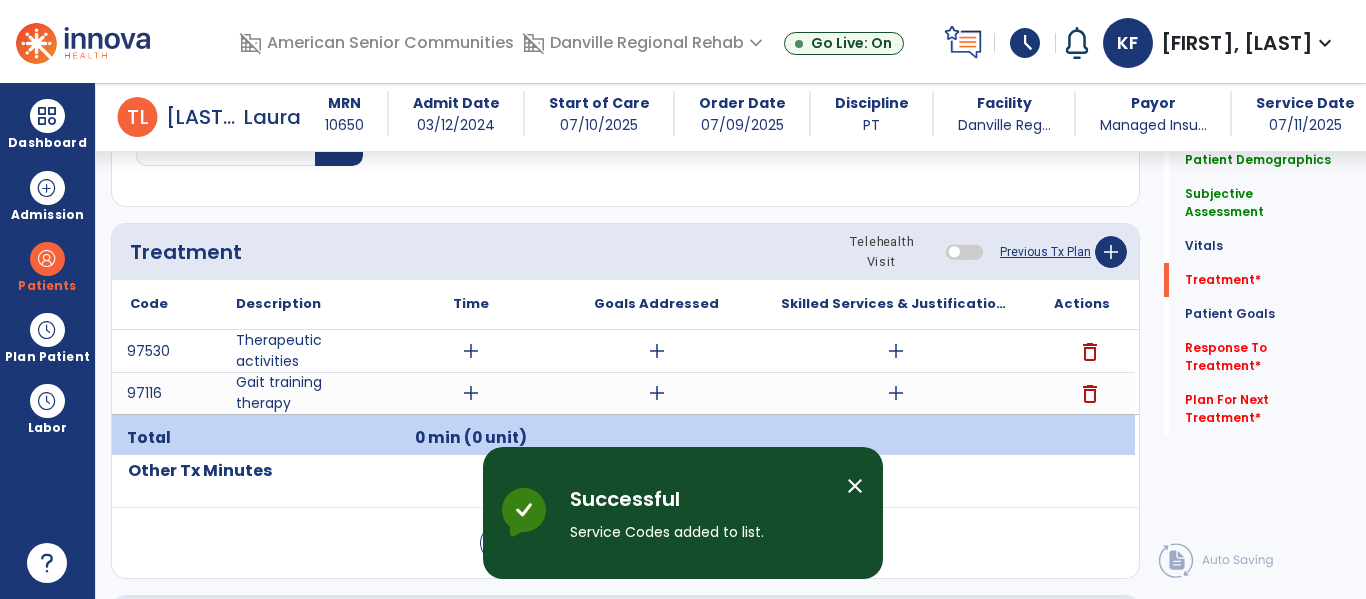 click on "add" at bounding box center (471, 351) 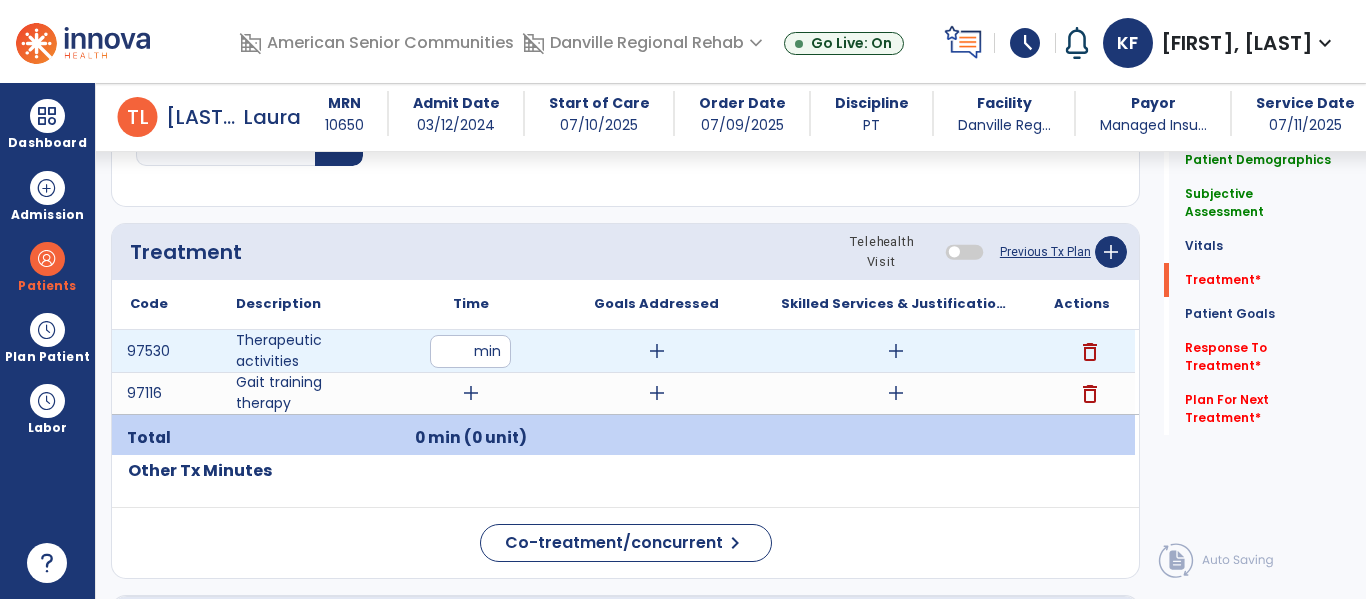 type on "**" 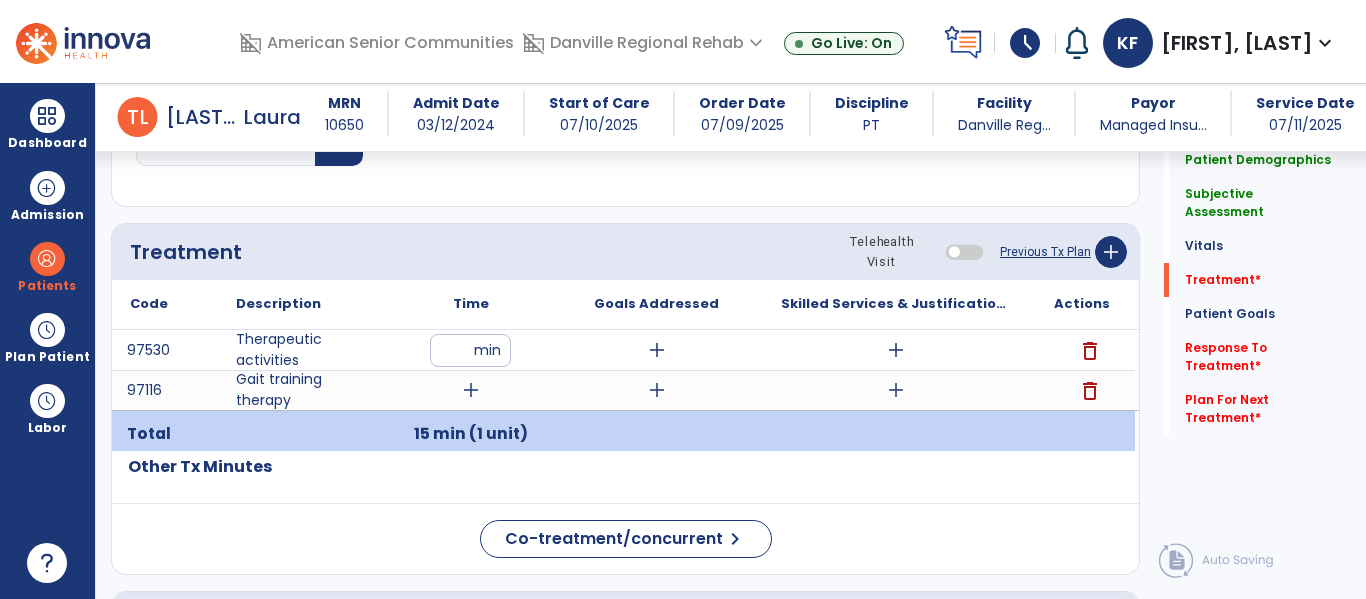 click on "add" at bounding box center [471, 390] 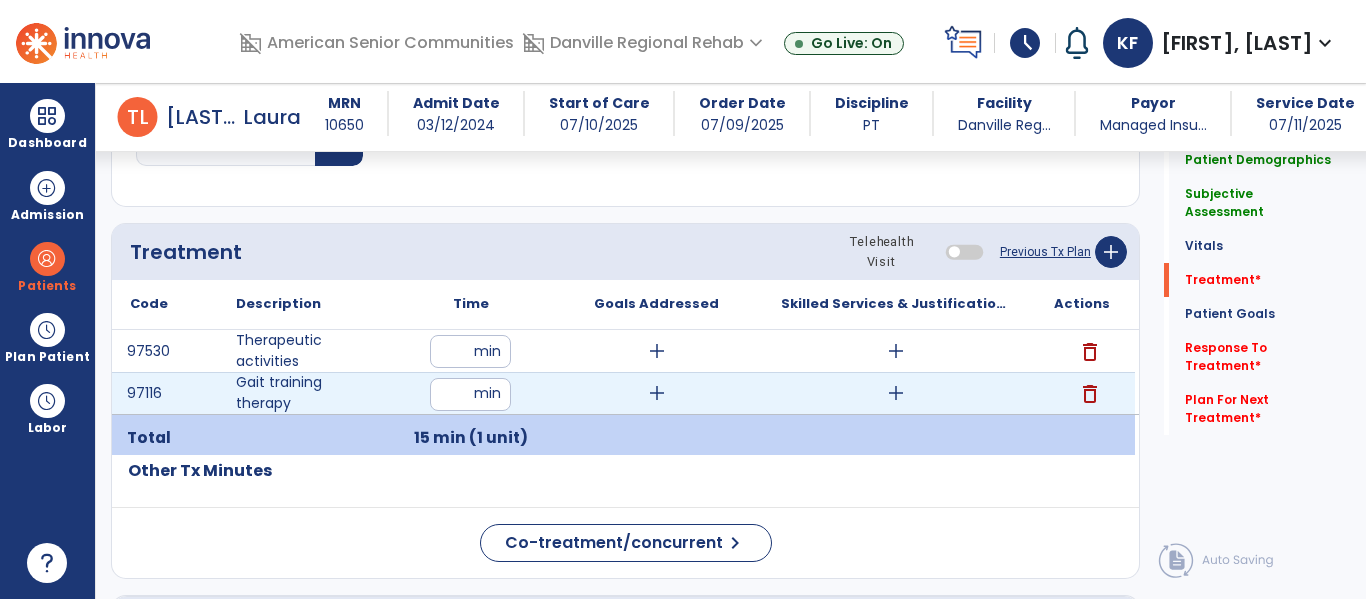 type on "**" 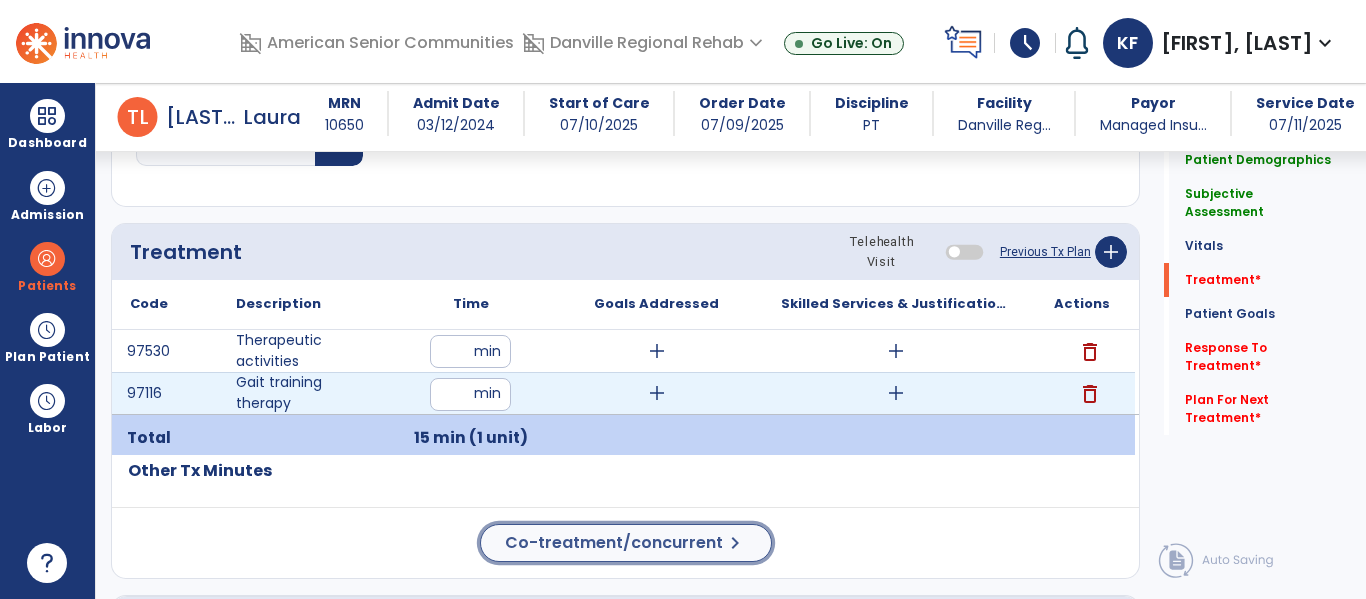 click on "Co-treatment/concurrent" 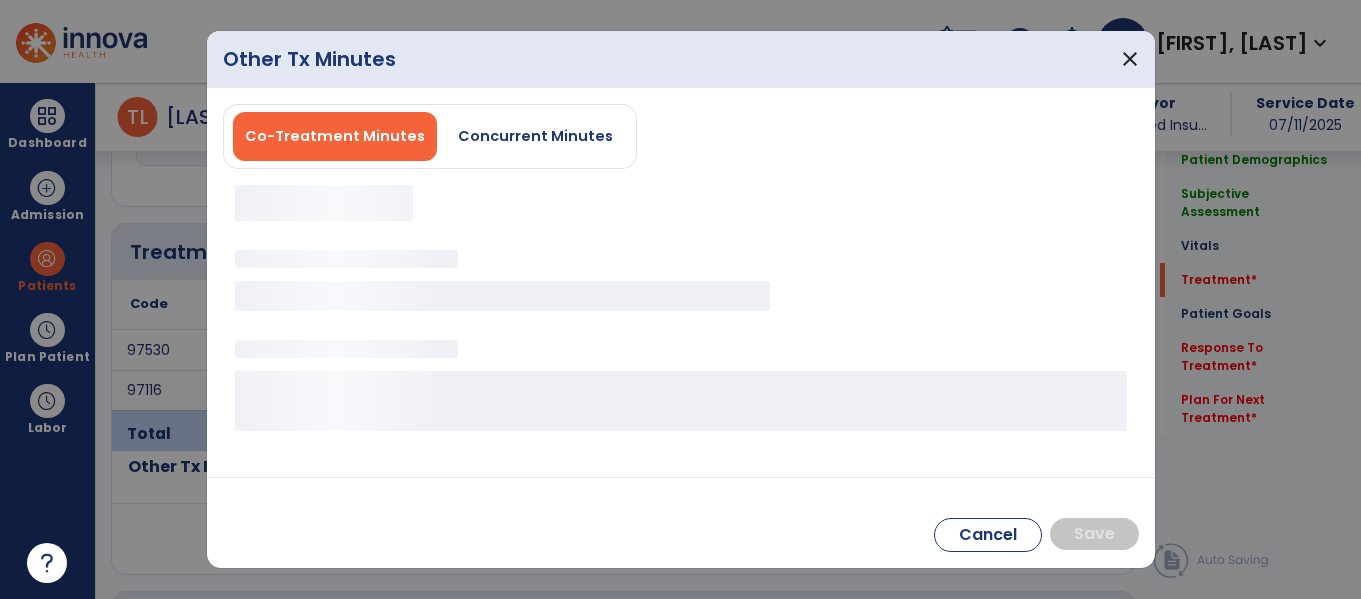 scroll, scrollTop: 1146, scrollLeft: 0, axis: vertical 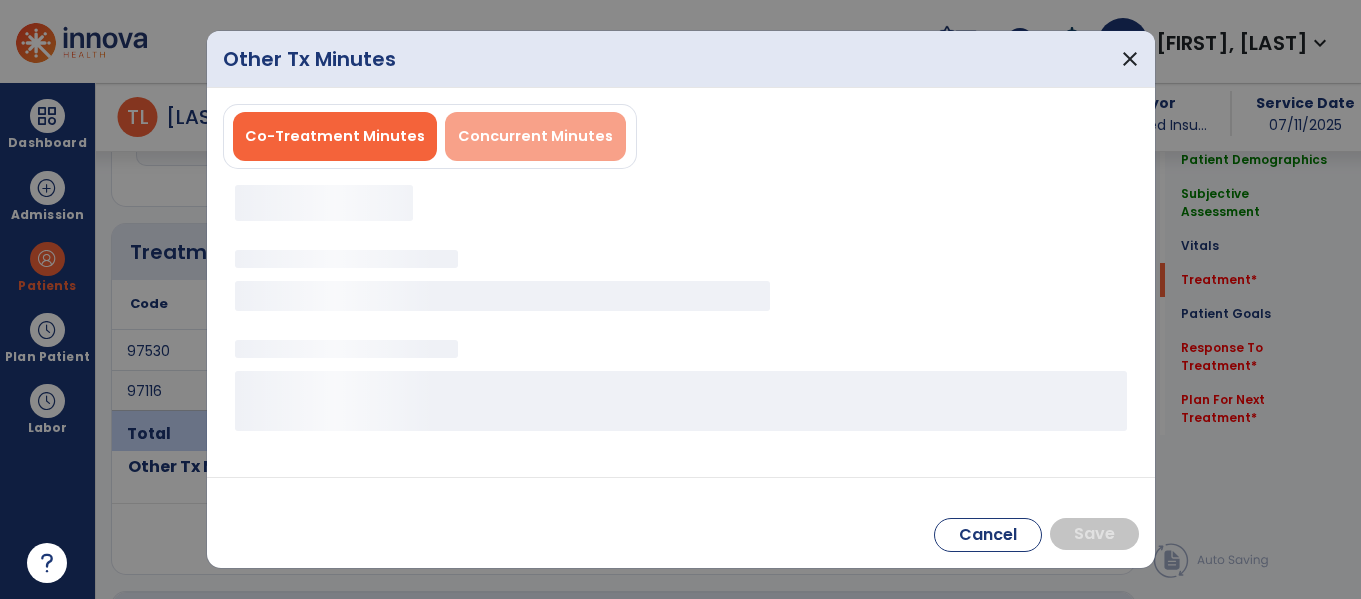 click on "Concurrent Minutes" at bounding box center [535, 136] 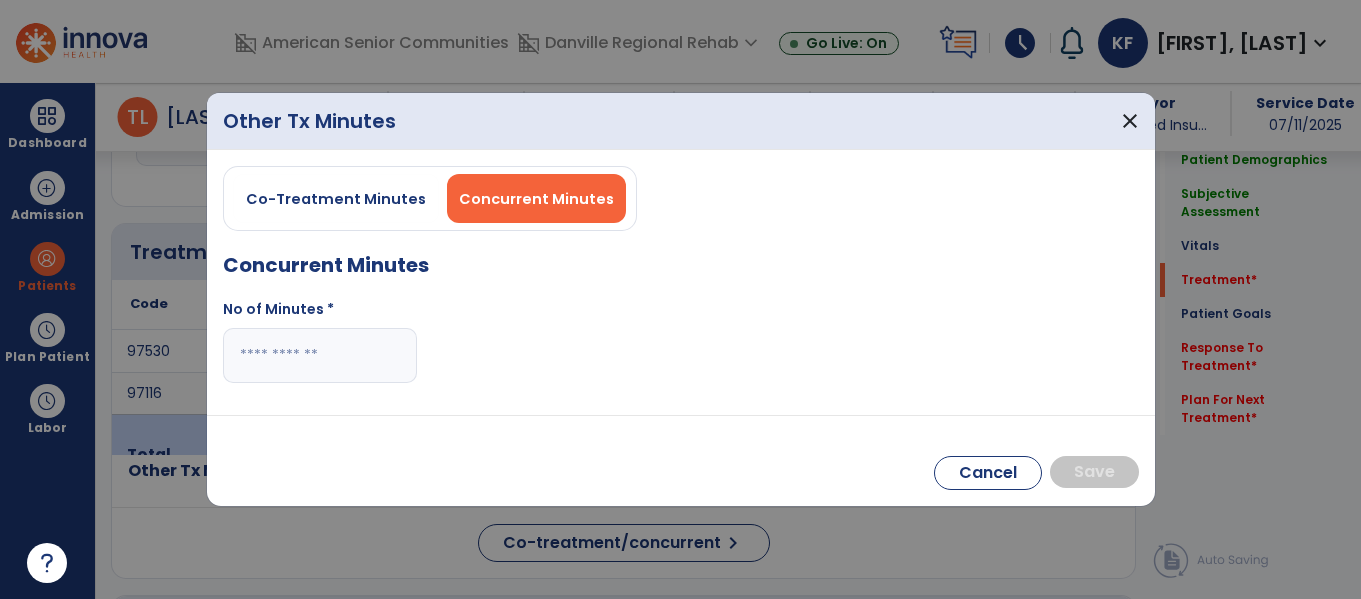 click at bounding box center [320, 355] 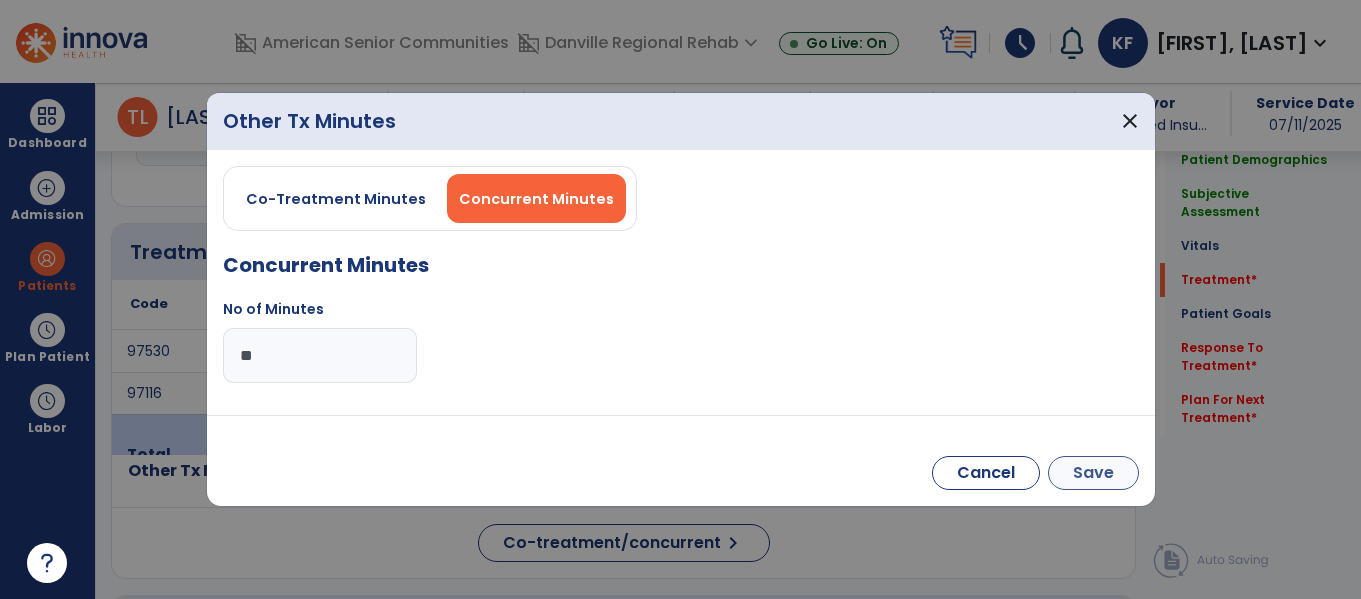 type on "**" 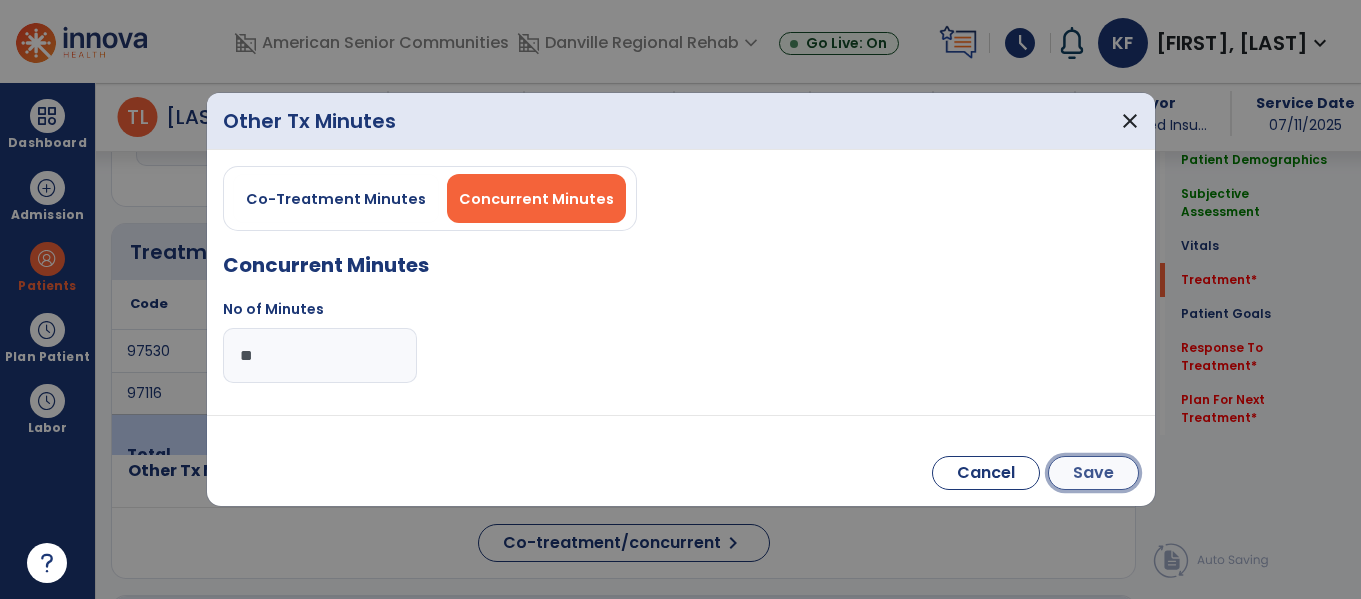click on "Save" at bounding box center (1093, 473) 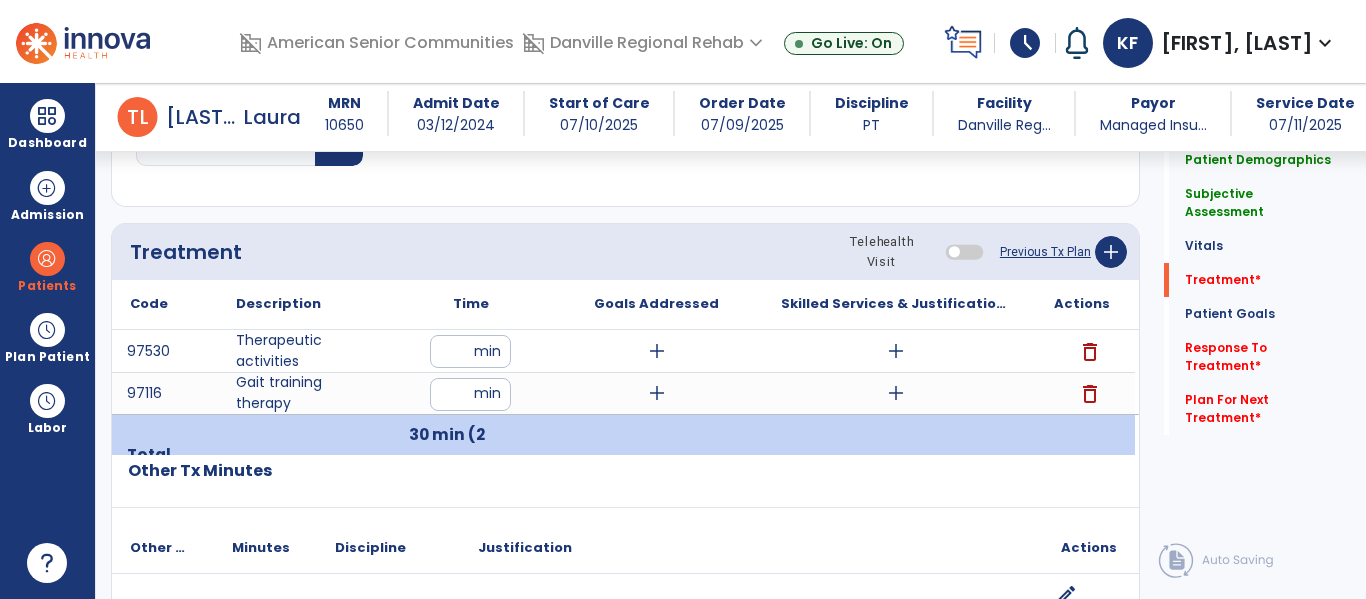 click on "add" at bounding box center (657, 351) 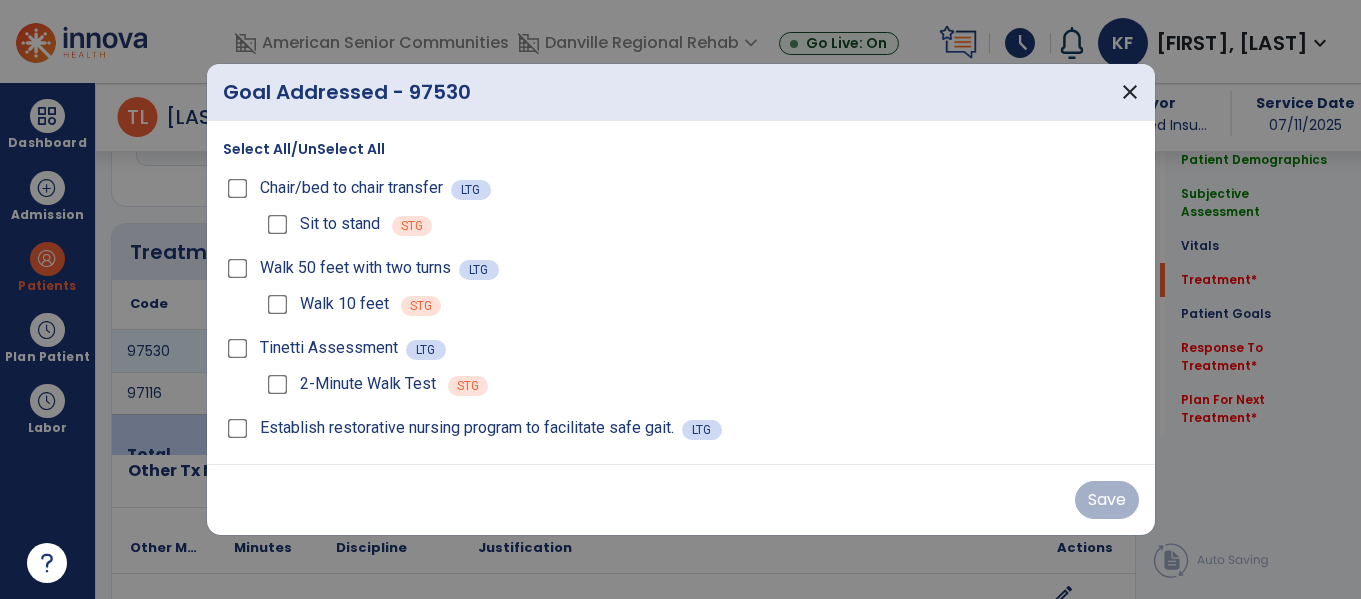 scroll, scrollTop: 1146, scrollLeft: 0, axis: vertical 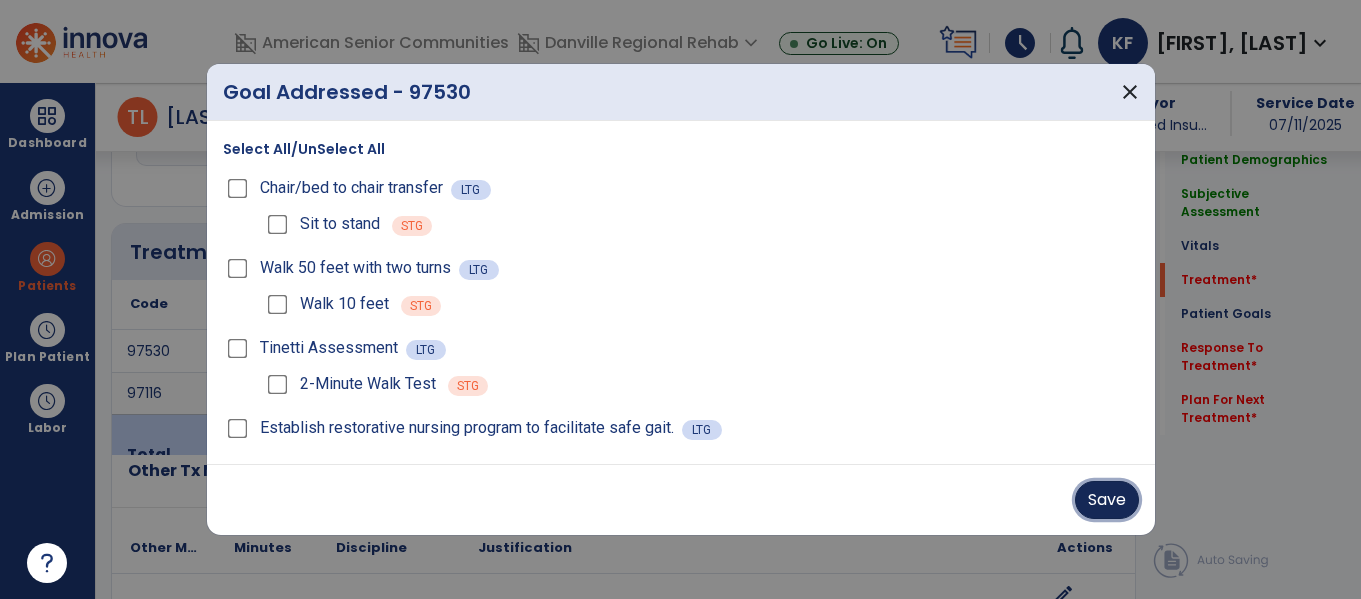 click on "Save" at bounding box center (1107, 500) 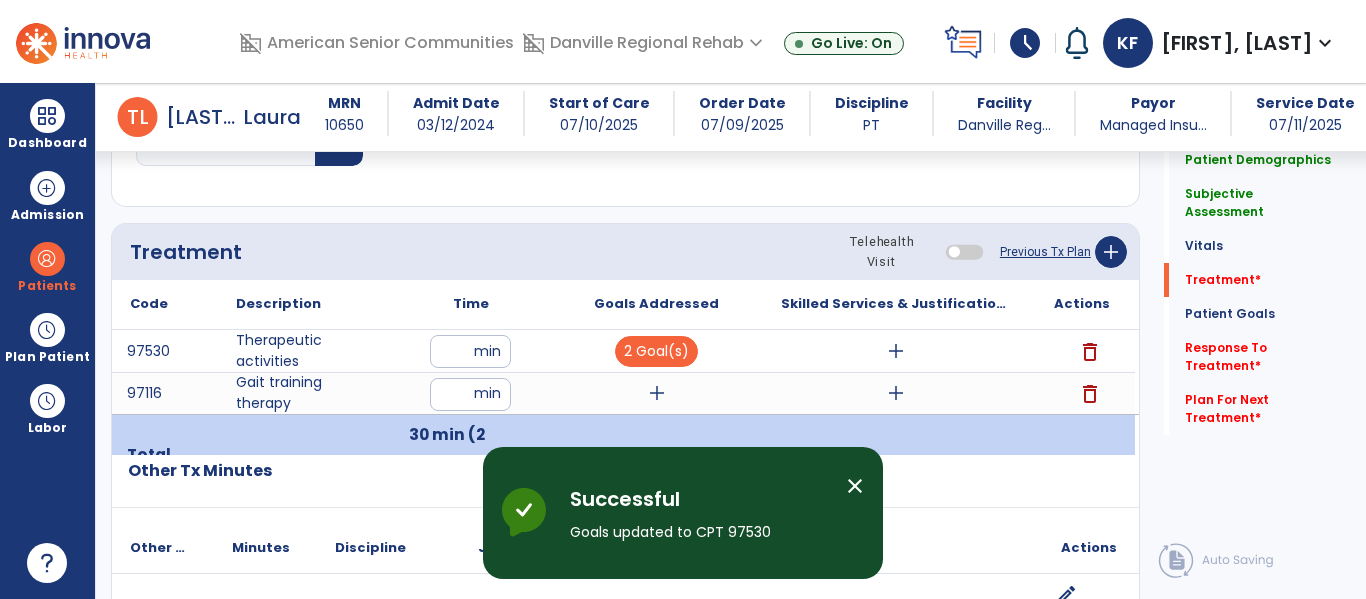 click on "add" at bounding box center (896, 351) 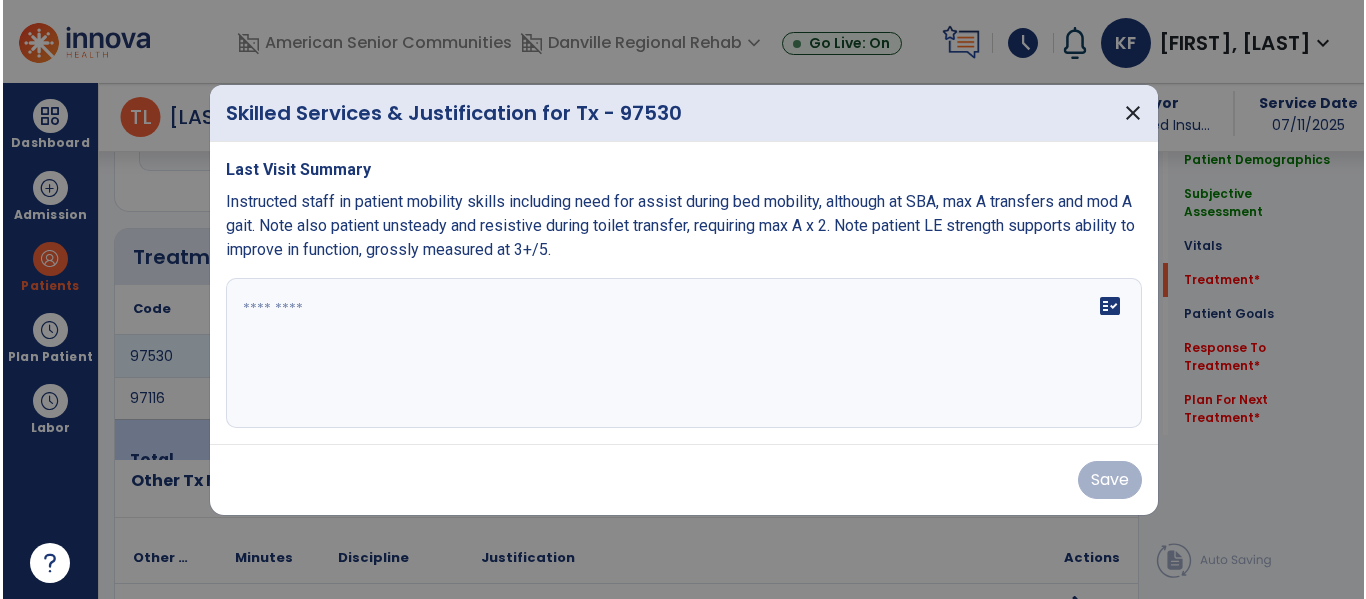 scroll, scrollTop: 1146, scrollLeft: 0, axis: vertical 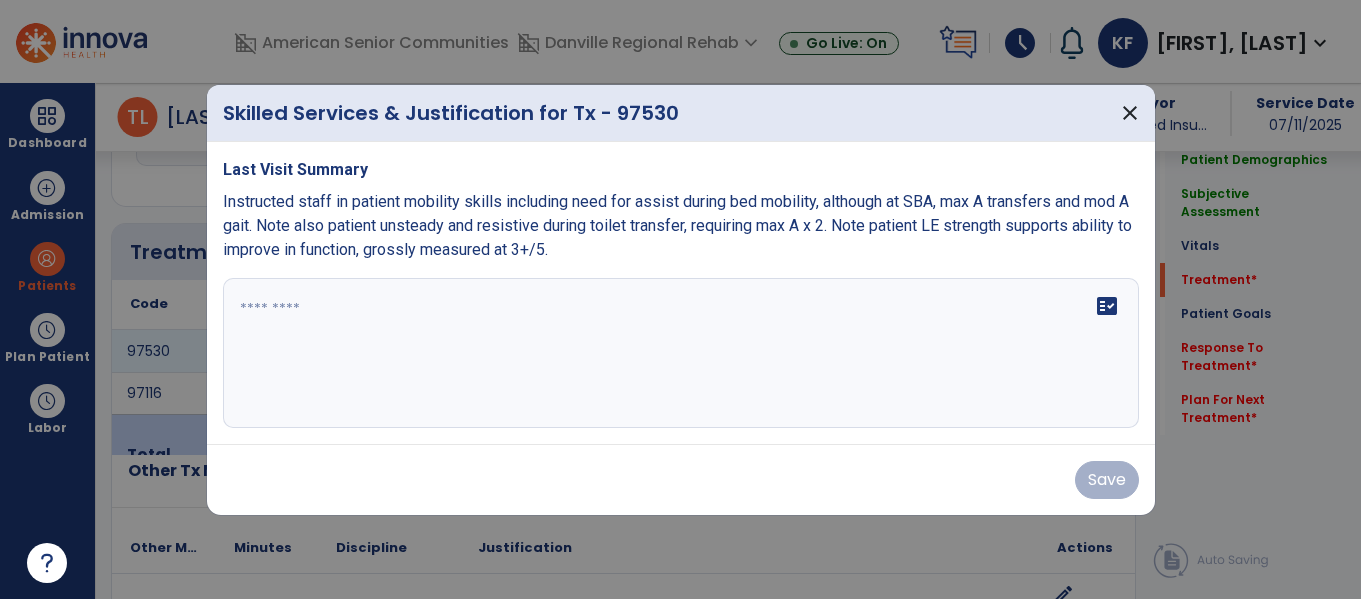 click on "fact_check" at bounding box center (681, 353) 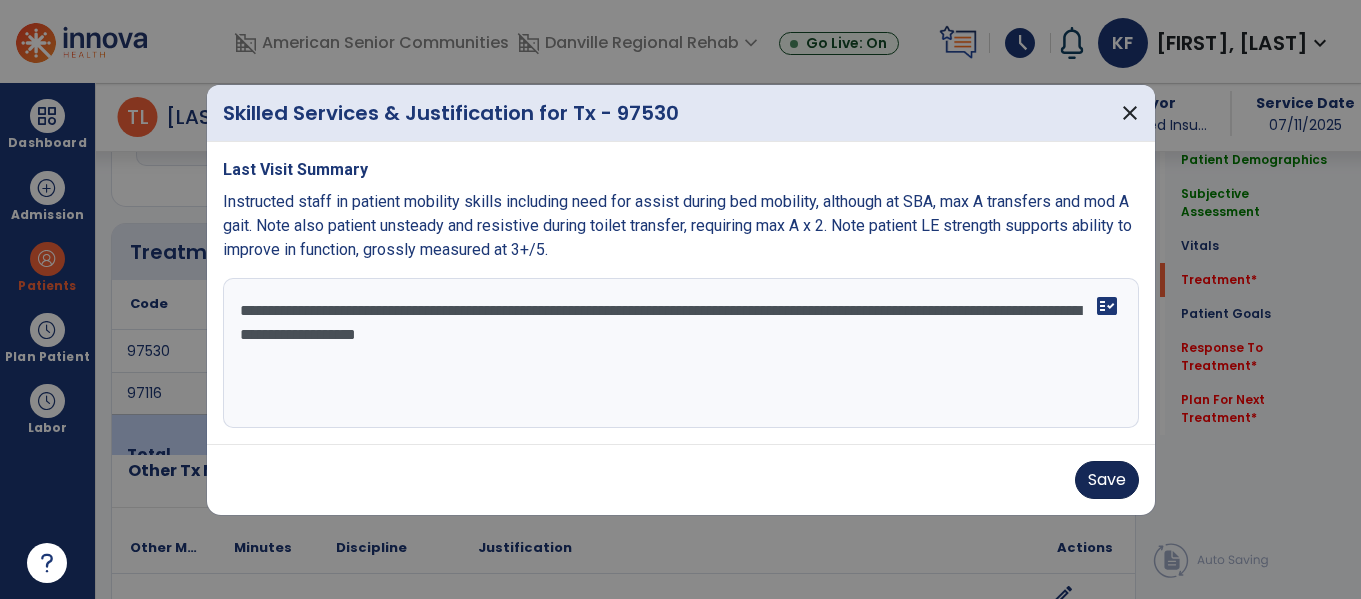 type on "**********" 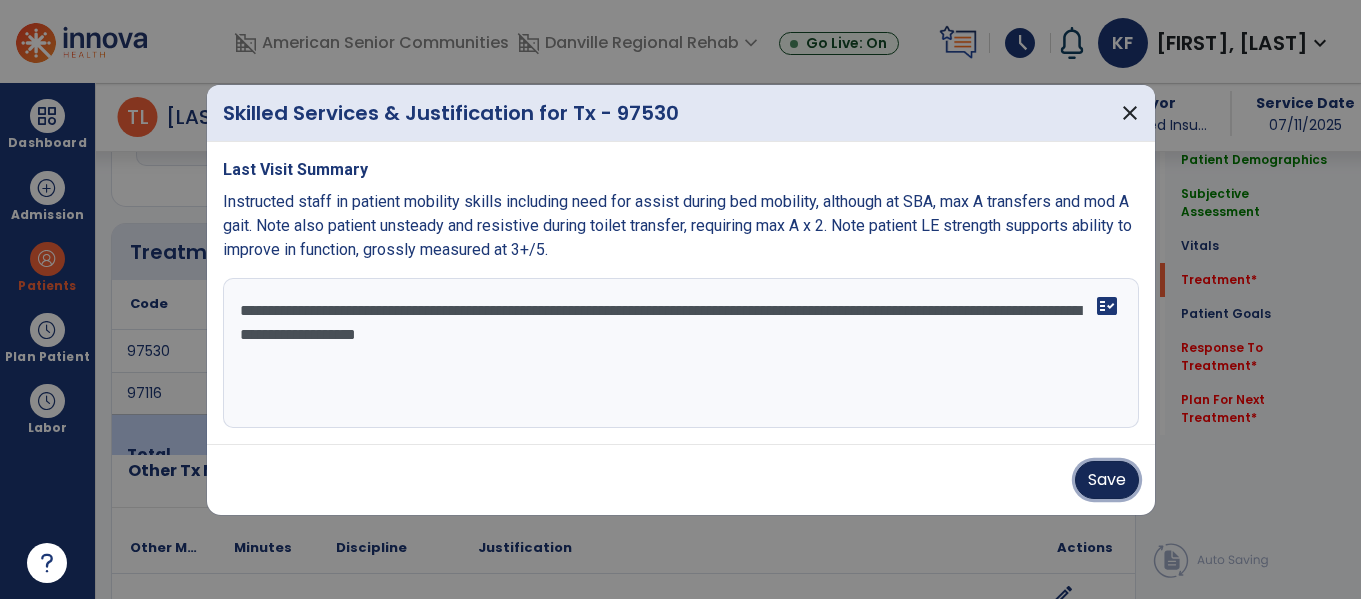 click on "Save" at bounding box center [1107, 480] 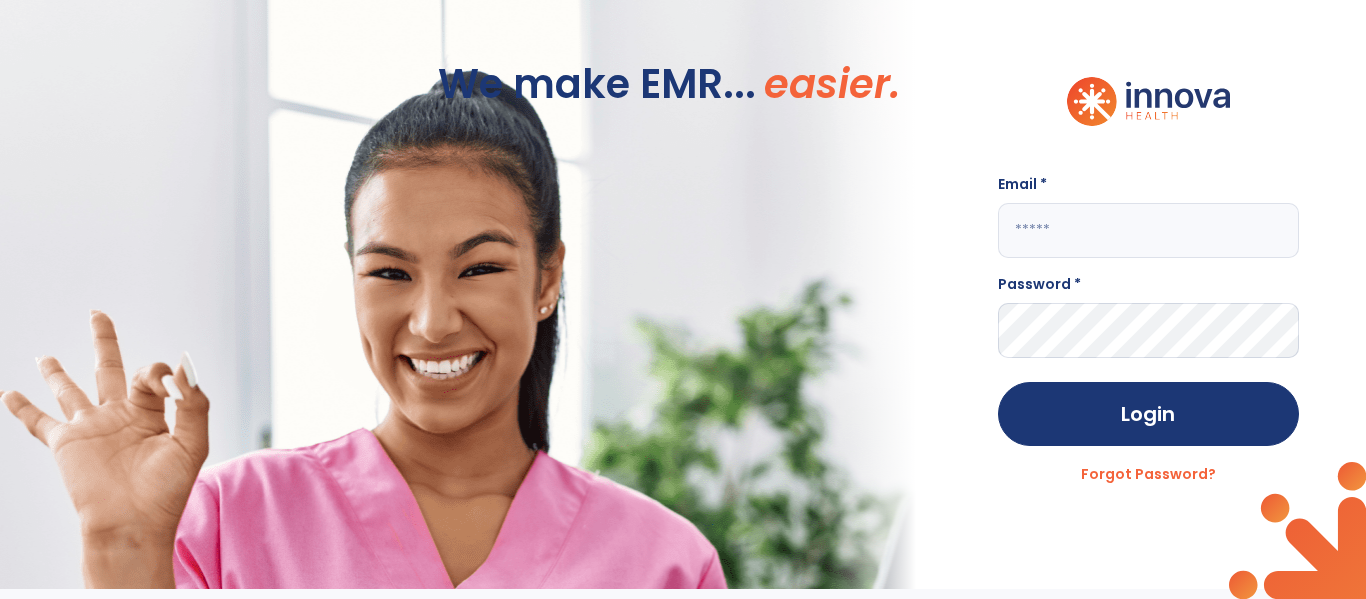scroll, scrollTop: 0, scrollLeft: 0, axis: both 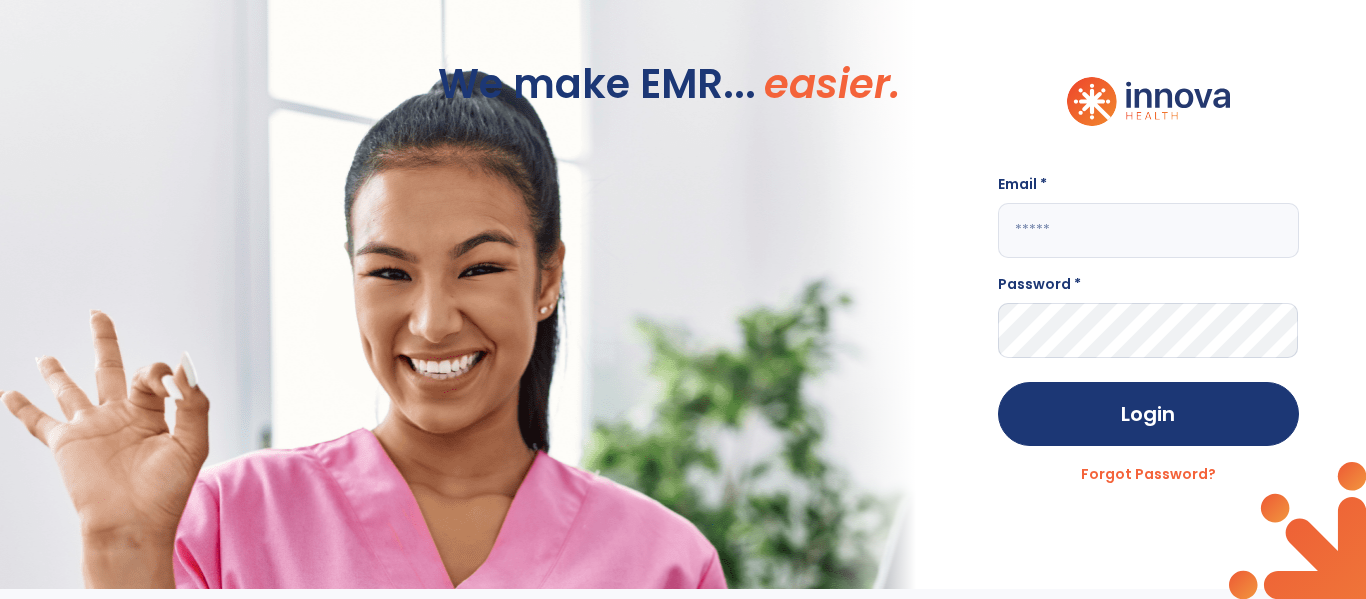 click 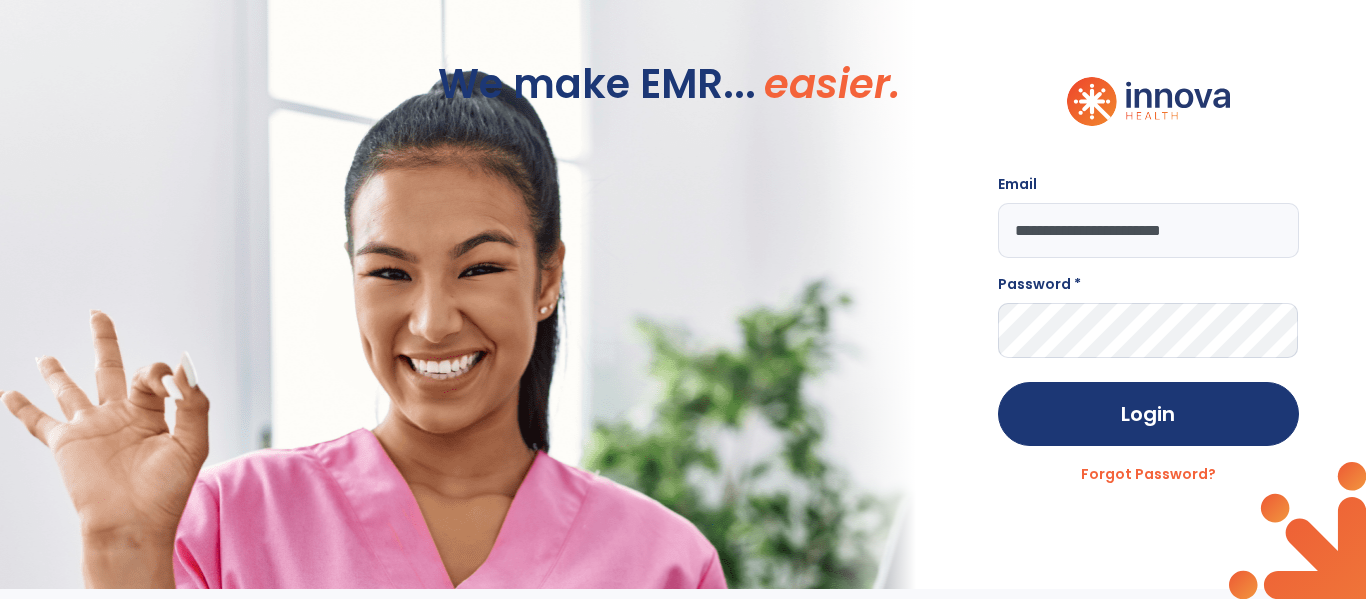 type on "**********" 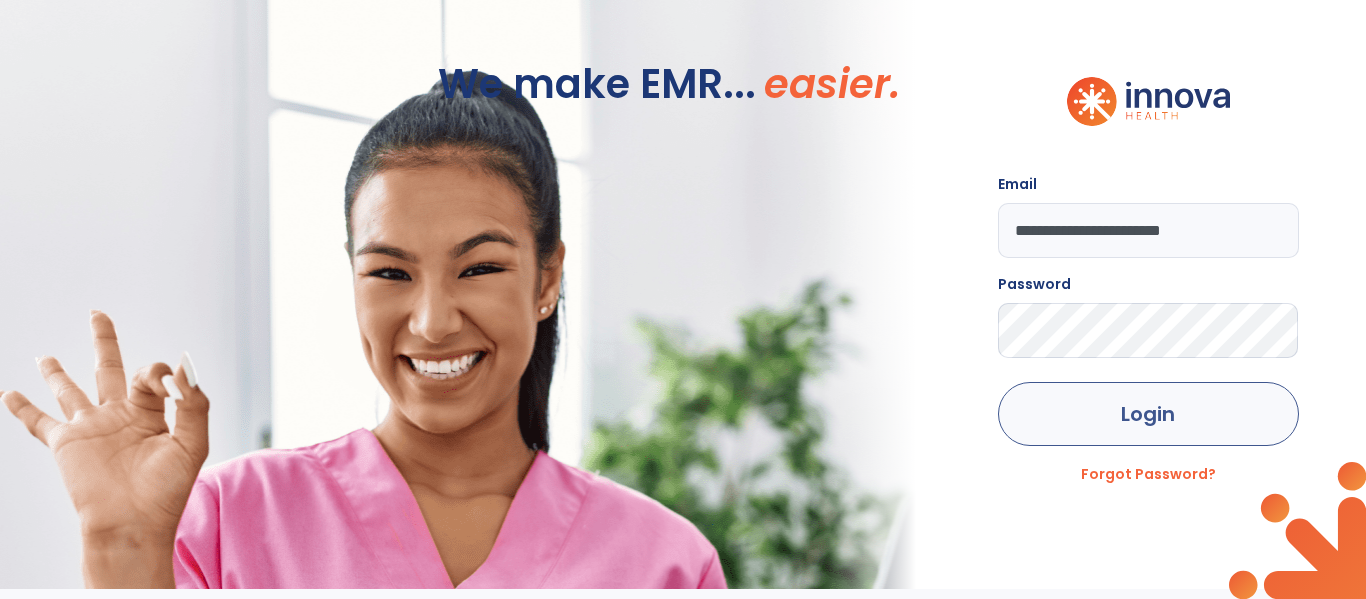 click on "Login" 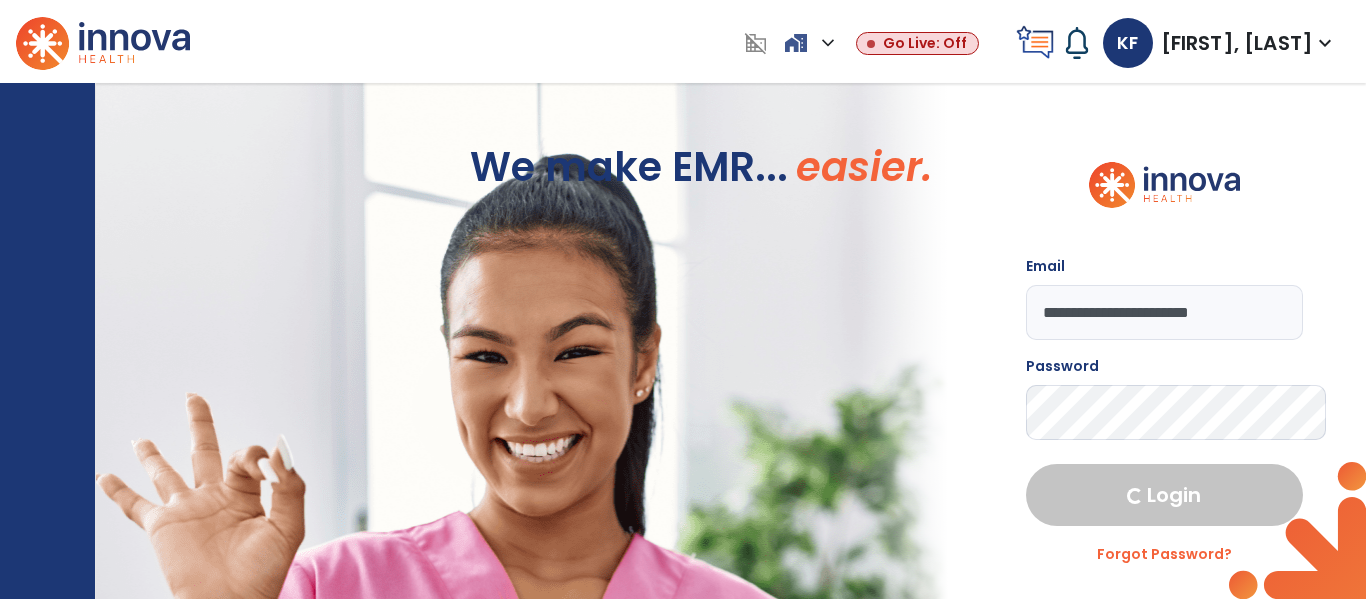 select on "****" 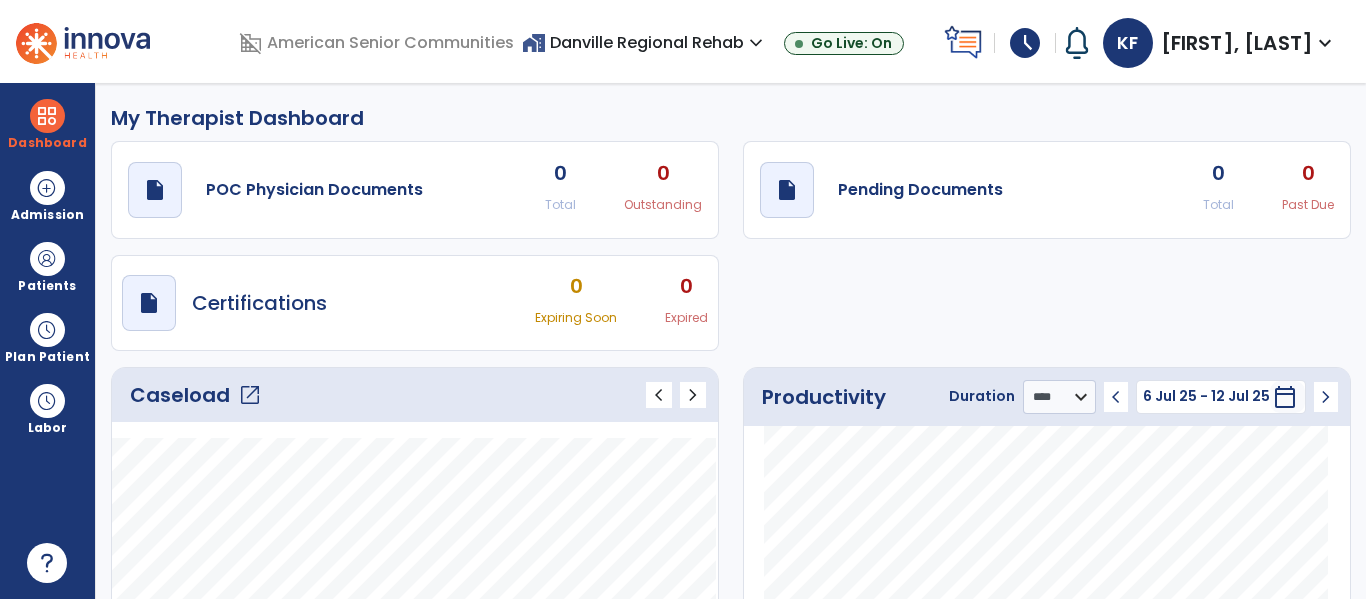 click on "open_in_new" 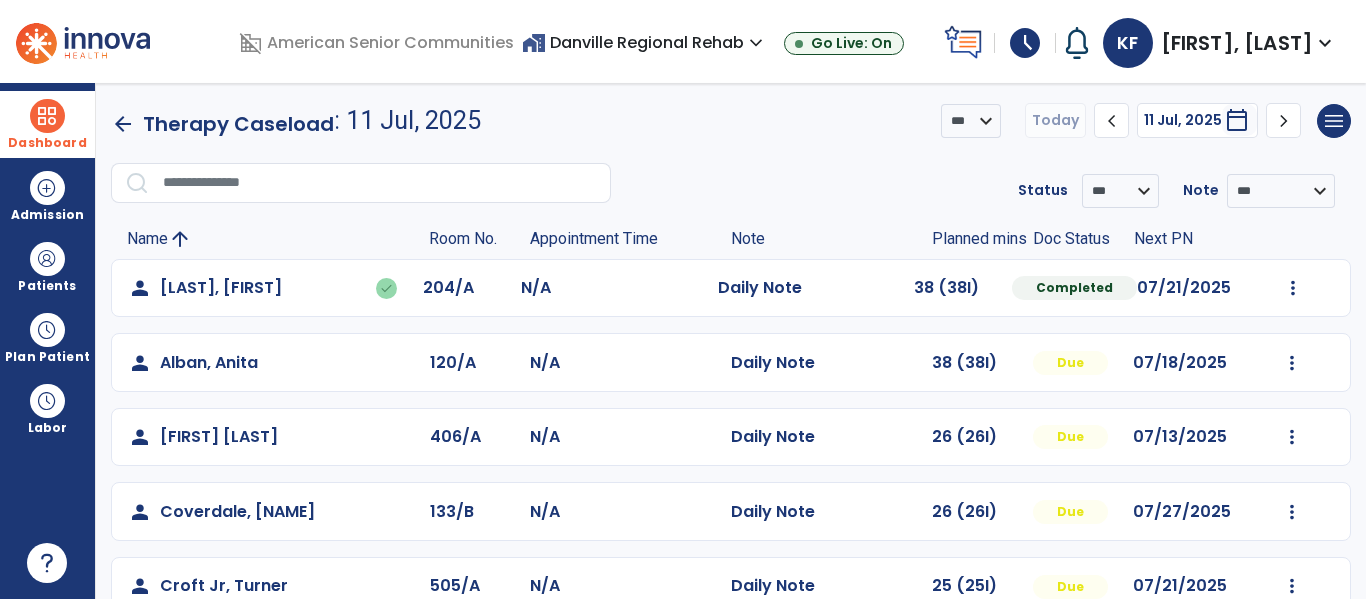 click on "Dashboard" at bounding box center [47, 124] 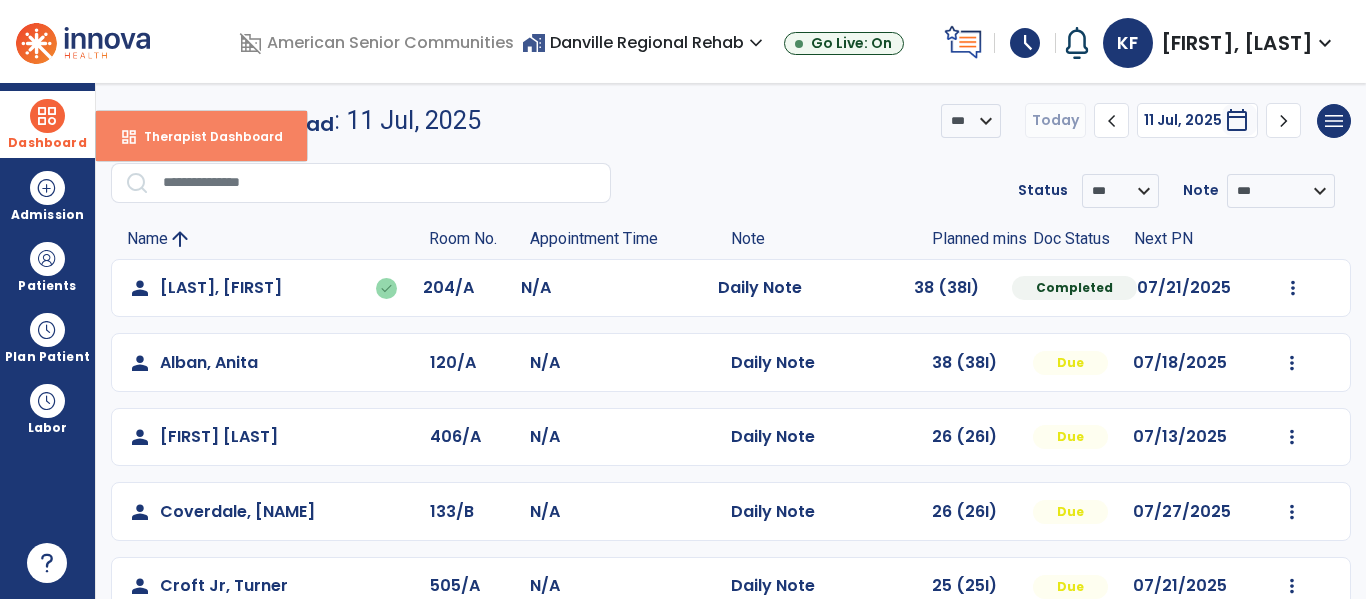 click on "dashboard  Therapist Dashboard" at bounding box center (201, 136) 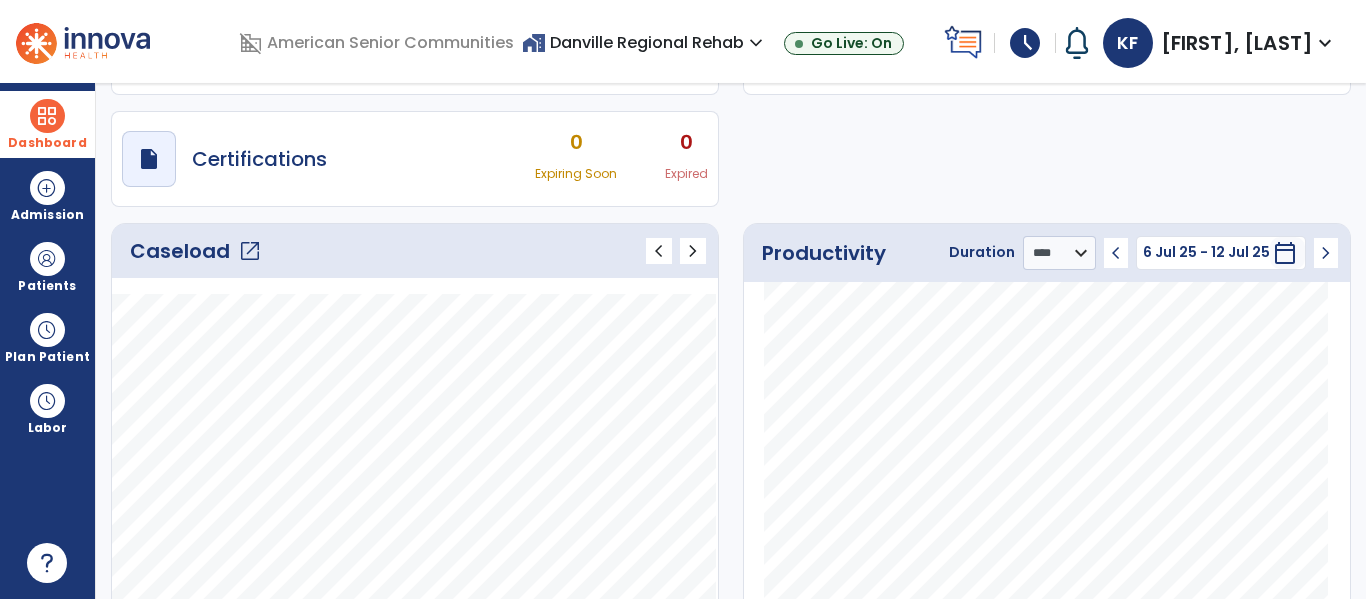 scroll, scrollTop: 160, scrollLeft: 0, axis: vertical 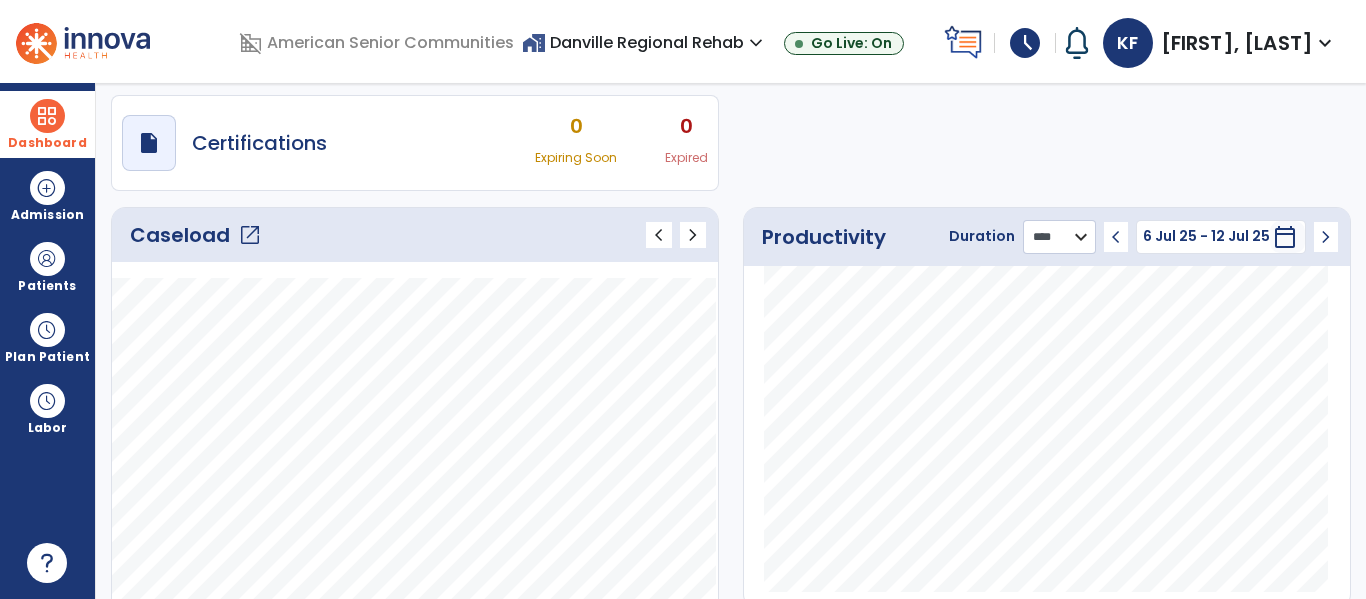 click on "******** **** ***" 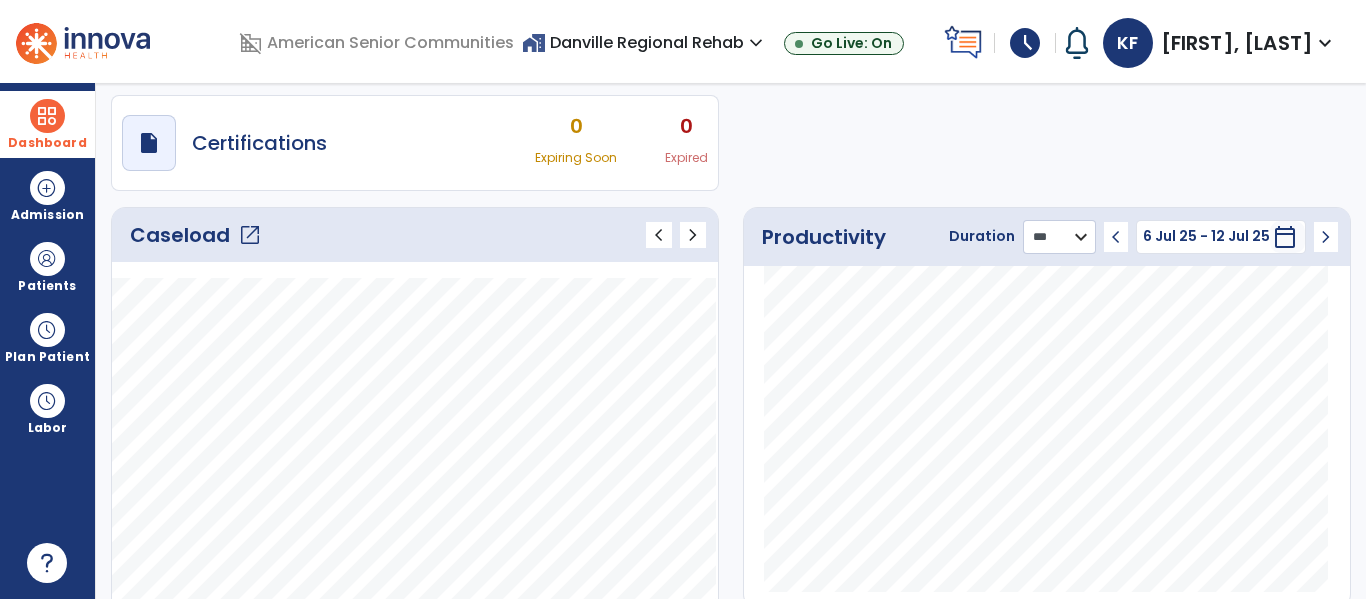 click on "******** **** ***" 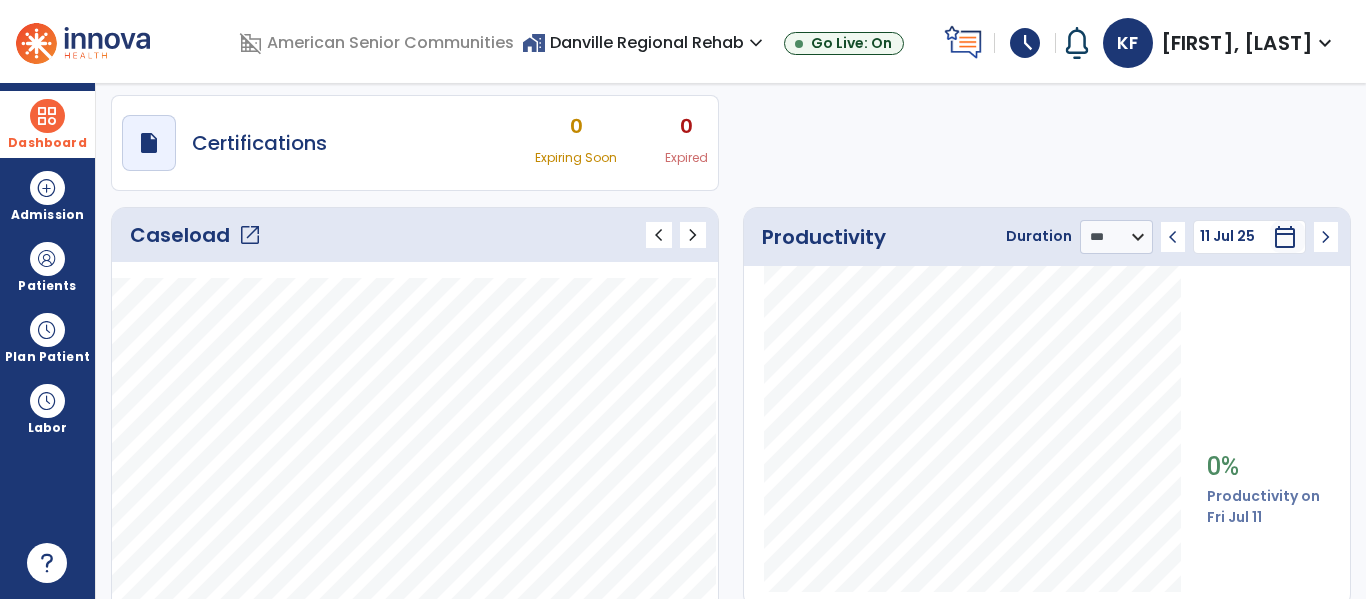 click on "chevron_left" 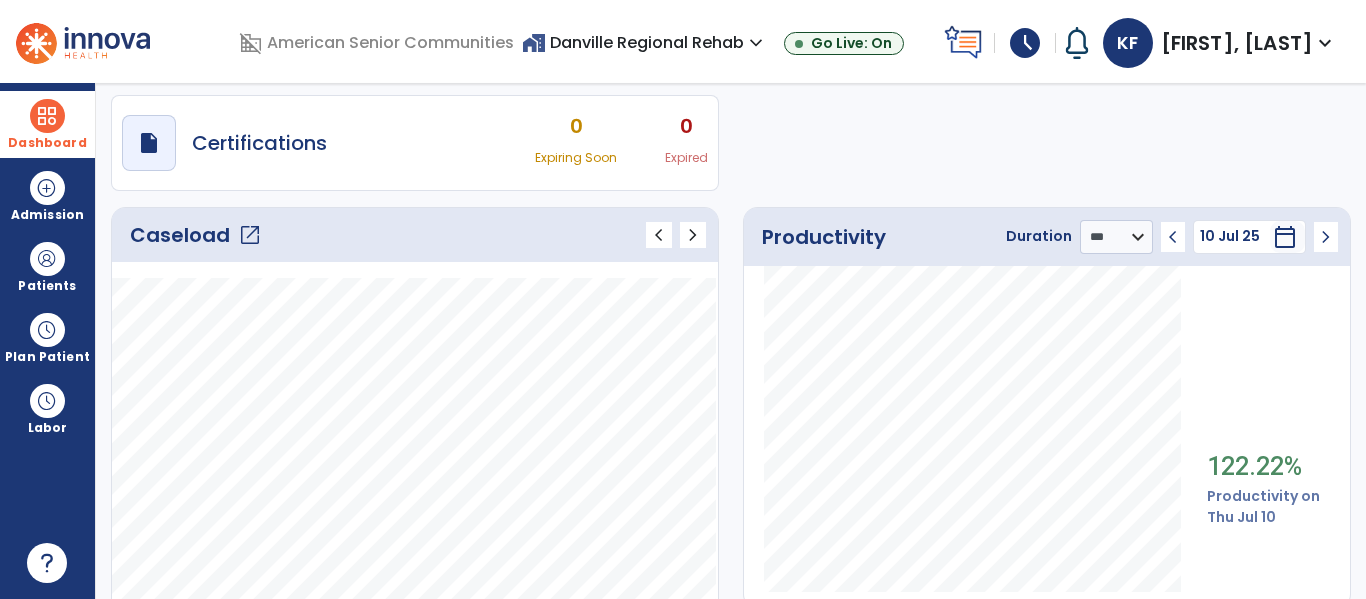 click on "chevron_left" 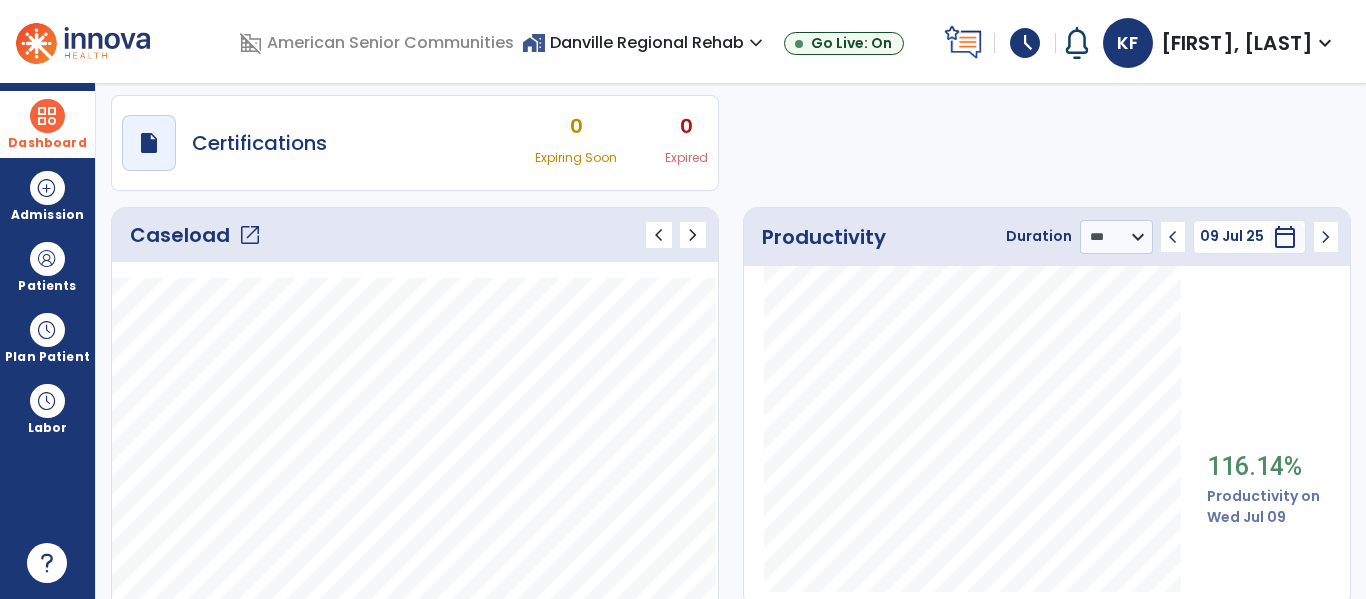 click on "chevron_left" 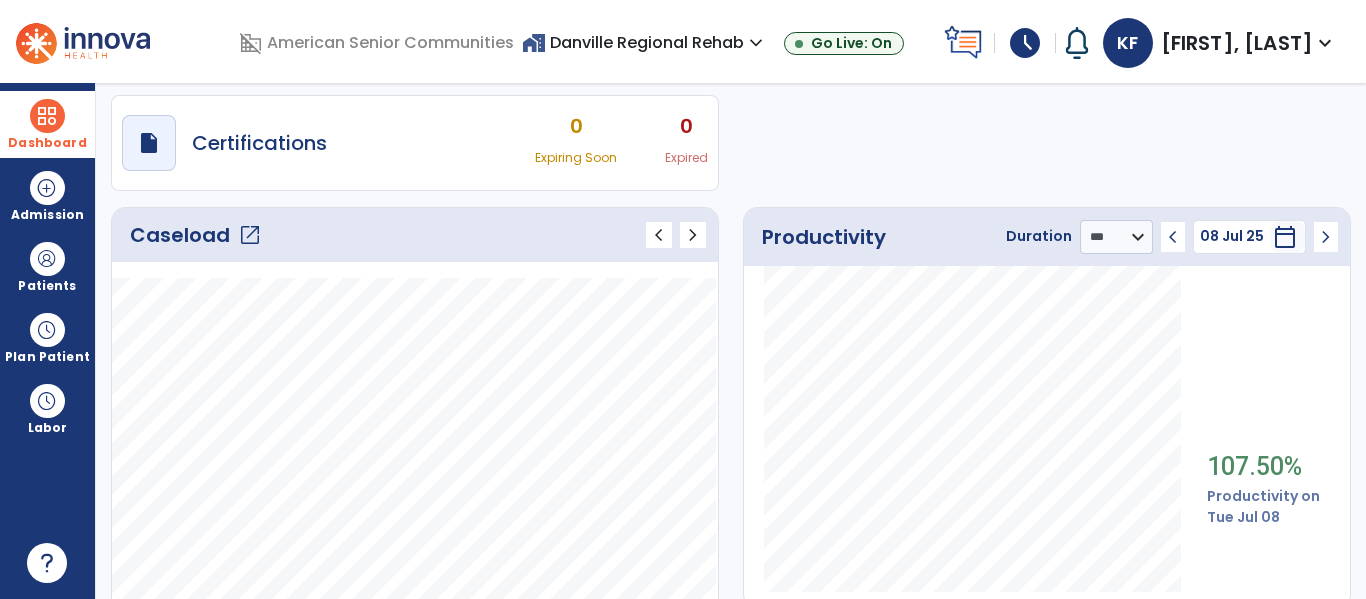 click on "chevron_left" 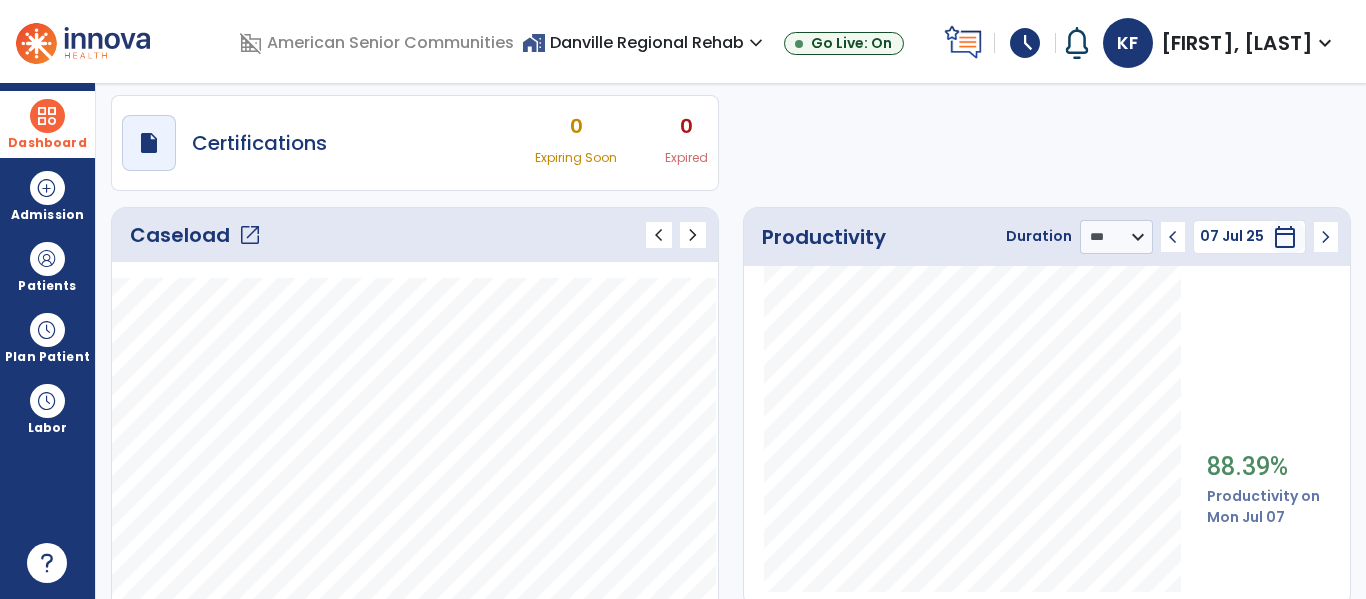 click on "chevron_right" 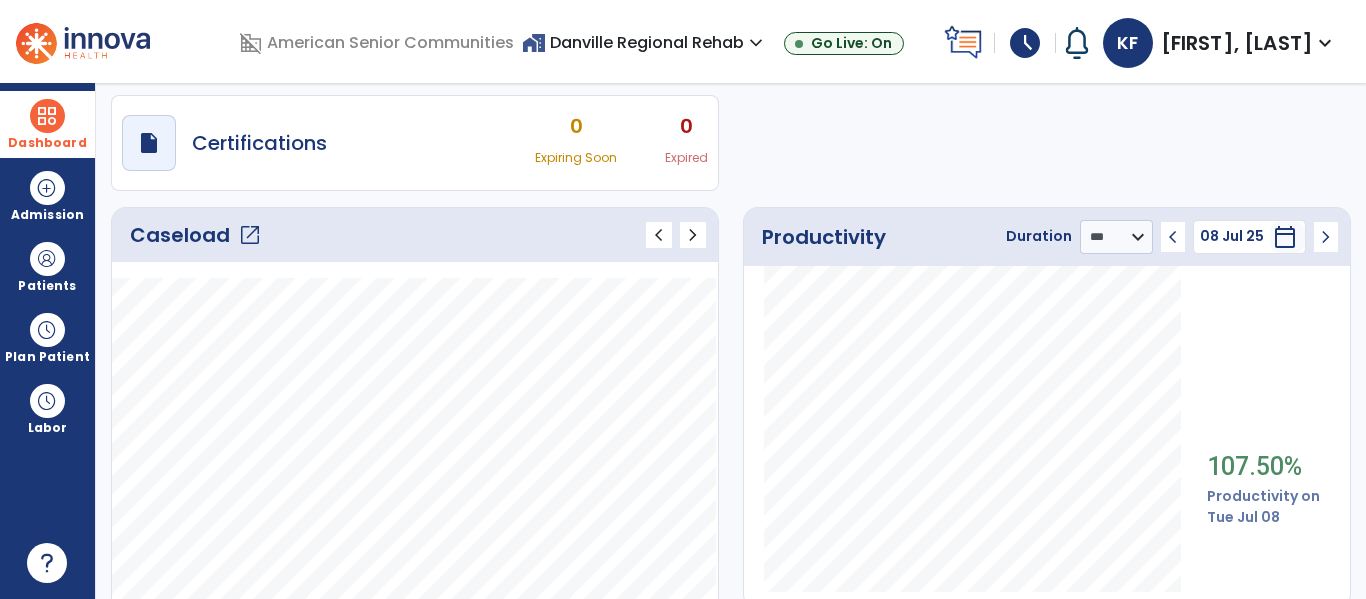 click on "chevron_right" 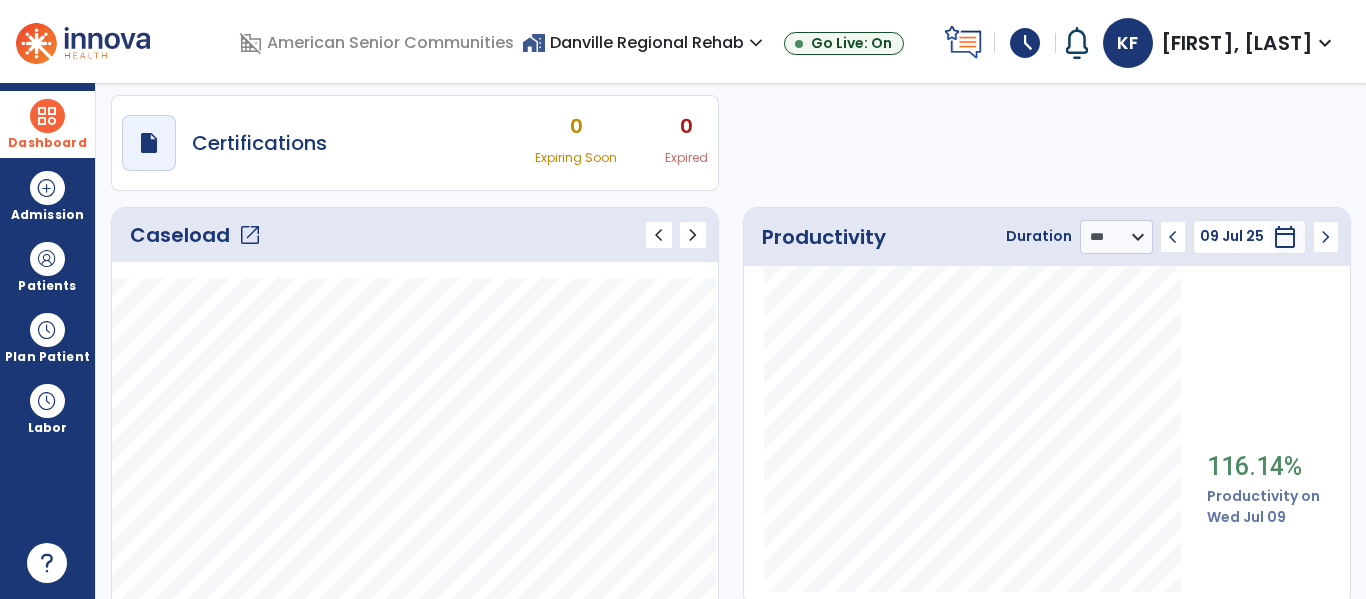 click on "open_in_new" 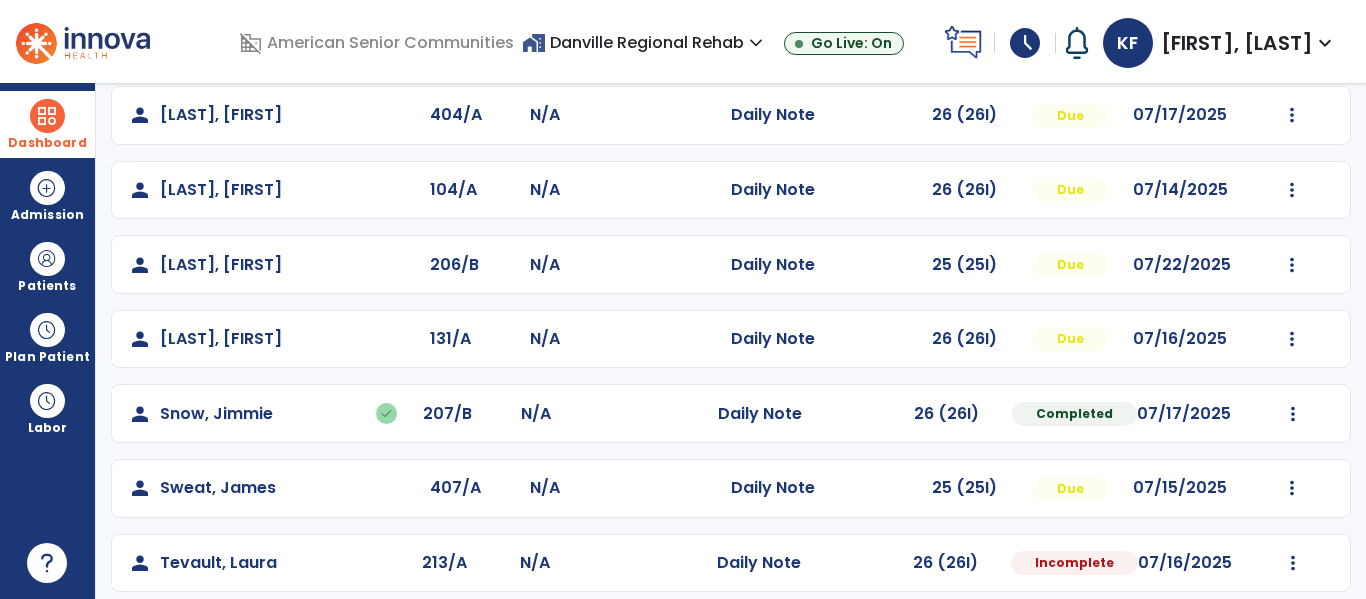 scroll, scrollTop: 637, scrollLeft: 0, axis: vertical 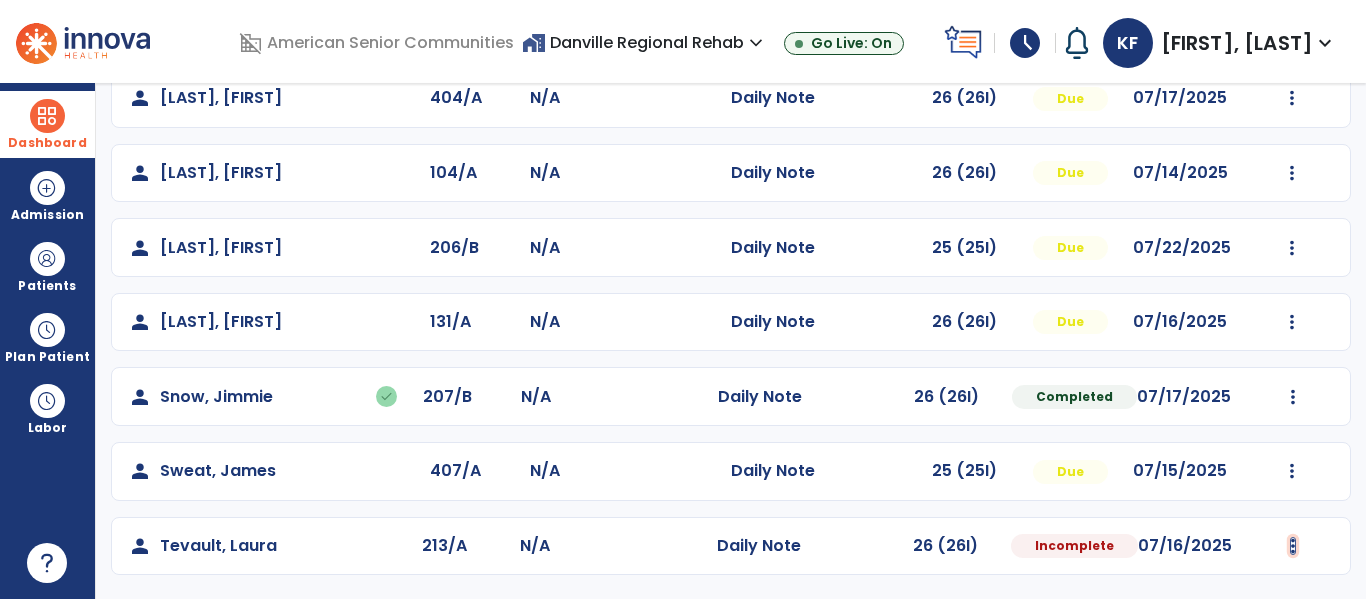 click at bounding box center (1293, -349) 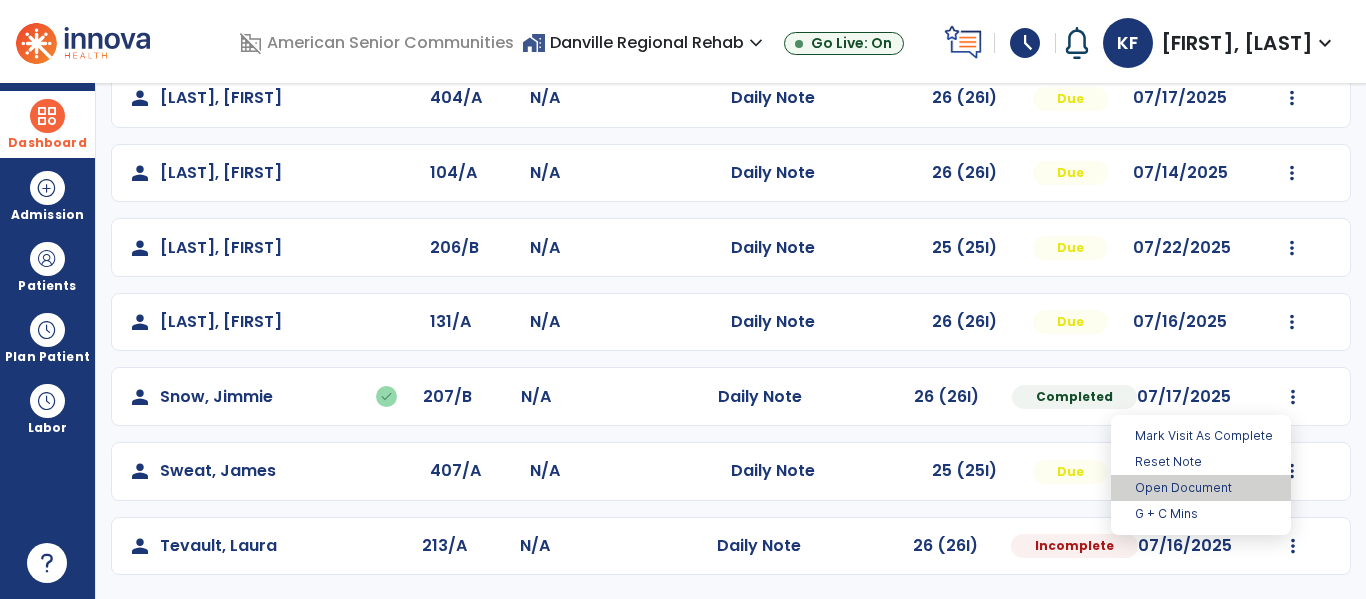 click on "Open Document" at bounding box center [1201, 488] 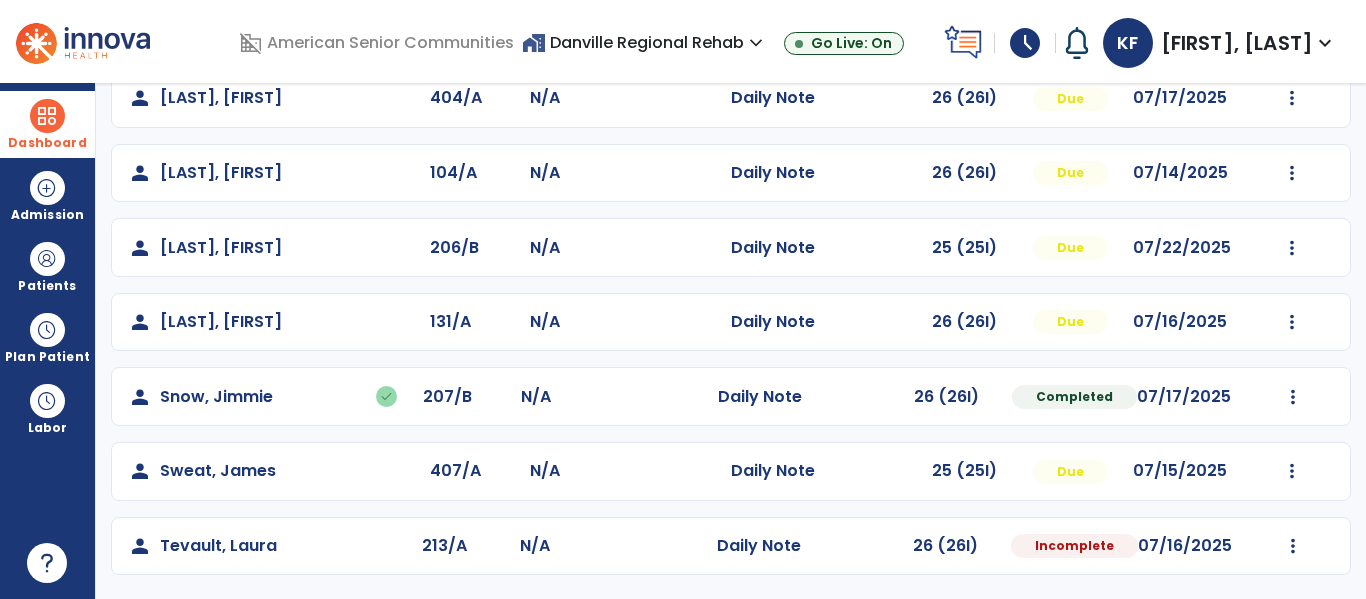 select on "*" 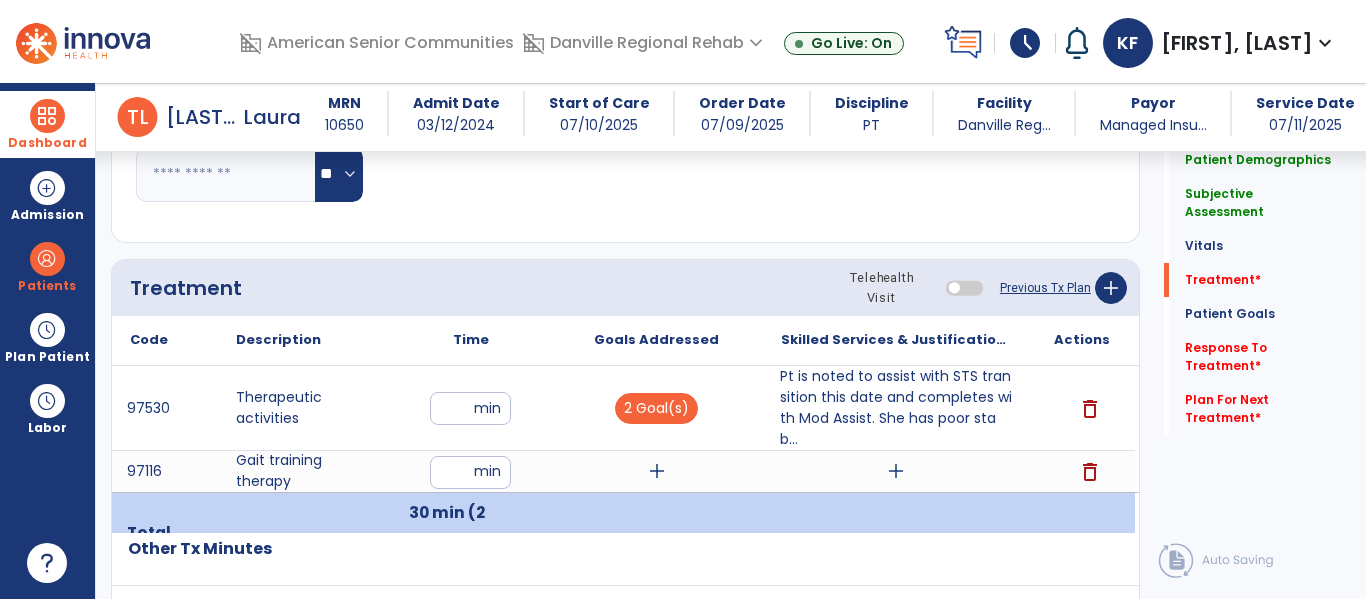 click on "Pt is noted to assist with STS transition this date and completes with Mod Assist. She has poor stab..." at bounding box center (896, 408) 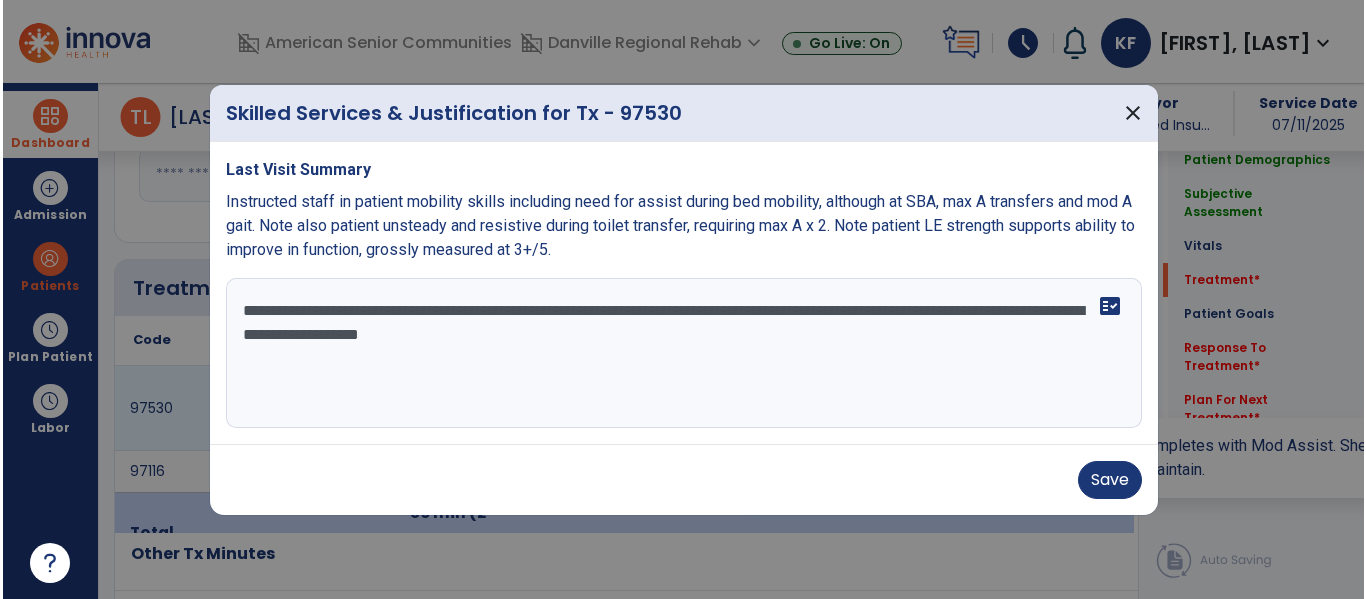 scroll, scrollTop: 1110, scrollLeft: 0, axis: vertical 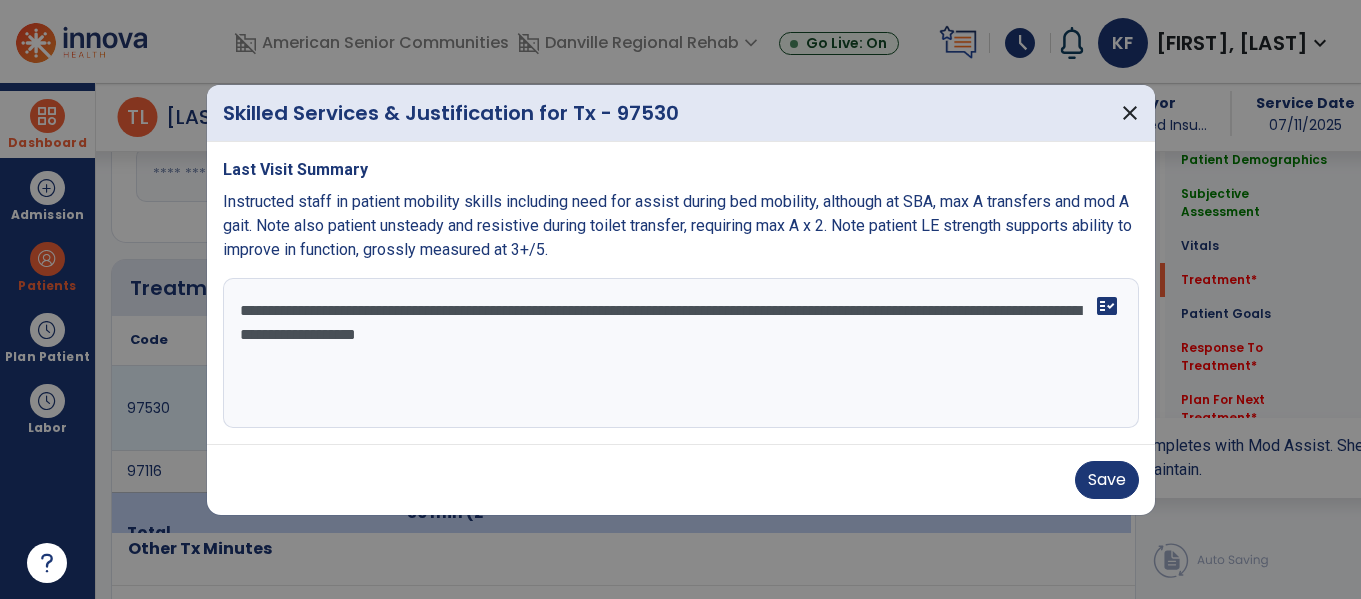 click on "**********" at bounding box center (681, 353) 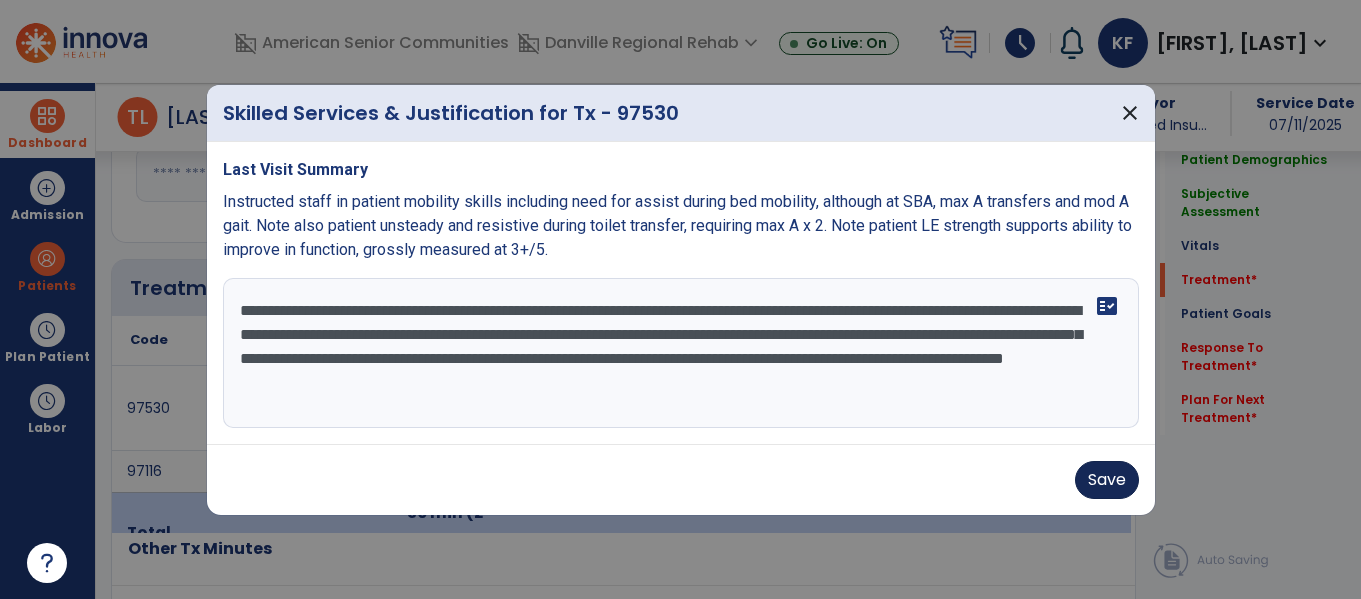 type on "**********" 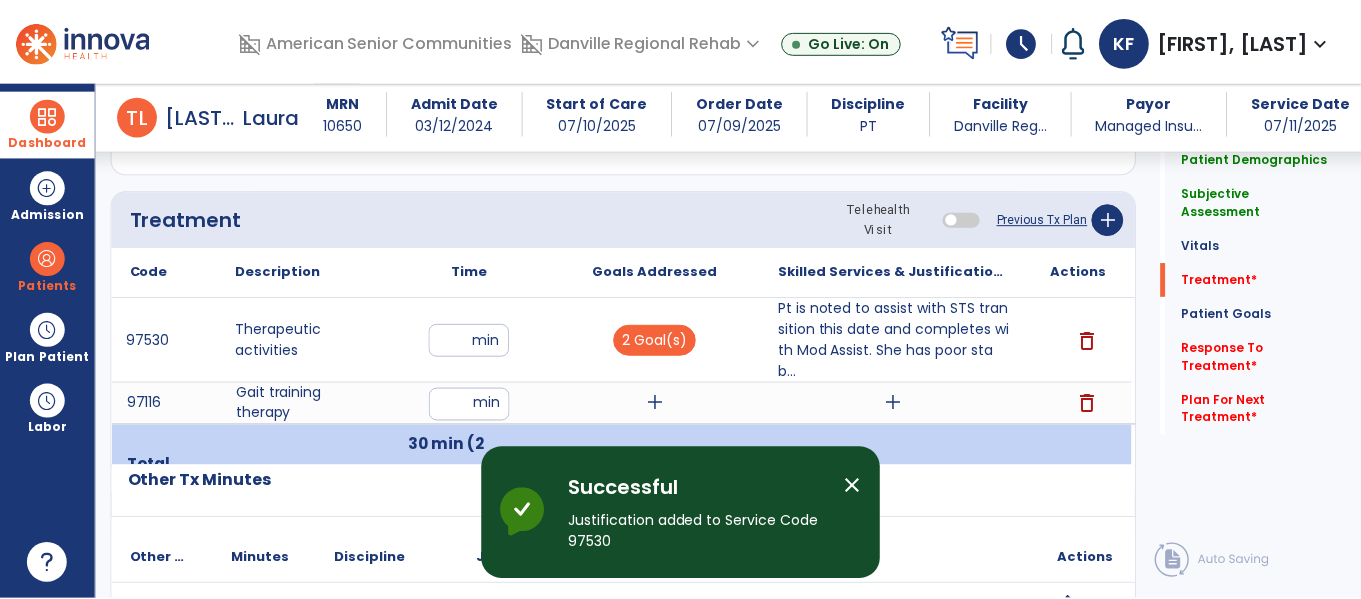 scroll, scrollTop: 1292, scrollLeft: 0, axis: vertical 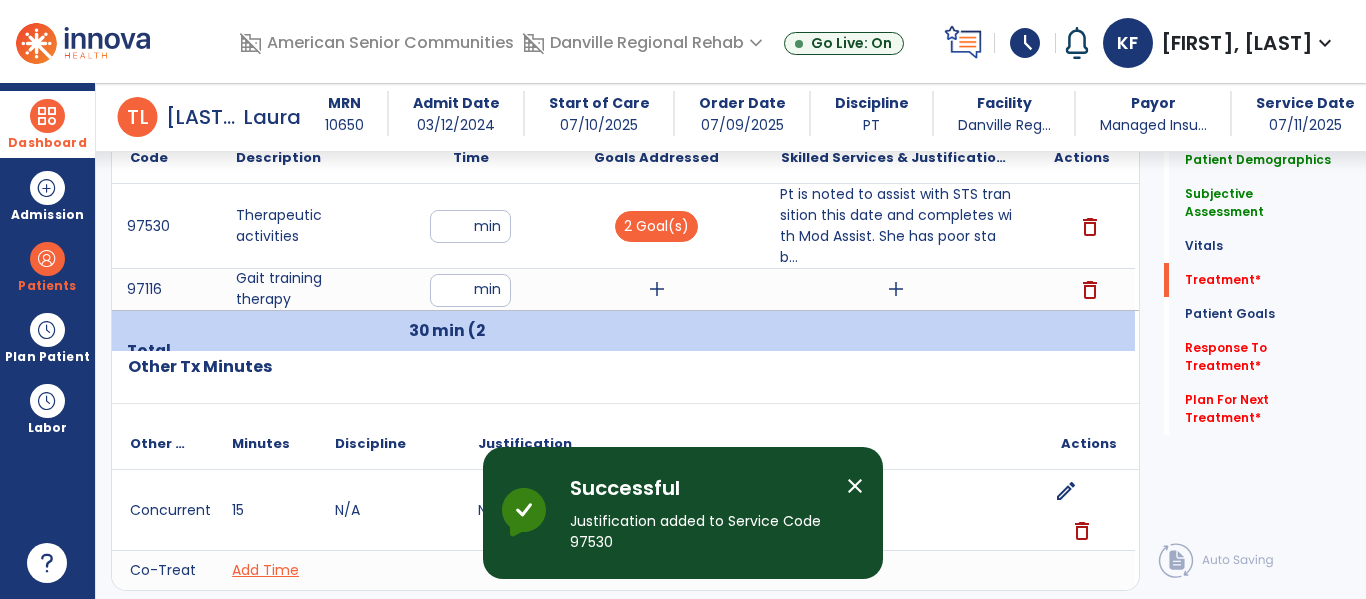 click on "add" at bounding box center [657, 289] 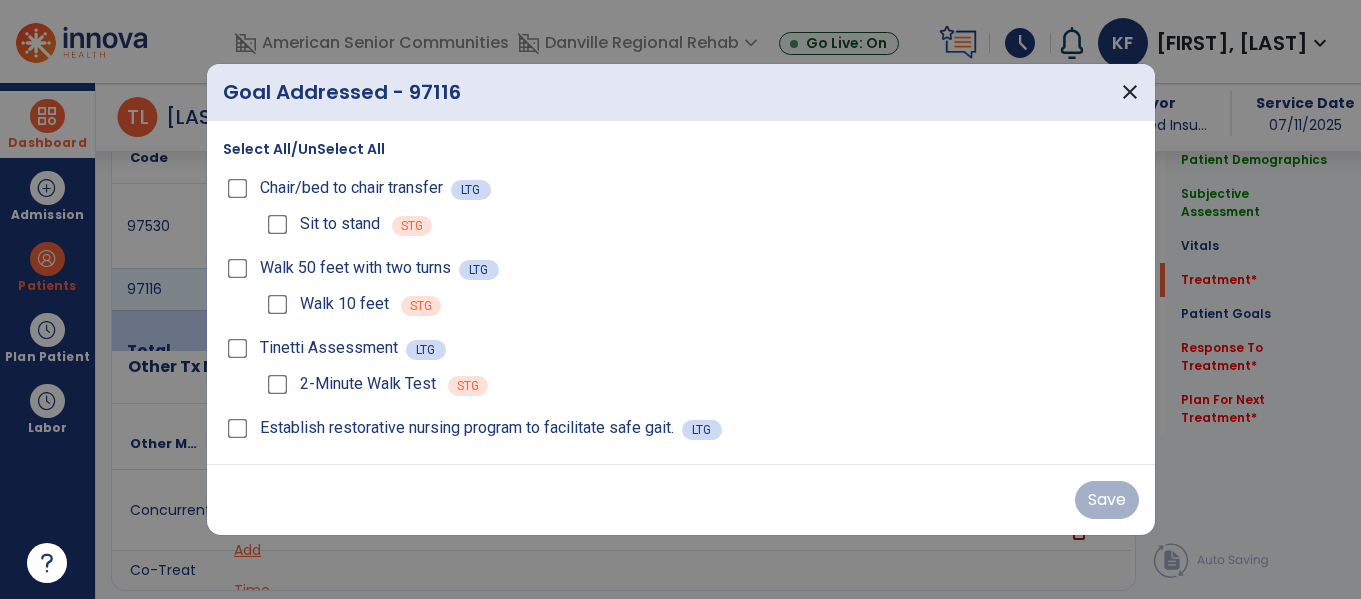 scroll, scrollTop: 1292, scrollLeft: 0, axis: vertical 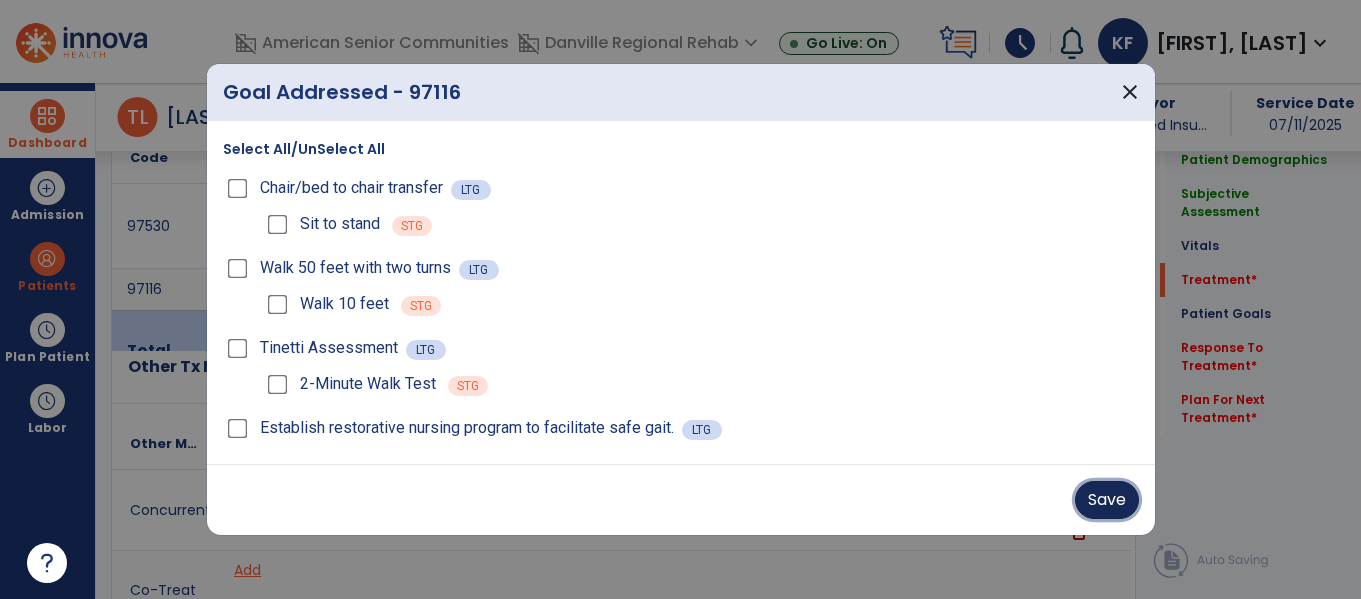 click on "Save" at bounding box center [1107, 500] 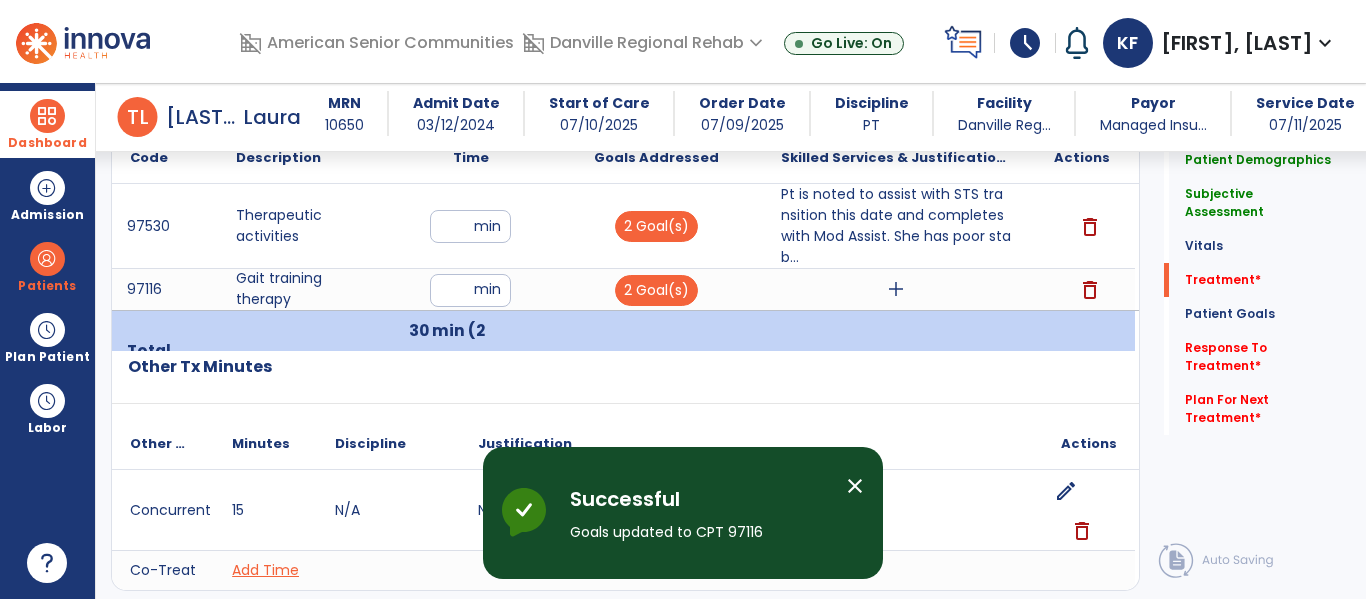 click on "add" at bounding box center [896, 289] 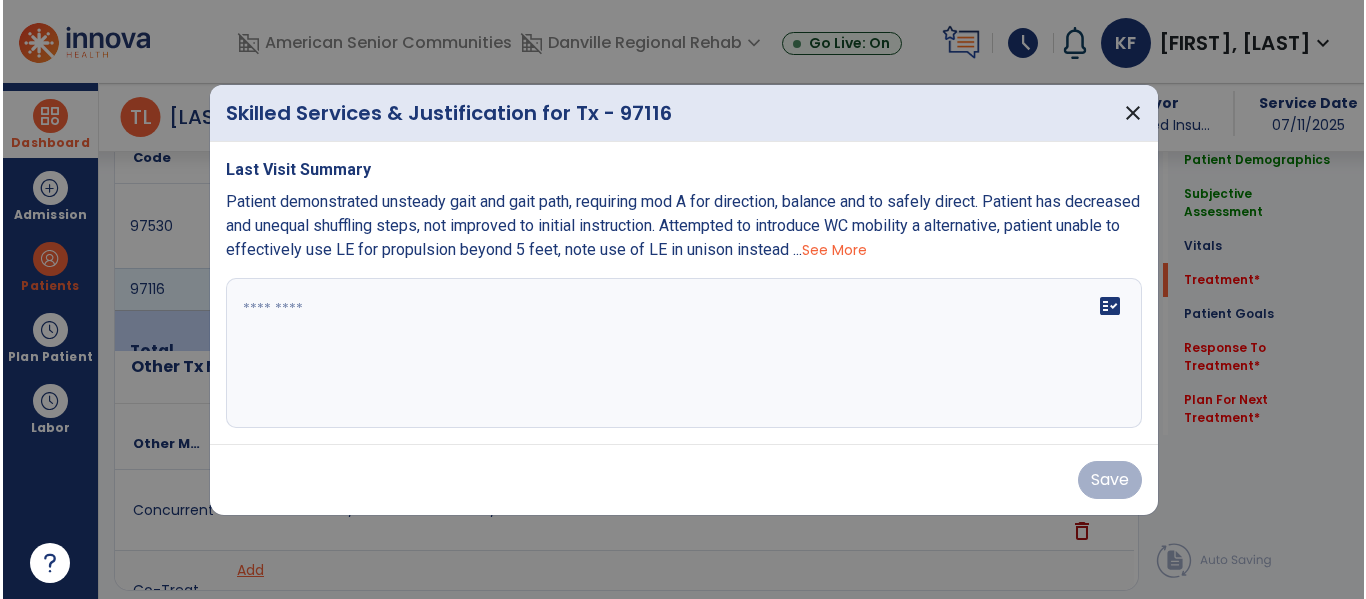 scroll, scrollTop: 1292, scrollLeft: 0, axis: vertical 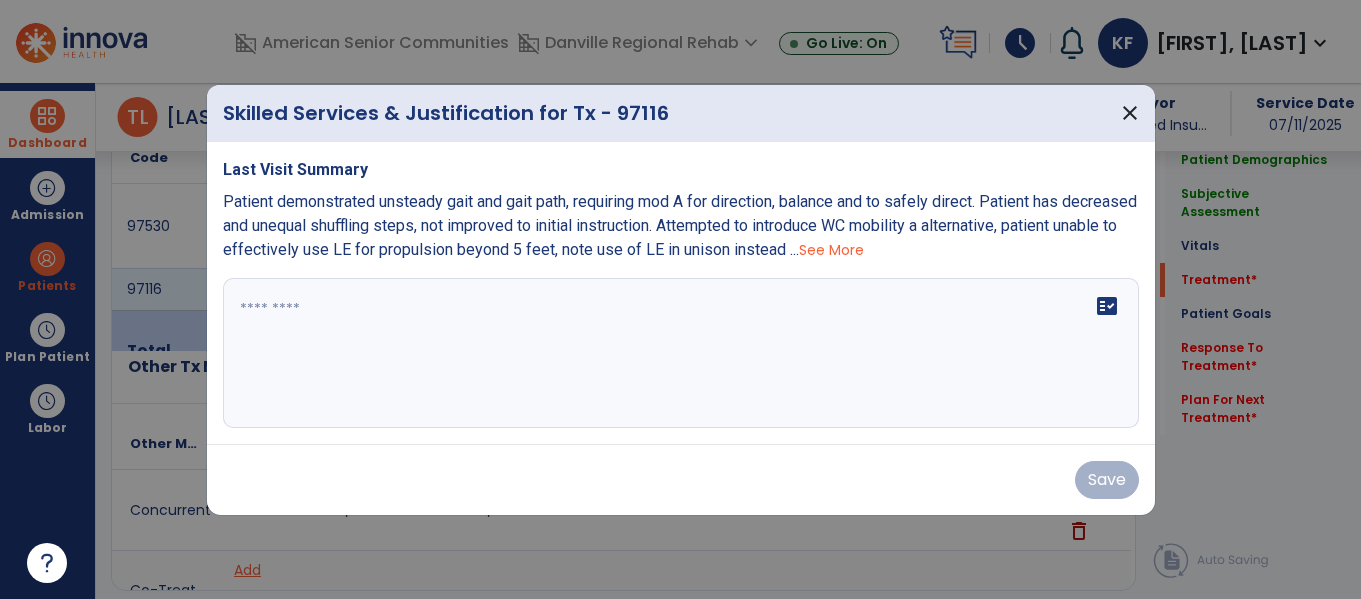 click on "fact_check" at bounding box center (681, 353) 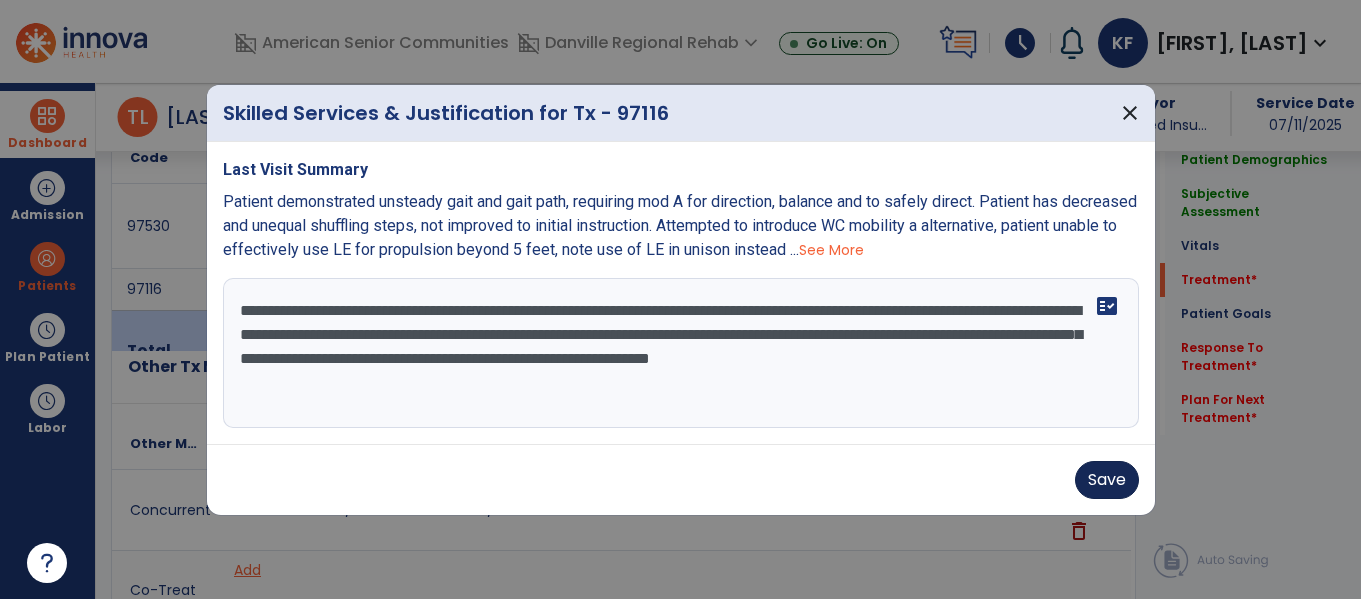 type on "**********" 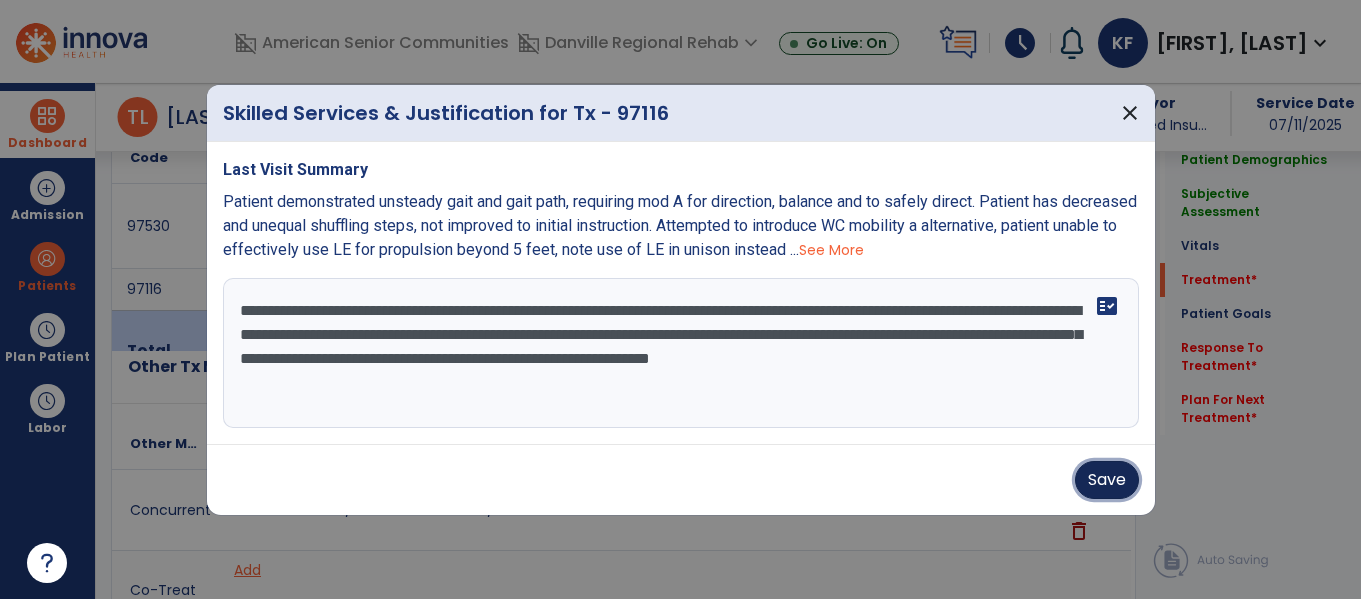 click on "Save" at bounding box center [1107, 480] 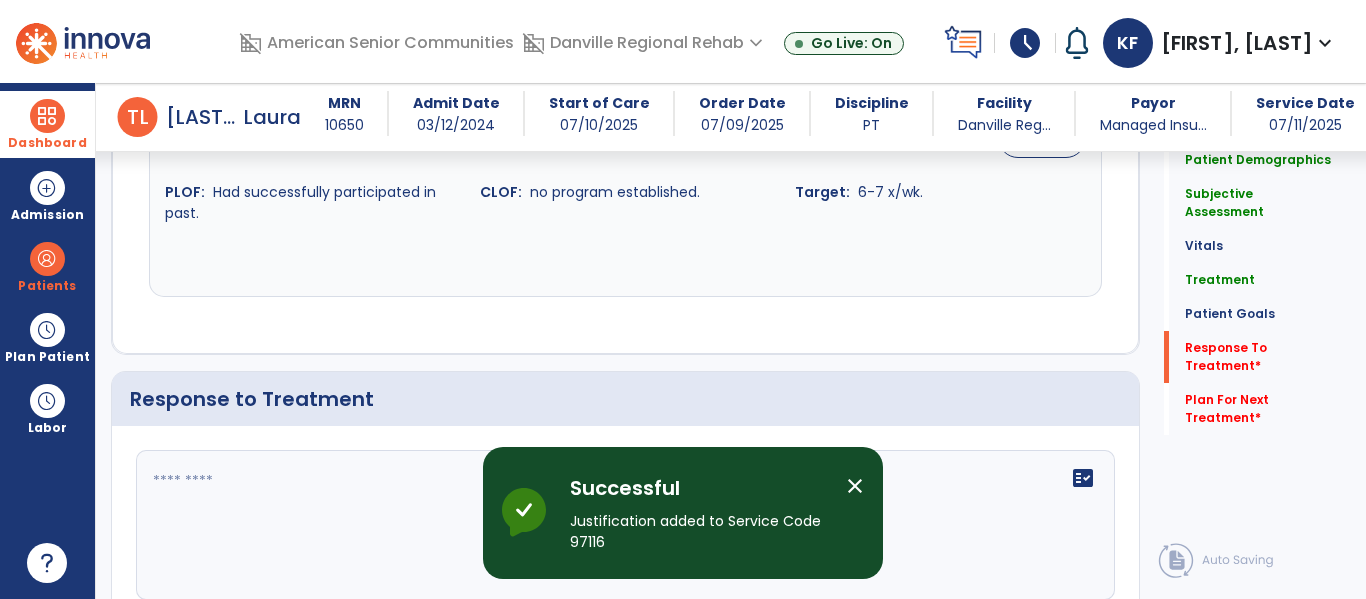 scroll, scrollTop: 3011, scrollLeft: 0, axis: vertical 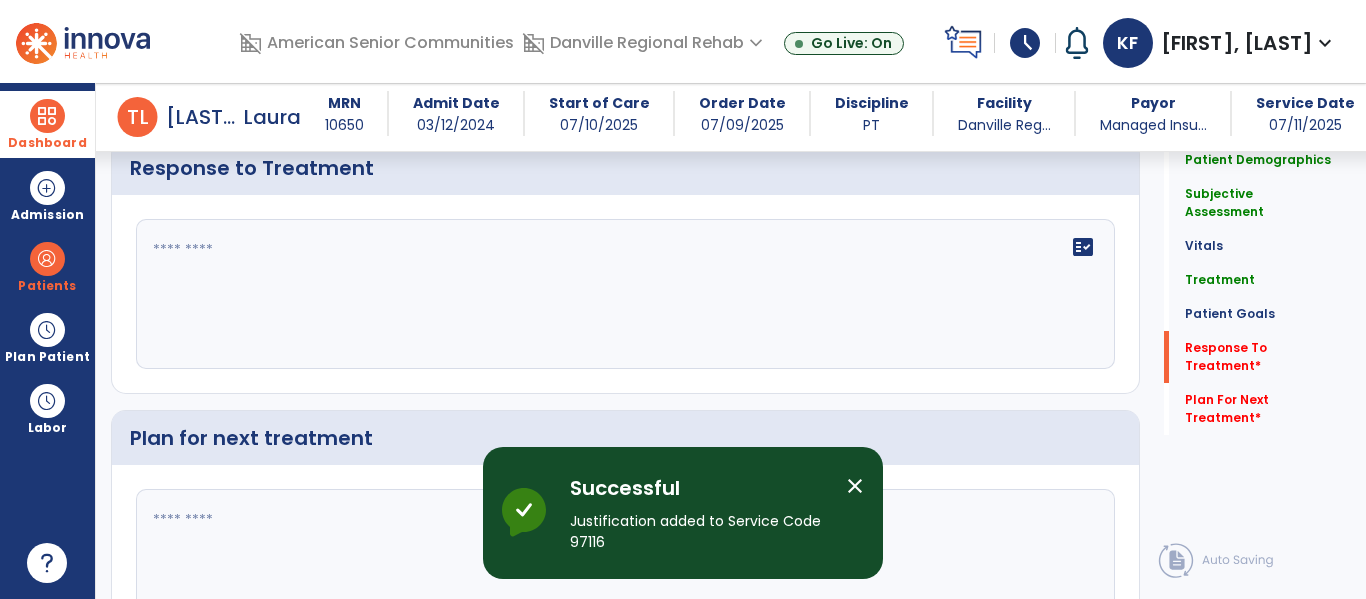 click on "fact_check" 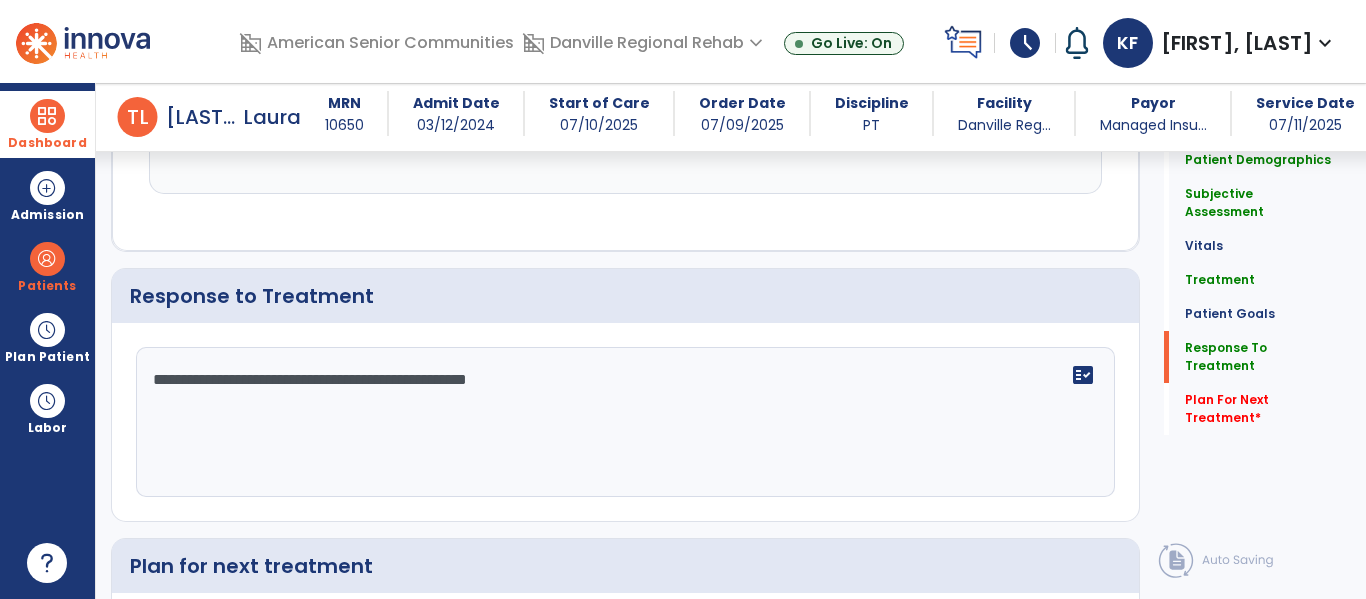 scroll, scrollTop: 3011, scrollLeft: 0, axis: vertical 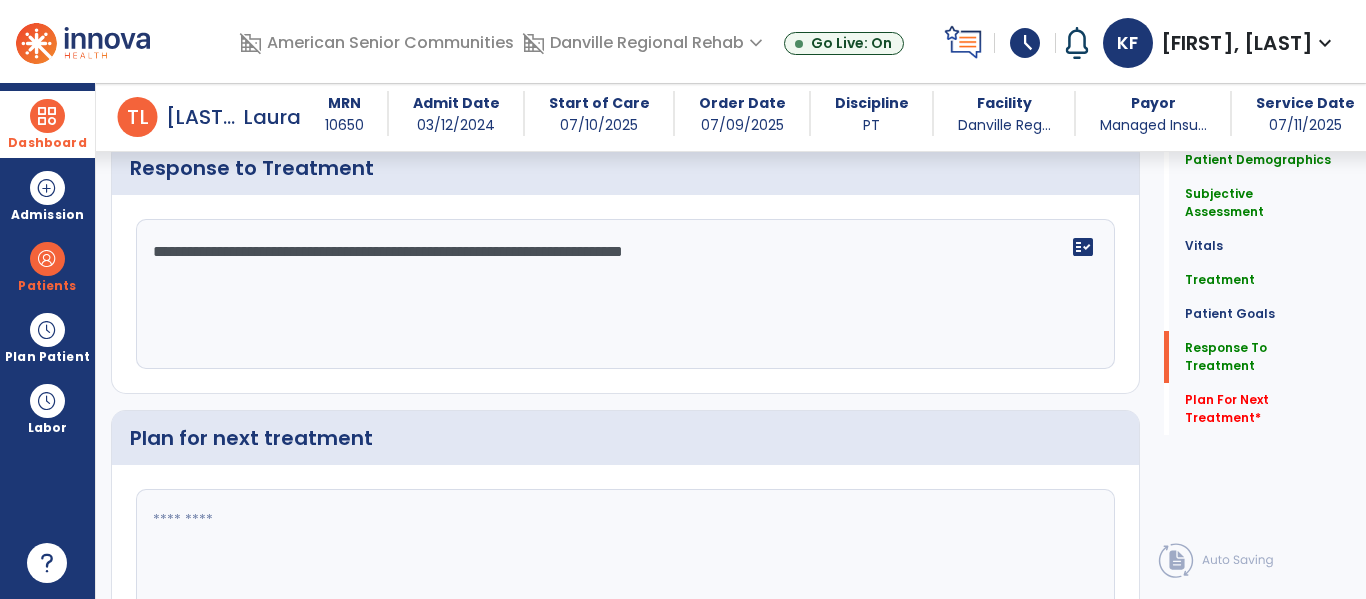 type on "**********" 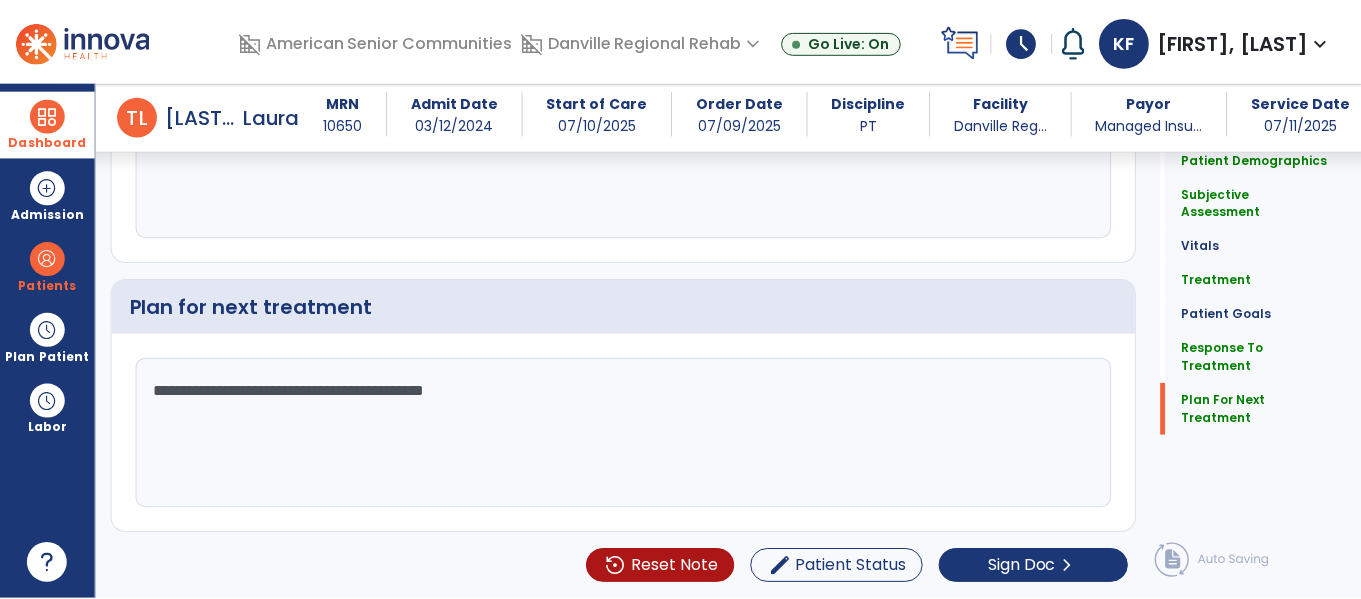 scroll, scrollTop: 3014, scrollLeft: 0, axis: vertical 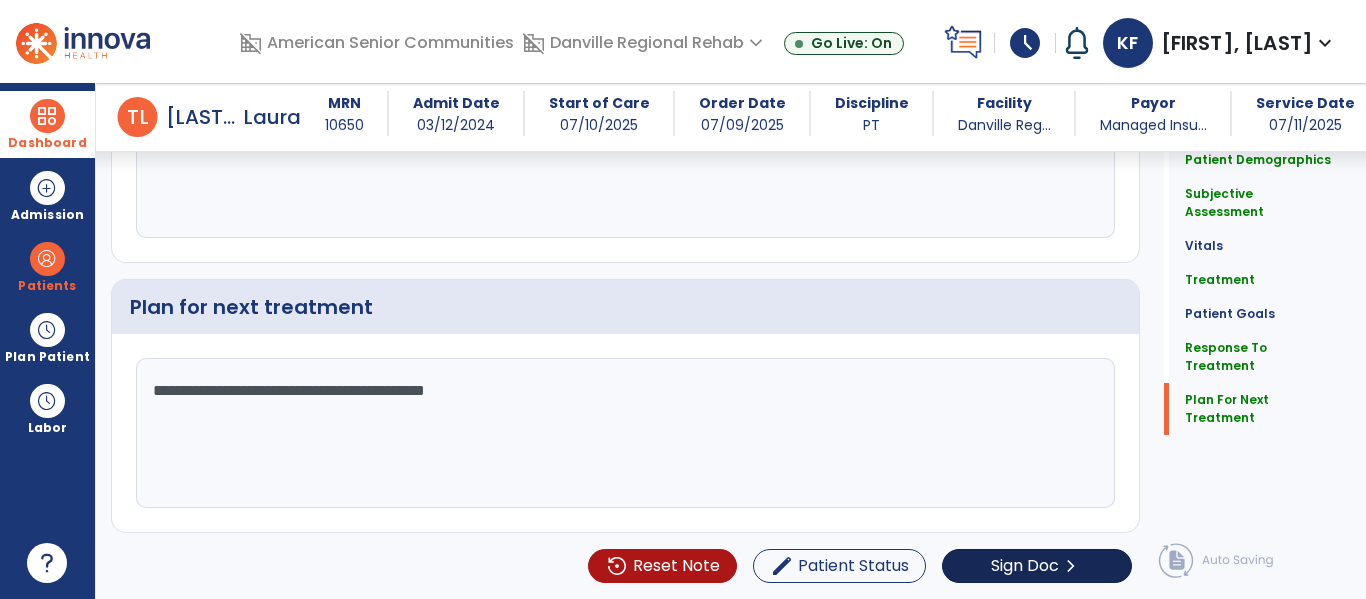 type on "**********" 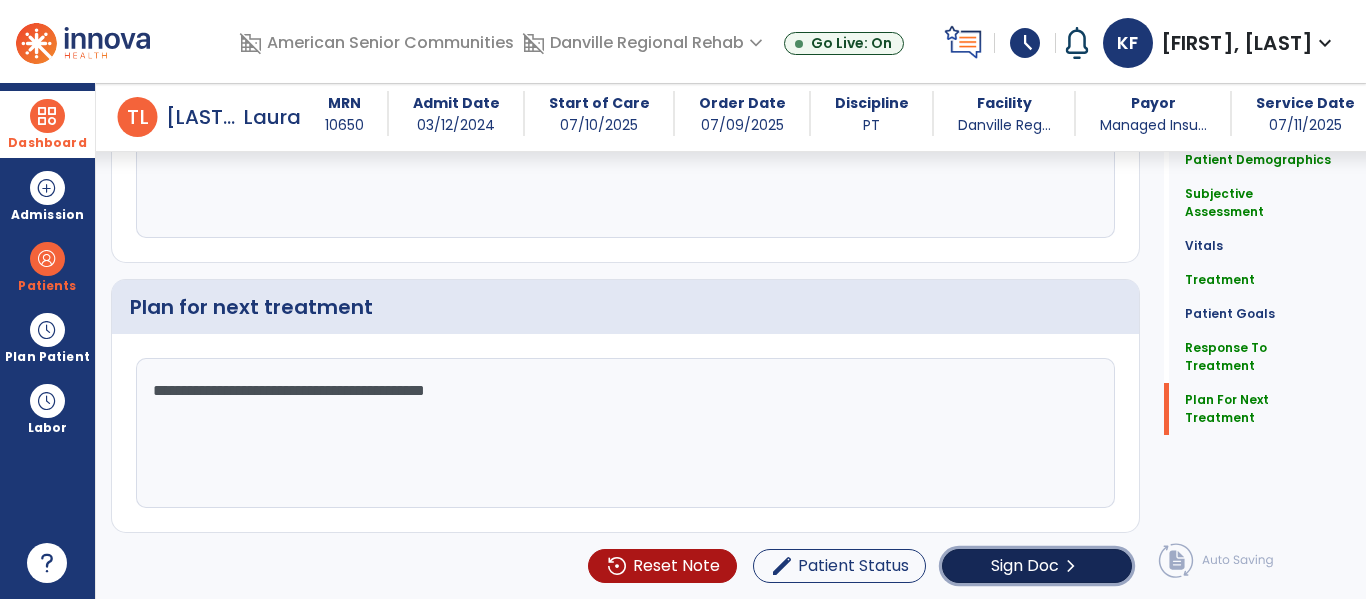 click on "Sign Doc" 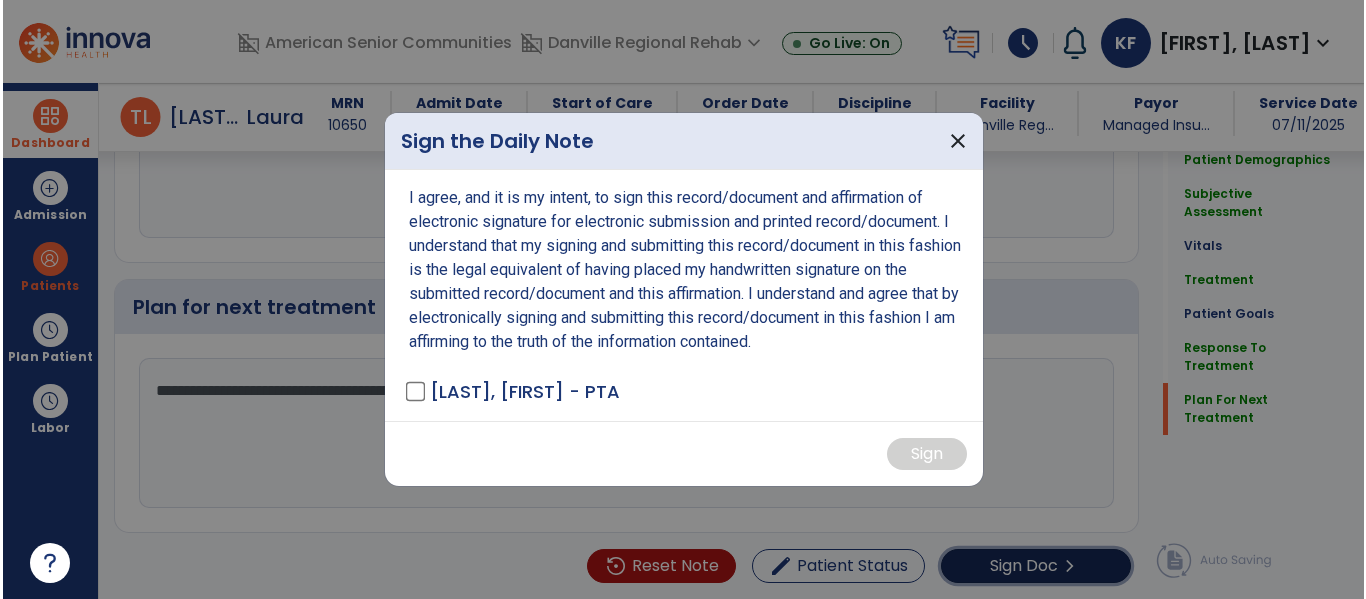 scroll, scrollTop: 3182, scrollLeft: 0, axis: vertical 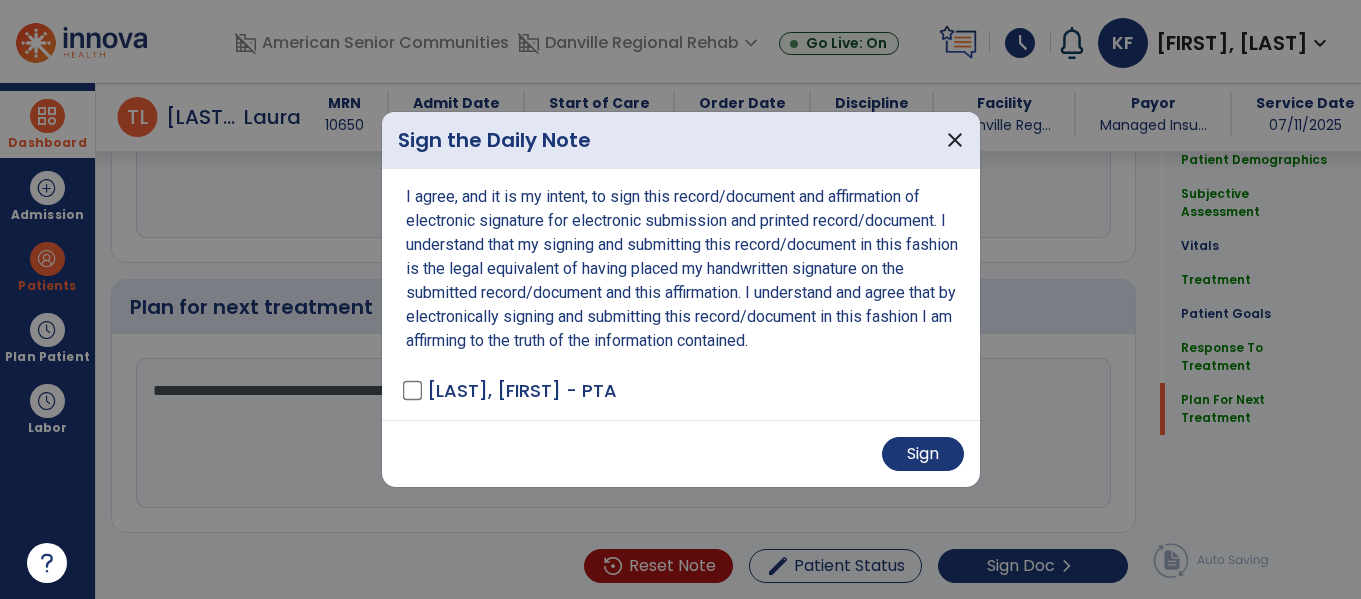 click on "Sign" at bounding box center (681, 453) 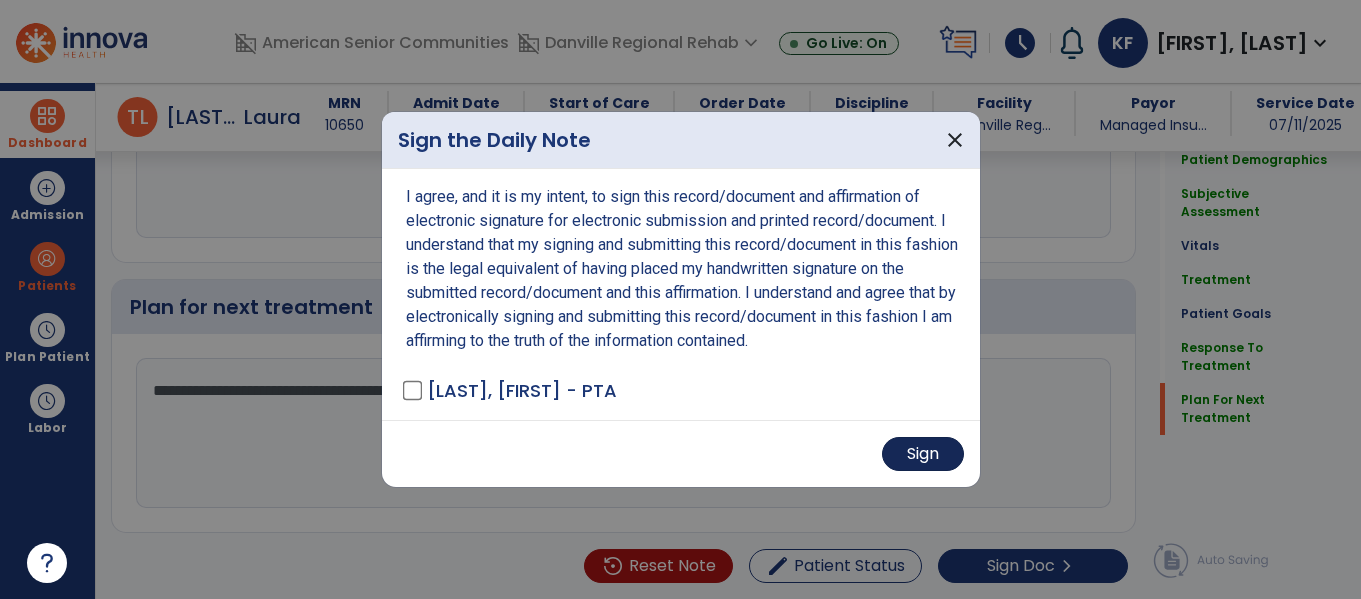 click on "Sign" at bounding box center (923, 454) 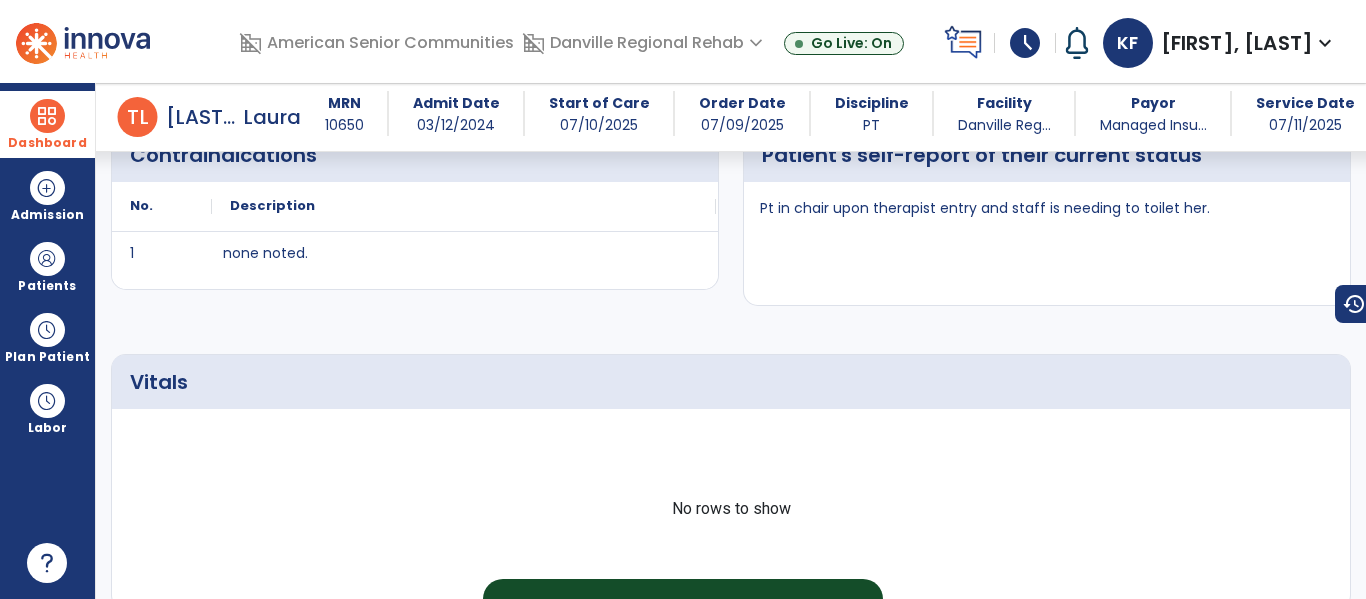 scroll, scrollTop: 0, scrollLeft: 0, axis: both 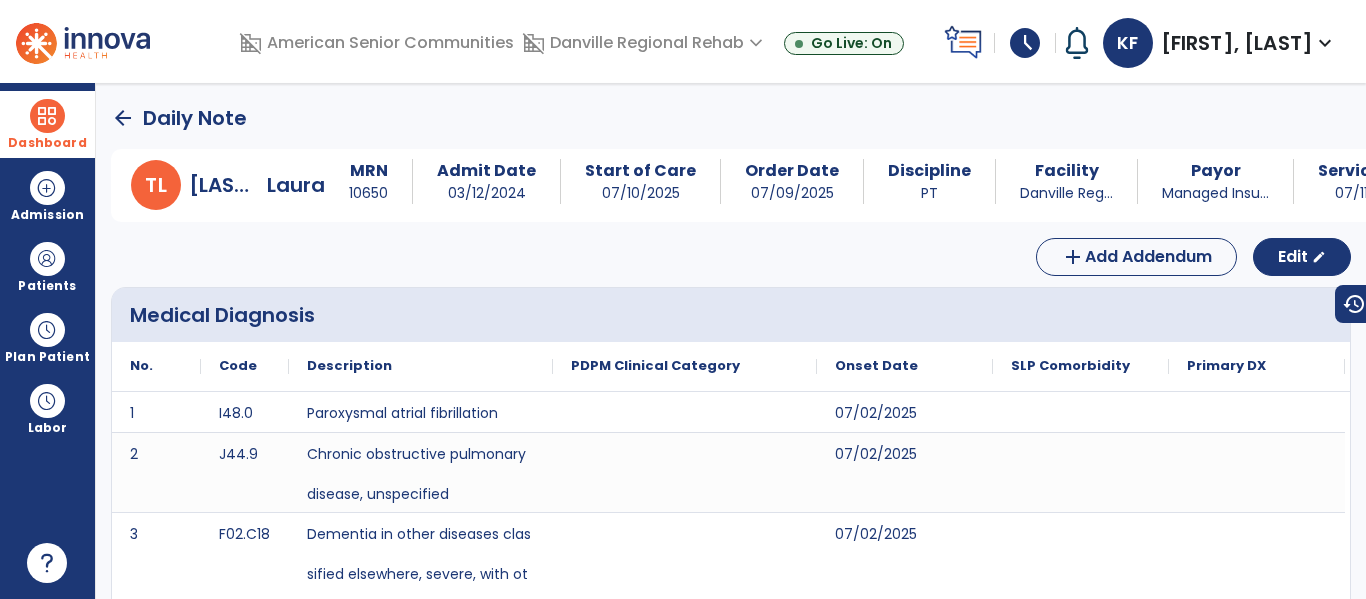 click on "arrow_back" 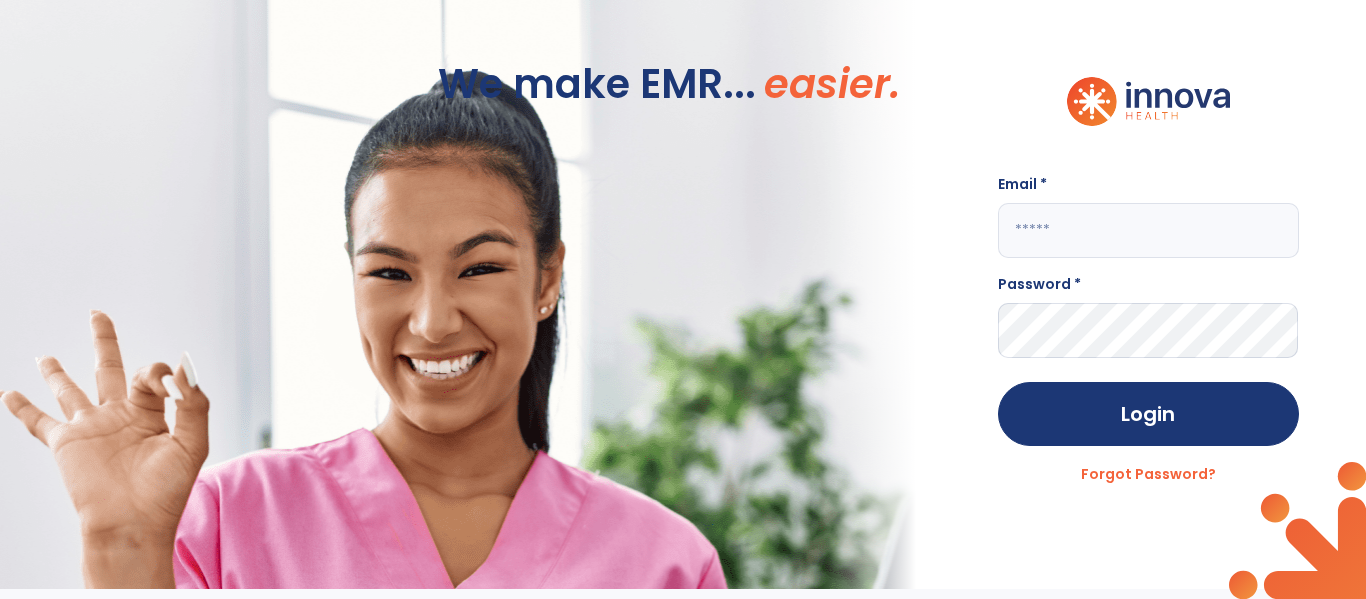 click 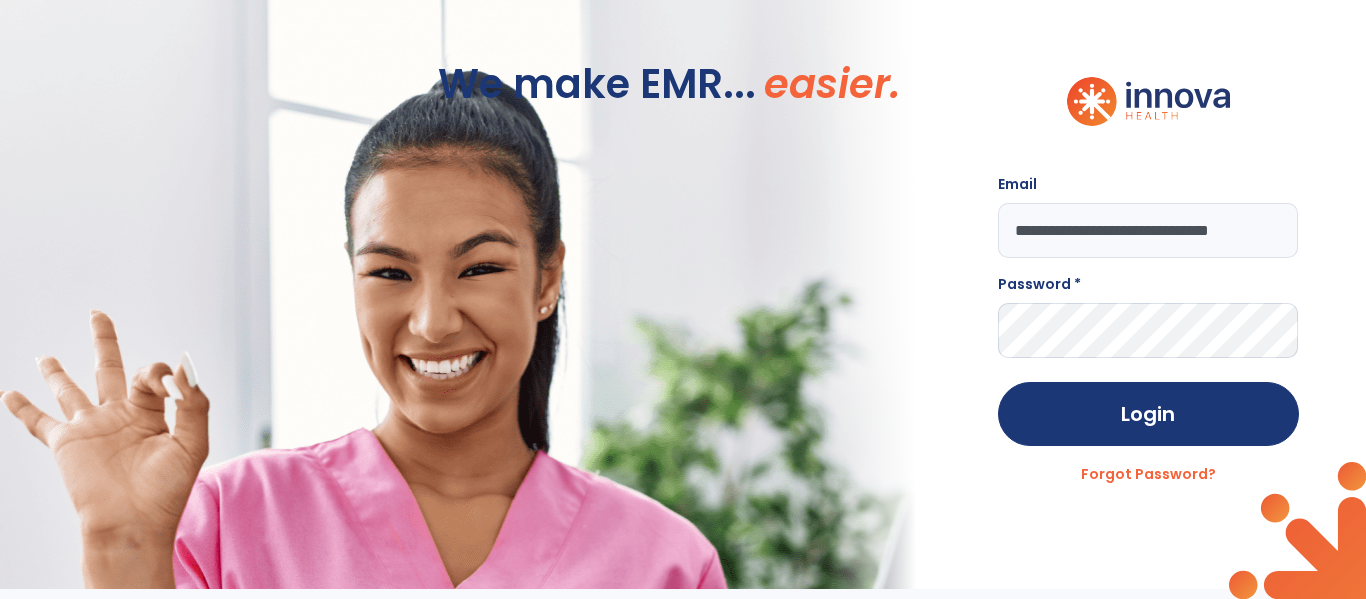 scroll, scrollTop: 0, scrollLeft: 31, axis: horizontal 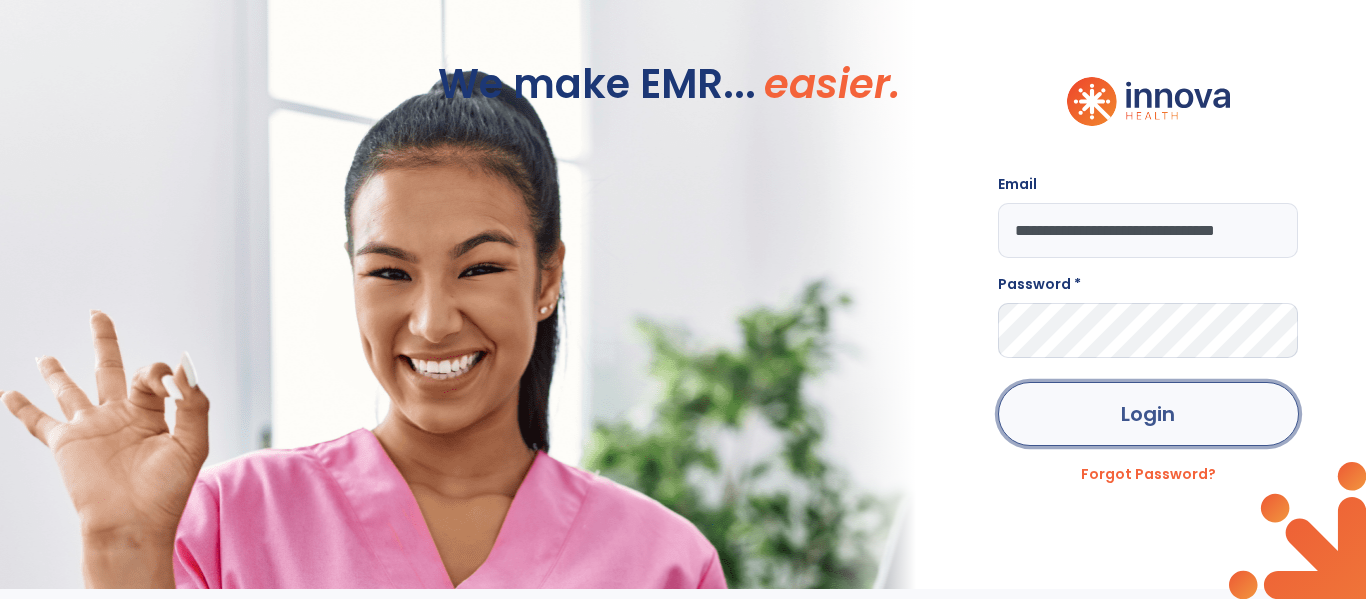 click on "Login" 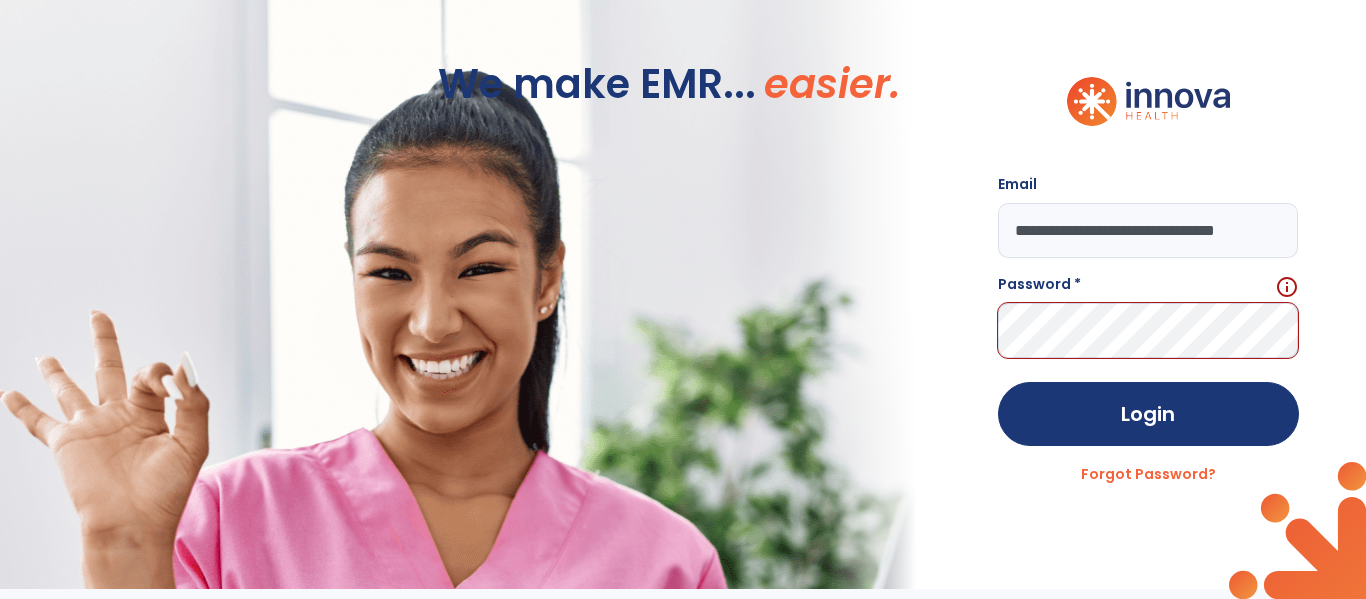 click on "**********" 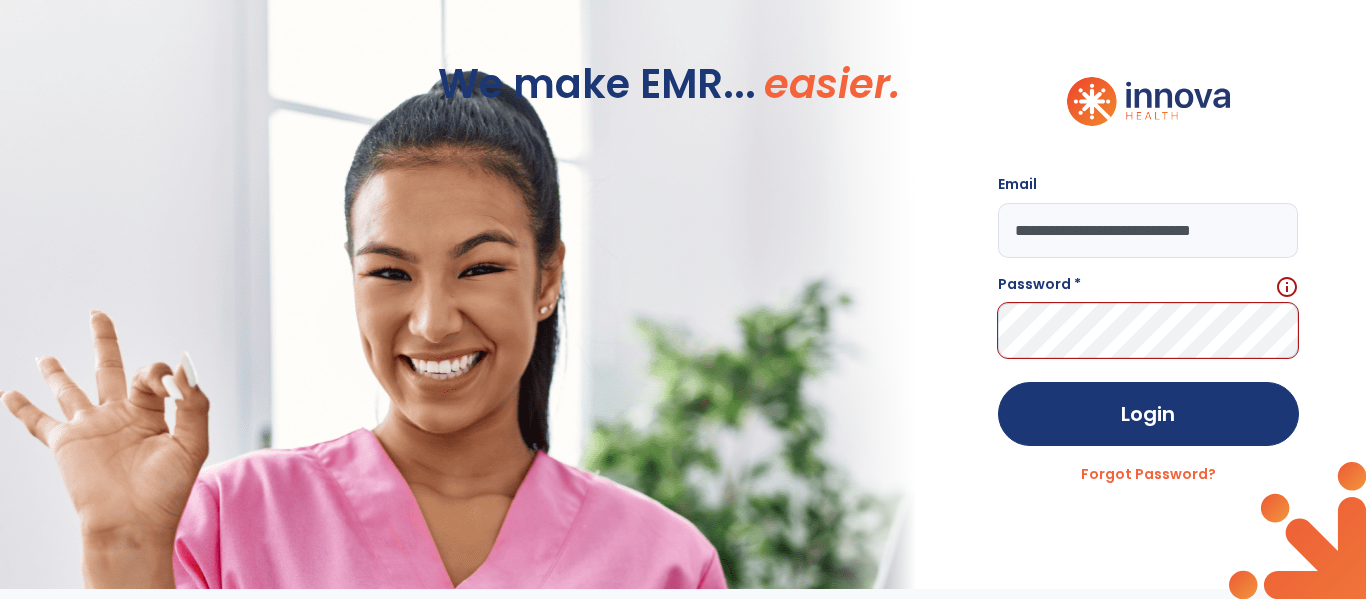 click on "**********" 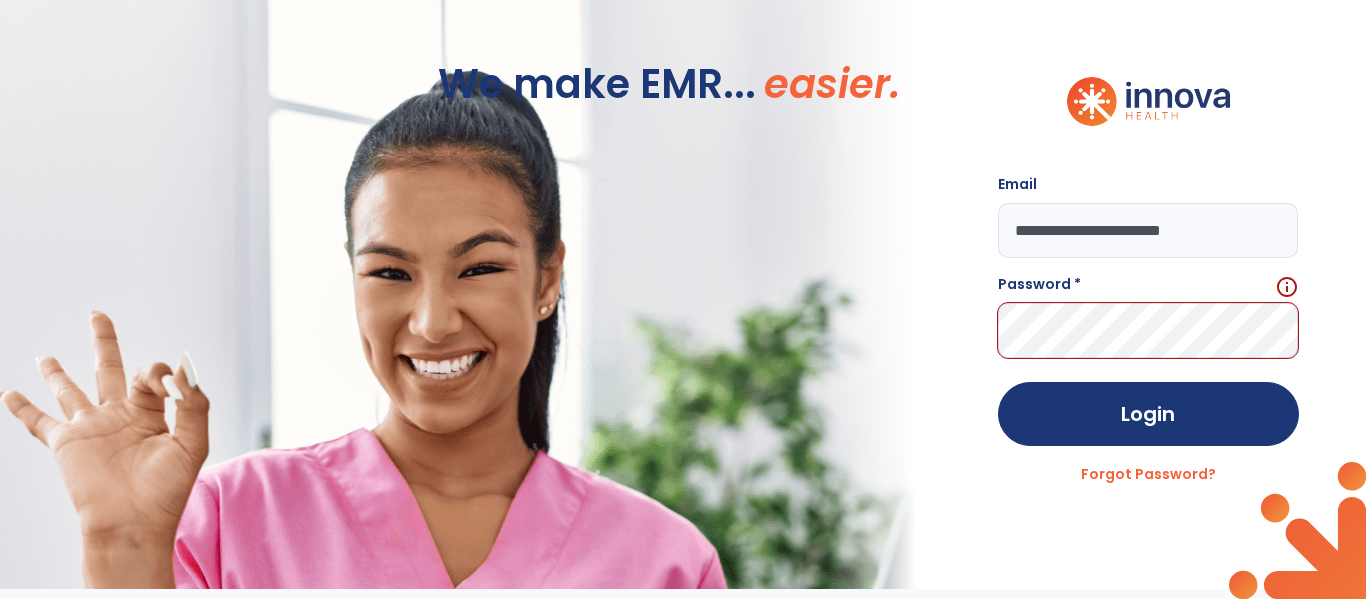 type on "**********" 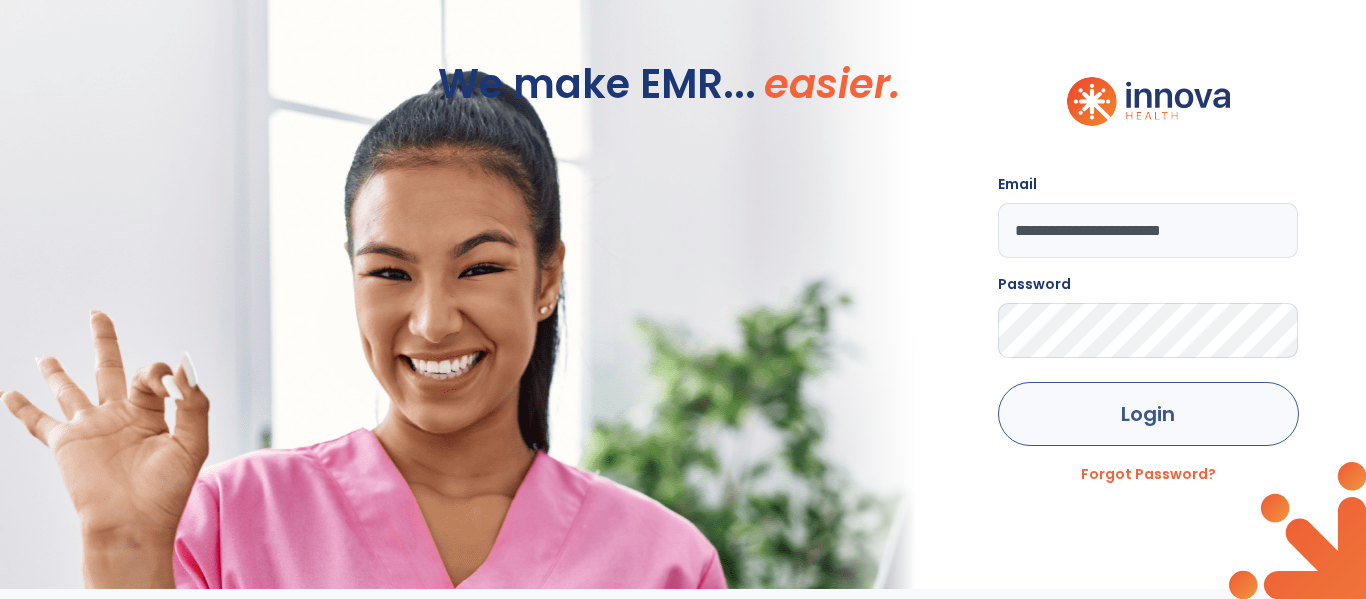 click on "Login" 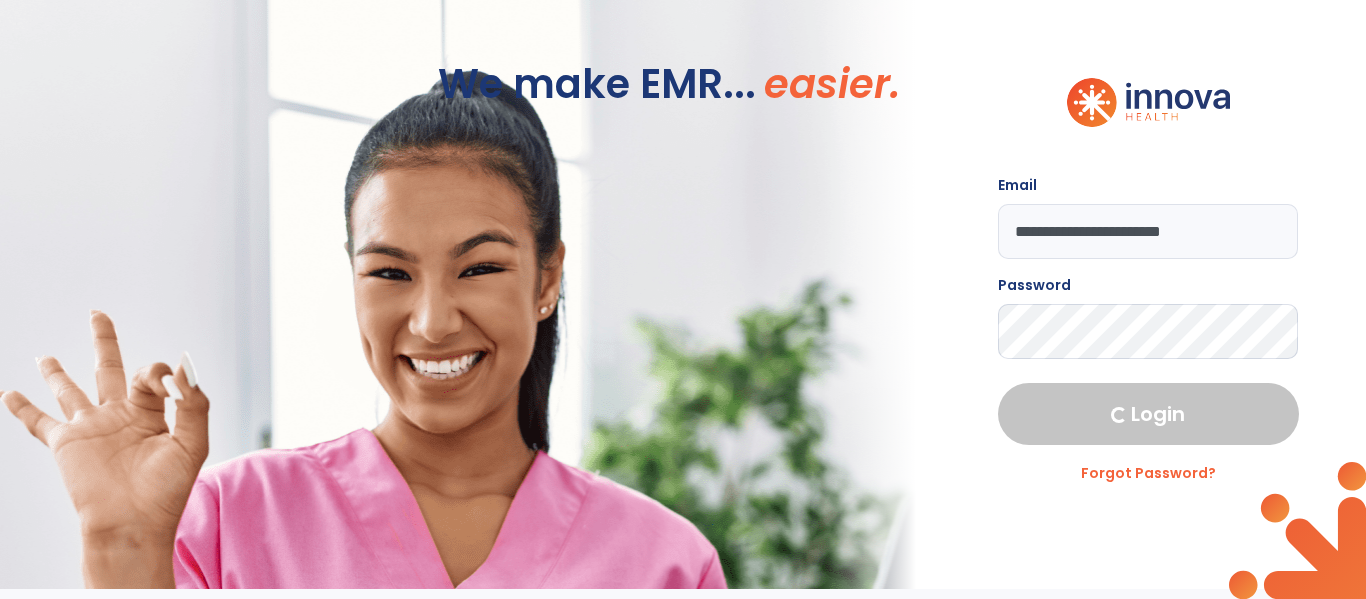select on "****" 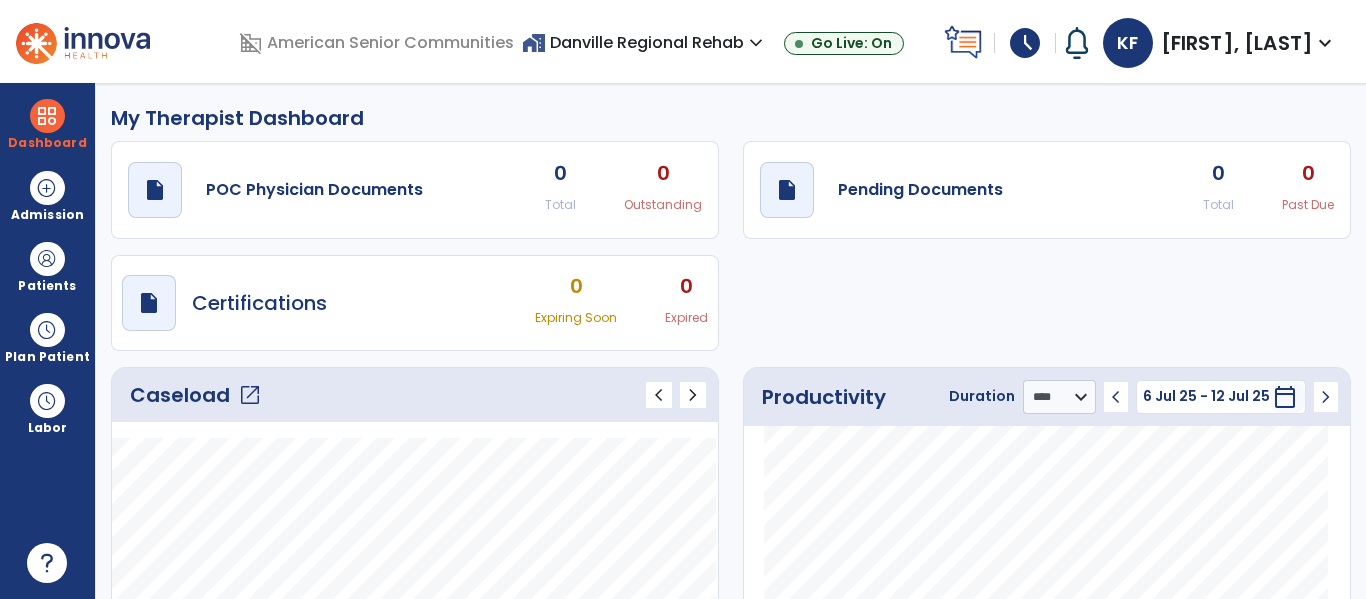 click on "open_in_new" 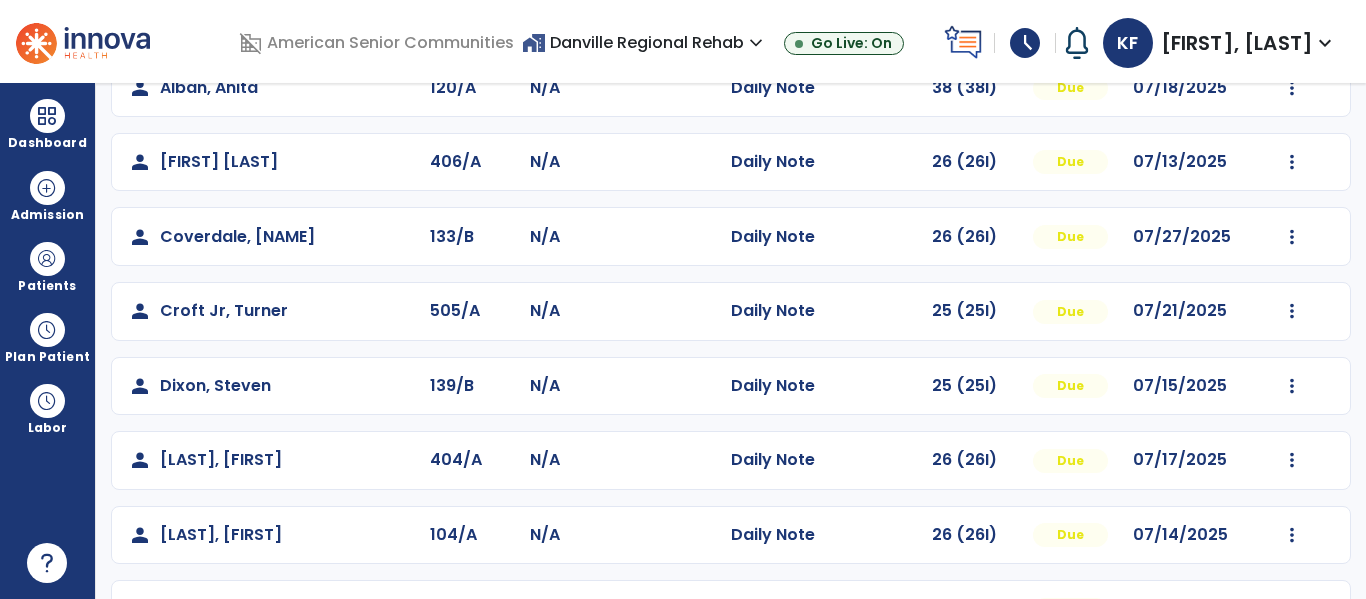 scroll, scrollTop: 293, scrollLeft: 0, axis: vertical 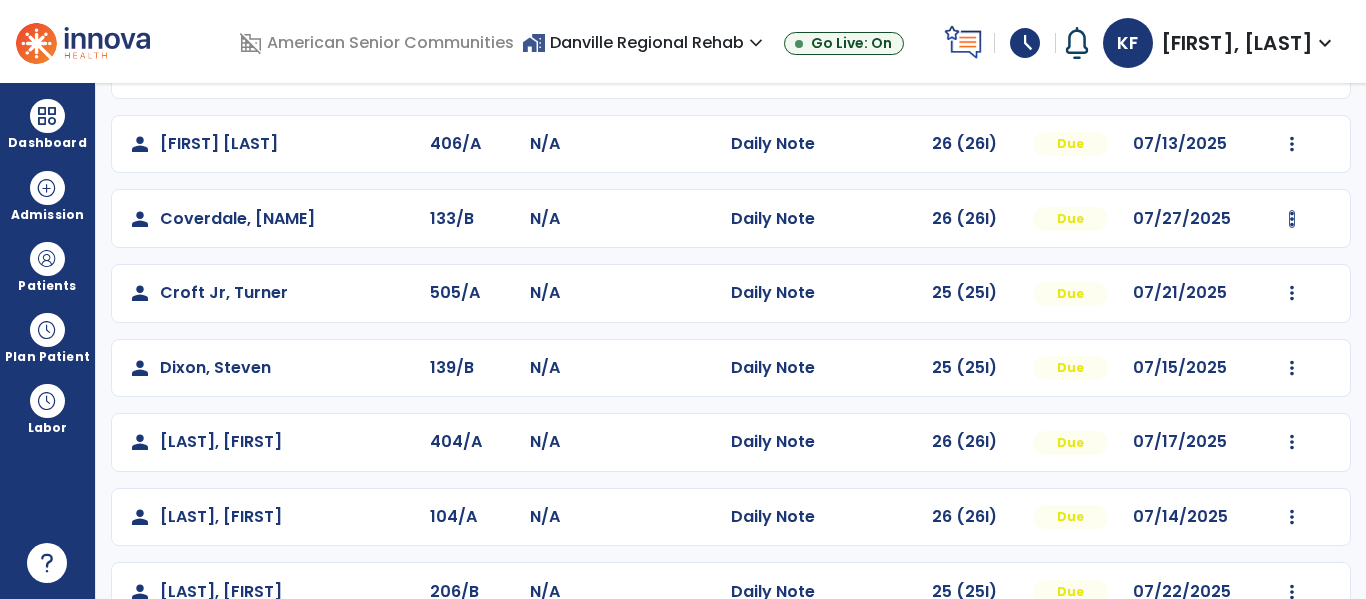 click at bounding box center (1293, -5) 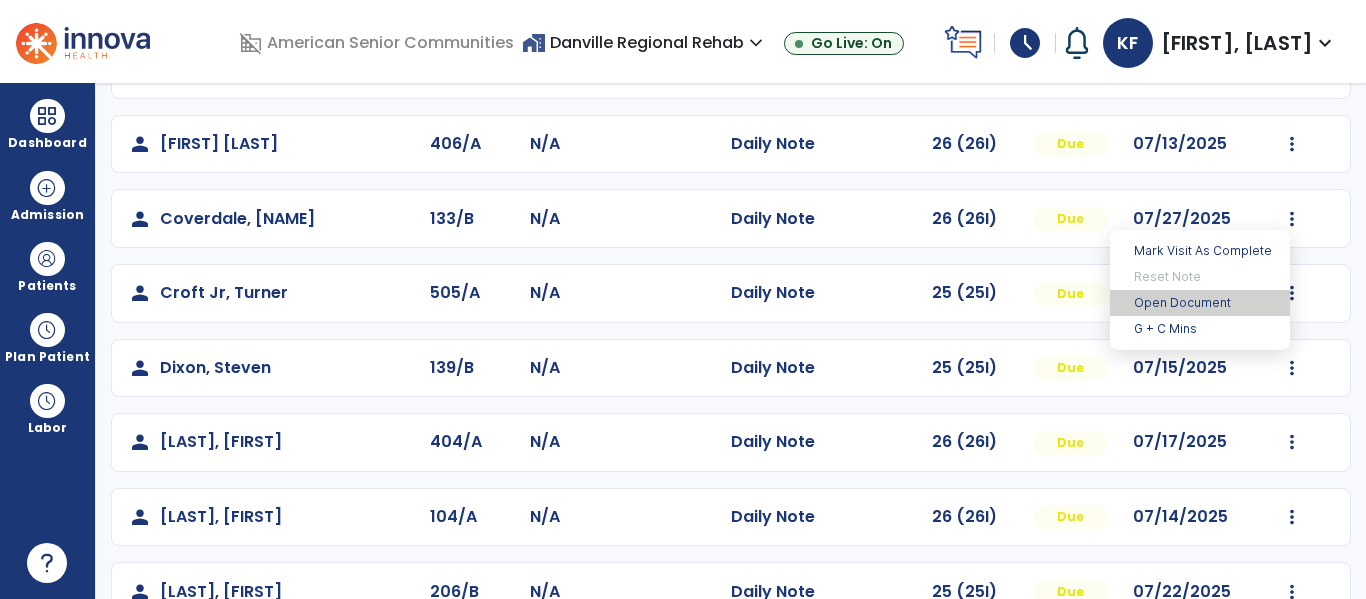 click on "Open Document" at bounding box center (1200, 303) 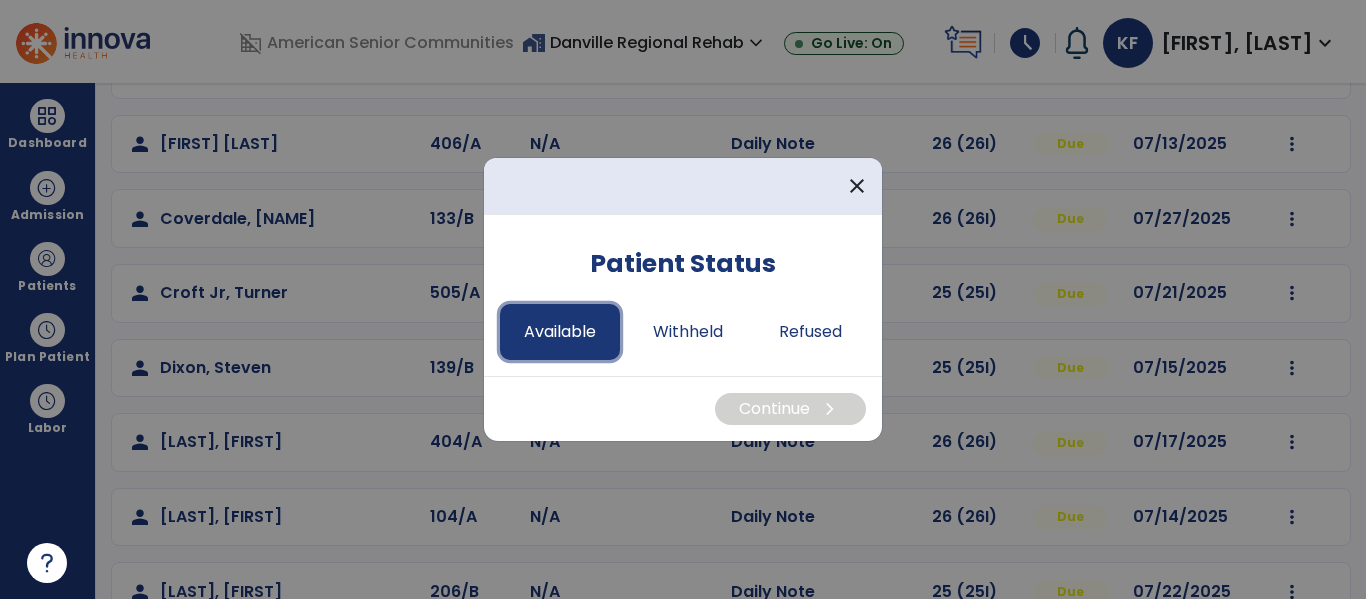 click on "Available" at bounding box center (560, 332) 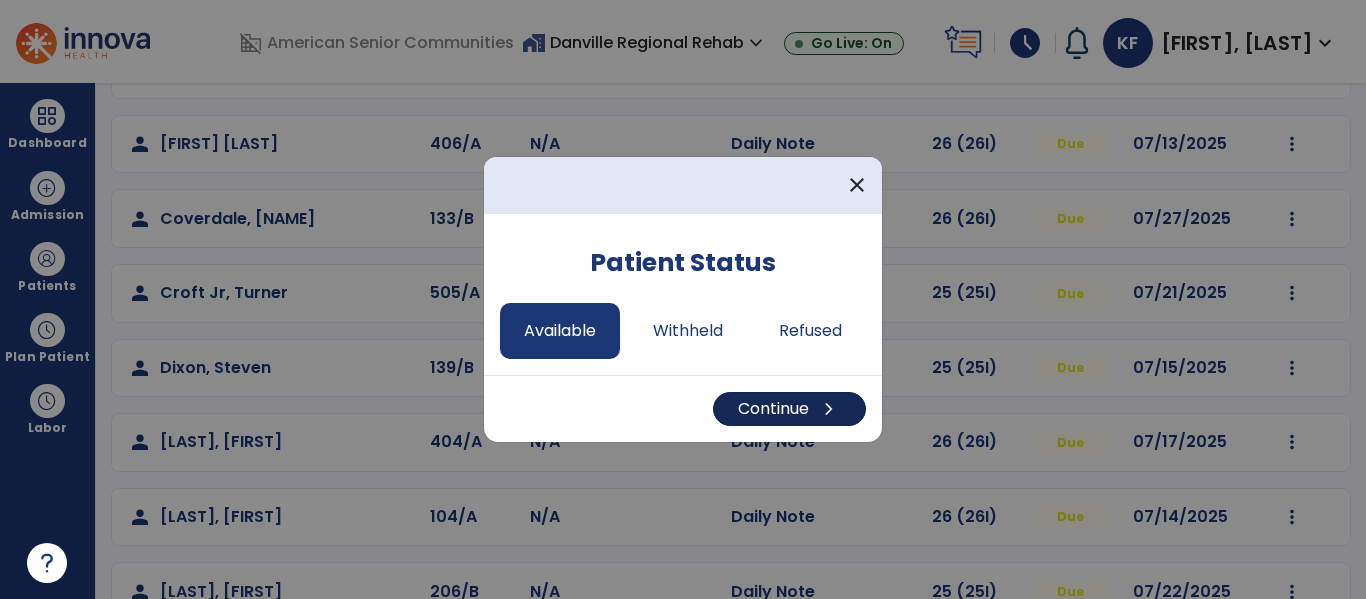 click on "Continue   chevron_right" at bounding box center [789, 409] 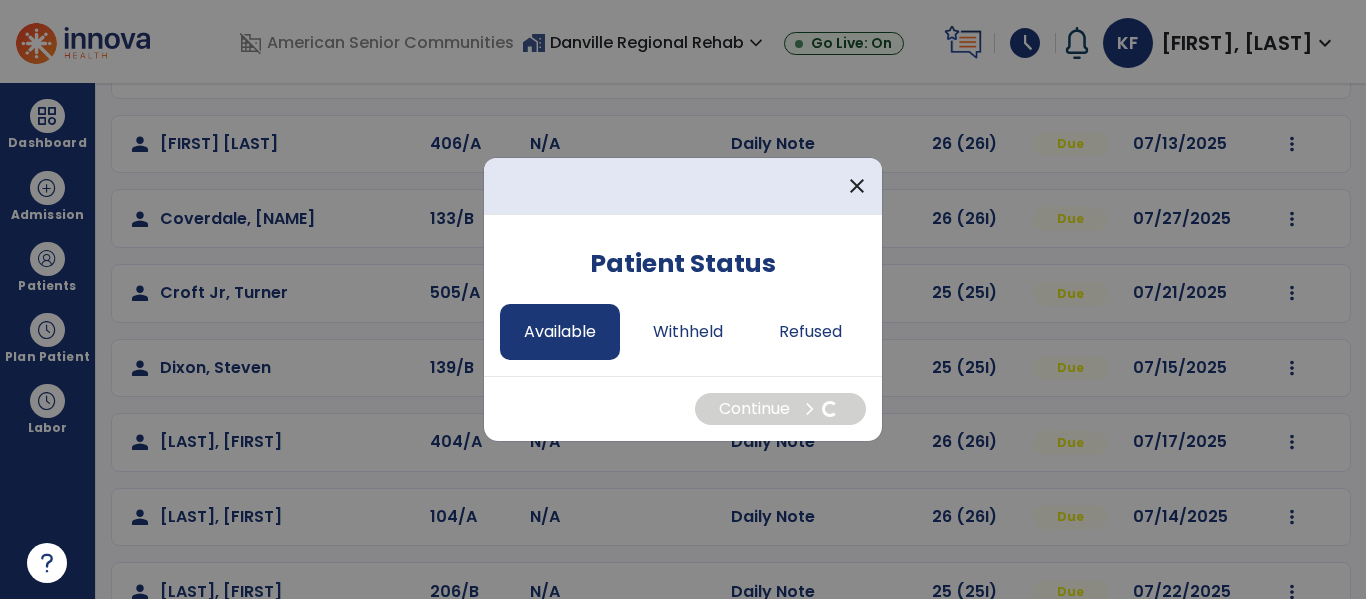 select on "*" 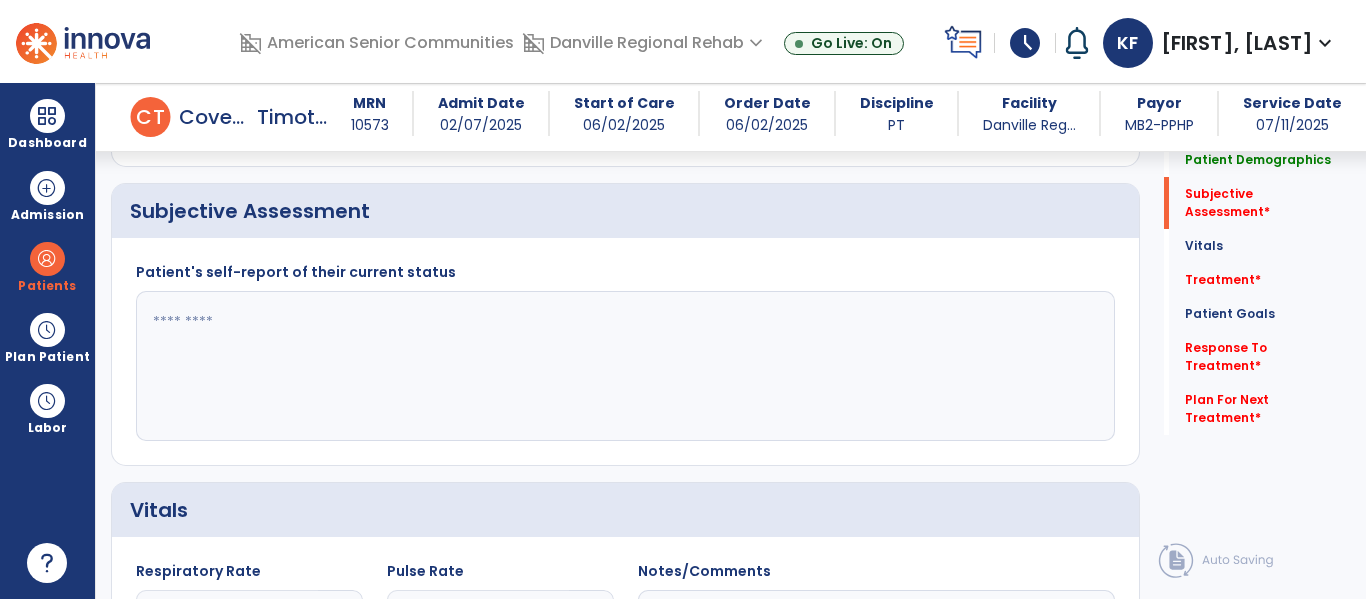 scroll, scrollTop: 467, scrollLeft: 0, axis: vertical 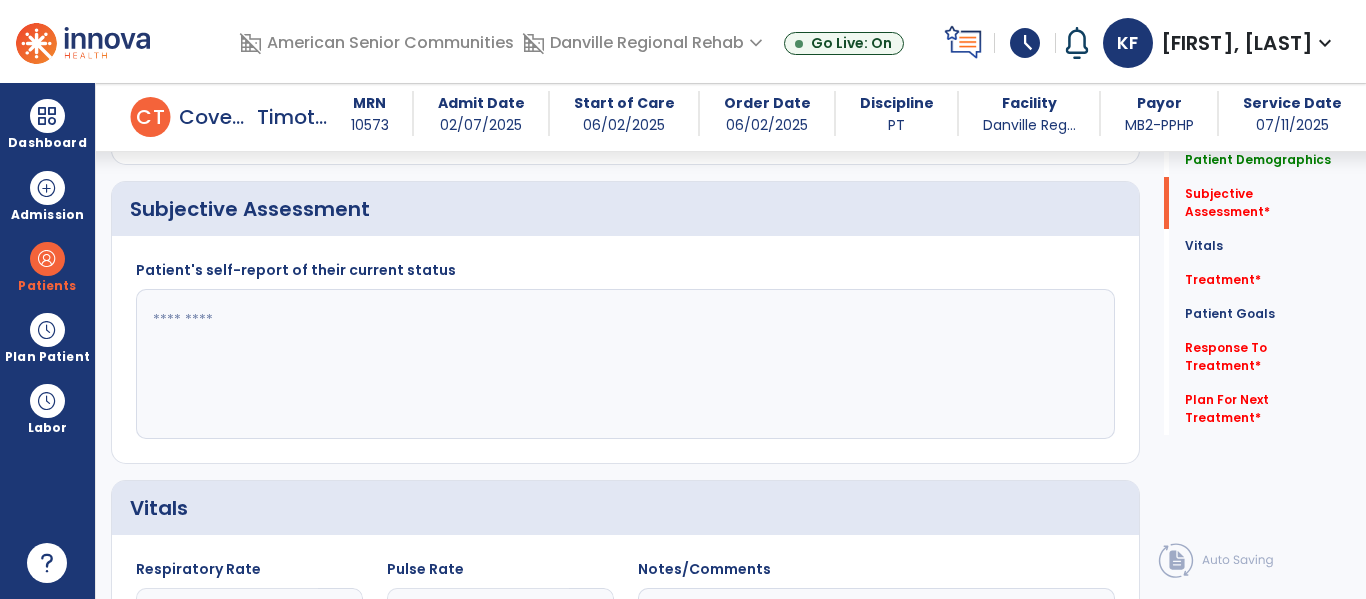 click 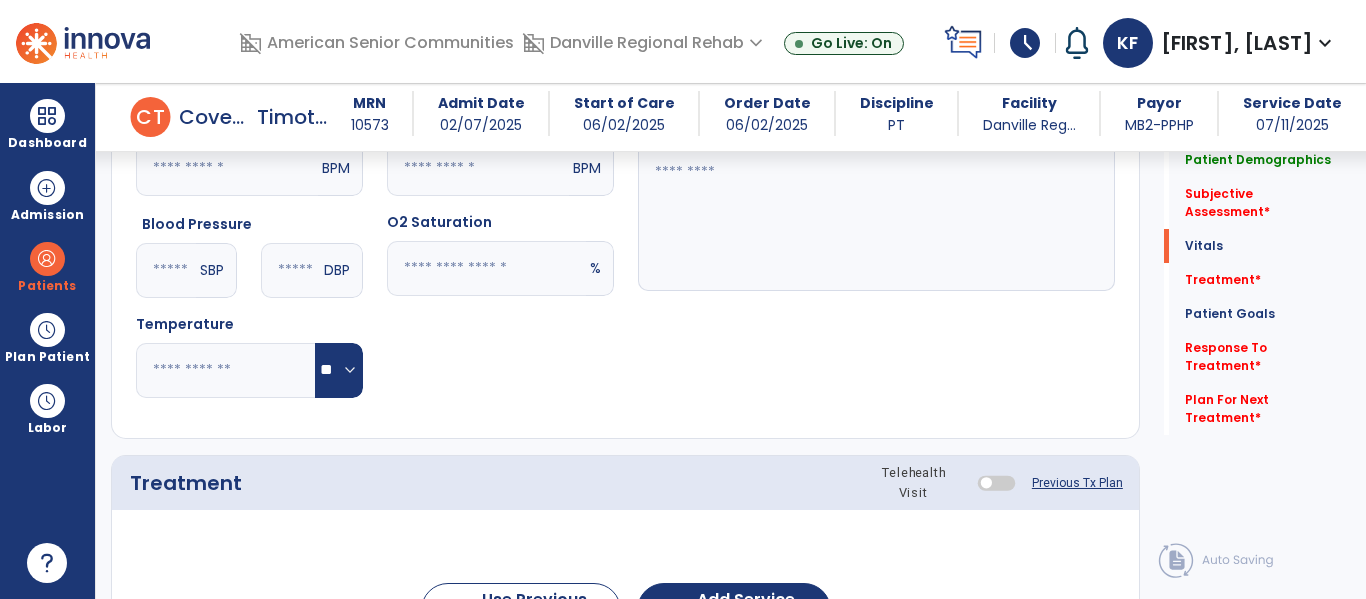 scroll, scrollTop: 922, scrollLeft: 0, axis: vertical 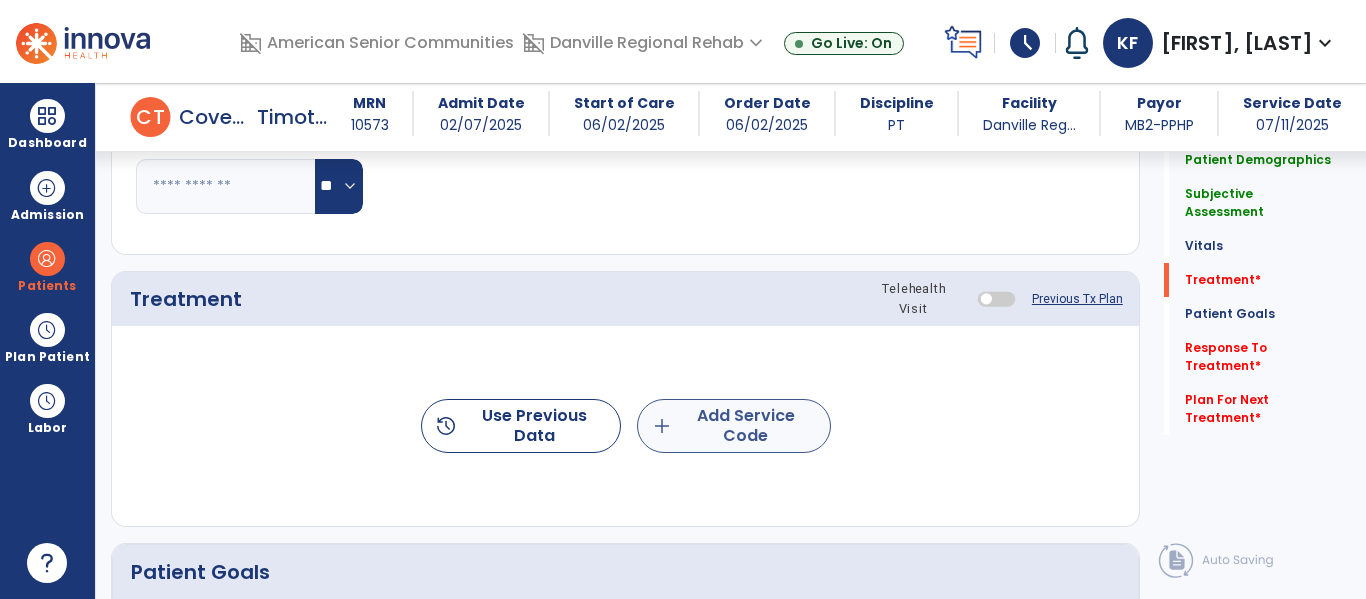 type on "**********" 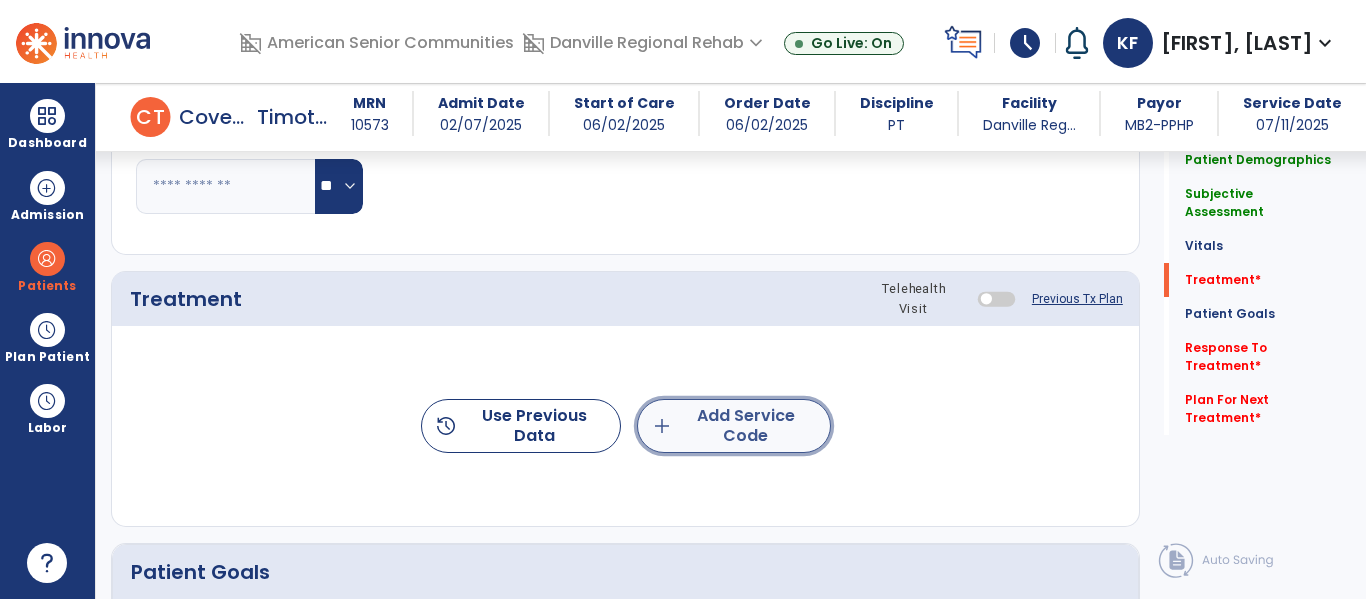 click on "add  Add Service Code" 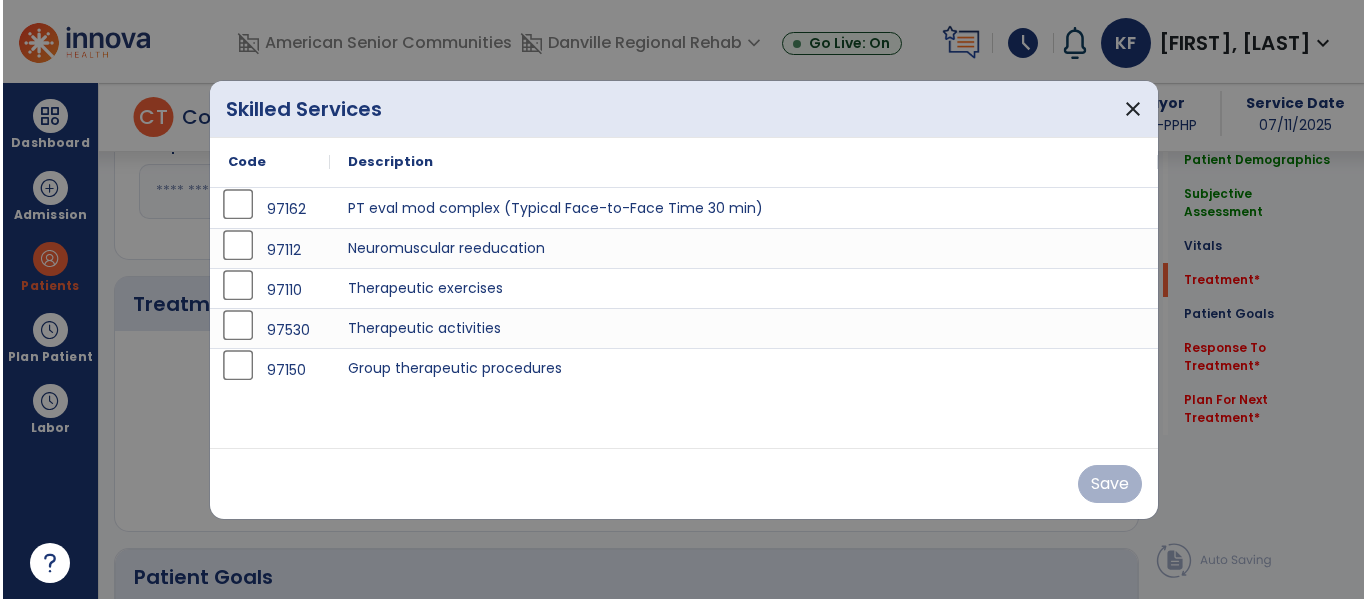 scroll, scrollTop: 1098, scrollLeft: 0, axis: vertical 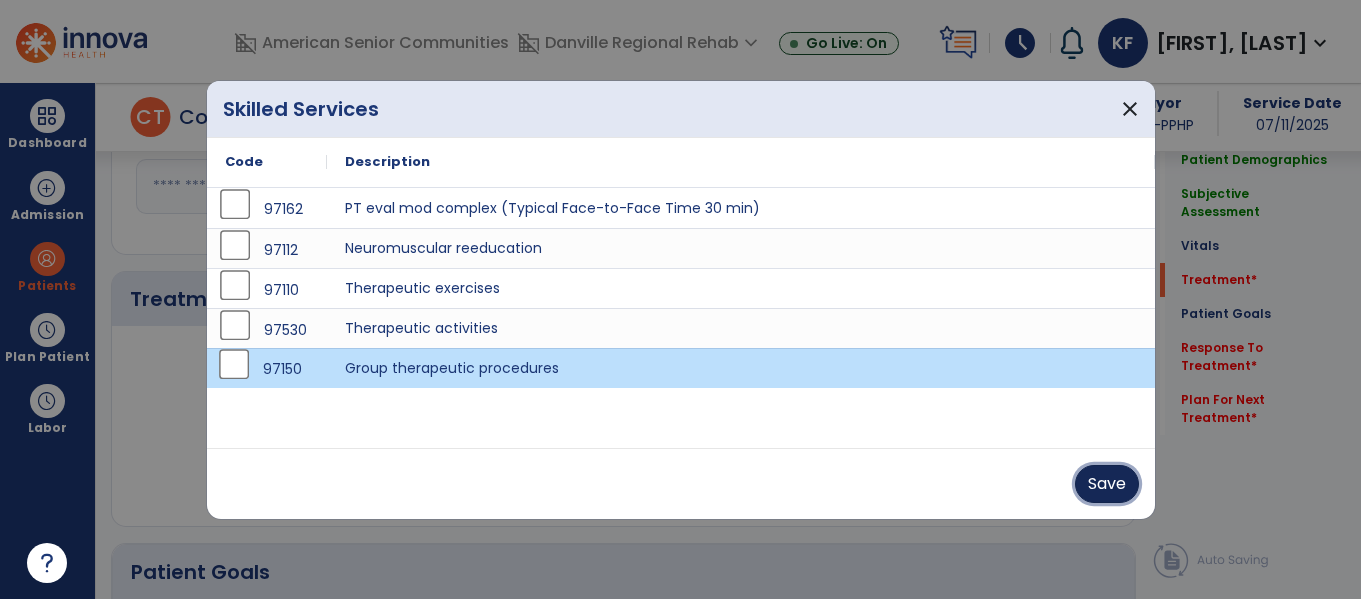click on "Save" at bounding box center [1107, 484] 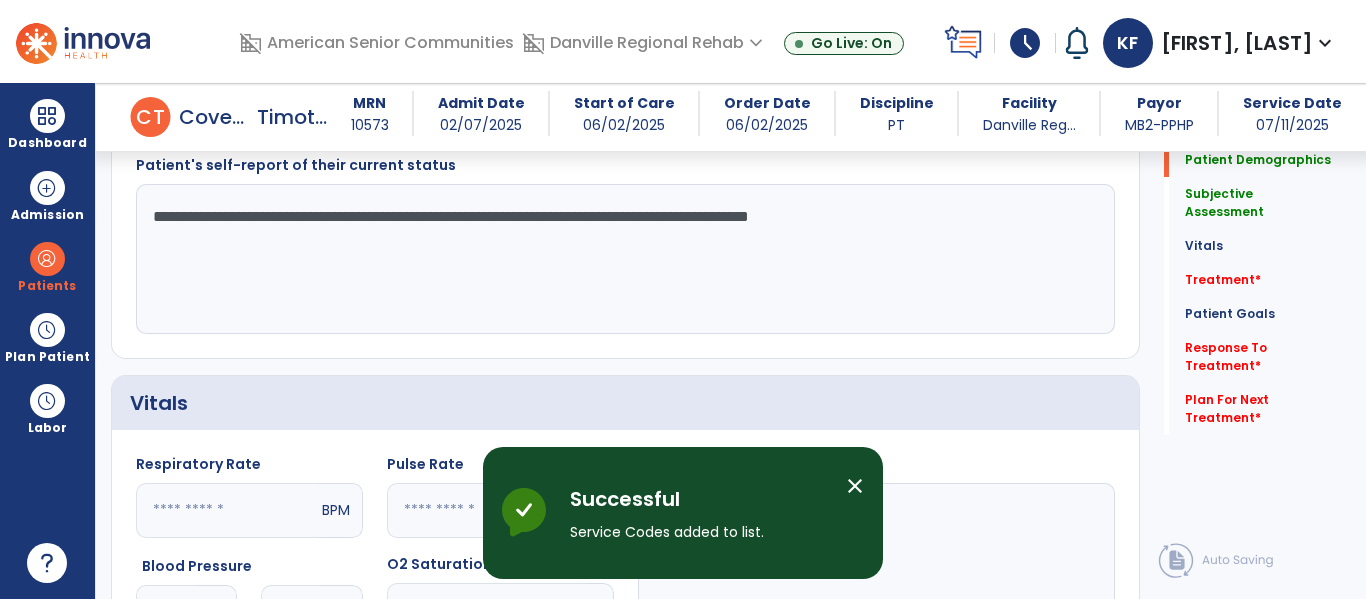 scroll, scrollTop: 0, scrollLeft: 0, axis: both 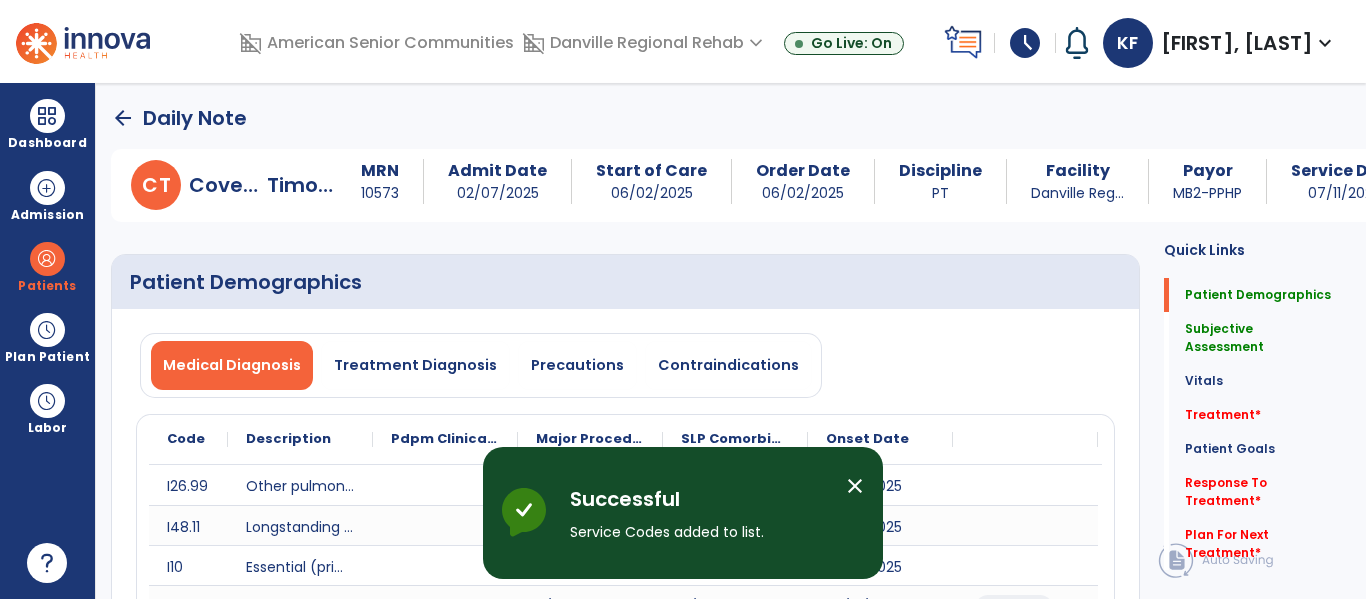 click on "arrow_back" 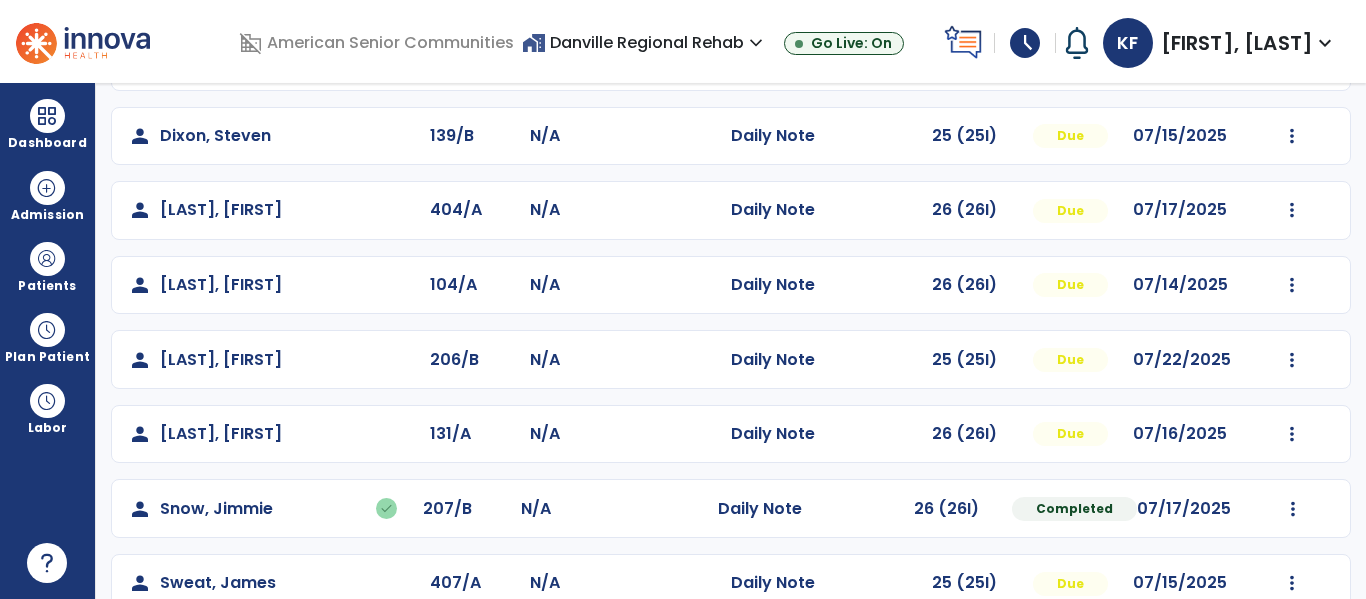 scroll, scrollTop: 532, scrollLeft: 0, axis: vertical 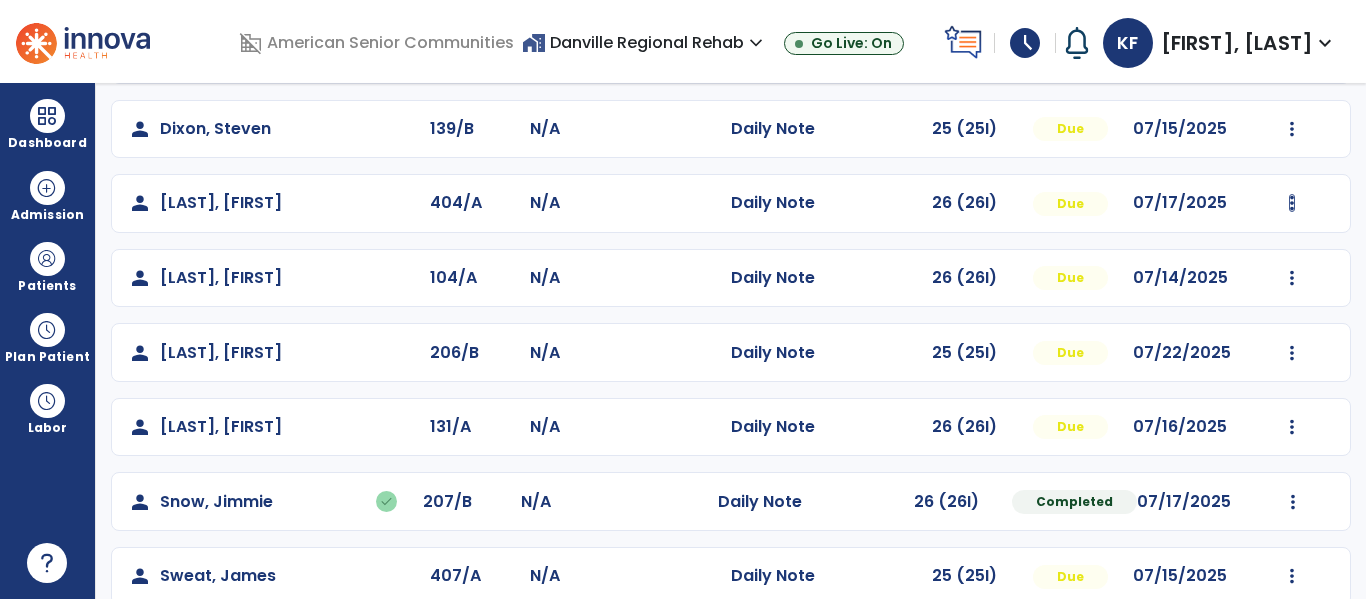 click at bounding box center (1293, -244) 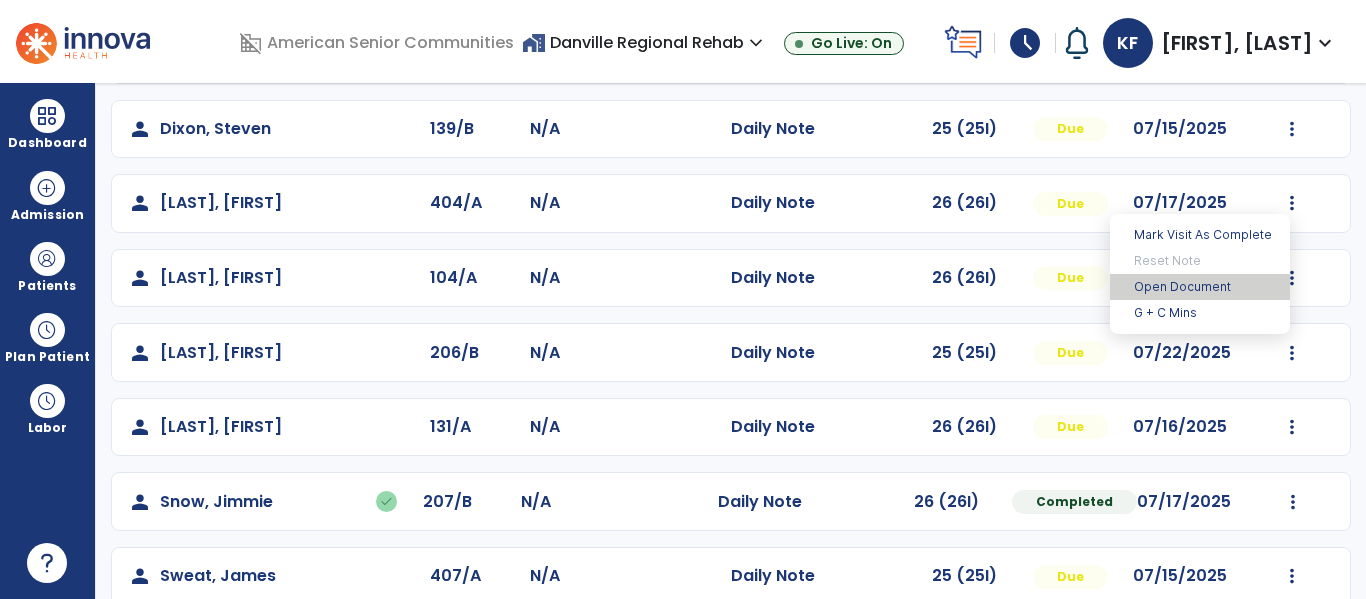 click on "Open Document" at bounding box center [1200, 287] 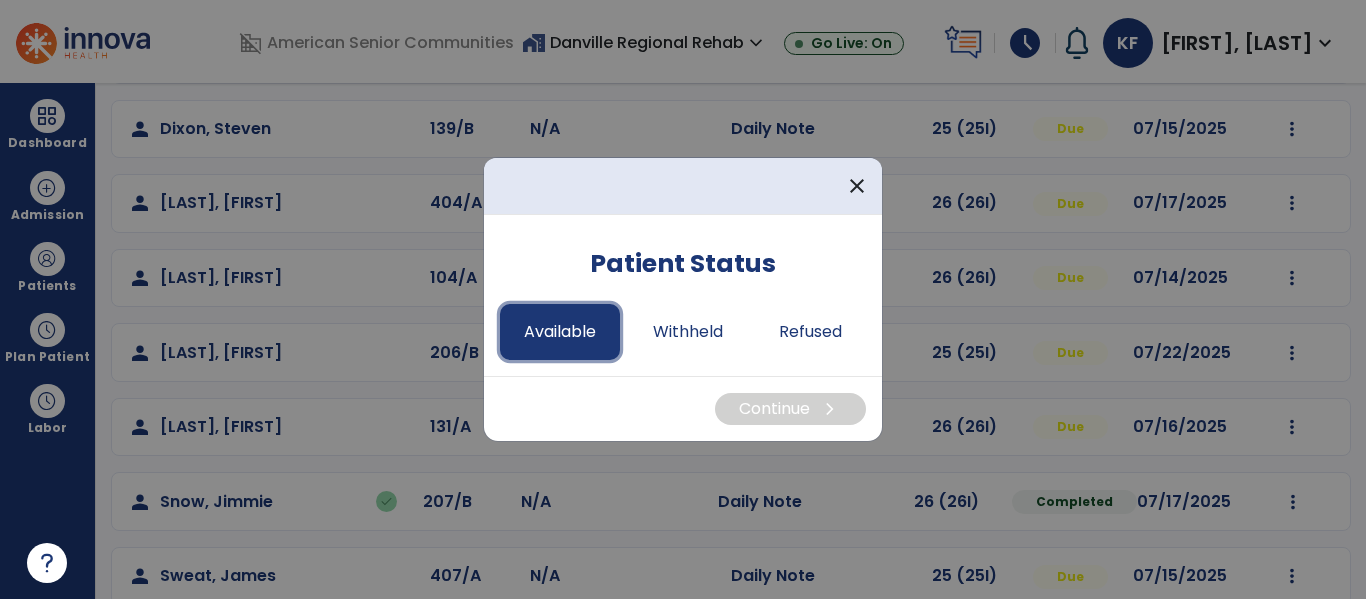 click on "Available" at bounding box center [560, 332] 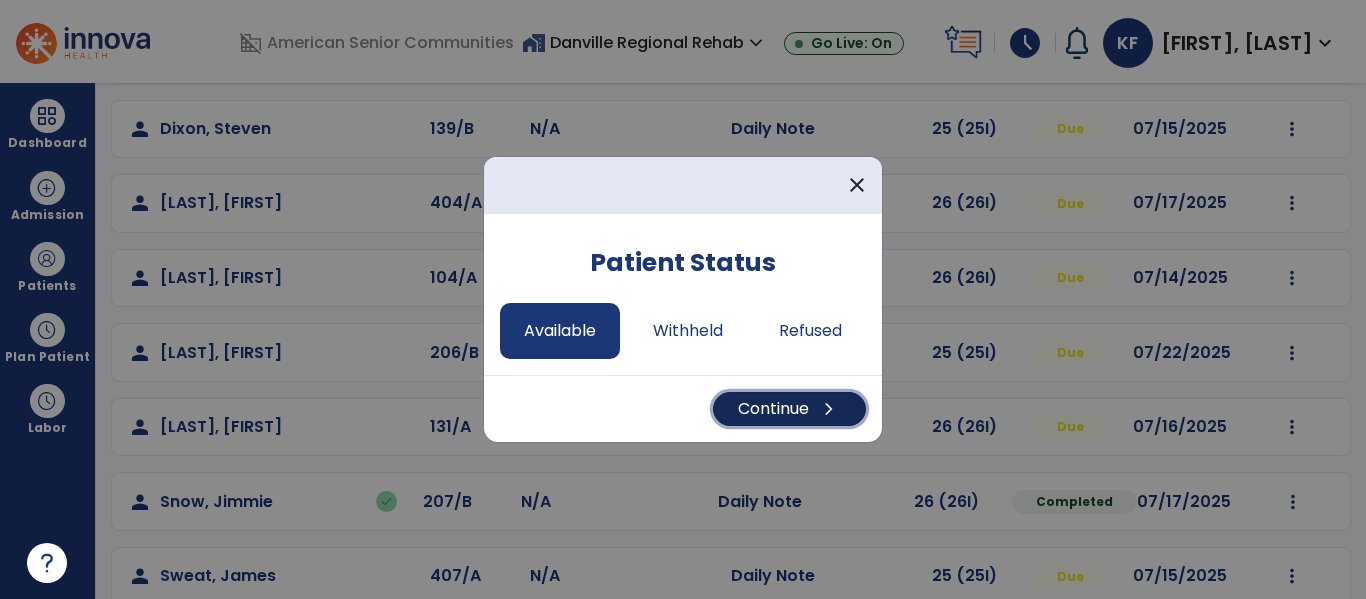 click on "Continue   chevron_right" at bounding box center [789, 409] 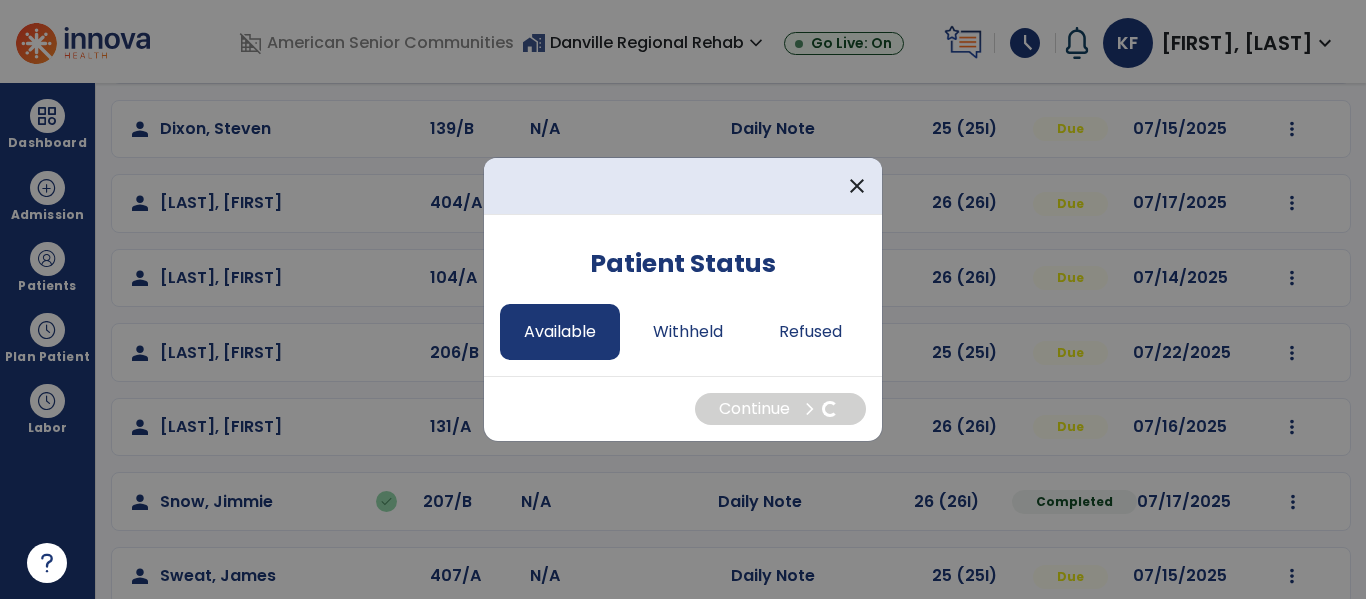 select on "*" 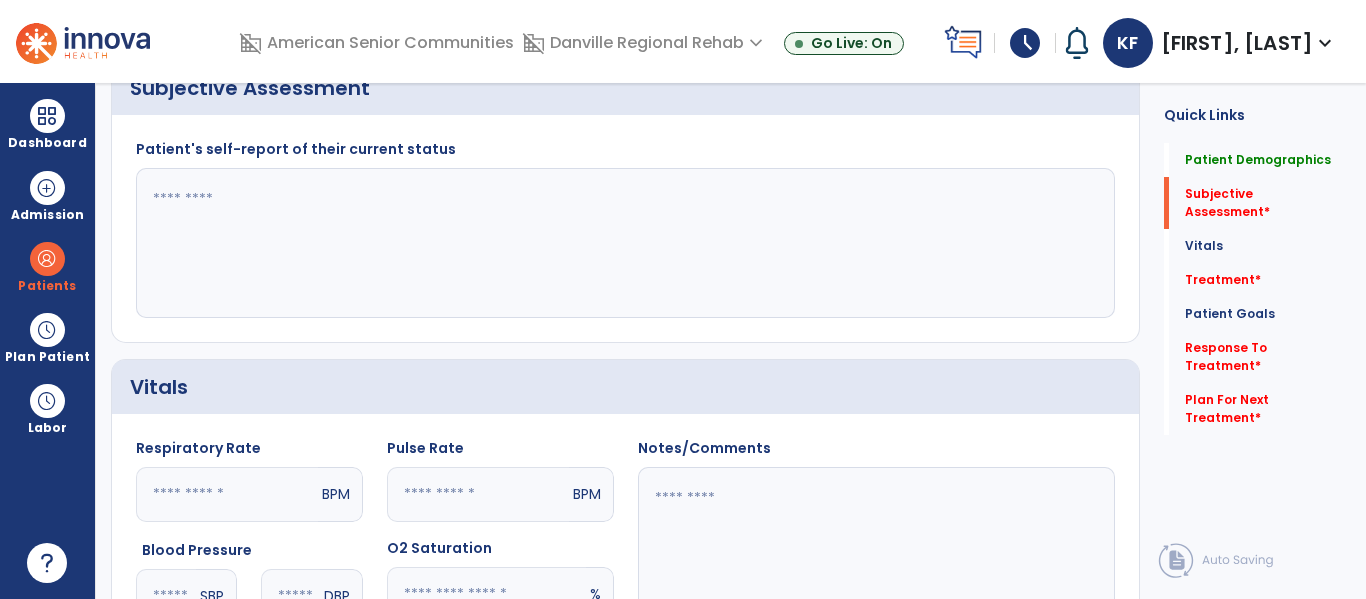 scroll, scrollTop: 527, scrollLeft: 0, axis: vertical 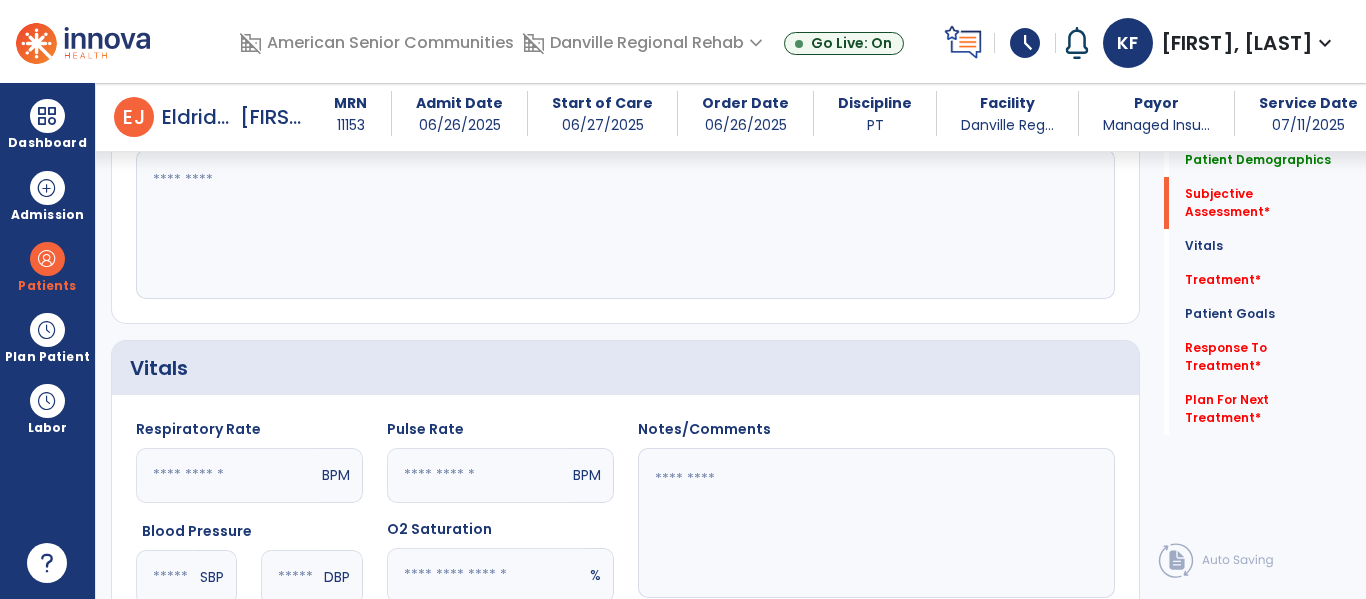 click 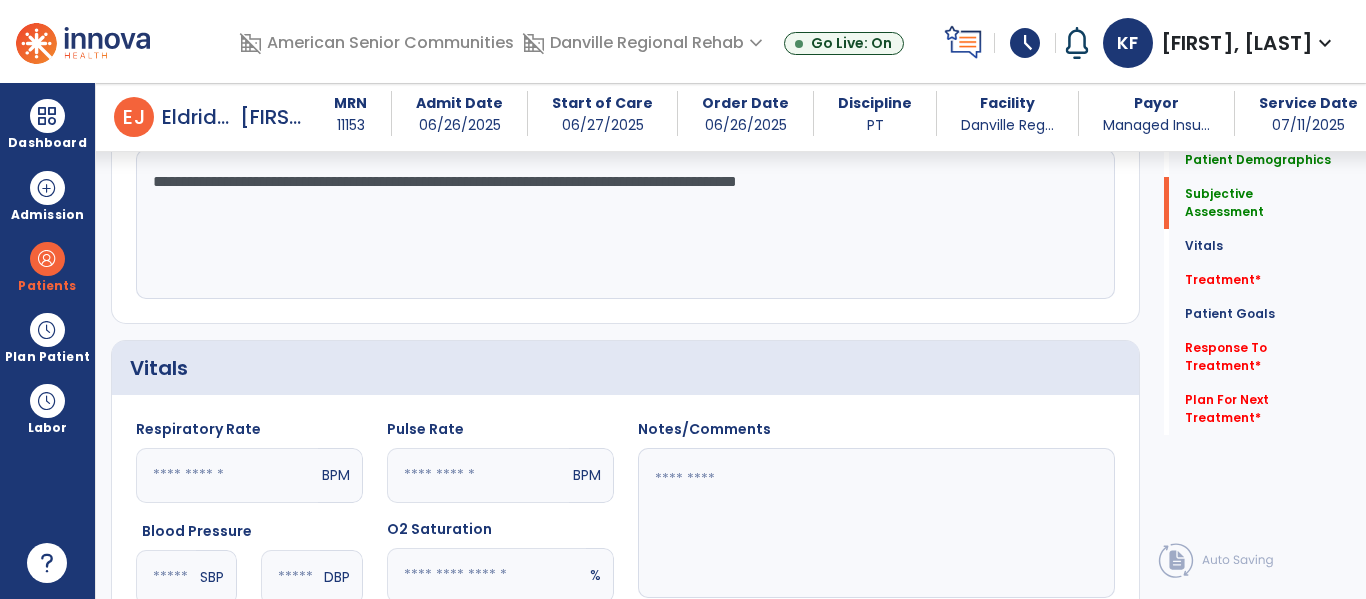 type on "**********" 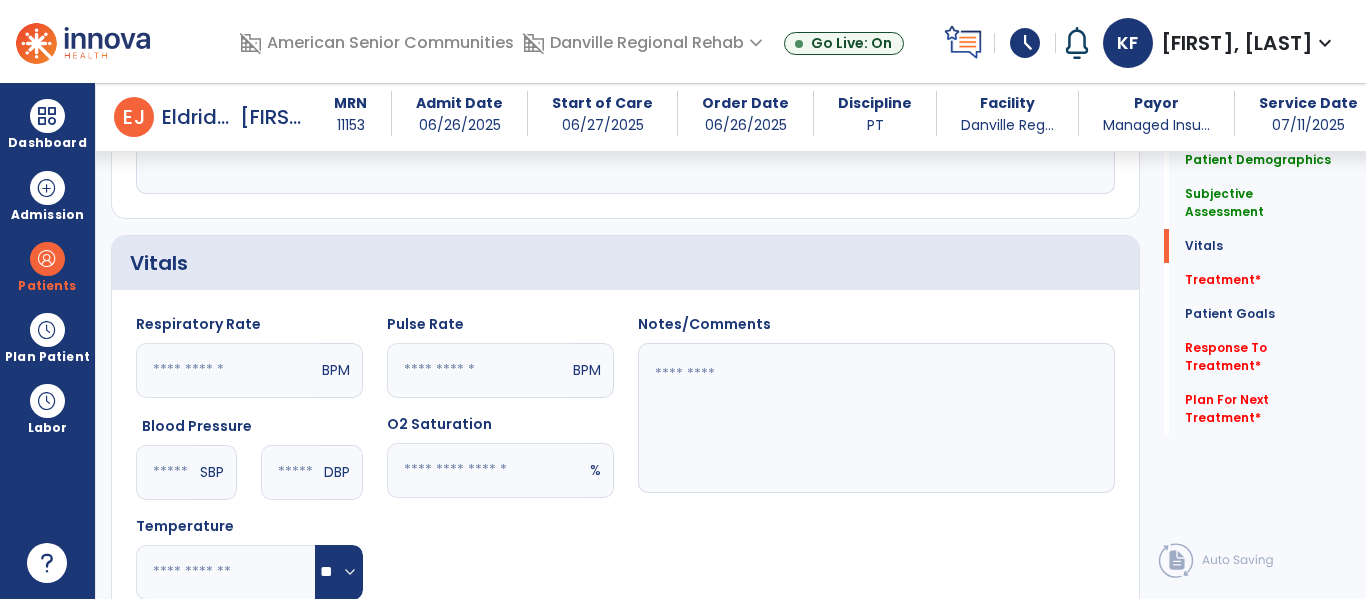 scroll, scrollTop: 878, scrollLeft: 0, axis: vertical 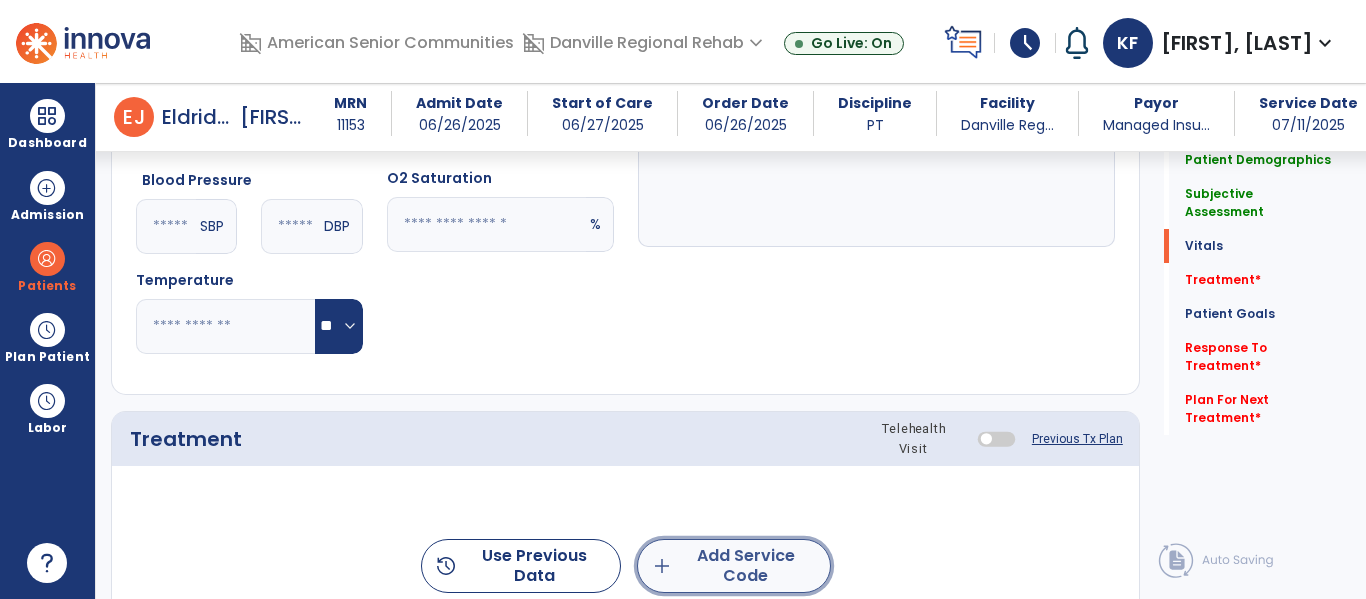 click on "add  Add Service Code" 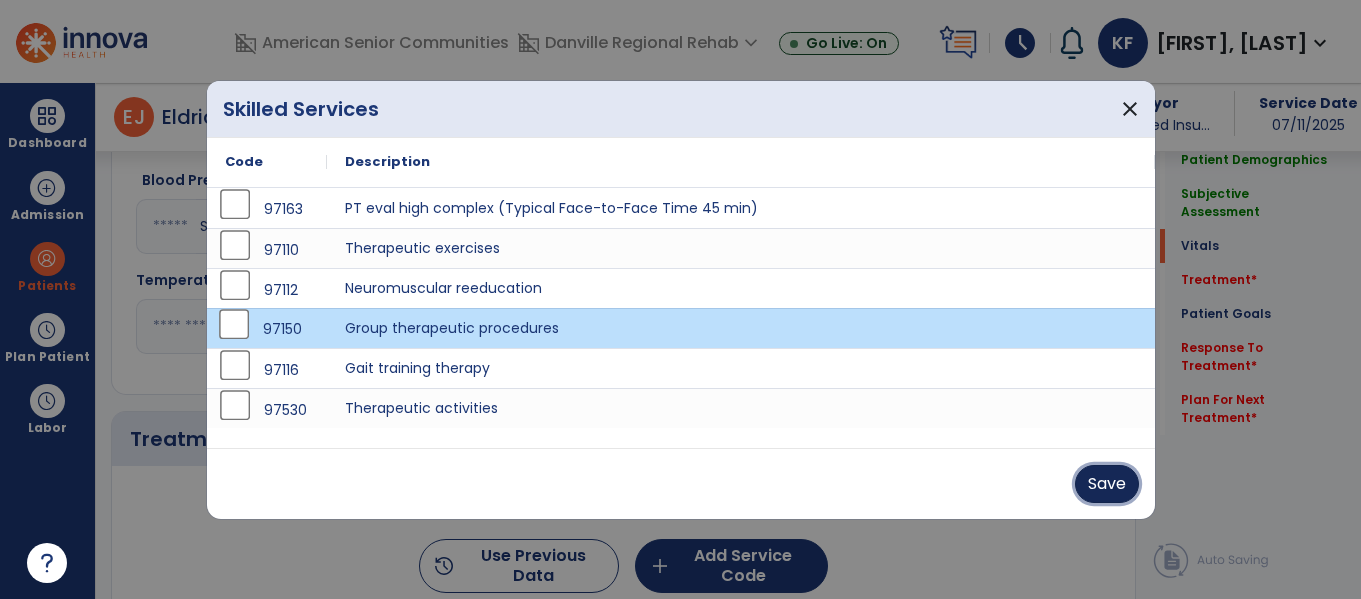 click on "Save" at bounding box center [1107, 484] 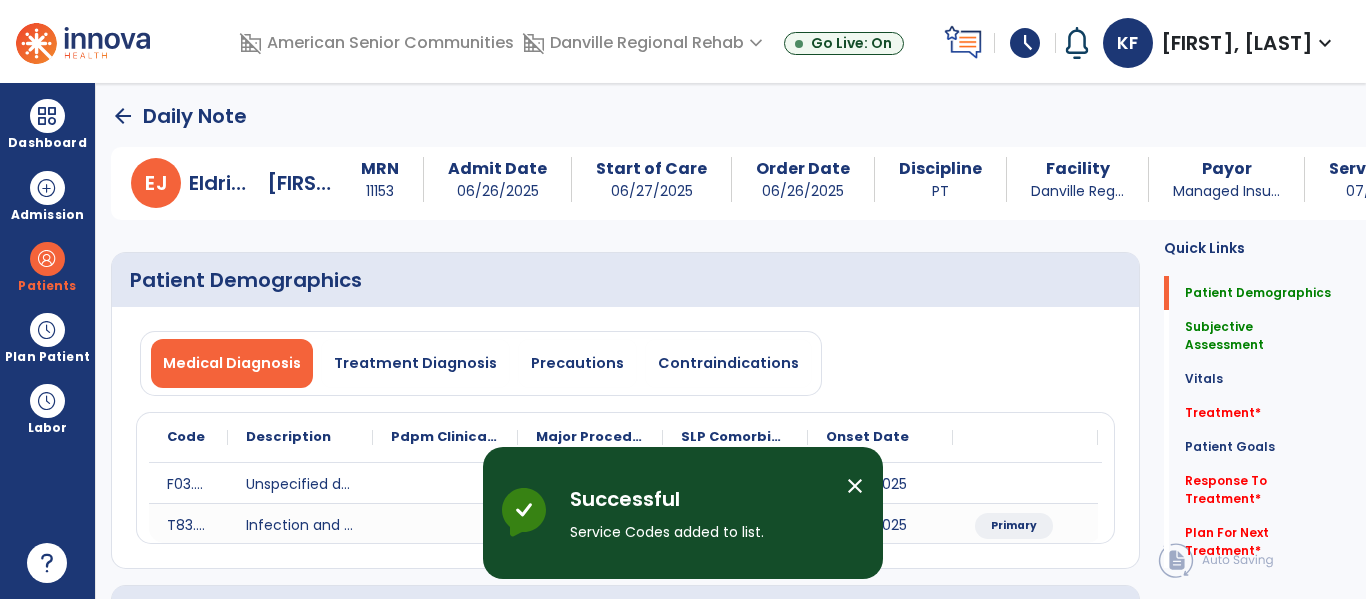scroll, scrollTop: 0, scrollLeft: 0, axis: both 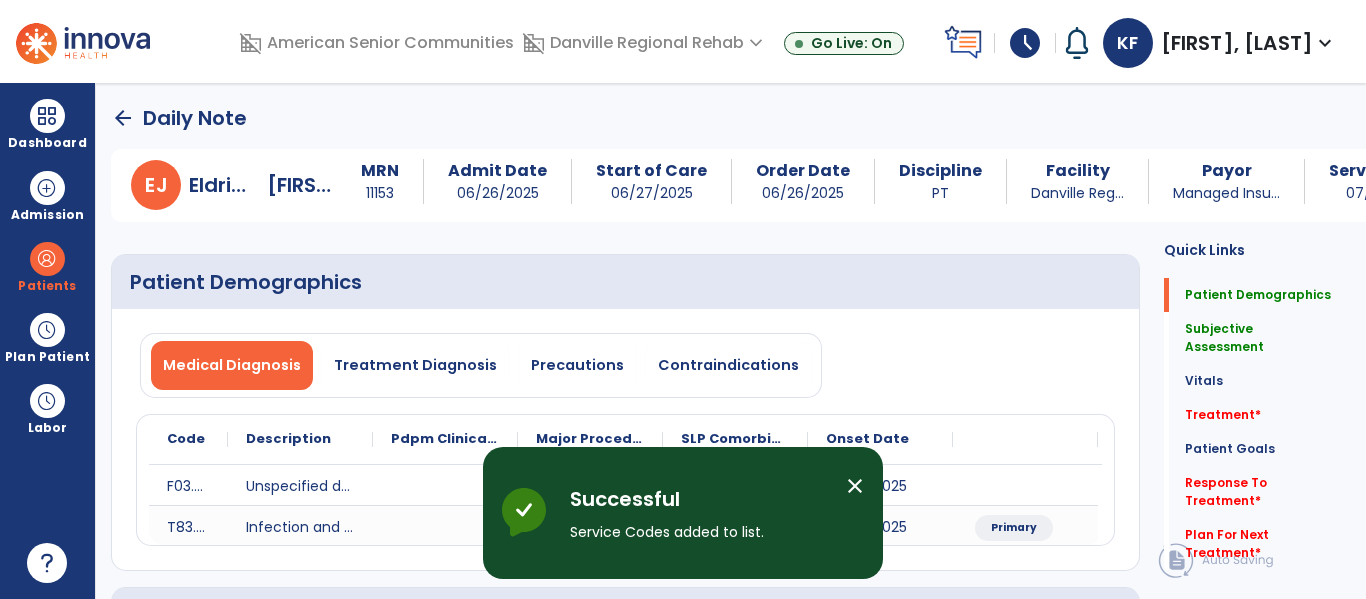 click on "arrow_back" 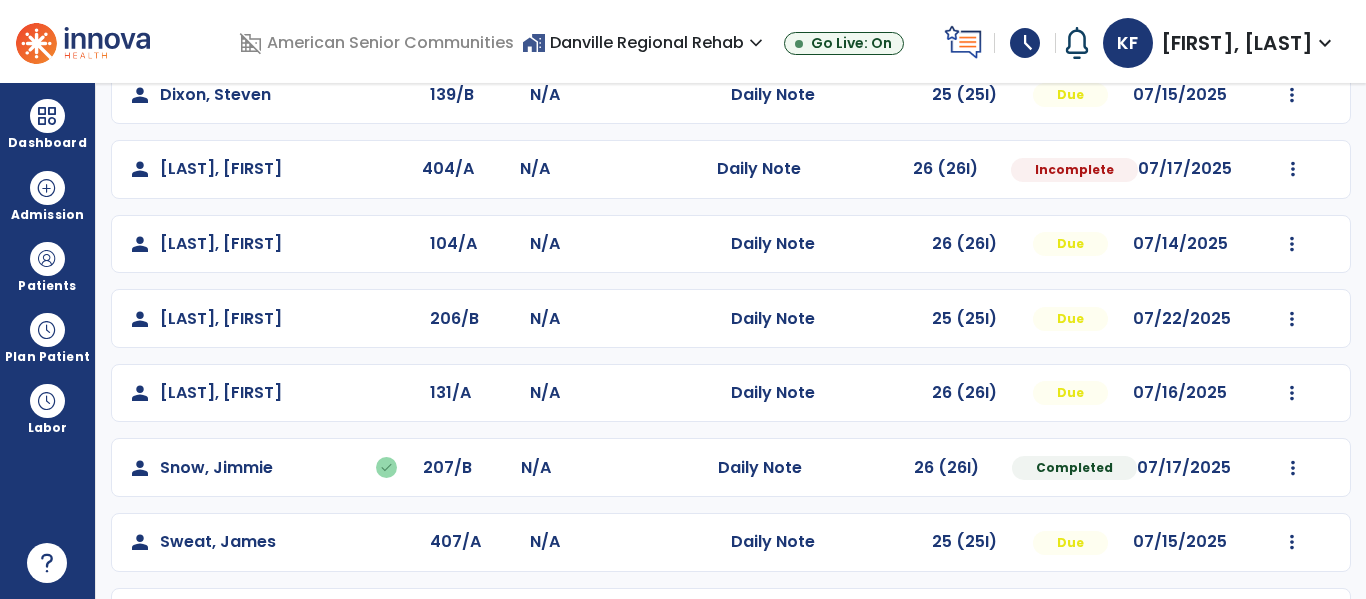 scroll, scrollTop: 637, scrollLeft: 0, axis: vertical 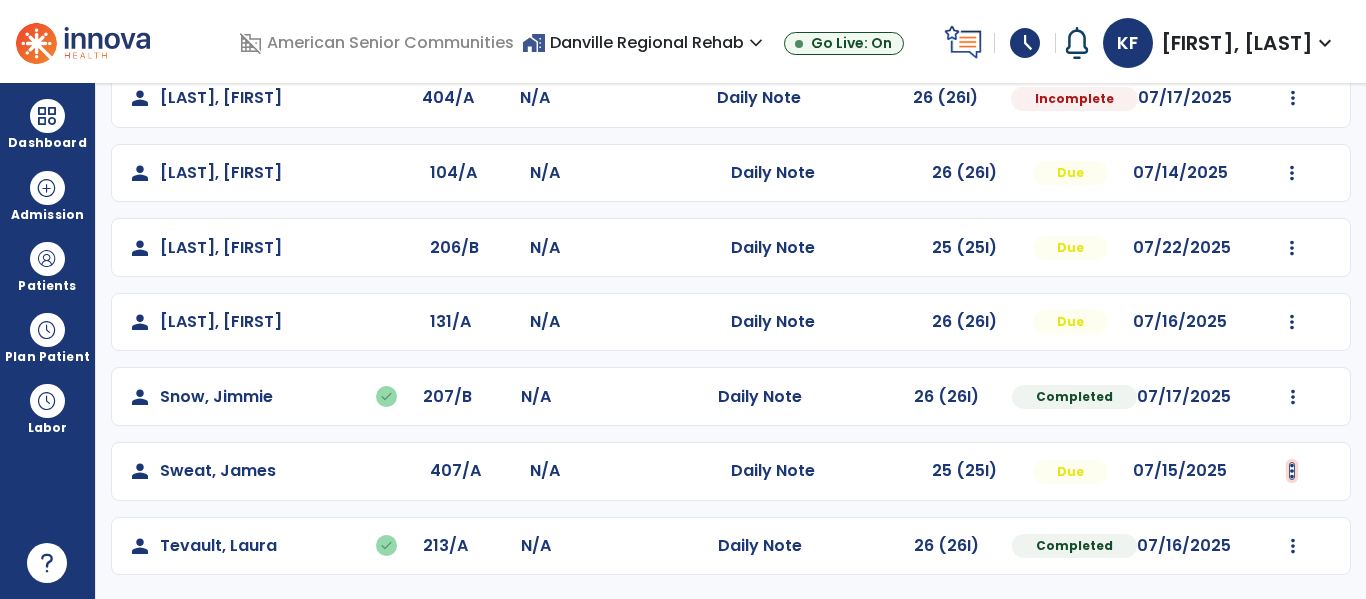 click at bounding box center [1293, -349] 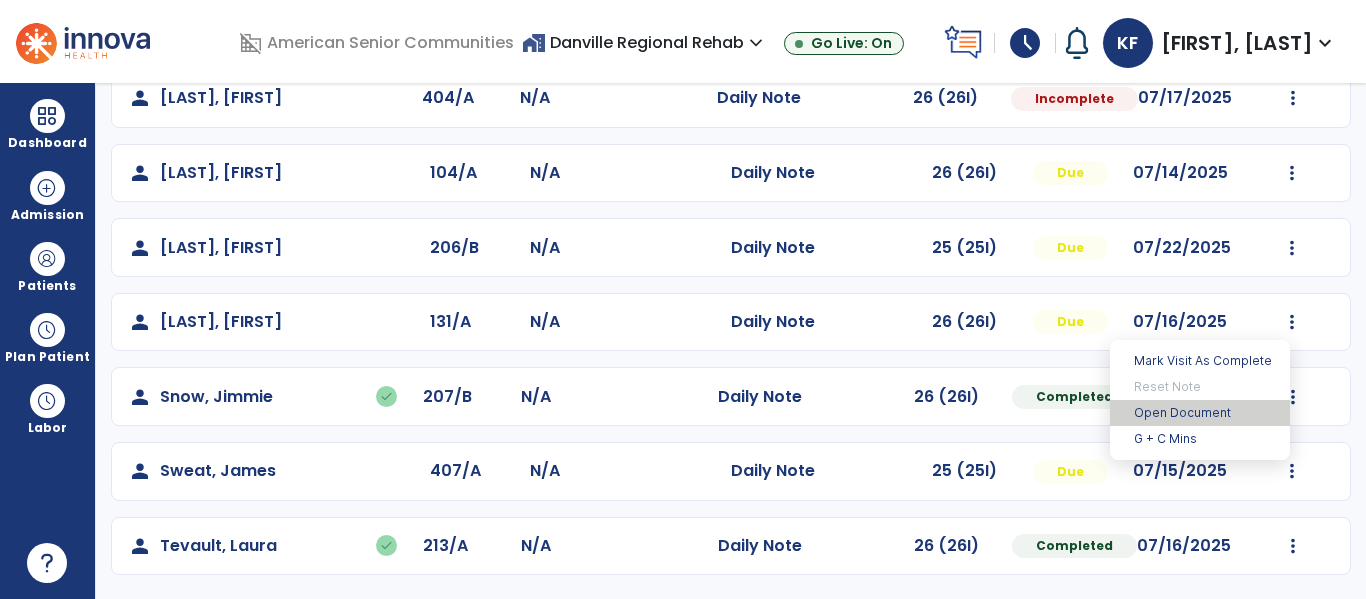 click on "Open Document" at bounding box center [1200, 413] 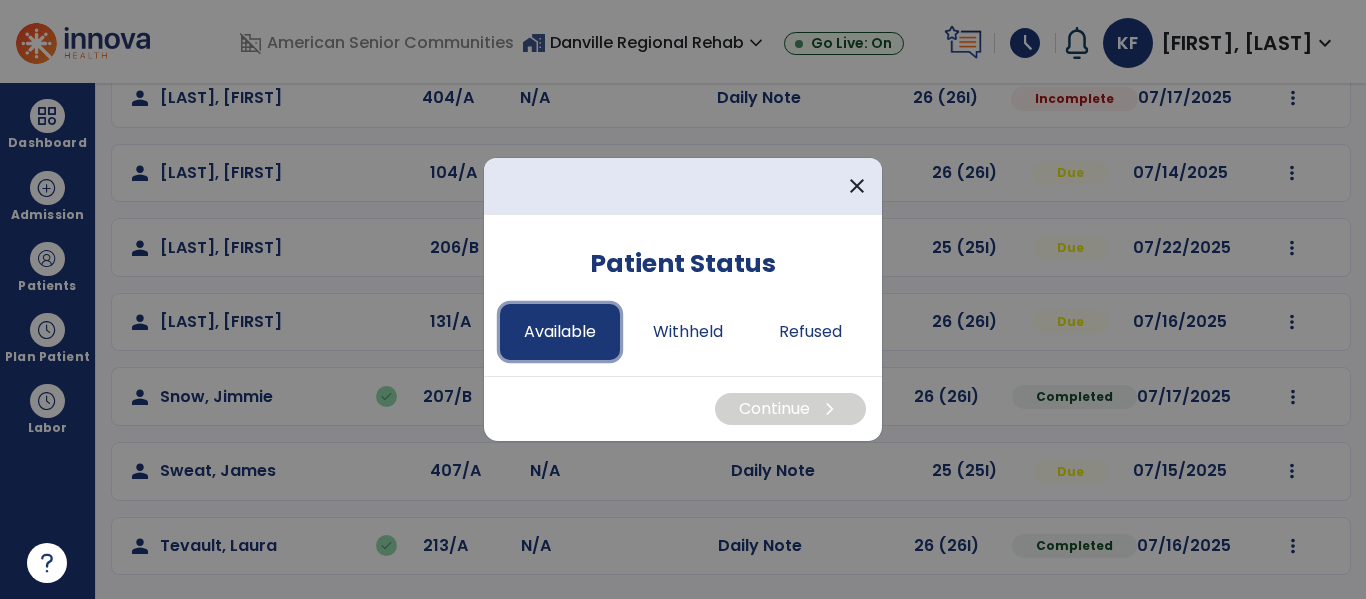click on "Available" at bounding box center [560, 332] 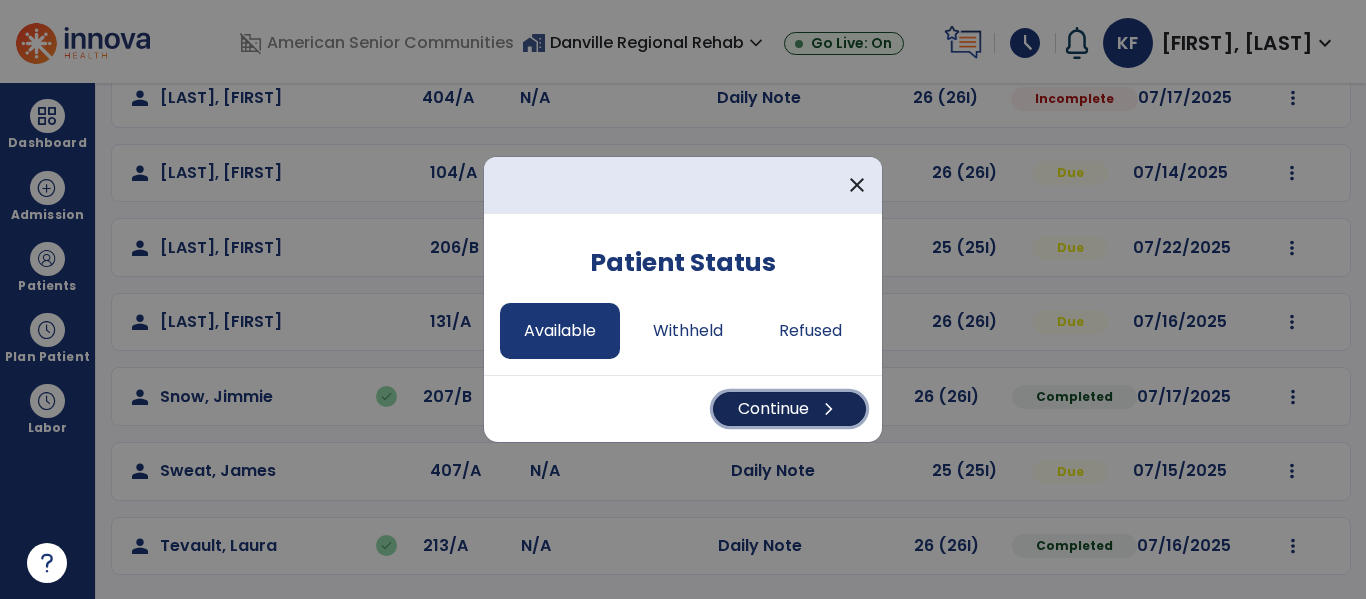 click on "Continue   chevron_right" at bounding box center [789, 409] 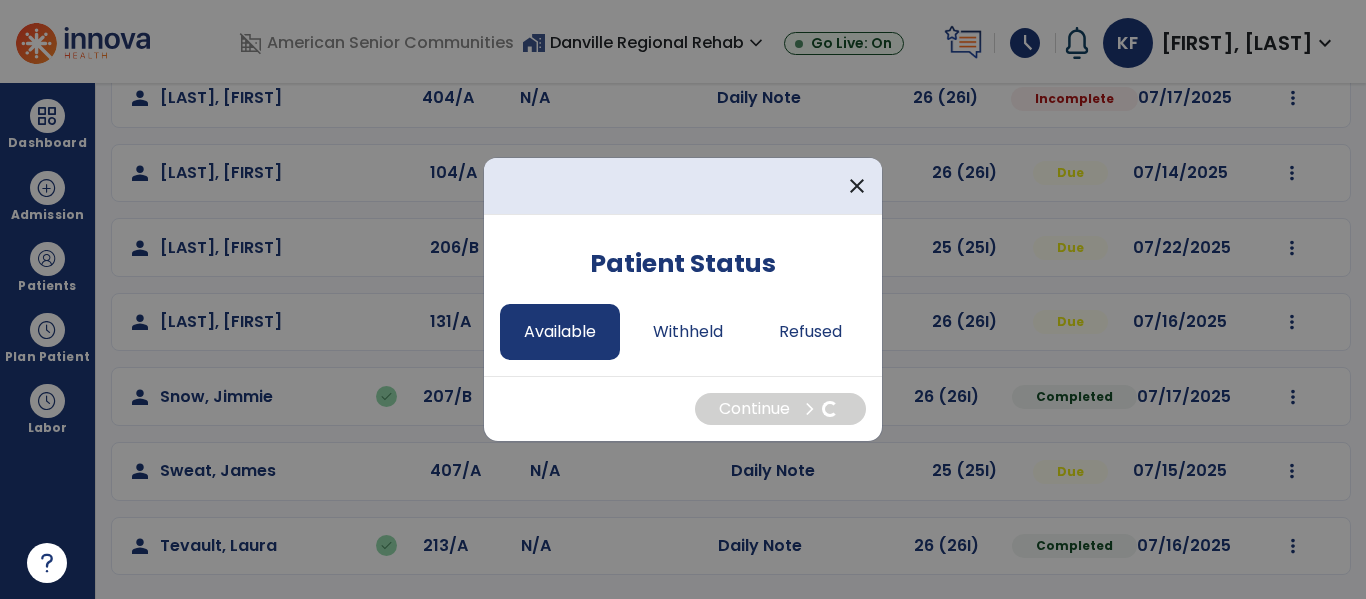 select on "*" 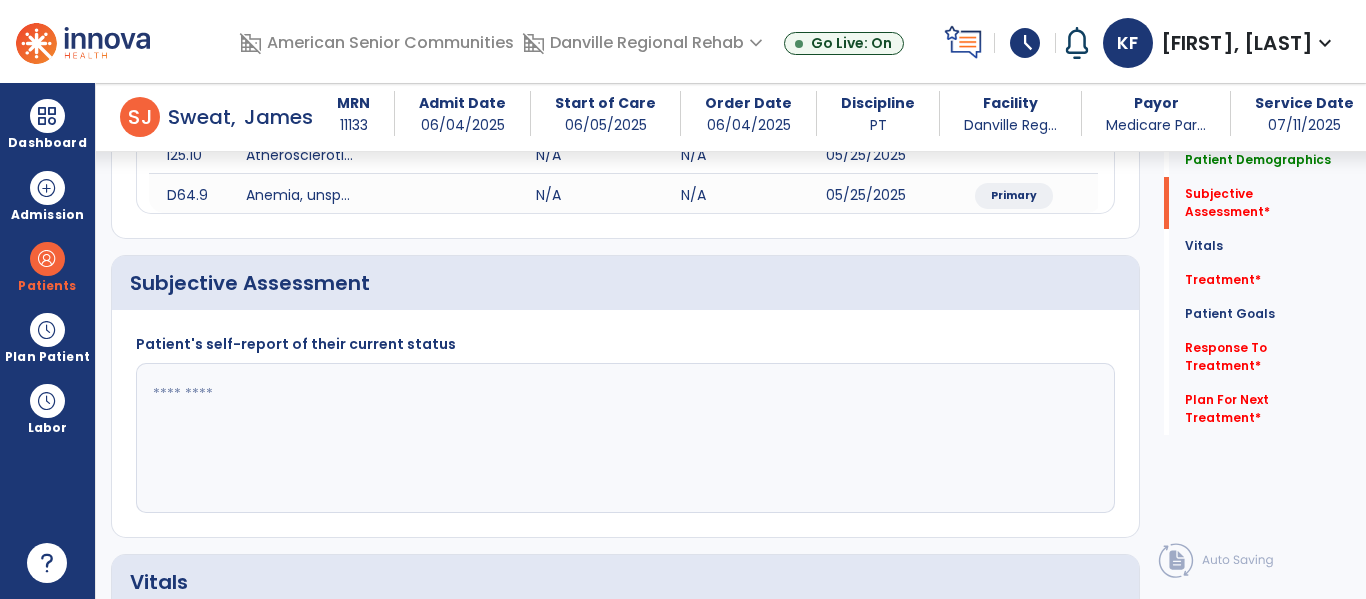 scroll, scrollTop: 384, scrollLeft: 0, axis: vertical 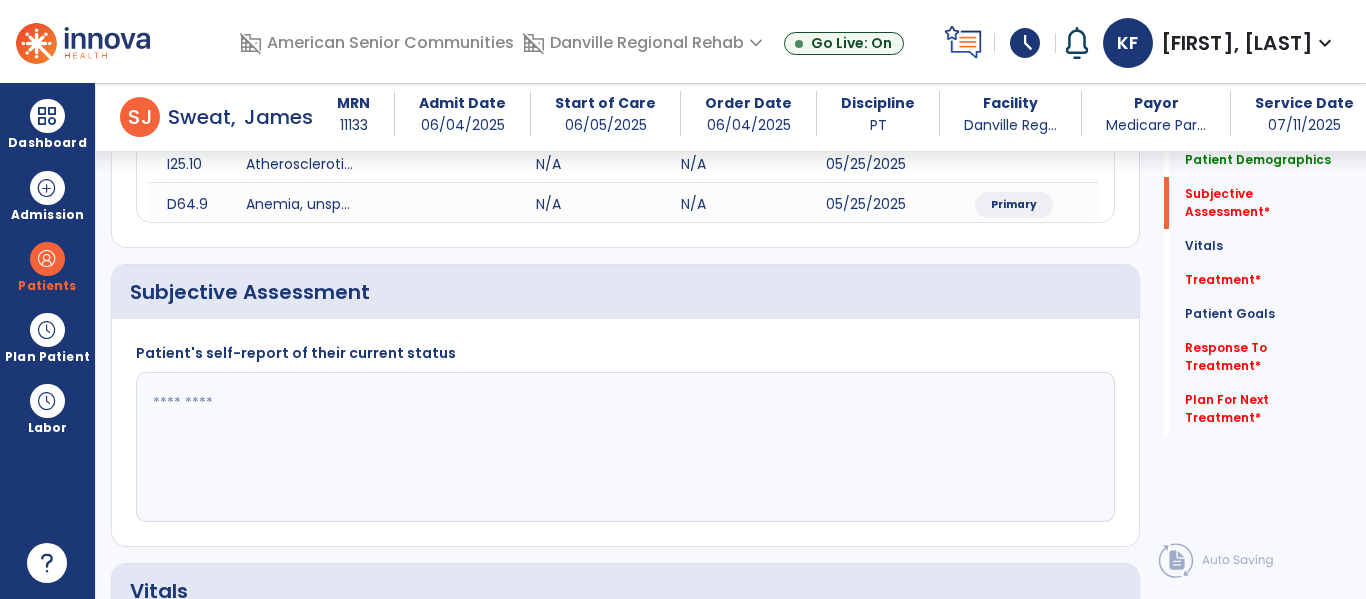 click 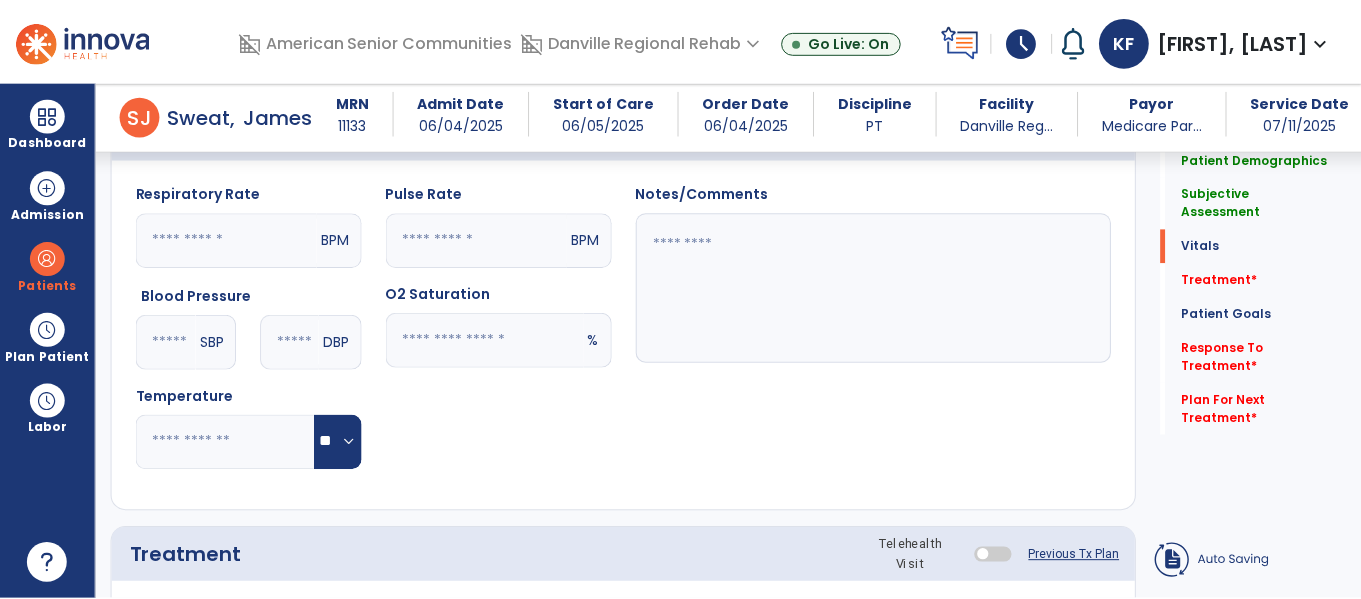 scroll, scrollTop: 1144, scrollLeft: 0, axis: vertical 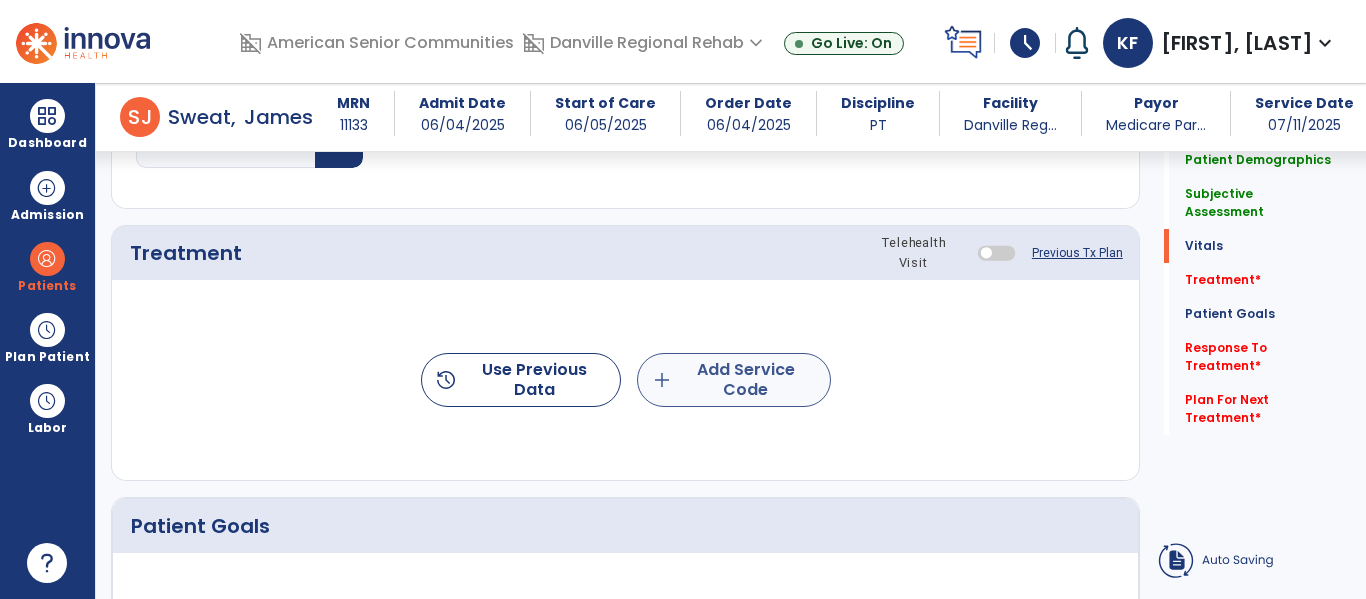 type on "**********" 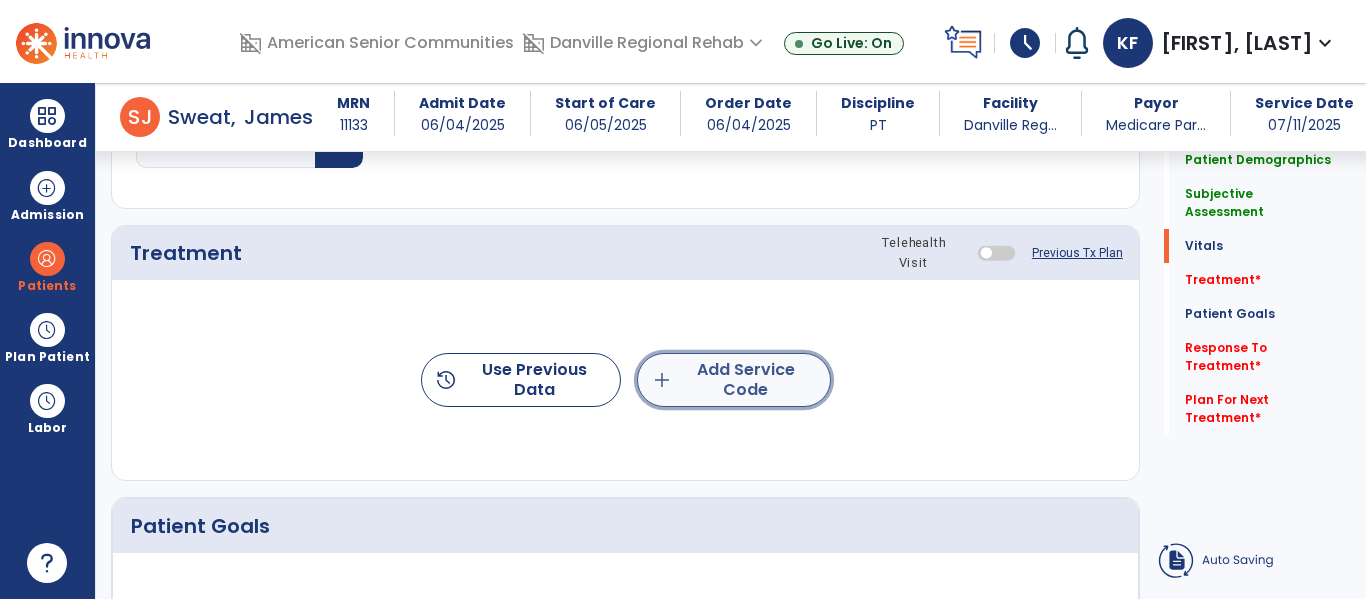 click on "add  Add Service Code" 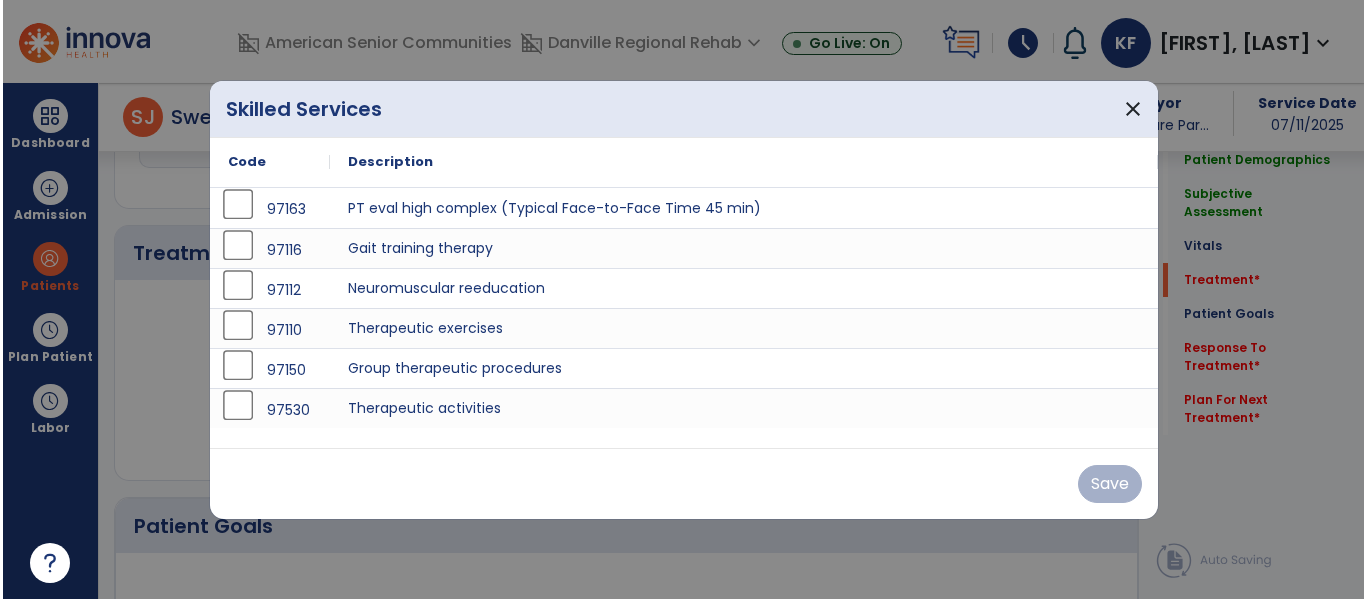scroll, scrollTop: 1144, scrollLeft: 0, axis: vertical 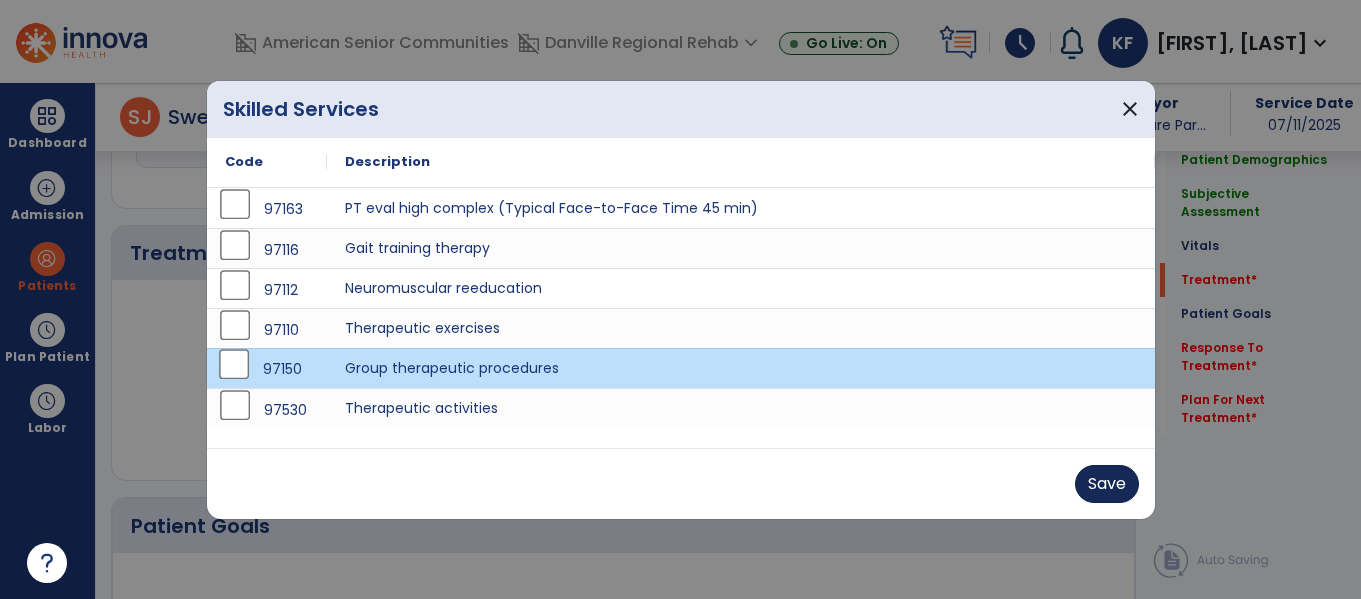 click on "Save" at bounding box center [1107, 484] 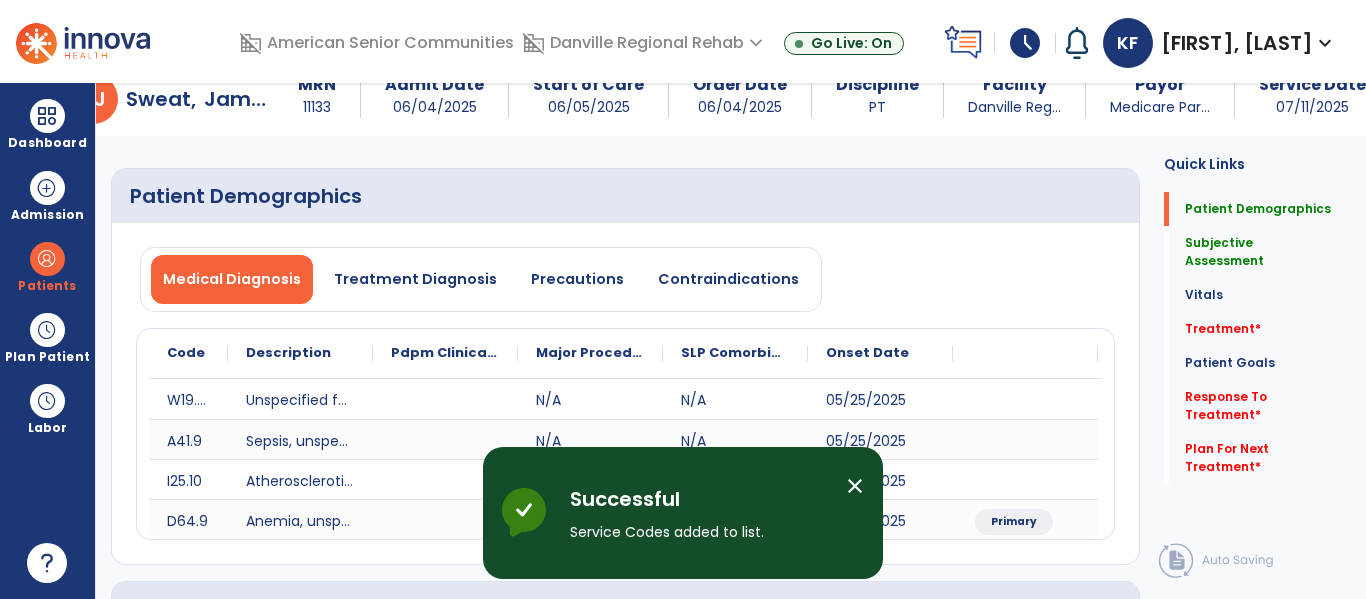 scroll, scrollTop: 0, scrollLeft: 0, axis: both 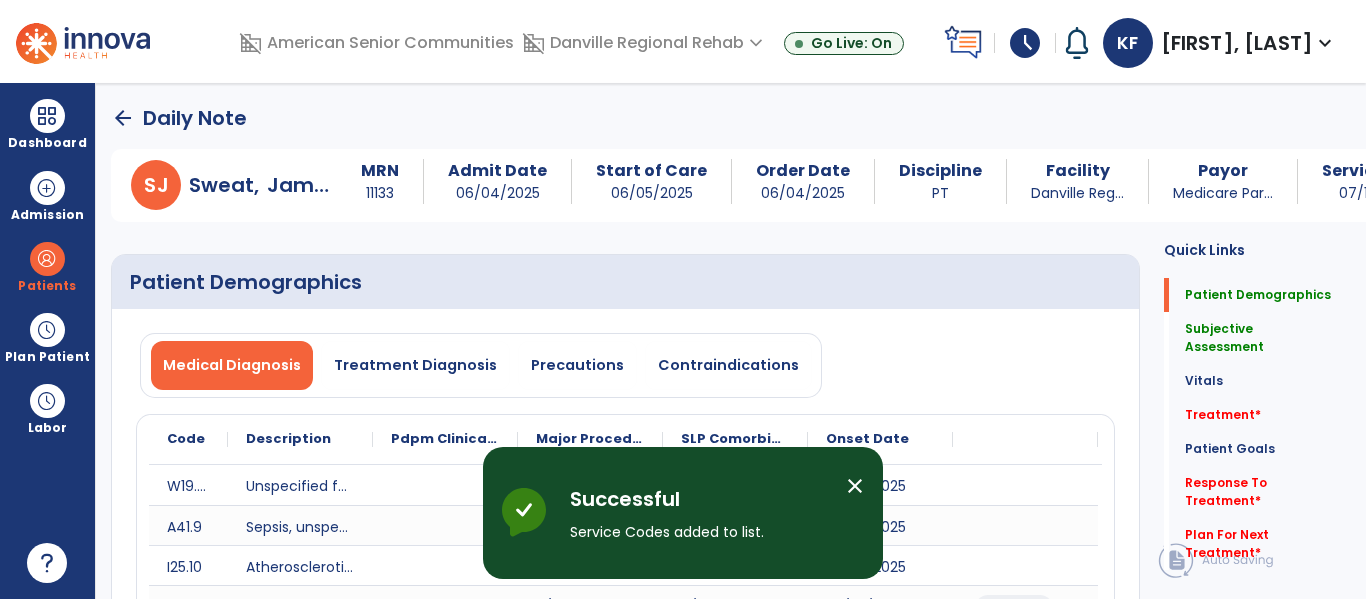 click on "arrow_back" 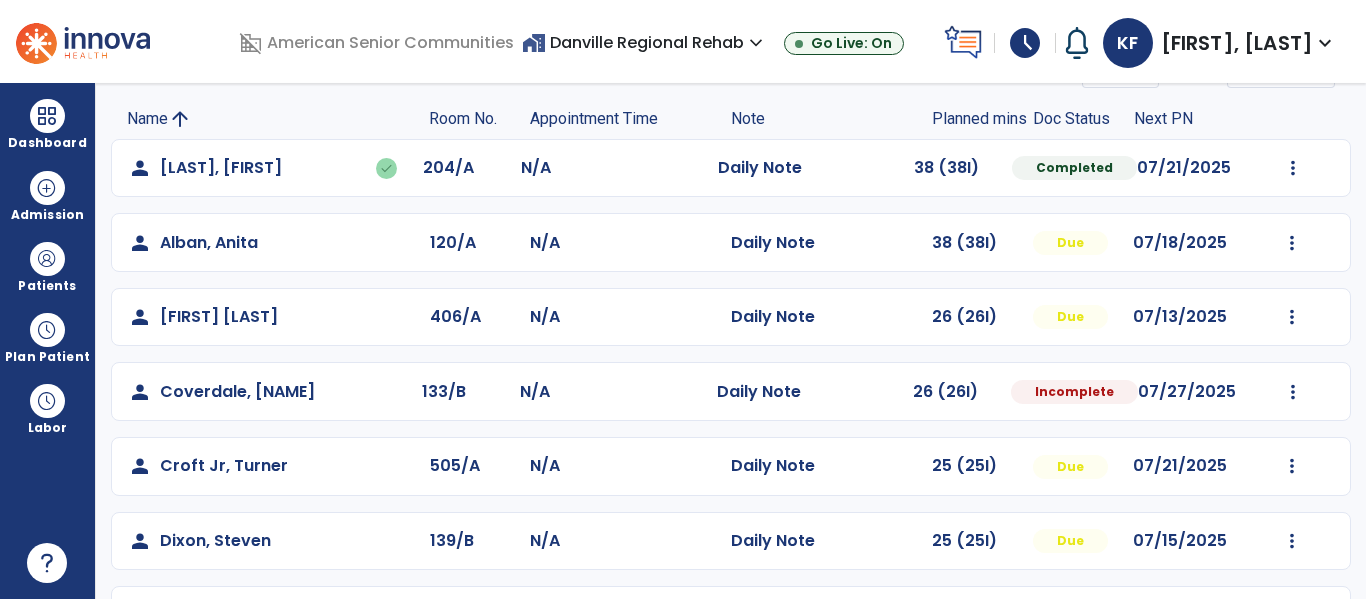 scroll, scrollTop: 213, scrollLeft: 0, axis: vertical 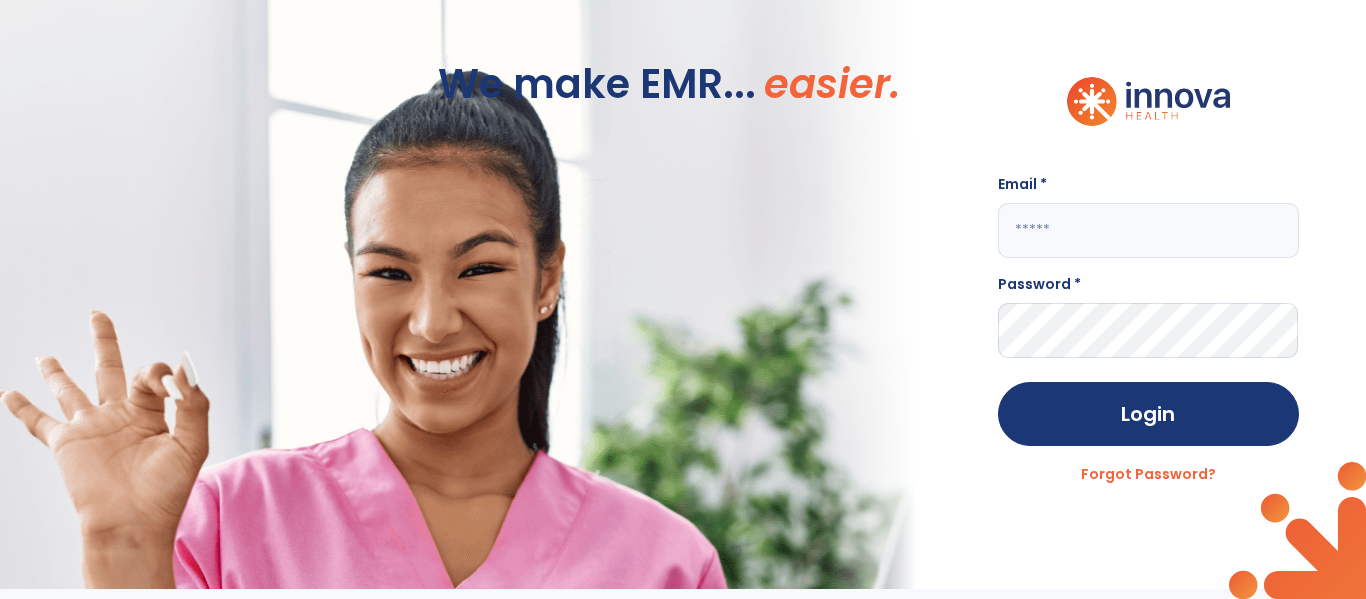 click 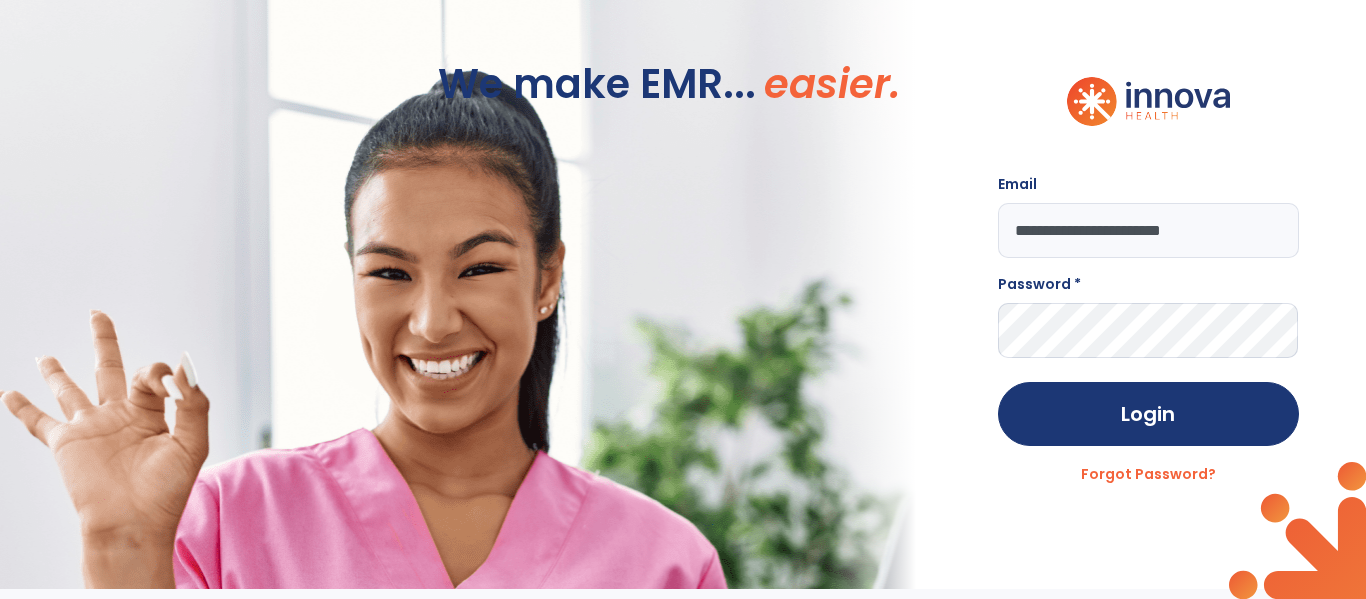 type on "**********" 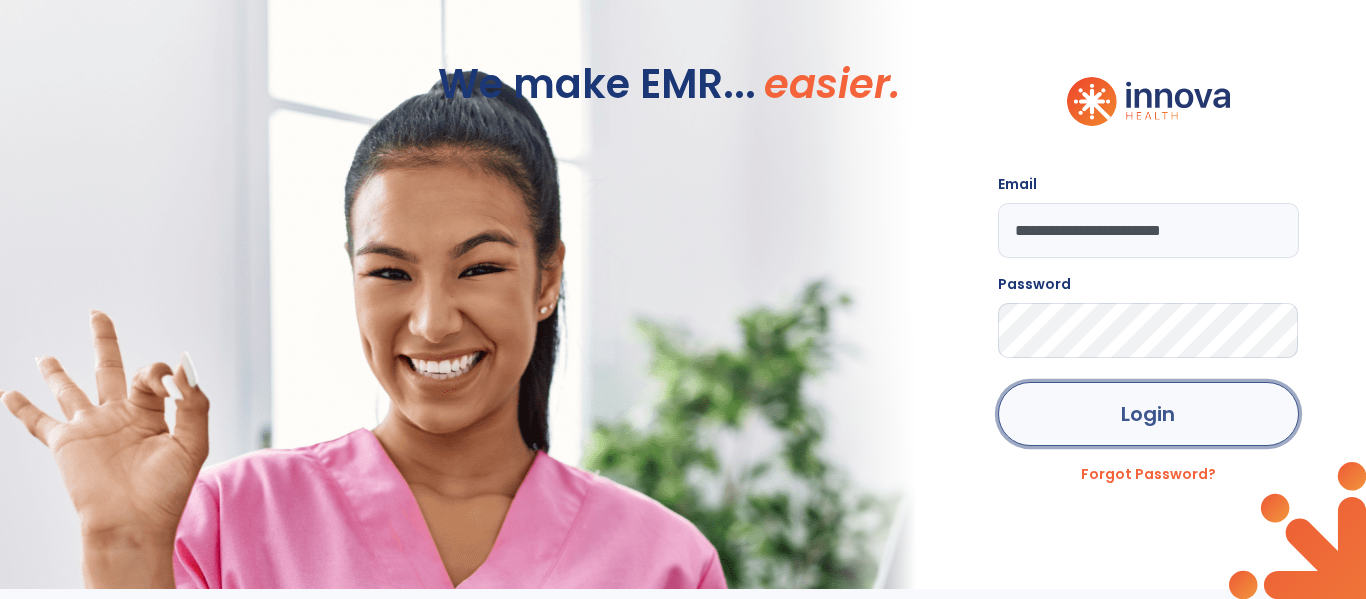 click on "Login" 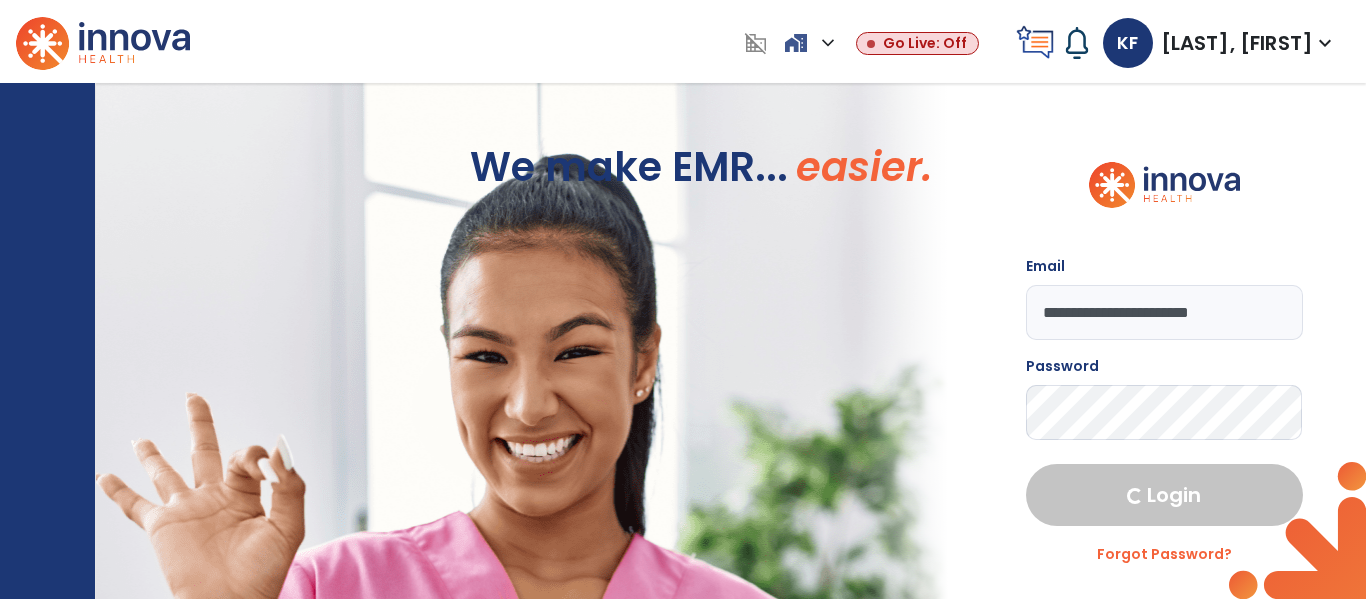 select on "****" 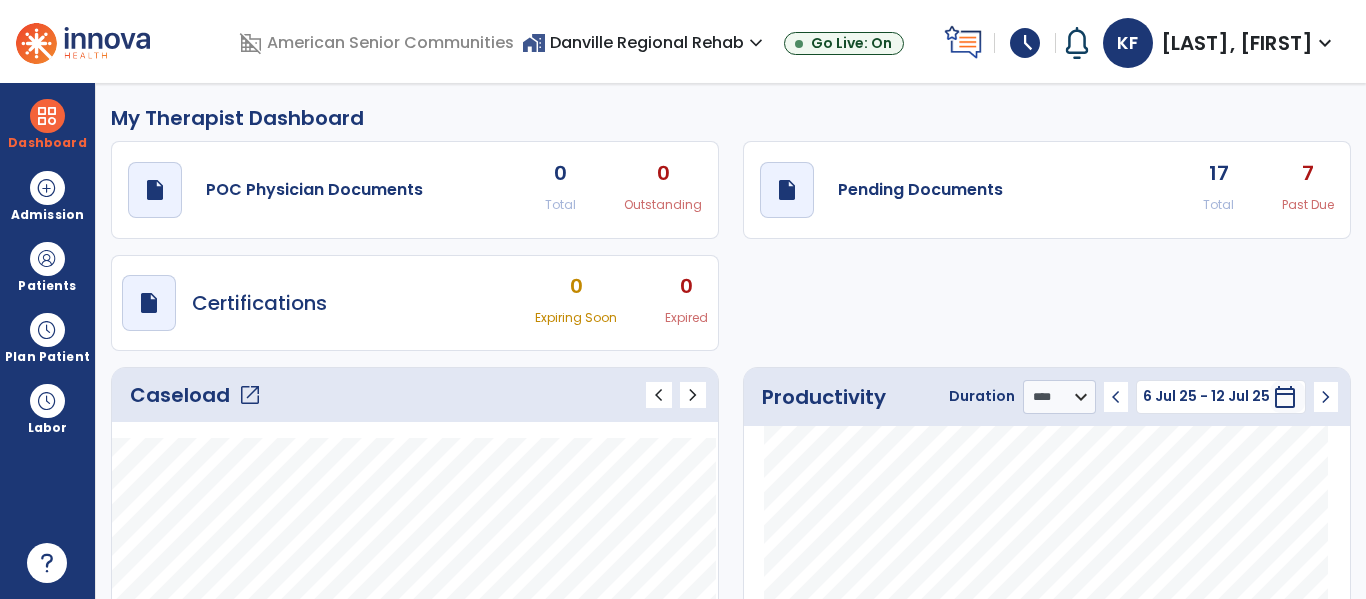 click on "open_in_new" 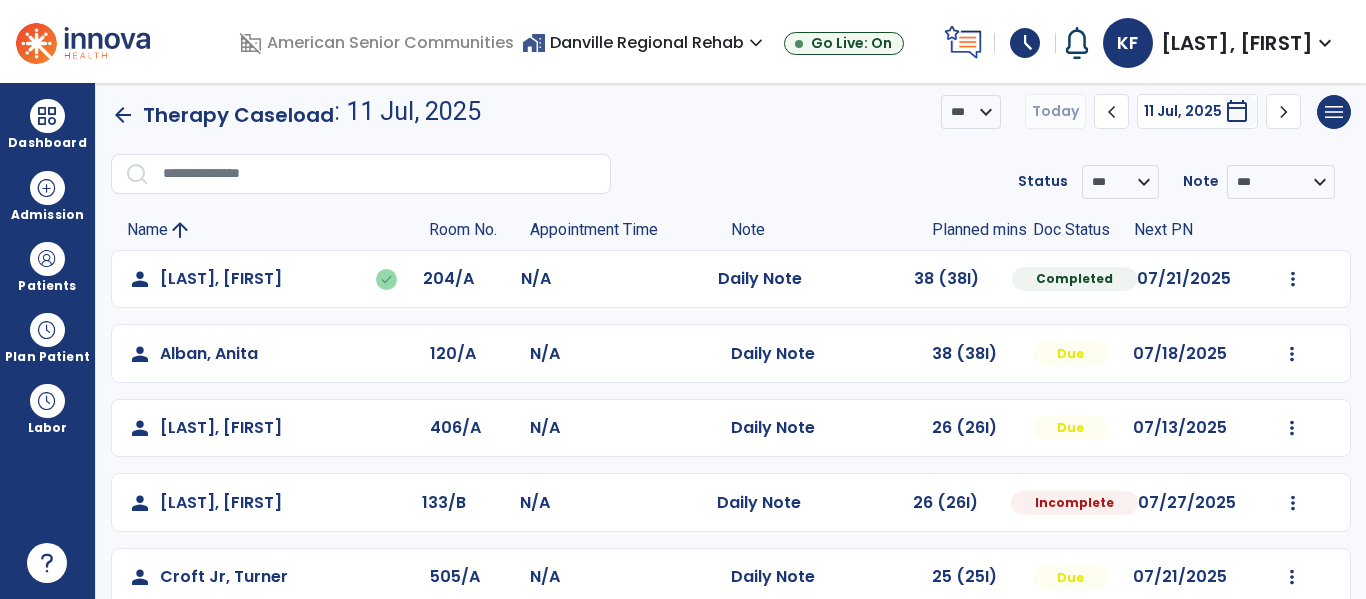 scroll, scrollTop: 0, scrollLeft: 0, axis: both 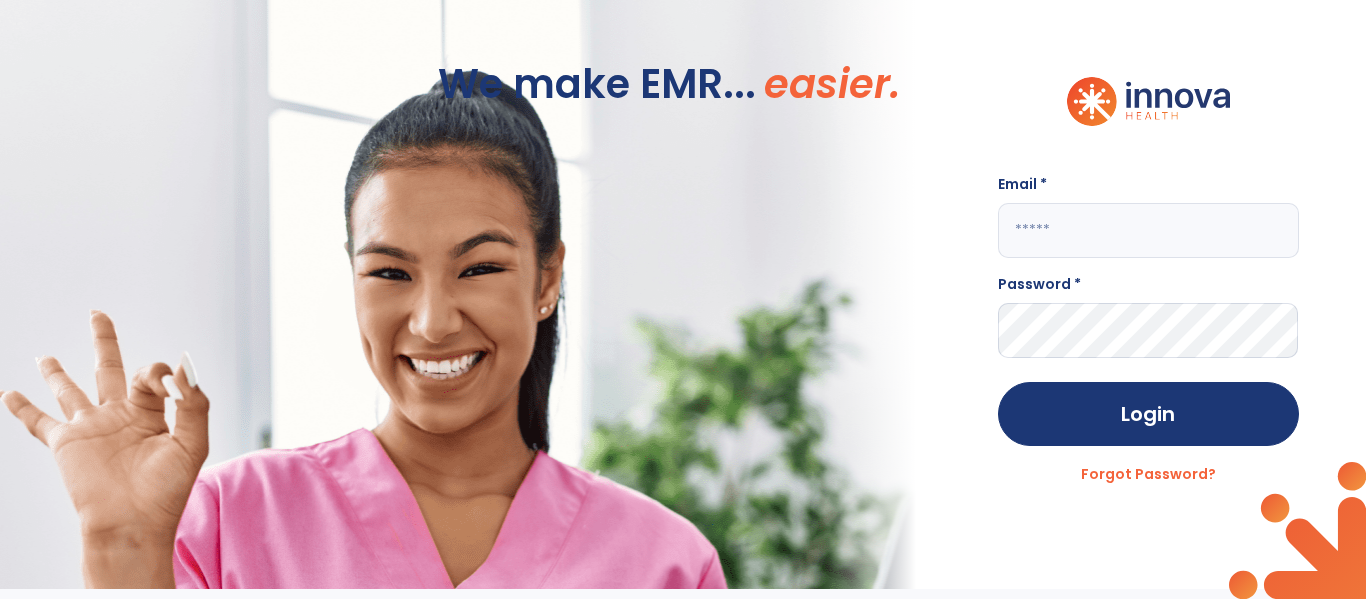 click 